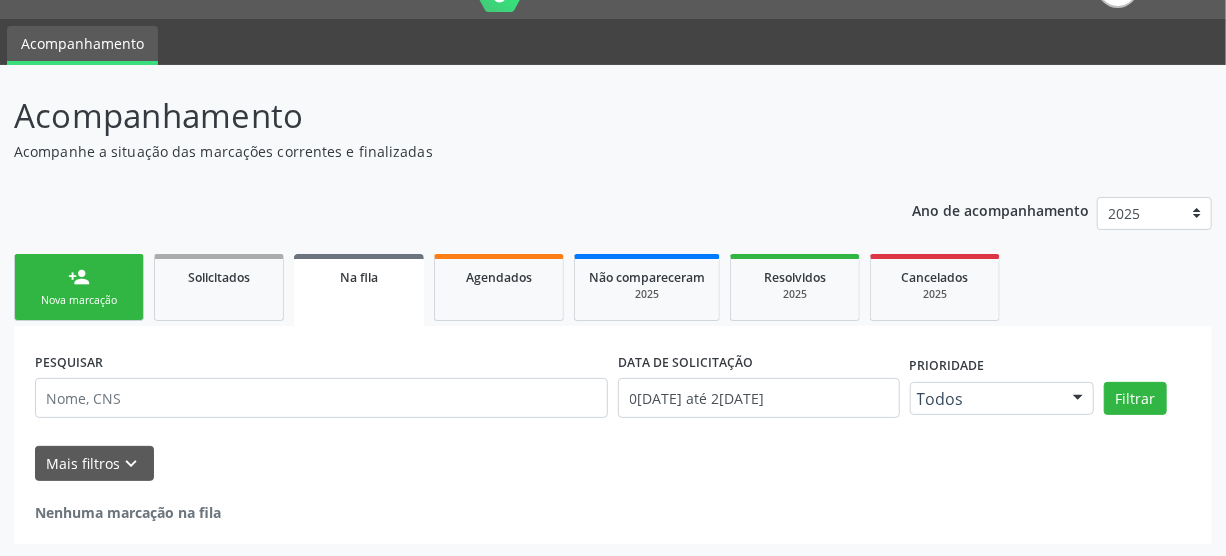 scroll, scrollTop: 45, scrollLeft: 0, axis: vertical 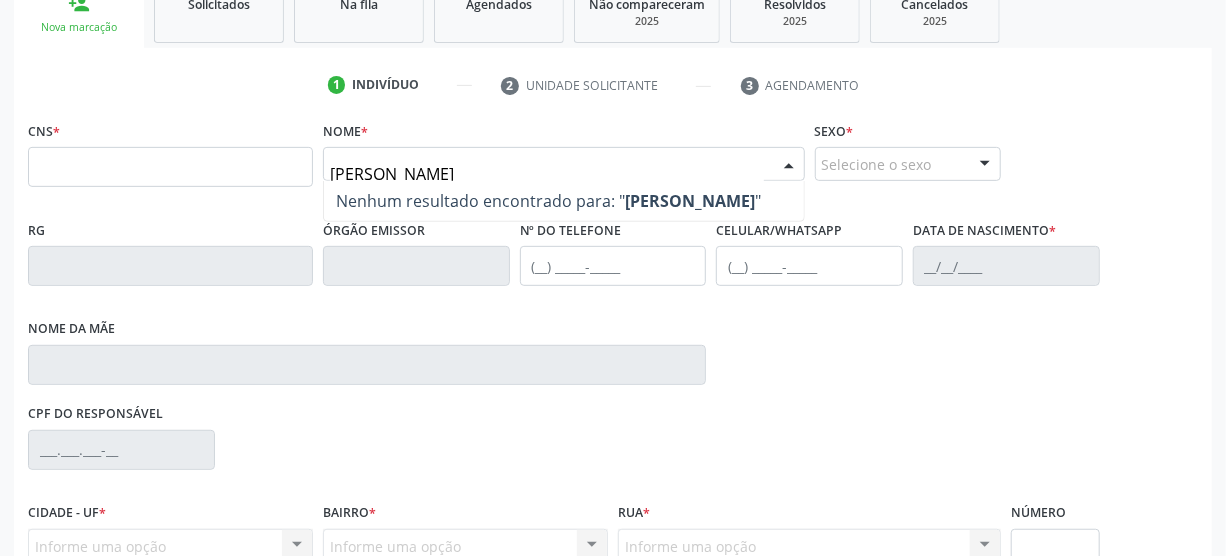 type on "jose pereira lima" 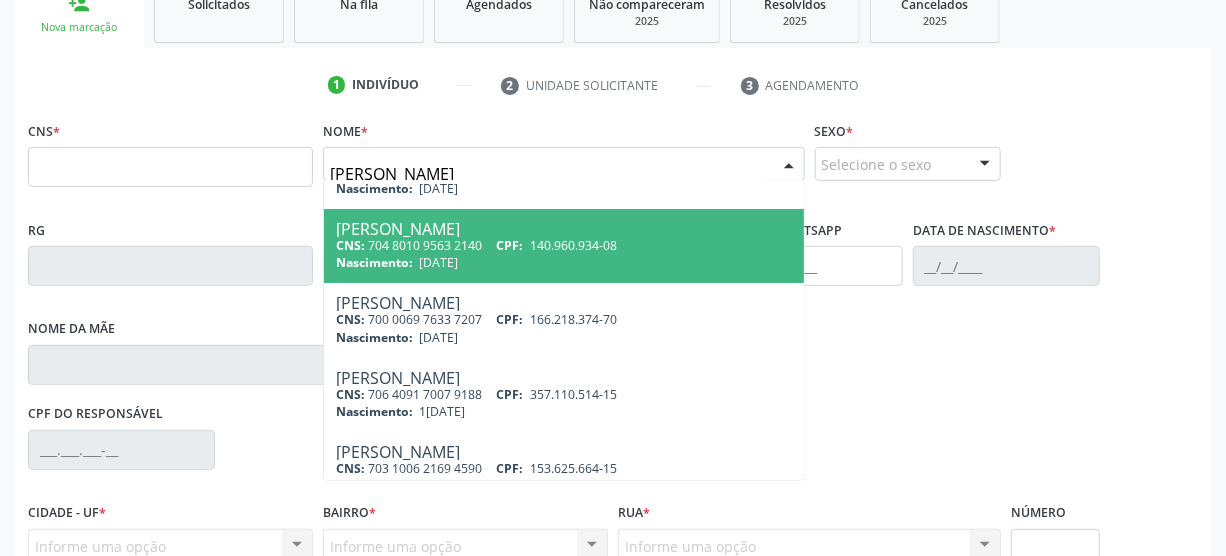 scroll, scrollTop: 90, scrollLeft: 0, axis: vertical 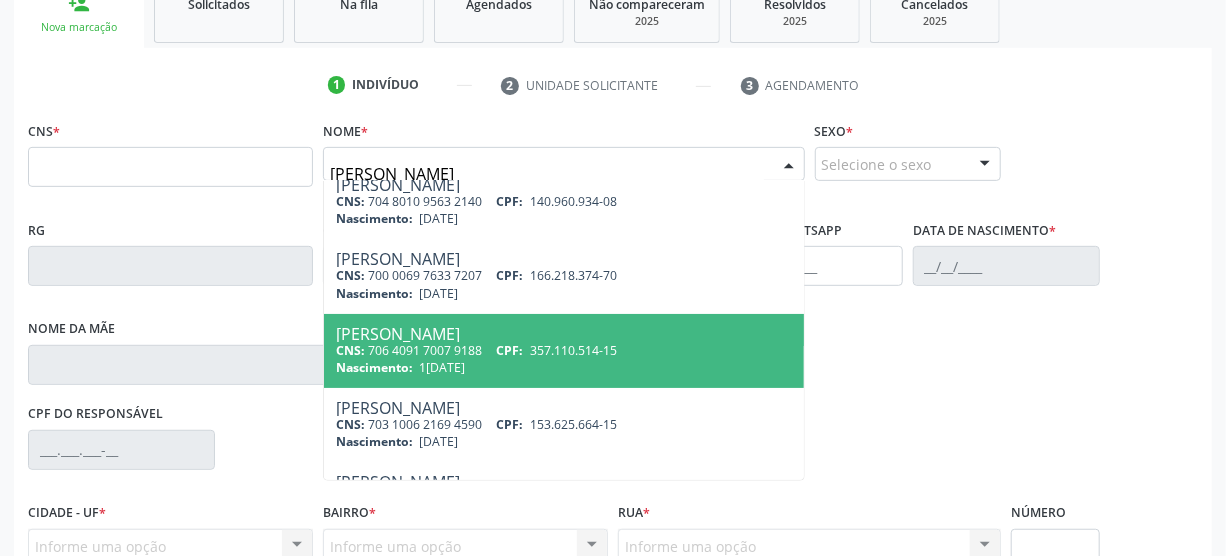 click on "CNS:
706 4091 7007 9188
CPF:
357.110.514-15" at bounding box center (564, 350) 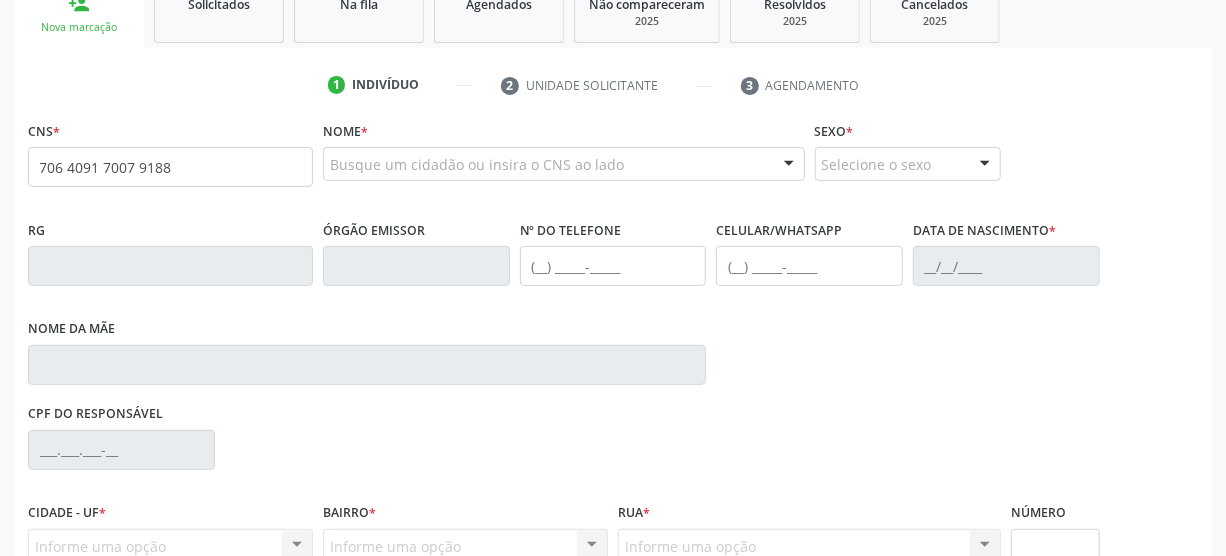 scroll, scrollTop: 0, scrollLeft: 0, axis: both 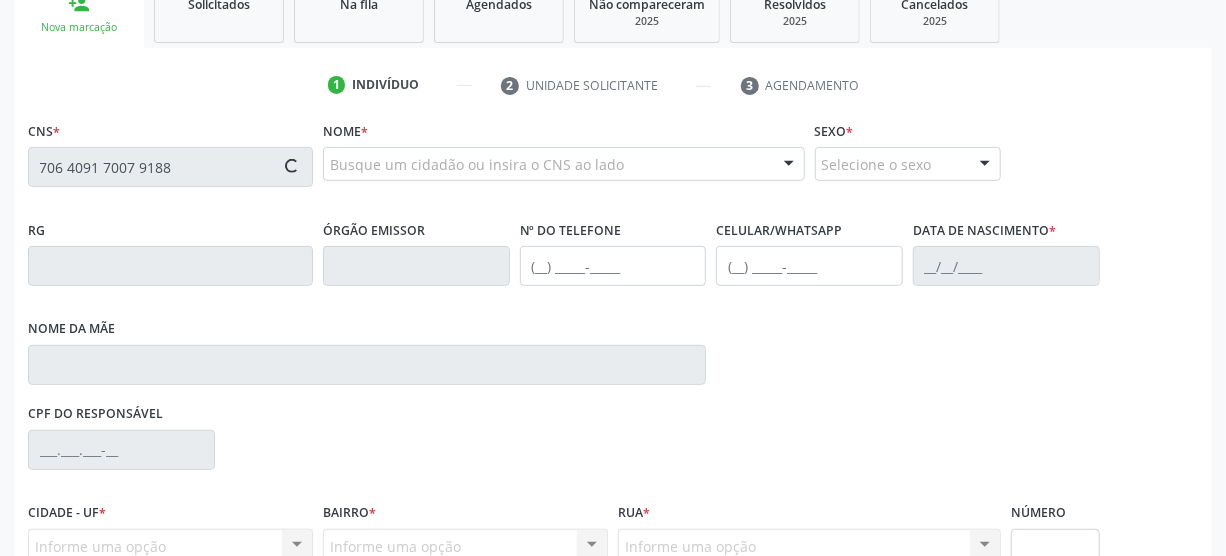 type on "706 4091 7007 9188" 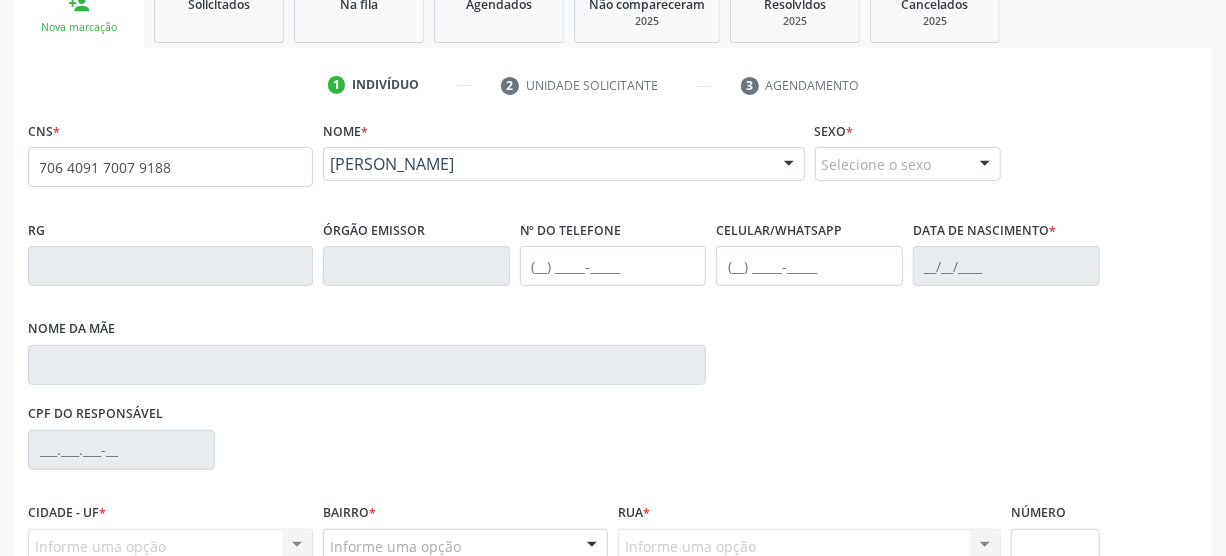scroll, scrollTop: 409, scrollLeft: 0, axis: vertical 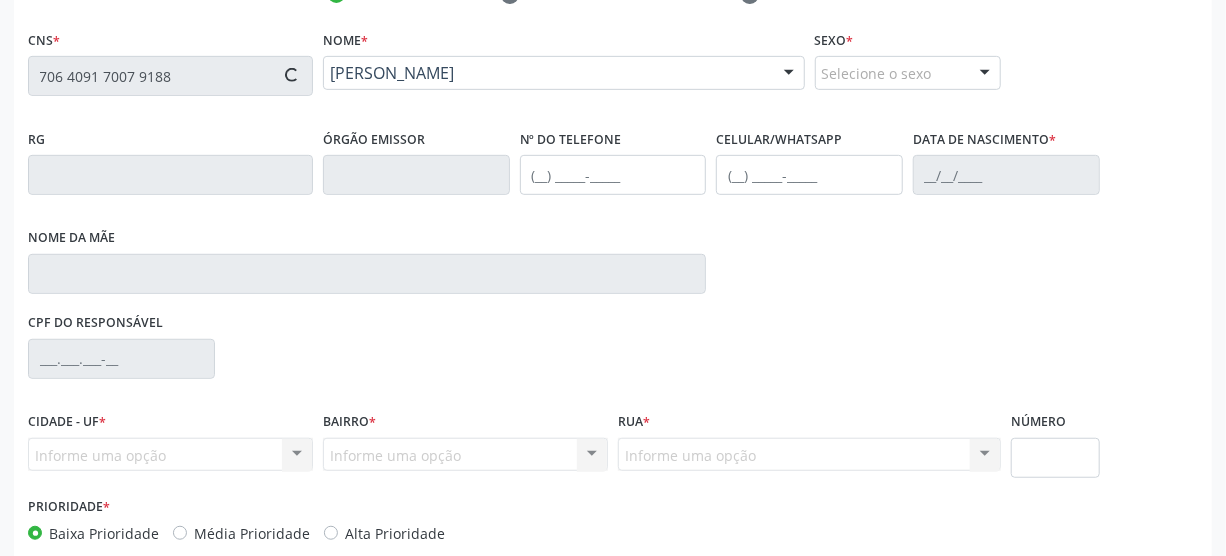 type on "(87) 98130-8331" 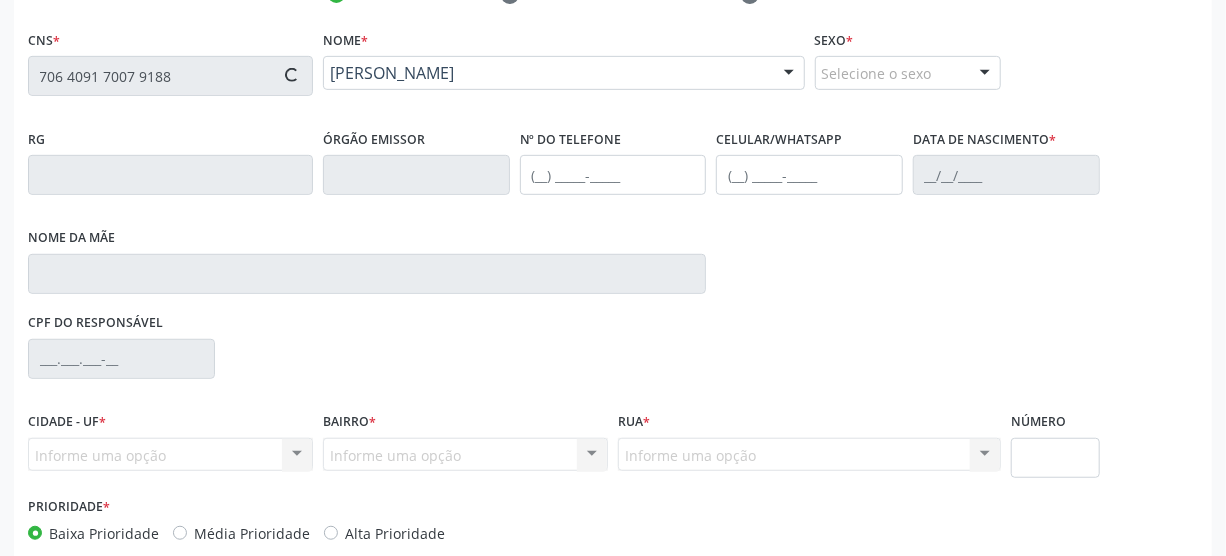 type on "18/08/1943" 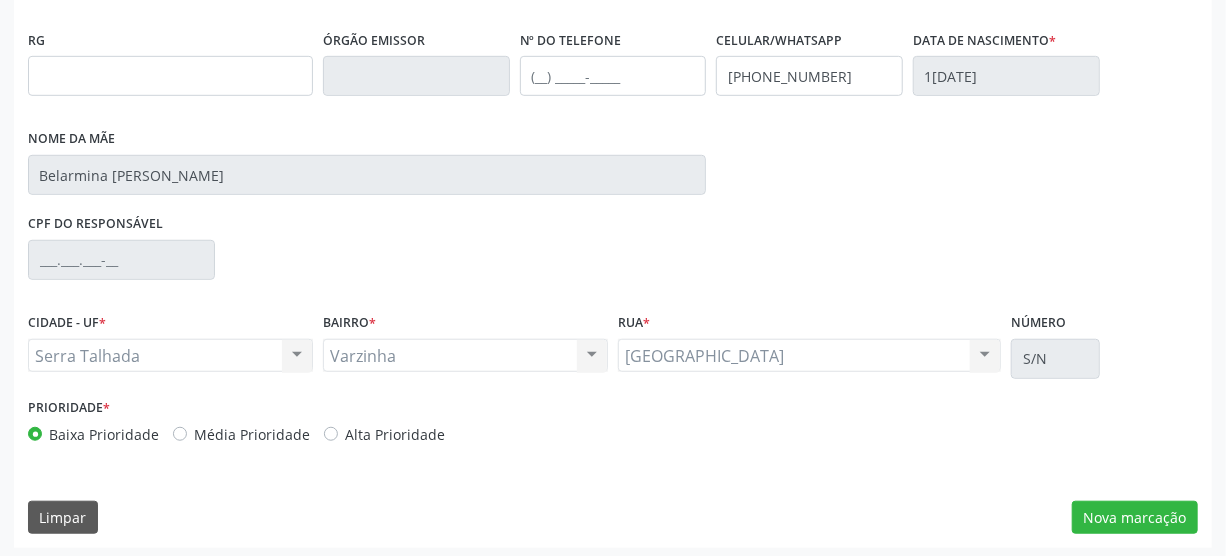scroll, scrollTop: 512, scrollLeft: 0, axis: vertical 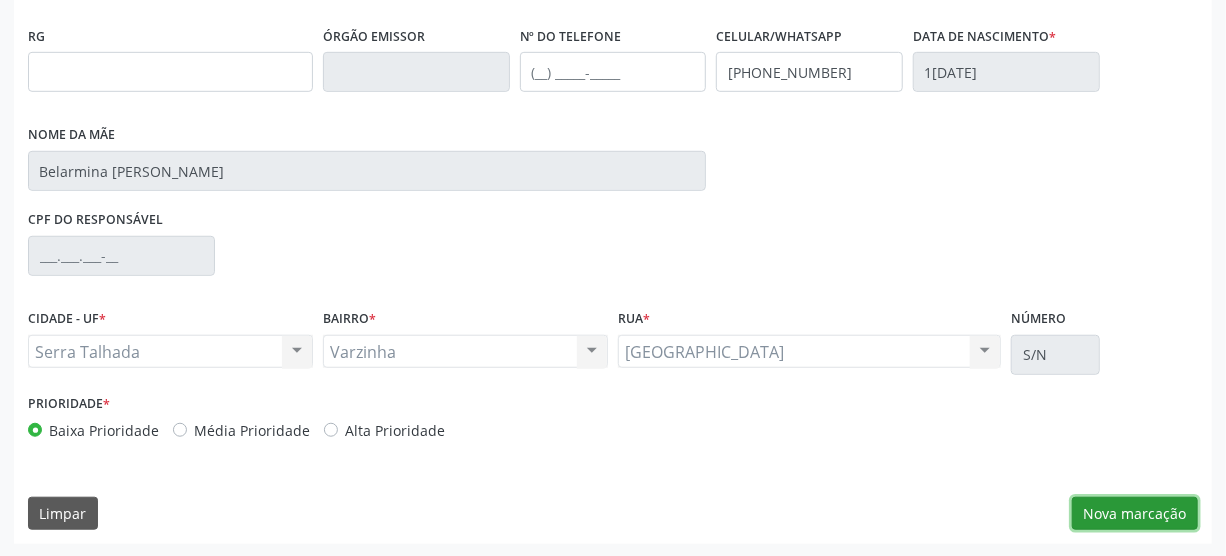click on "Nova marcação" at bounding box center (1135, 514) 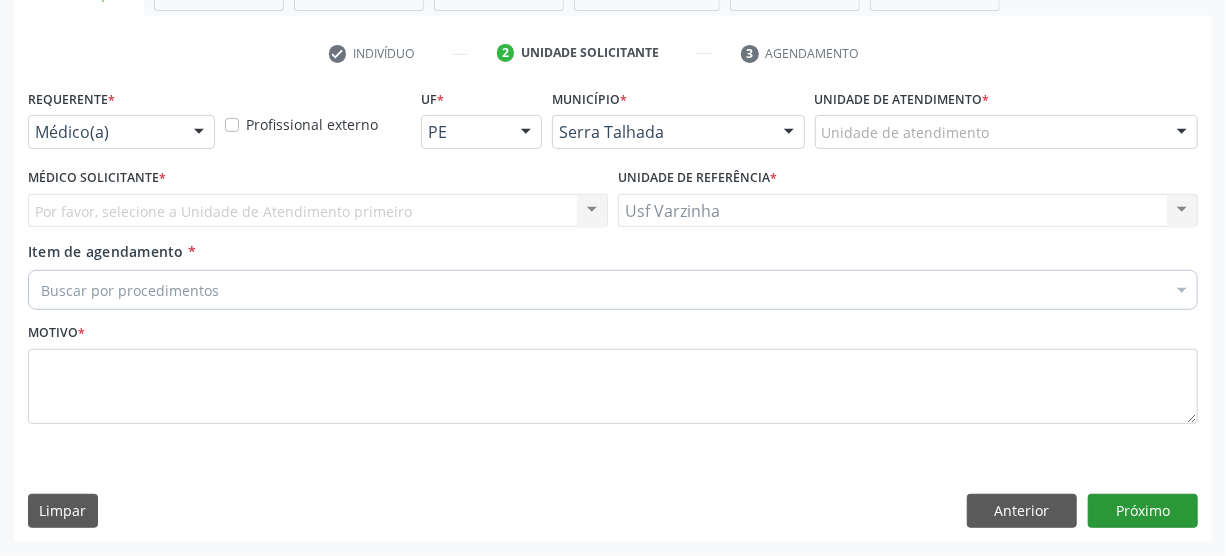 scroll, scrollTop: 348, scrollLeft: 0, axis: vertical 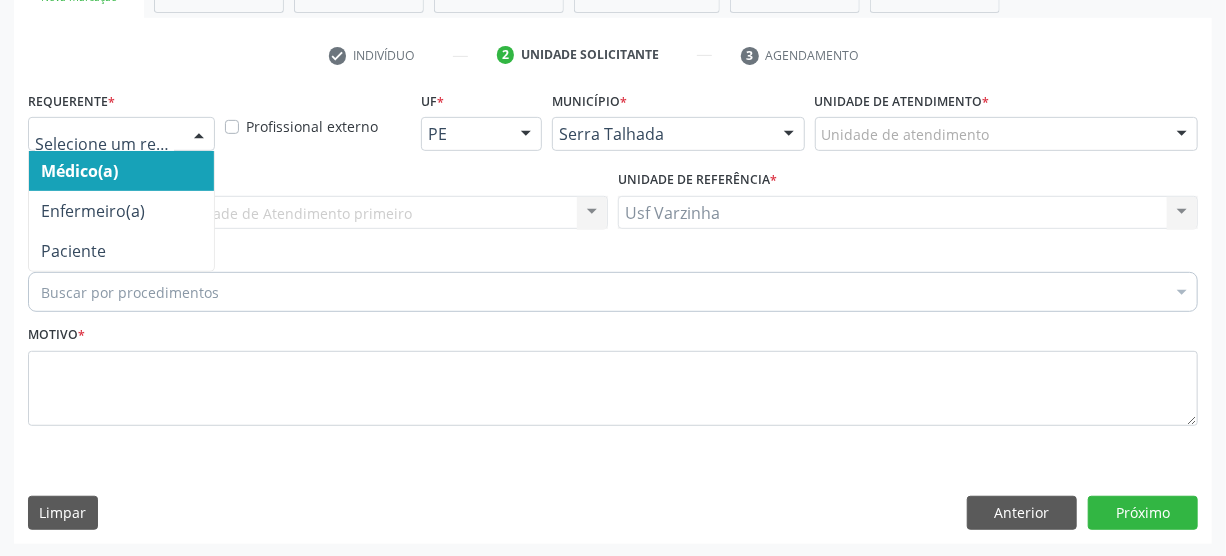 click at bounding box center (199, 135) 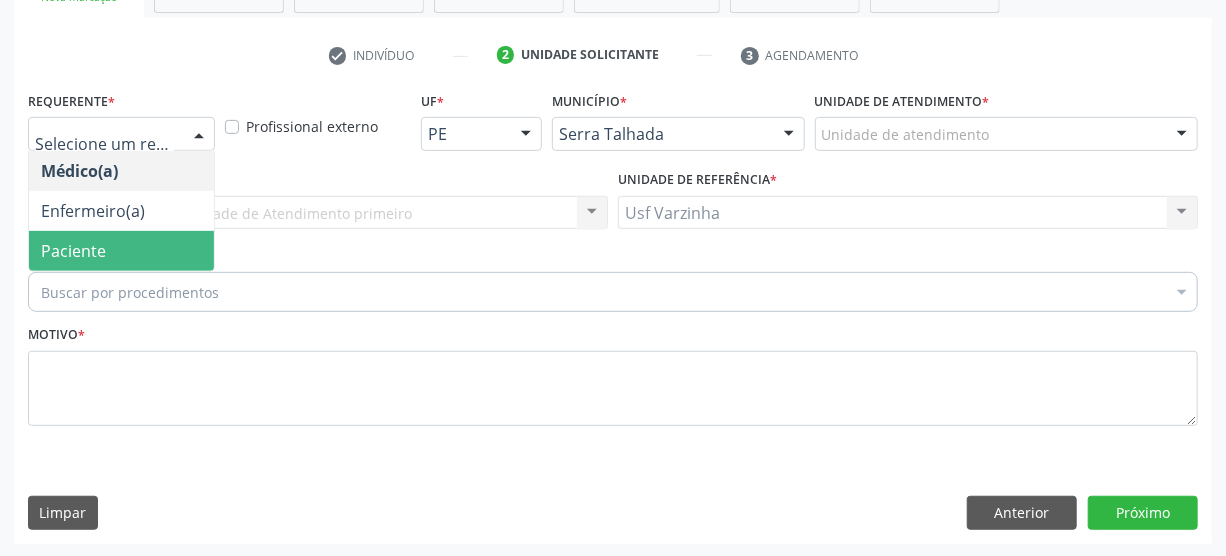 click on "Paciente" at bounding box center (121, 251) 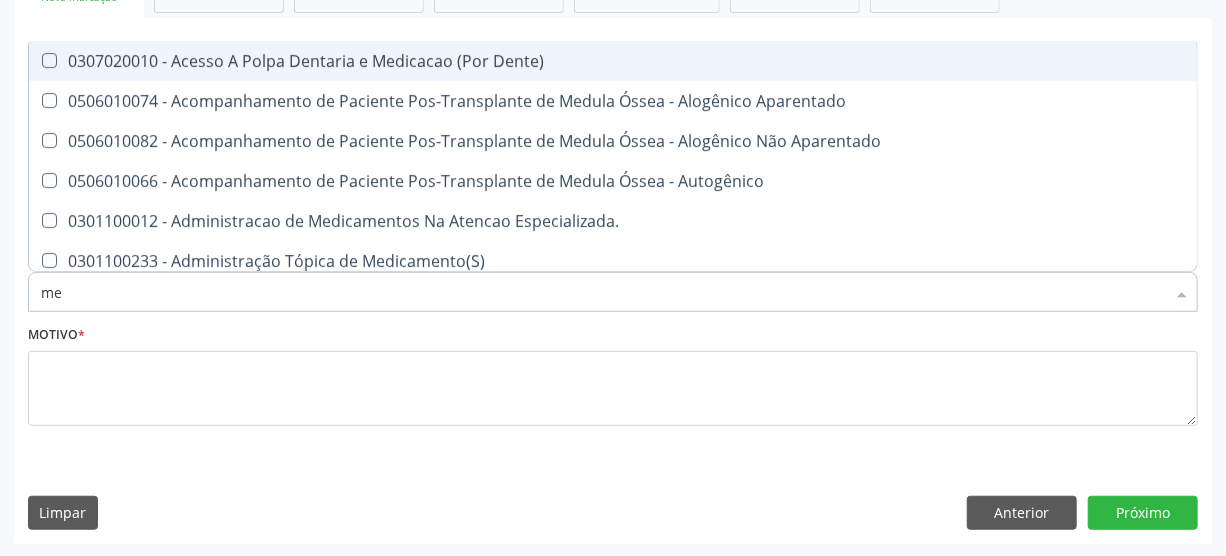 type on "m" 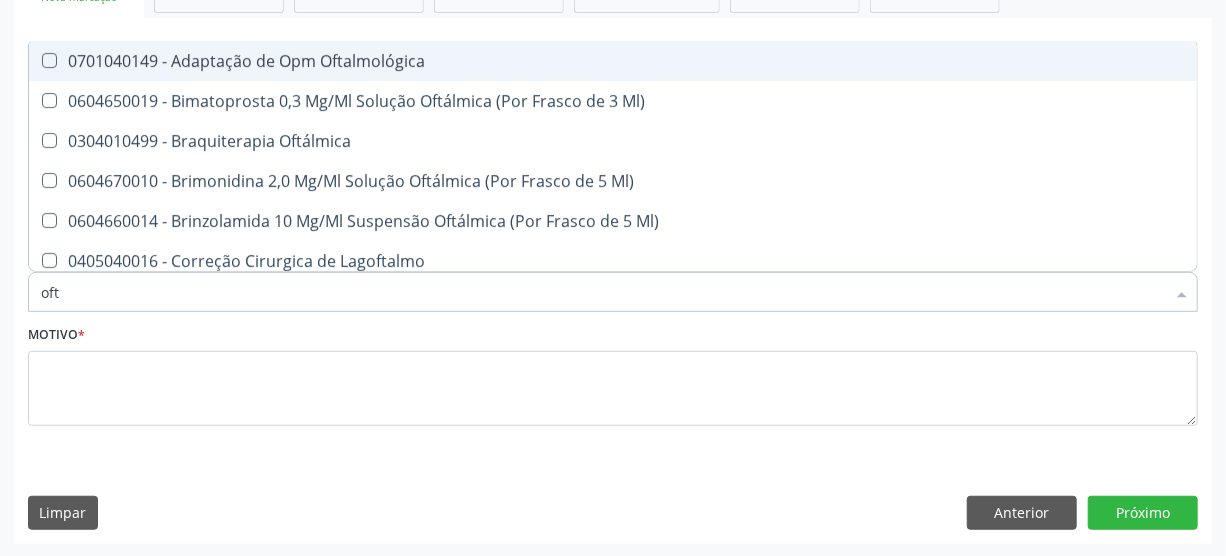 type on "ofta" 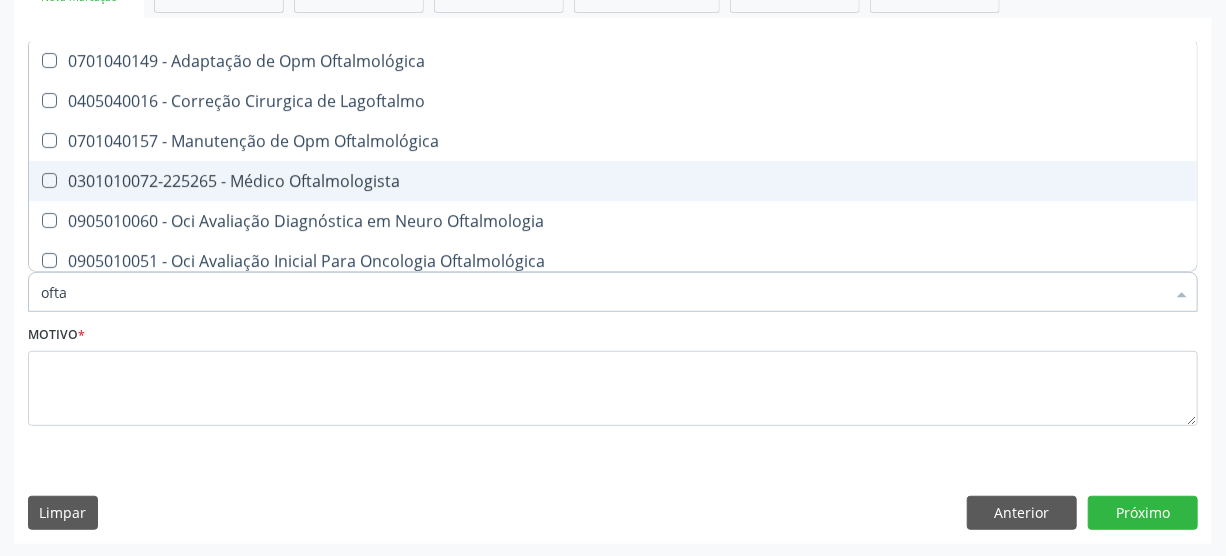 click on "0301010072-225265 - Médico Oftalmologista" at bounding box center (613, 181) 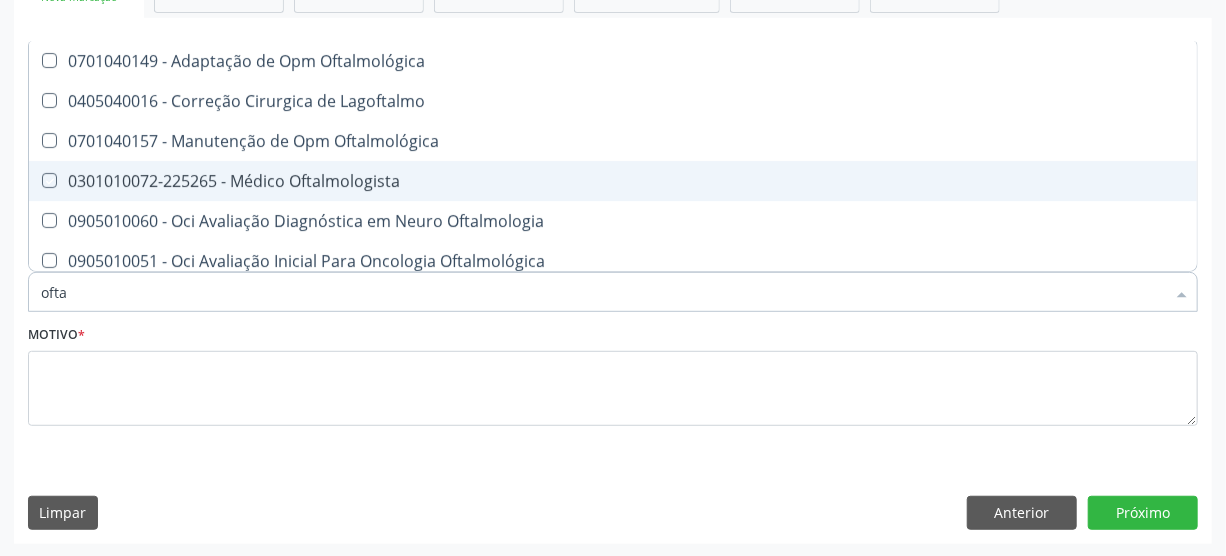 checkbox on "true" 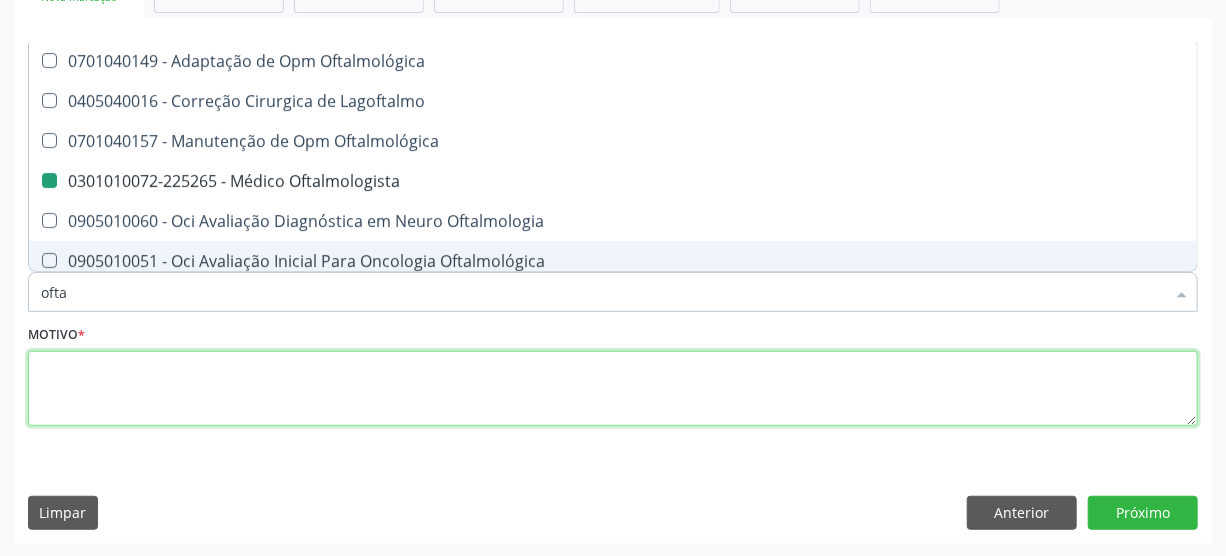click at bounding box center (613, 389) 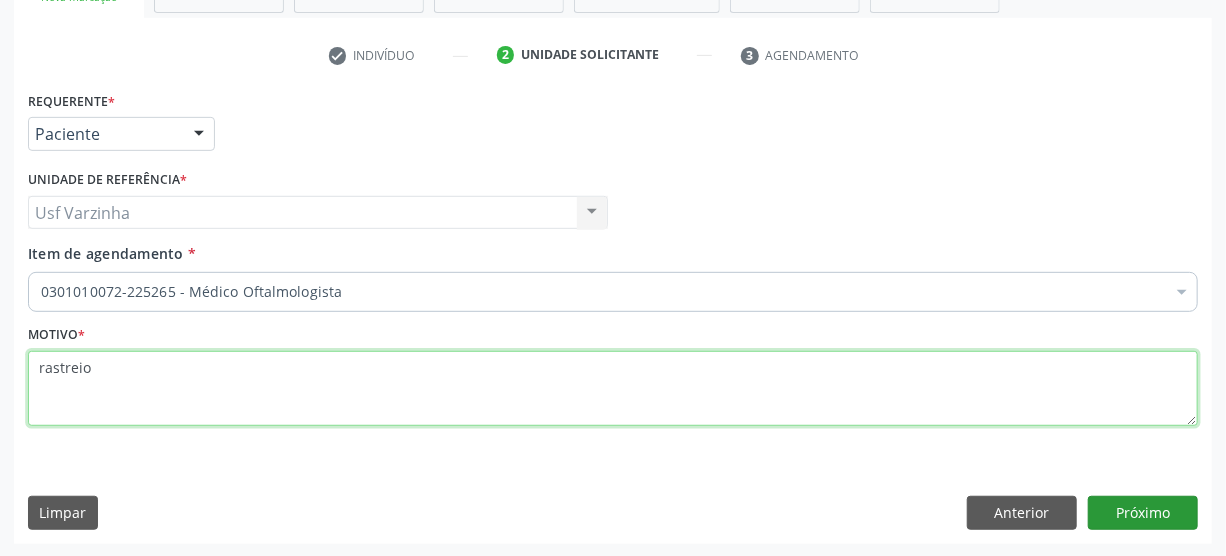 type on "rastreio" 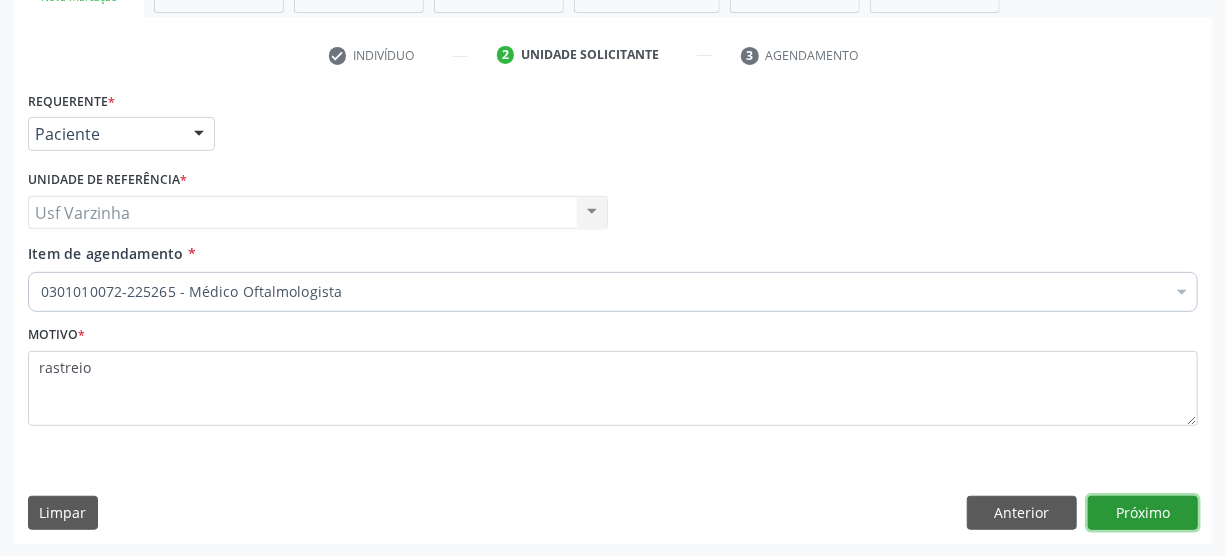 click on "Próximo" at bounding box center [1143, 513] 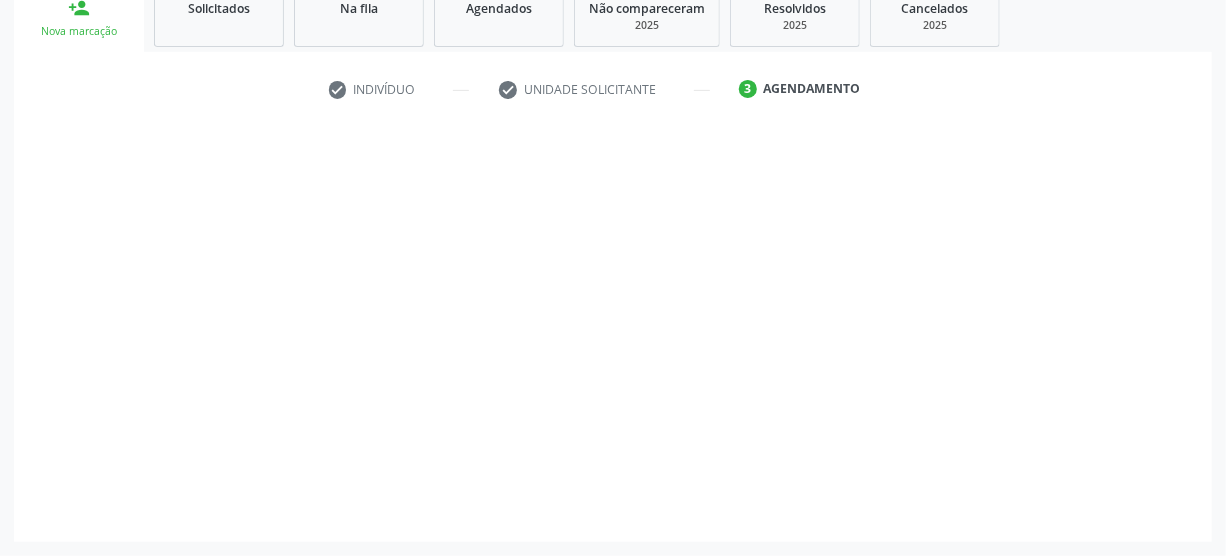 scroll, scrollTop: 312, scrollLeft: 0, axis: vertical 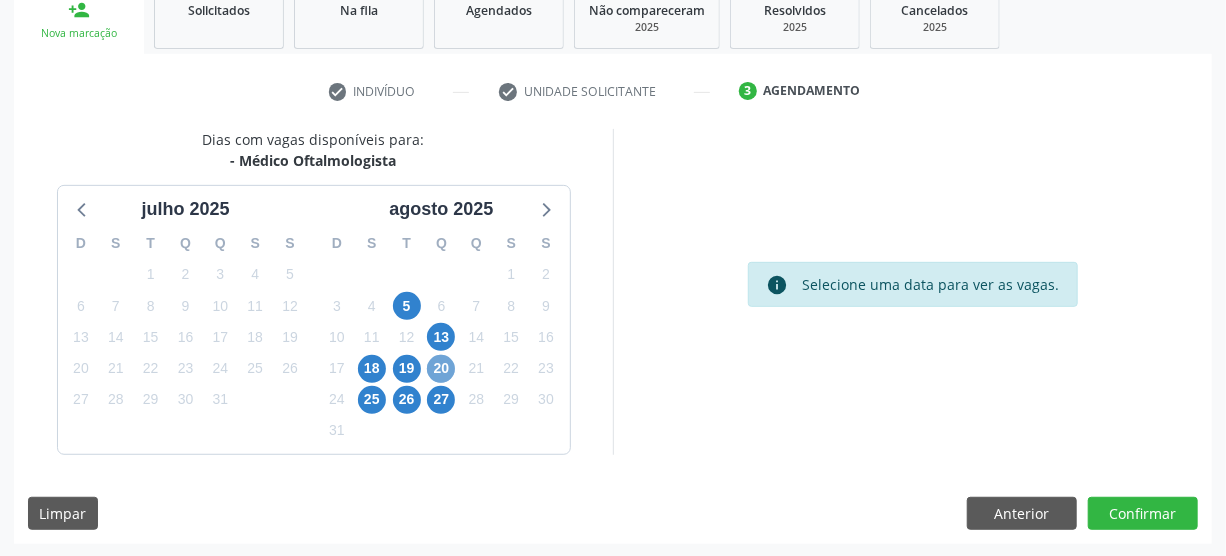 click on "20" at bounding box center (441, 369) 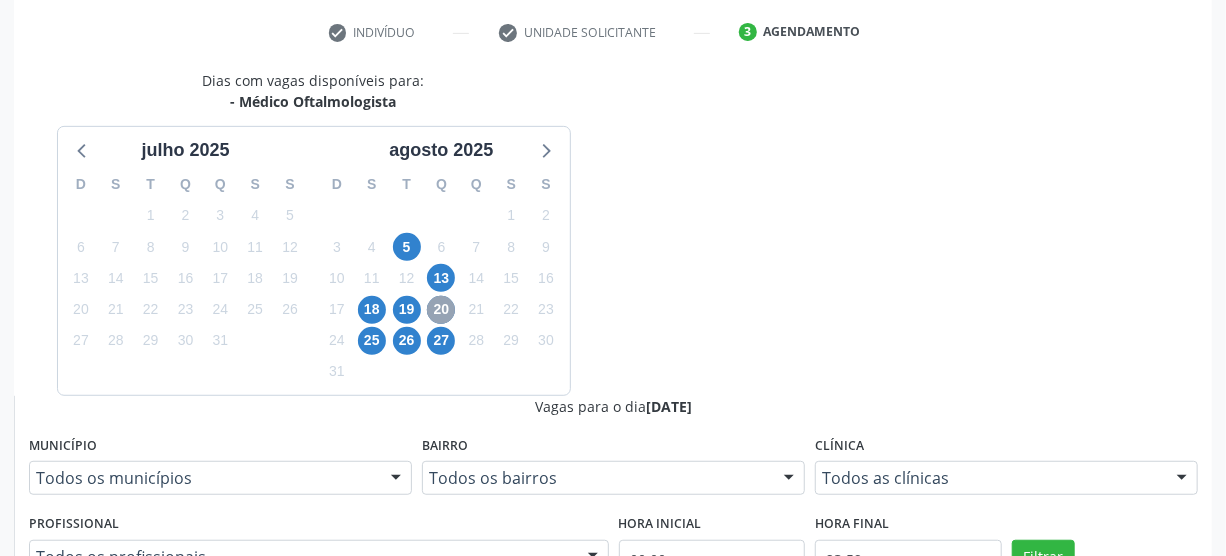 scroll, scrollTop: 403, scrollLeft: 0, axis: vertical 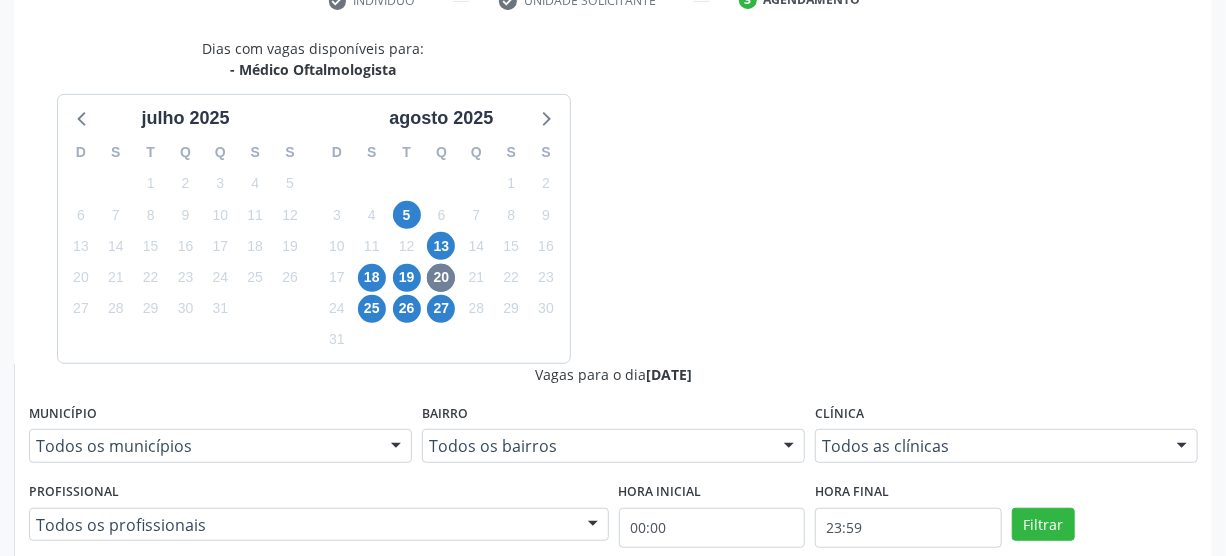 click on "Ordem de chegada
Consumidos: 0 / 6
Horário:   11:00
Clínica:  Fundacao Altino Ventura
Rede:
--
Endereço:   nº 335, Nossa Senhora da Con, Serra Talhada - PE
Telefone:   --
Profissional:
Bruna Vieira Oliveira Carvalho Ventura
Informações adicionais sobre o atendimento
Idade de atendimento:
de 0 a 120 anos
Gênero(s) atendido(s):
Masculino e Feminino
Informações adicionais:
--" at bounding box center (624, 795) 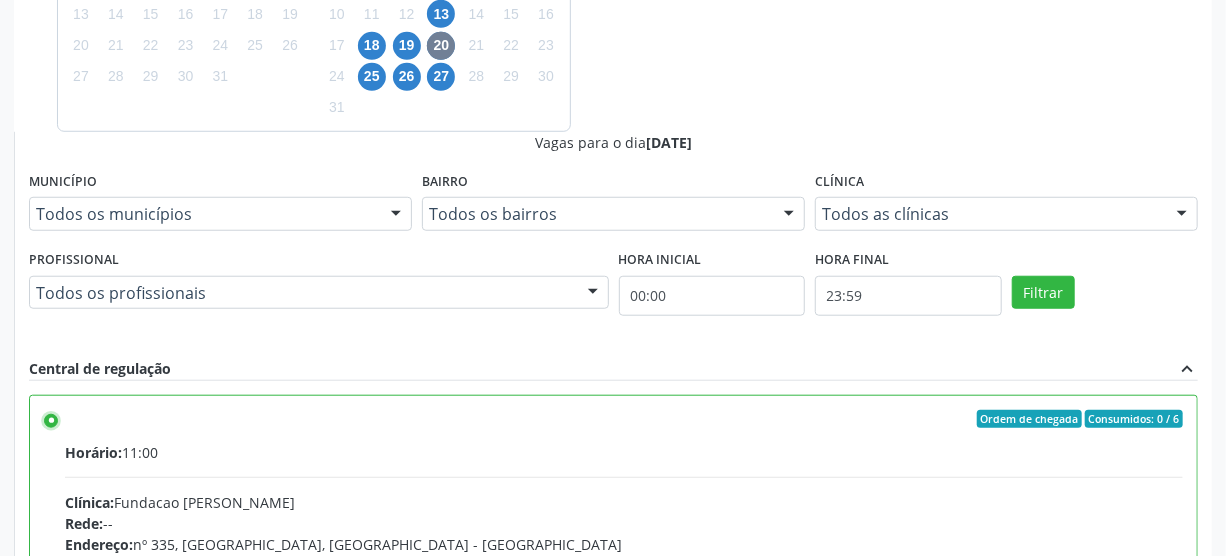 scroll, scrollTop: 637, scrollLeft: 0, axis: vertical 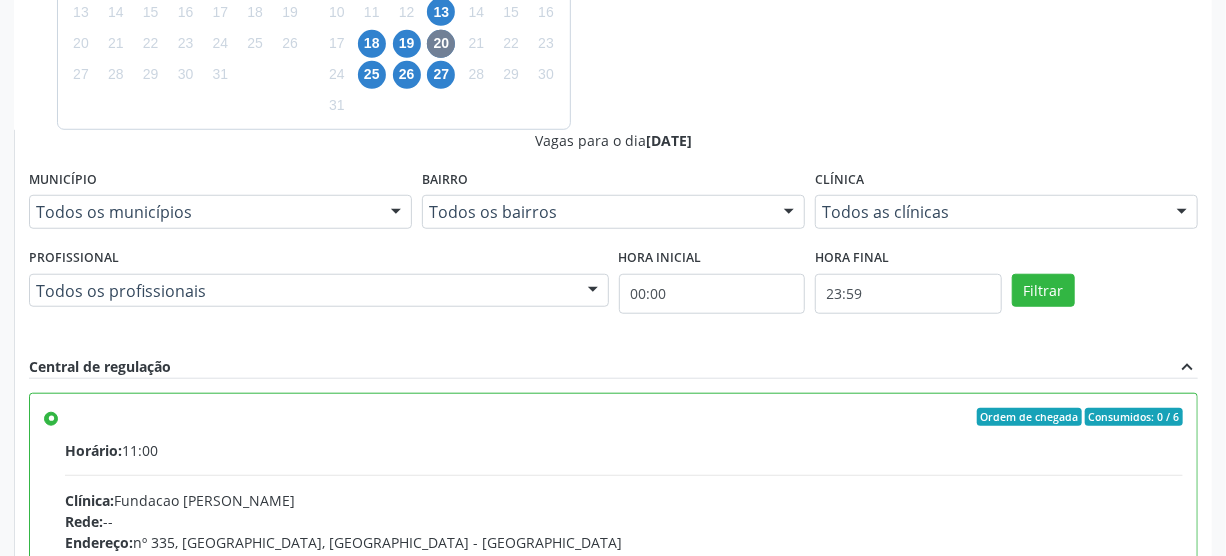 click on "Confirmar" at bounding box center [1143, 838] 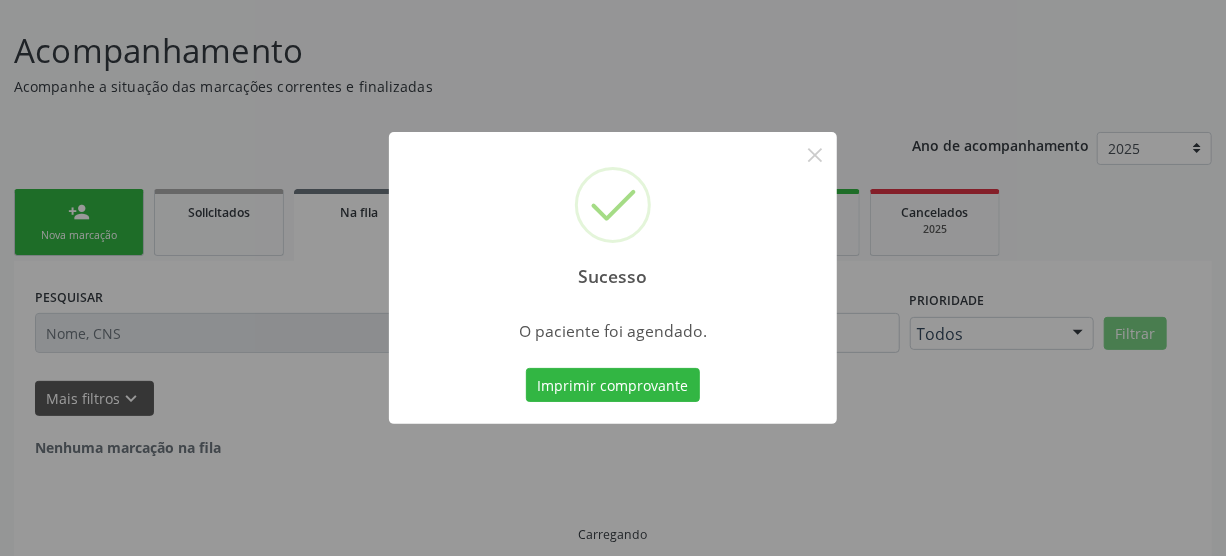 scroll, scrollTop: 45, scrollLeft: 0, axis: vertical 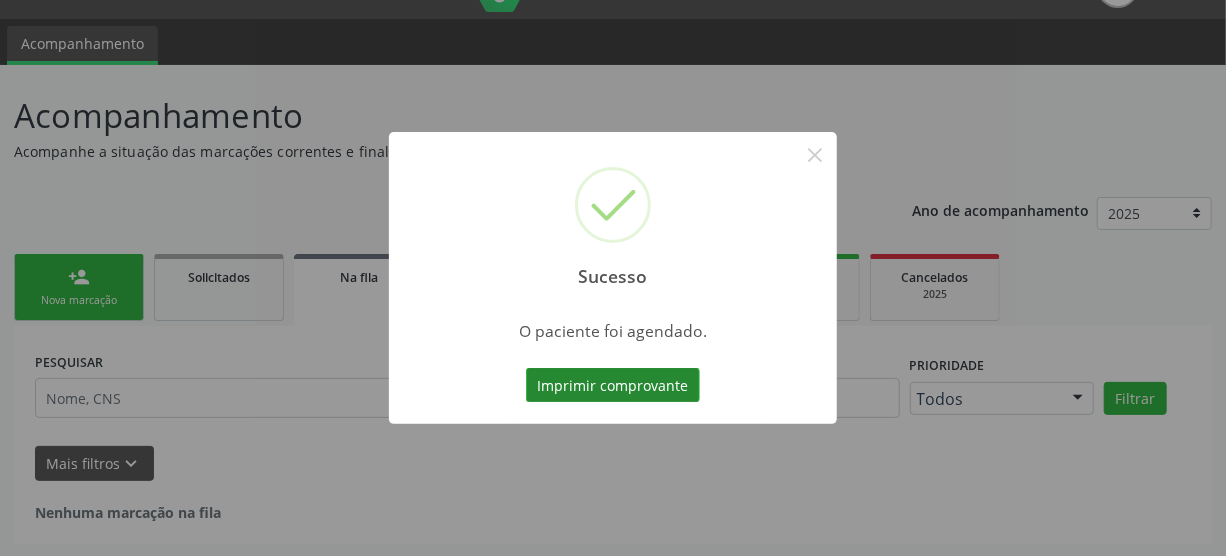 click on "Imprimir comprovante" at bounding box center [613, 385] 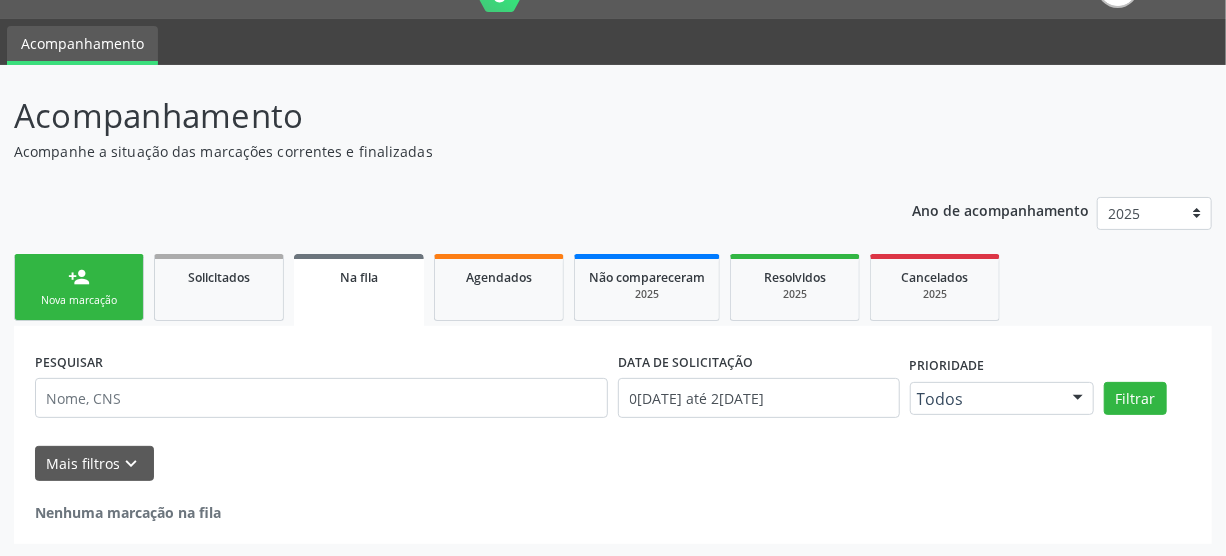 click on "person_add
Nova marcação" at bounding box center [79, 287] 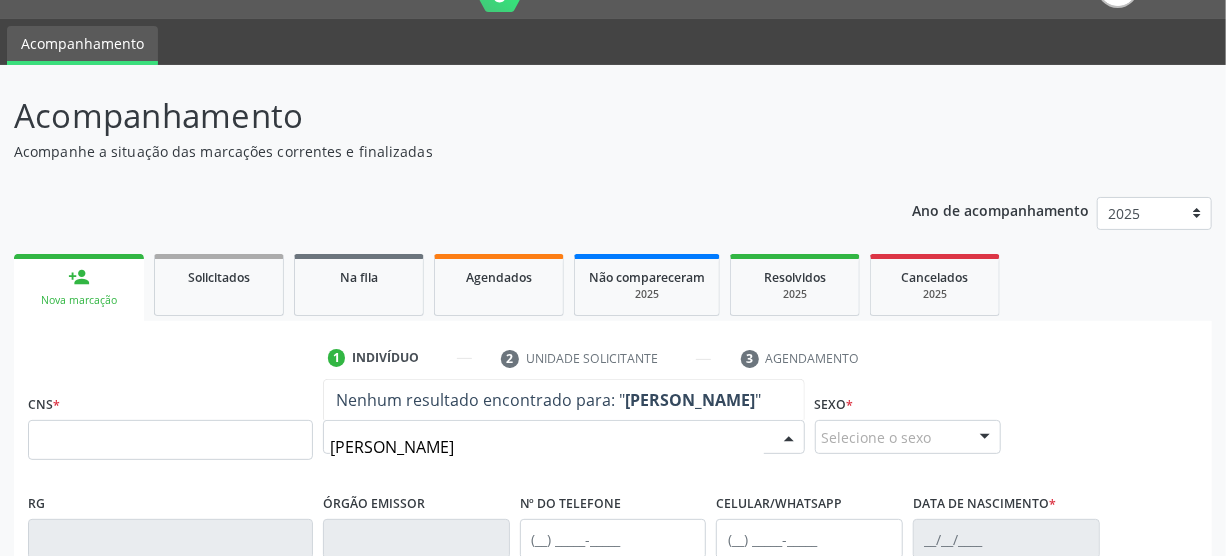 type on "jose pereira lima" 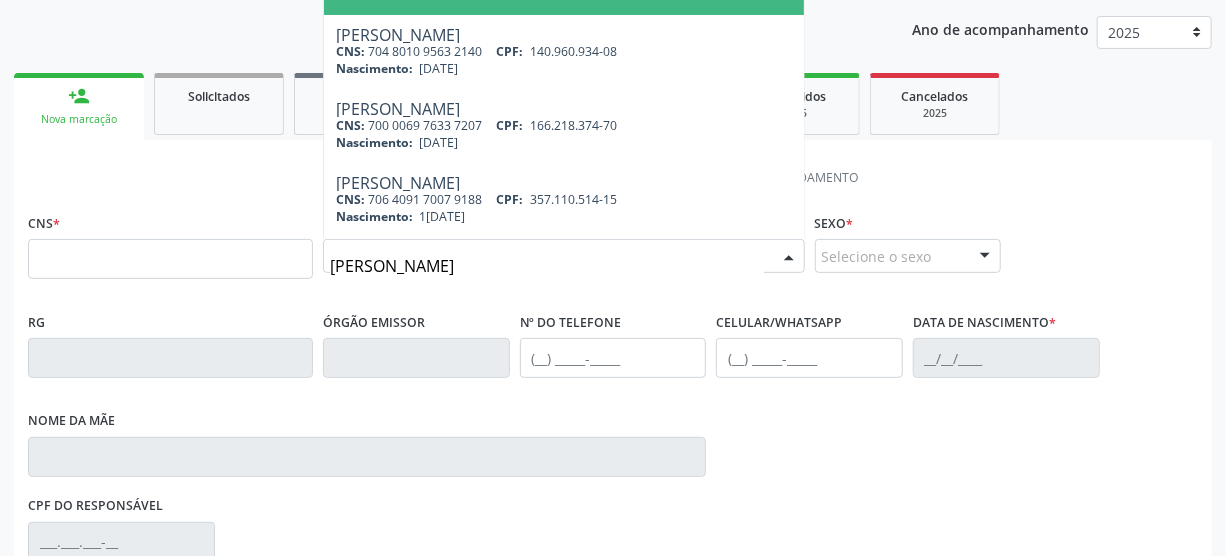 scroll, scrollTop: 227, scrollLeft: 0, axis: vertical 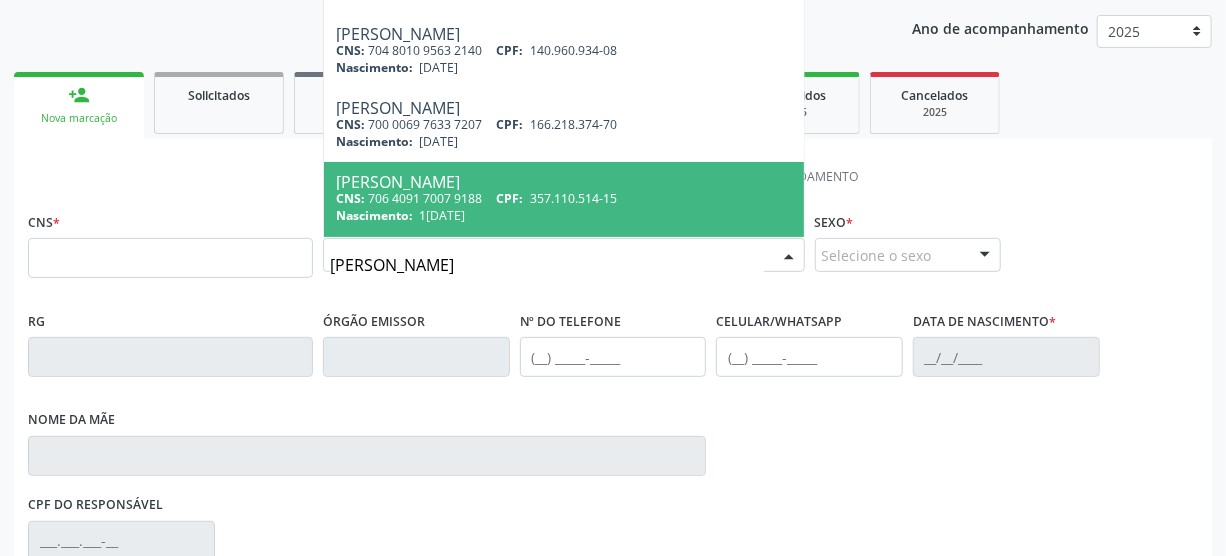 click on "CNS:
706 4091 7007 9188
CPF:
357.110.514-15" at bounding box center [564, 198] 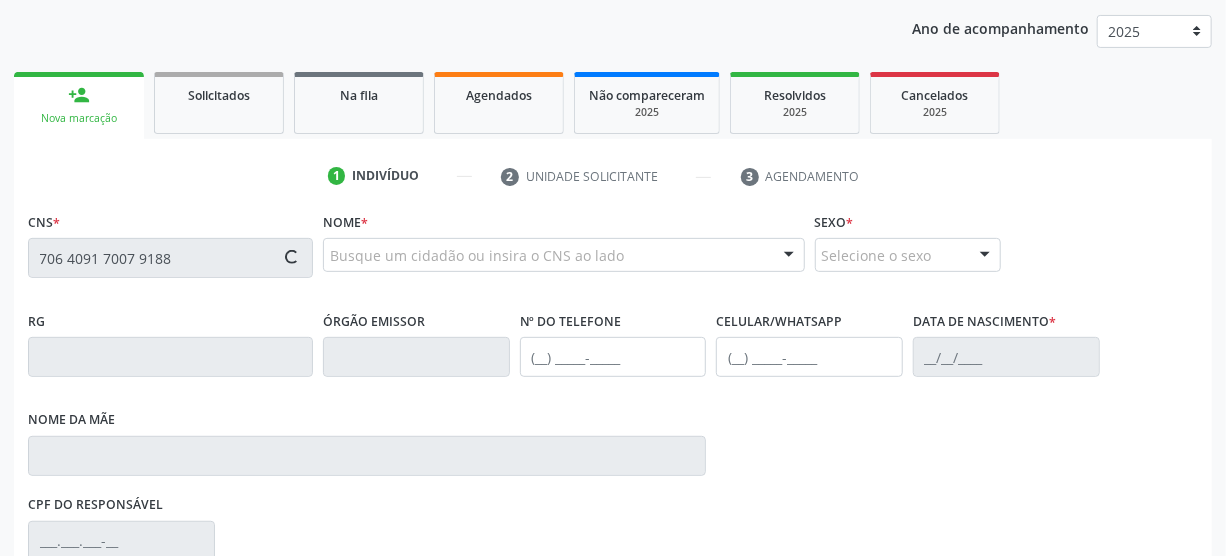 type on "706 4091 7007 9188" 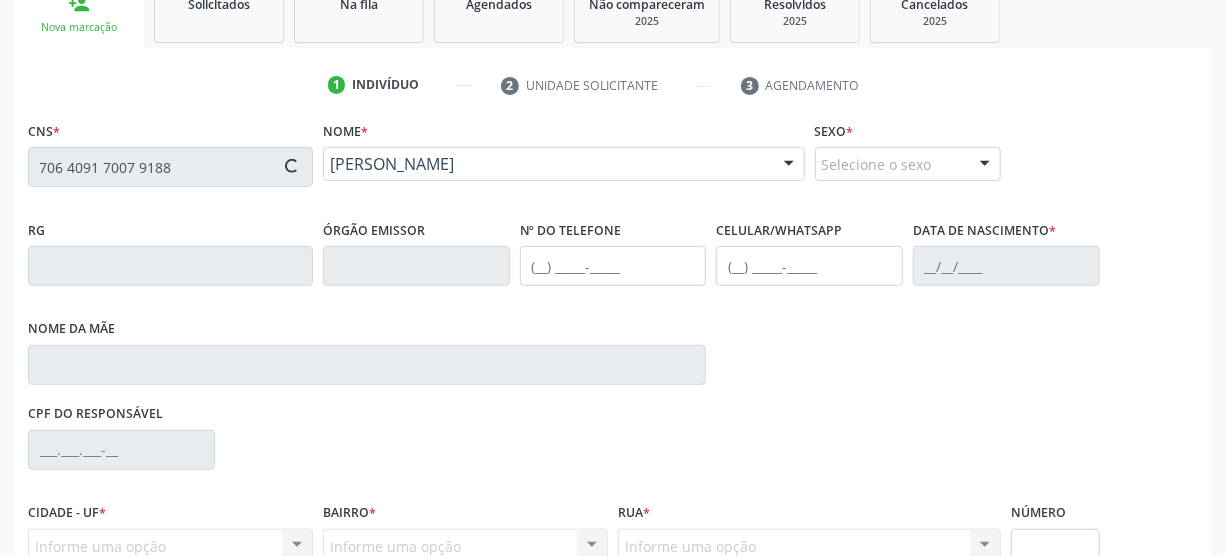 type on "(87) 98130-8331" 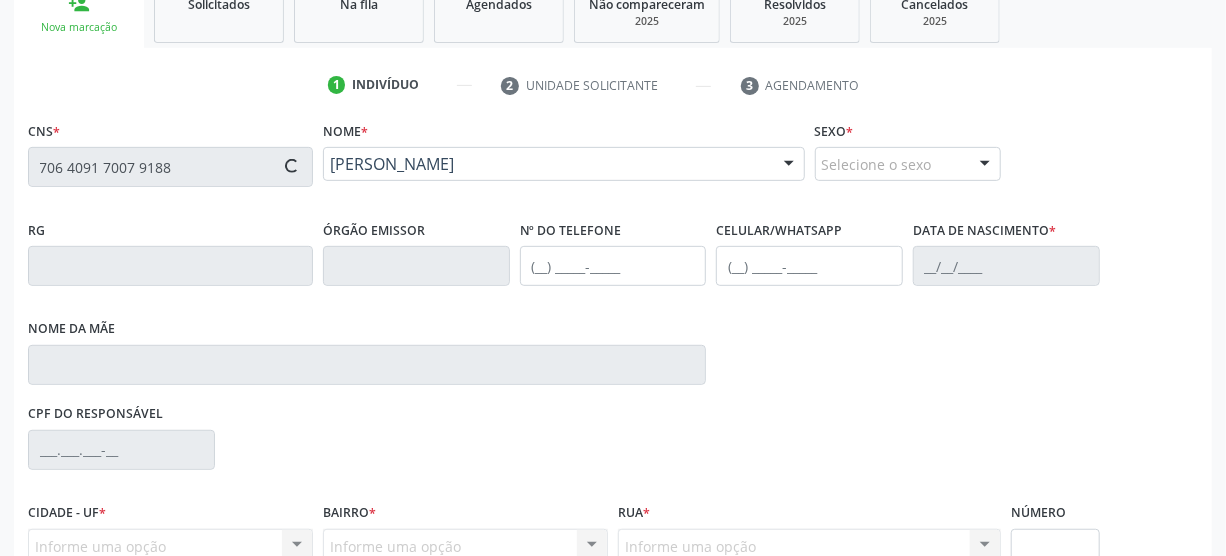 type on "(87) 98130-8331" 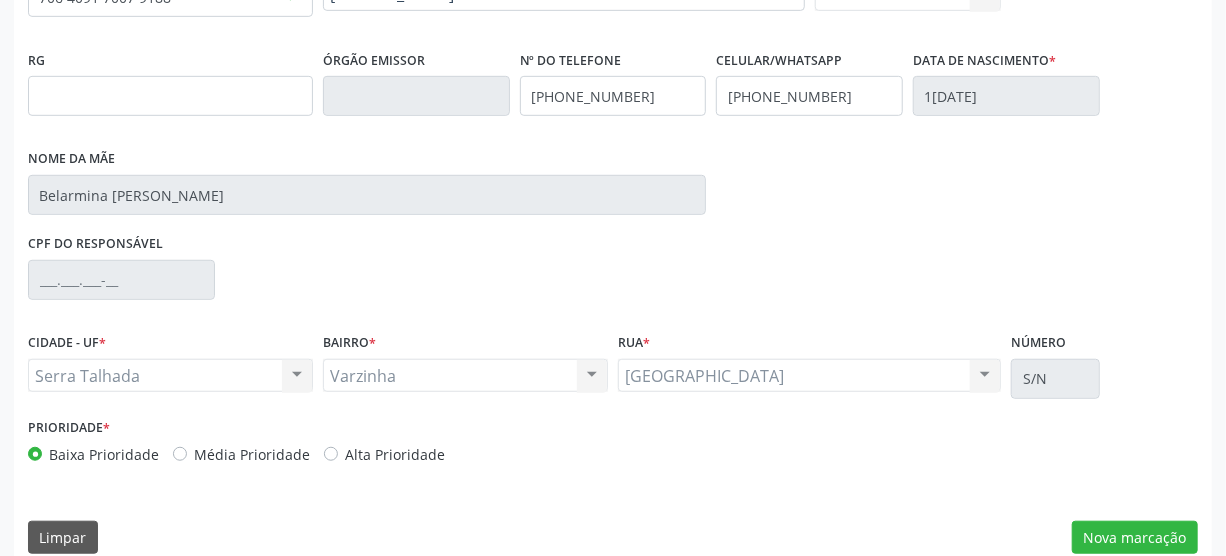 scroll, scrollTop: 500, scrollLeft: 0, axis: vertical 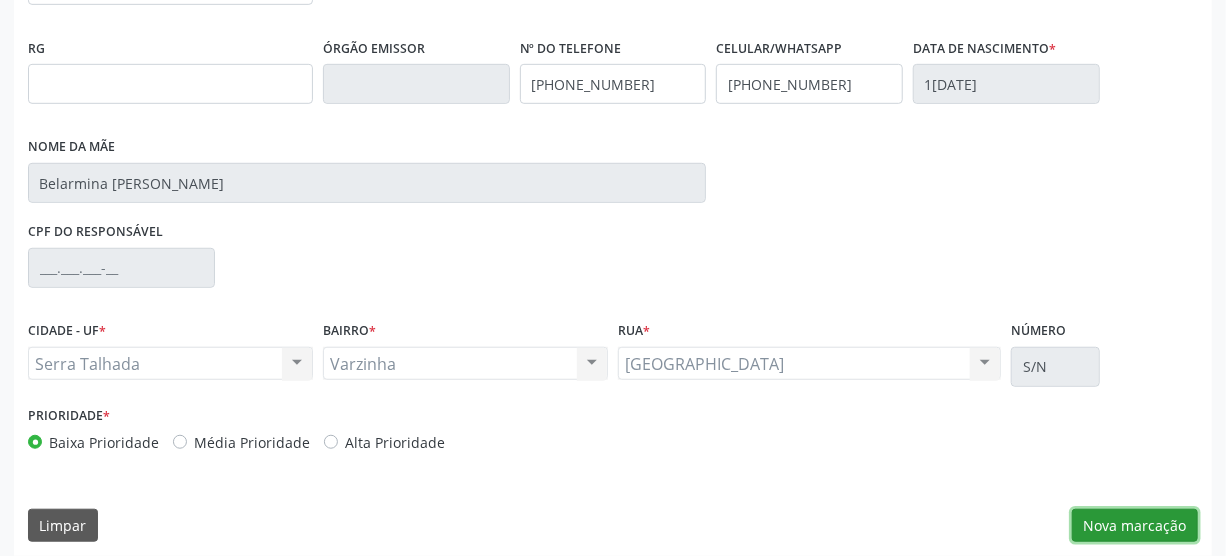 click on "Nova marcação" at bounding box center (1135, 526) 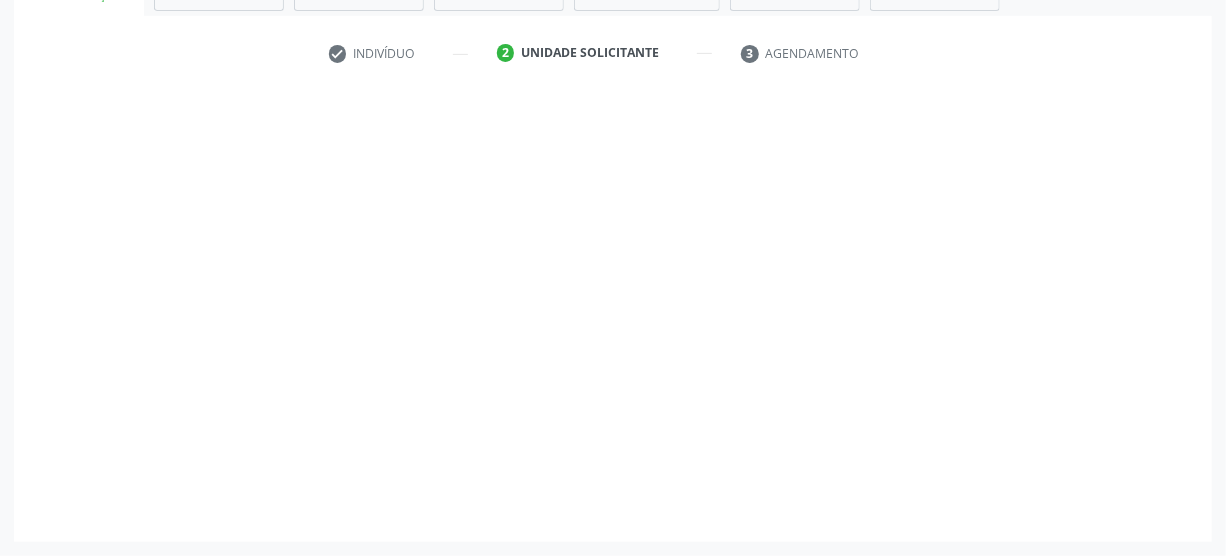 scroll, scrollTop: 348, scrollLeft: 0, axis: vertical 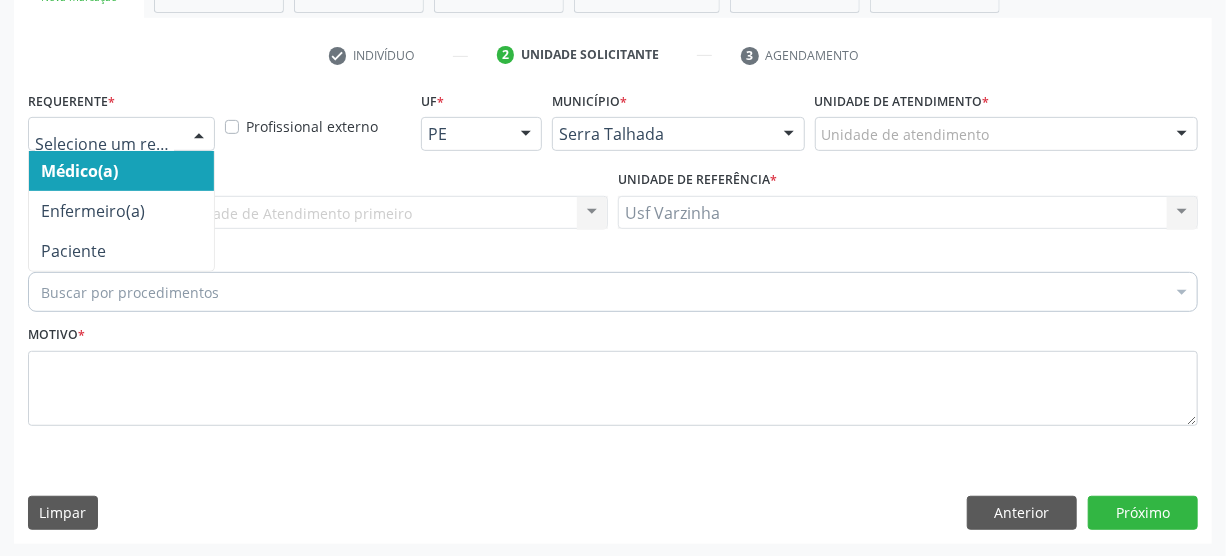 click at bounding box center (199, 135) 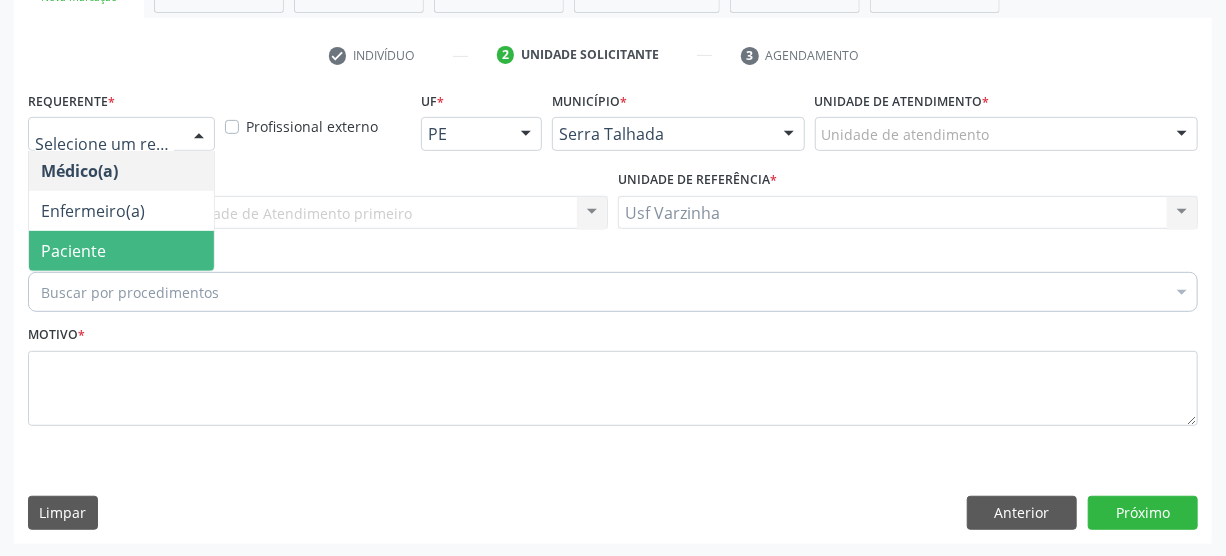 click on "Paciente" at bounding box center (121, 251) 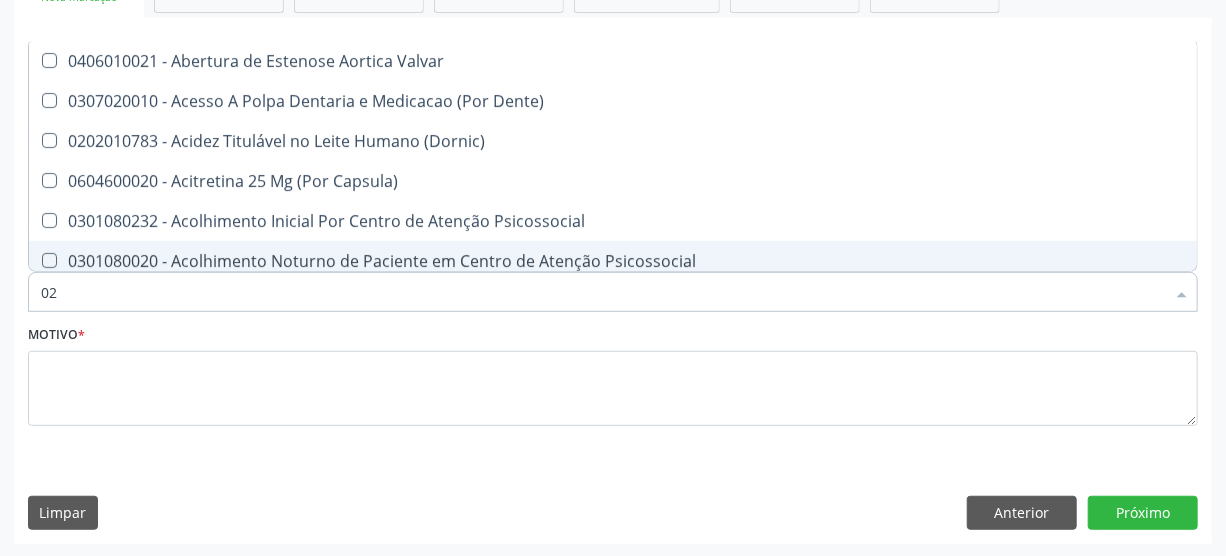 type on "0" 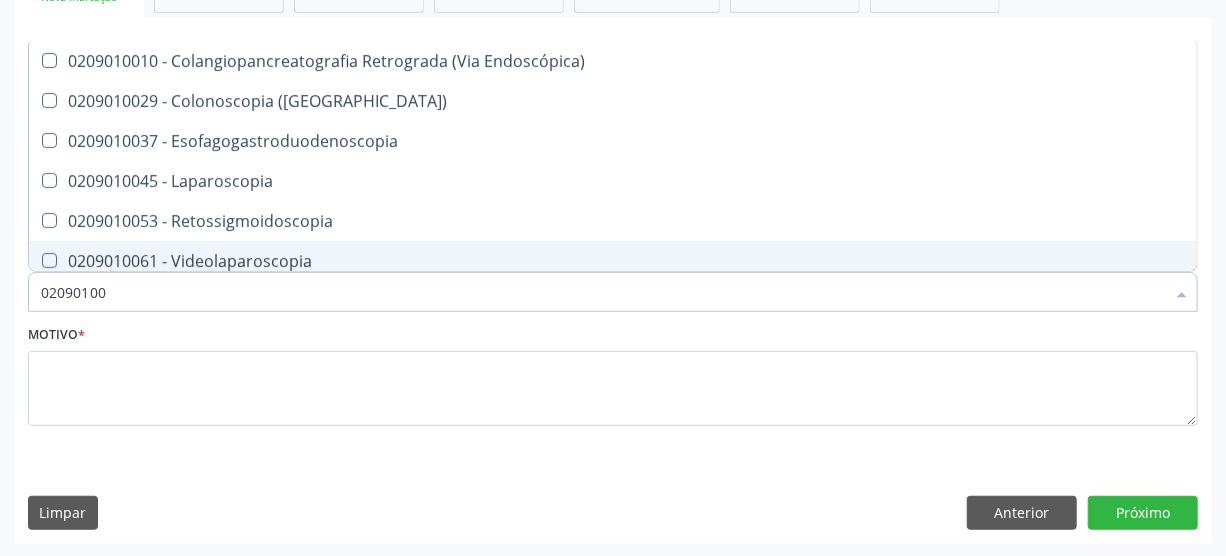 type on "020901003" 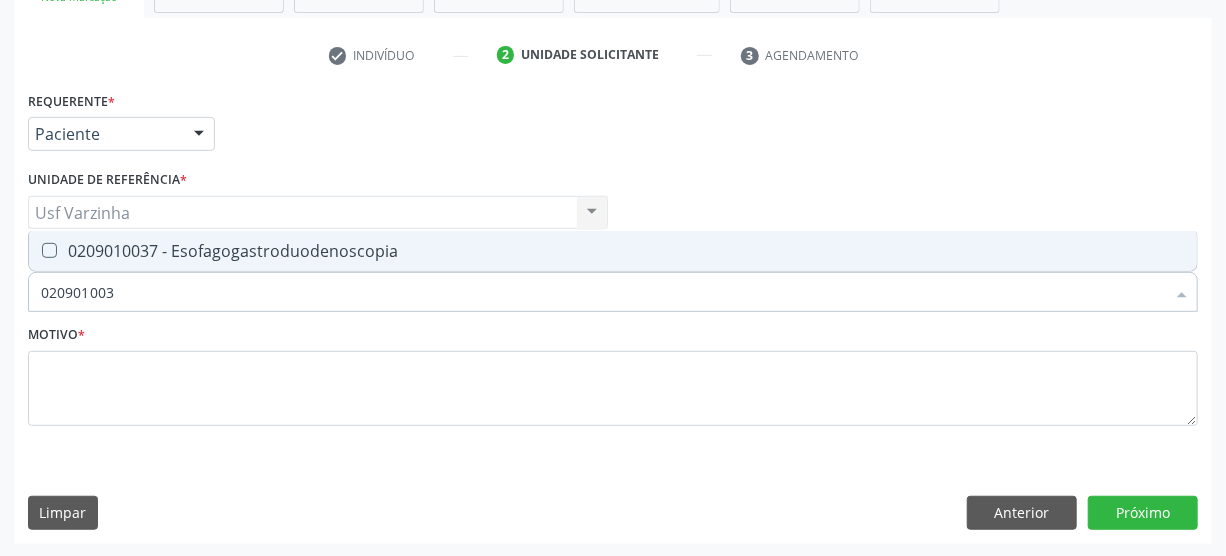 click at bounding box center (49, 250) 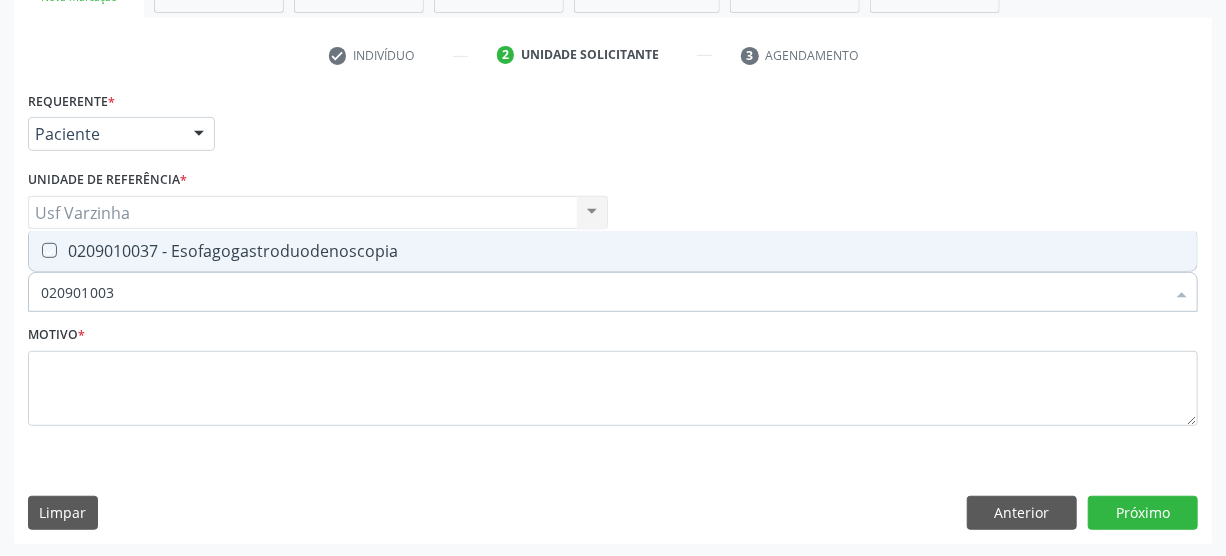 click at bounding box center [35, 250] 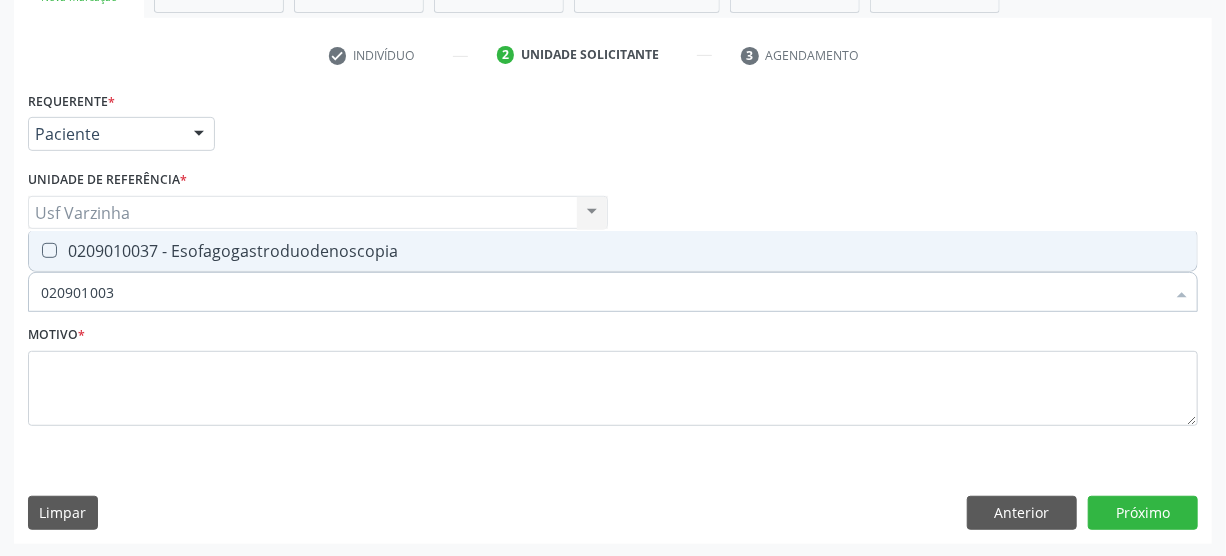 checkbox on "true" 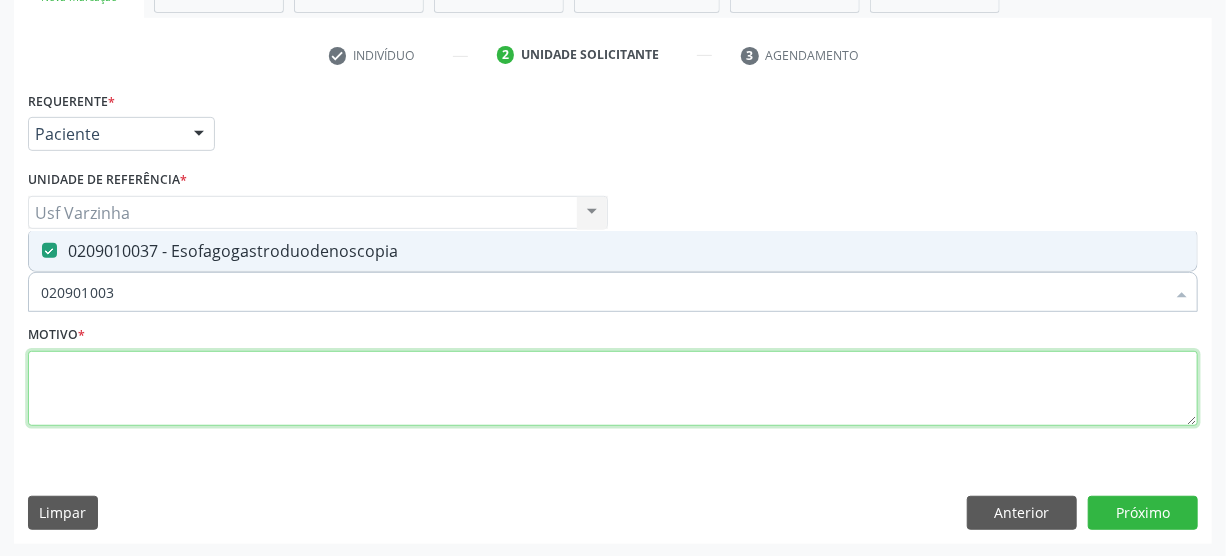 click at bounding box center [613, 389] 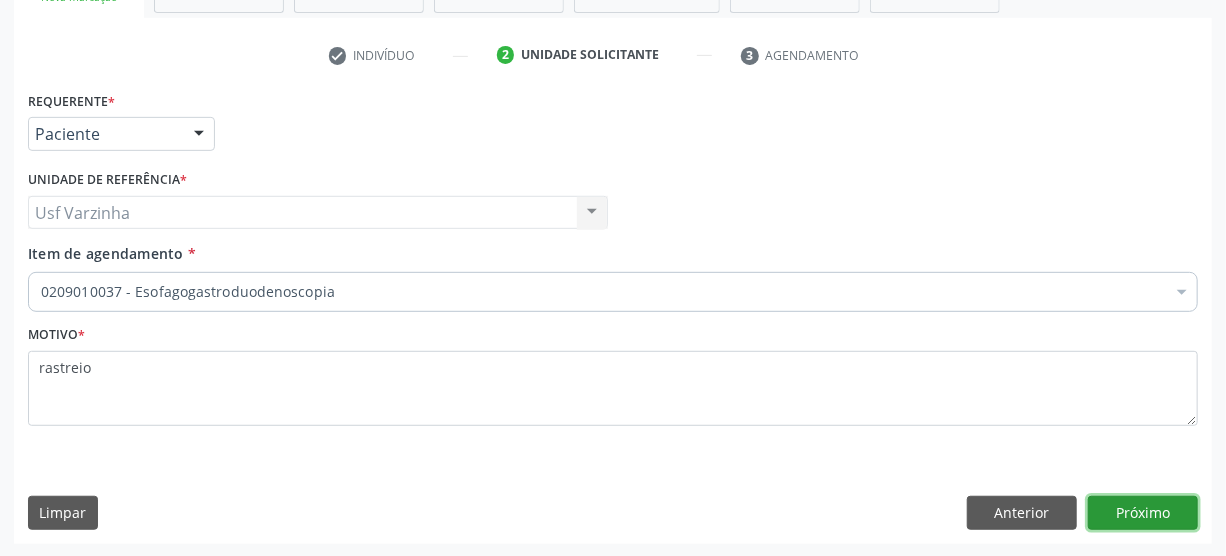 click on "Próximo" at bounding box center (1143, 513) 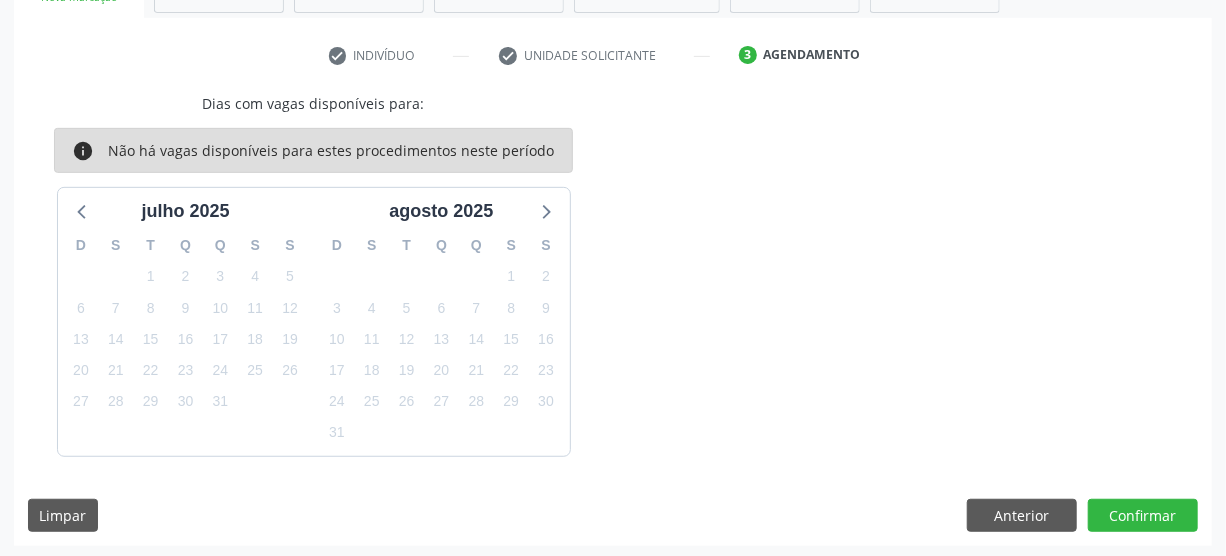 scroll, scrollTop: 0, scrollLeft: 0, axis: both 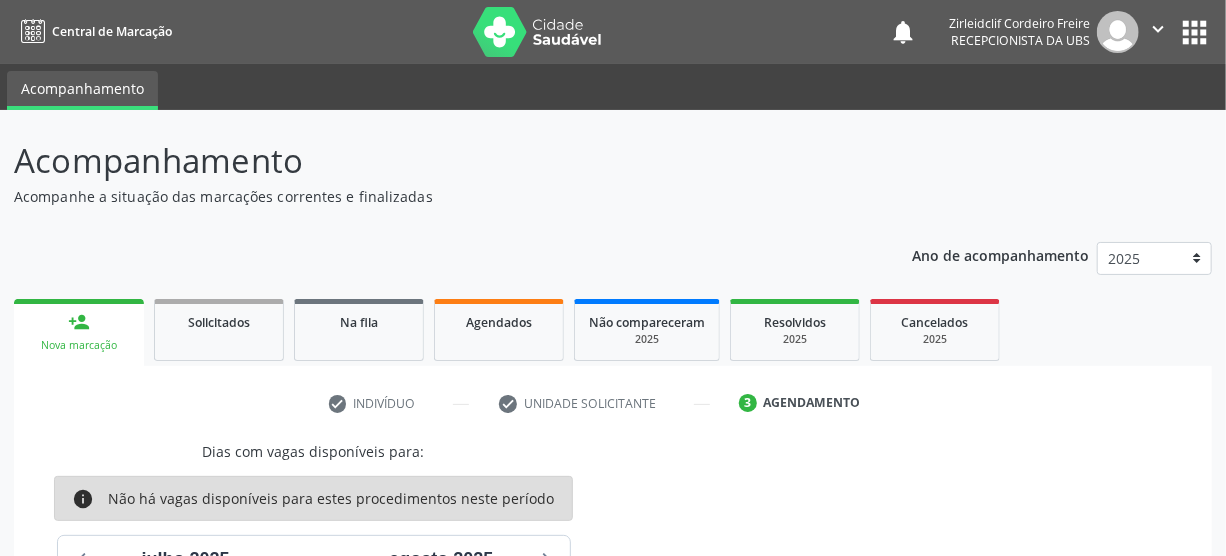 click on "person_add
Nova marcação" at bounding box center (79, 332) 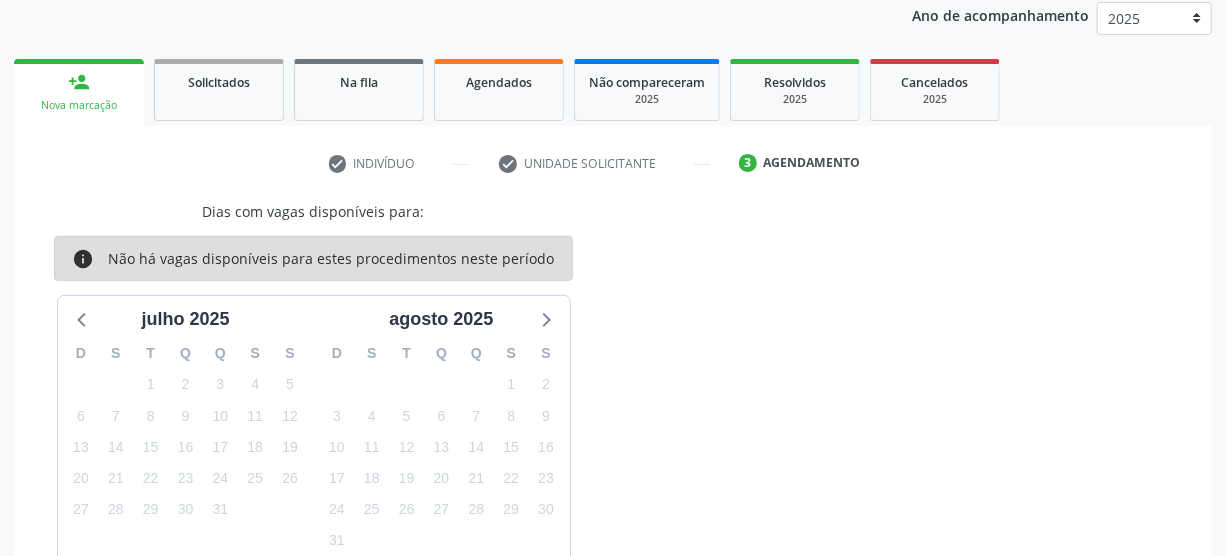 scroll, scrollTop: 272, scrollLeft: 0, axis: vertical 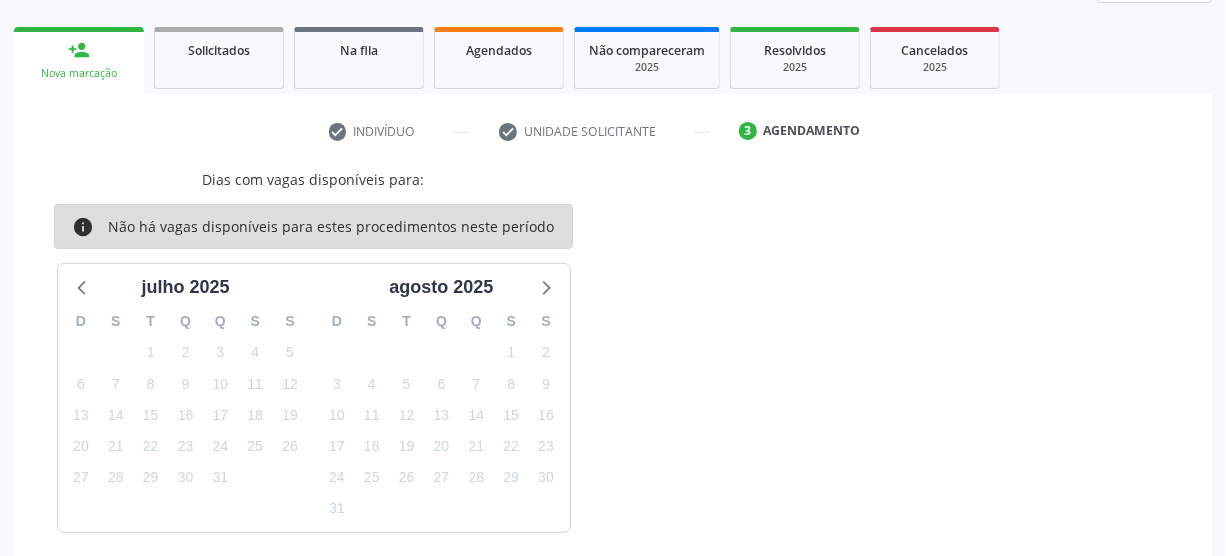 click on "person_add
Nova marcação" at bounding box center (79, 60) 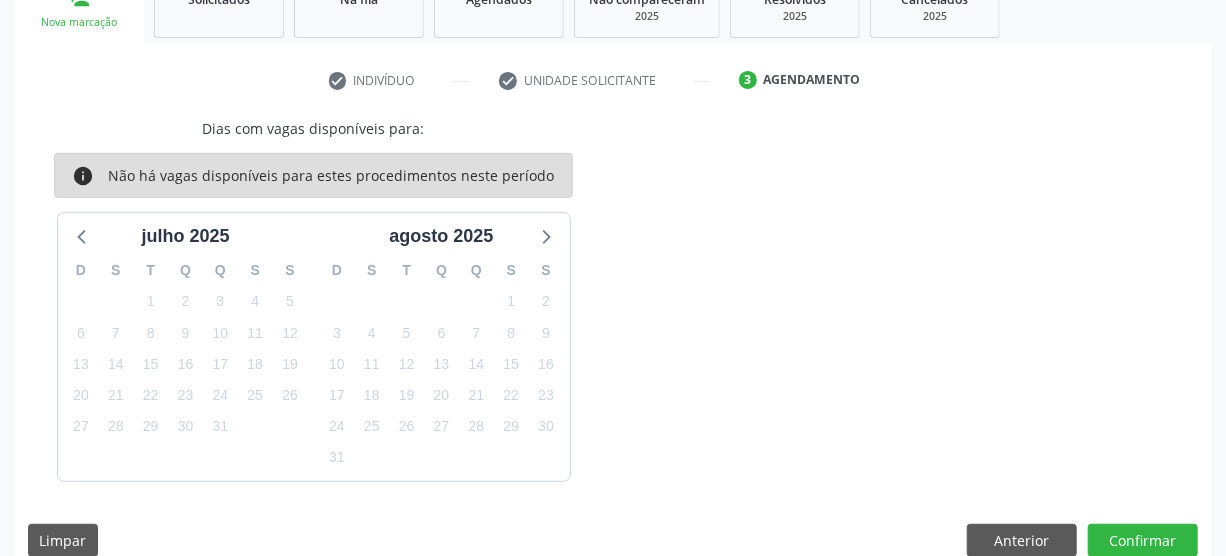 scroll, scrollTop: 350, scrollLeft: 0, axis: vertical 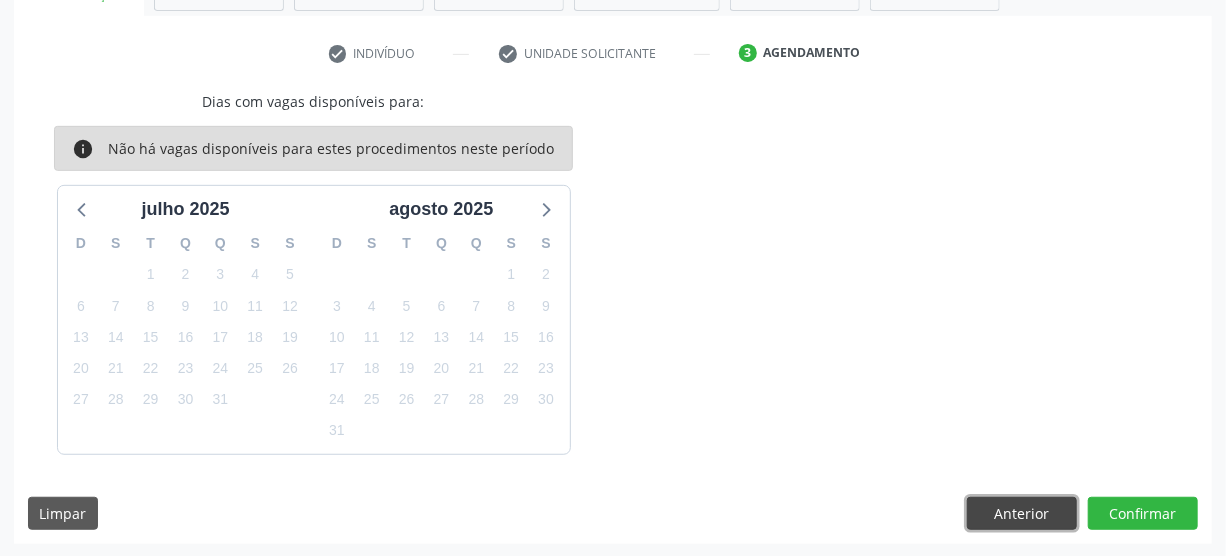 click on "Anterior" at bounding box center (1022, 514) 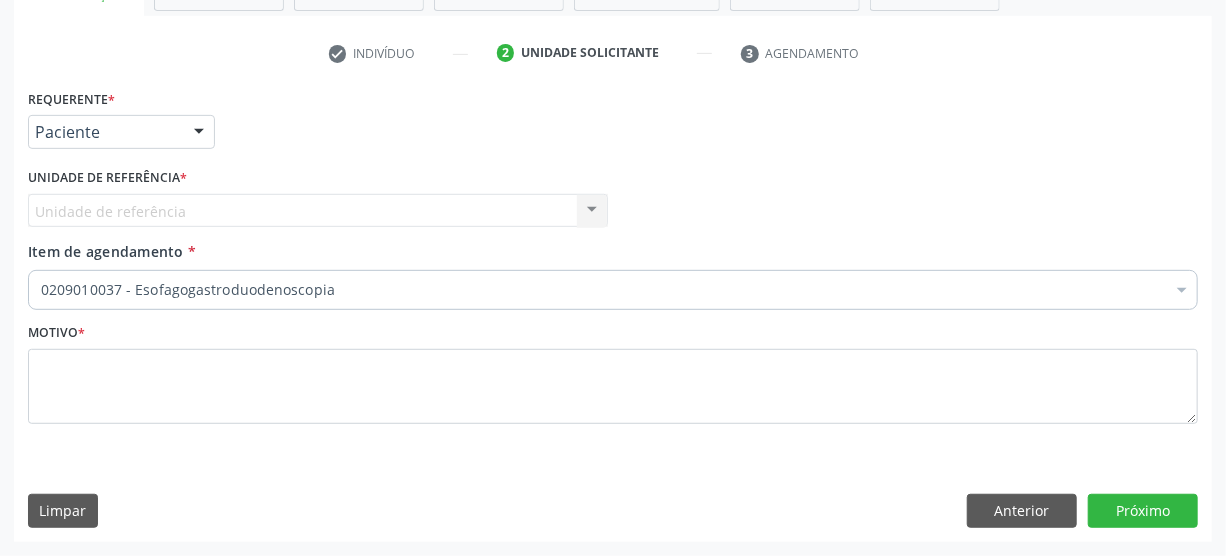 scroll, scrollTop: 348, scrollLeft: 0, axis: vertical 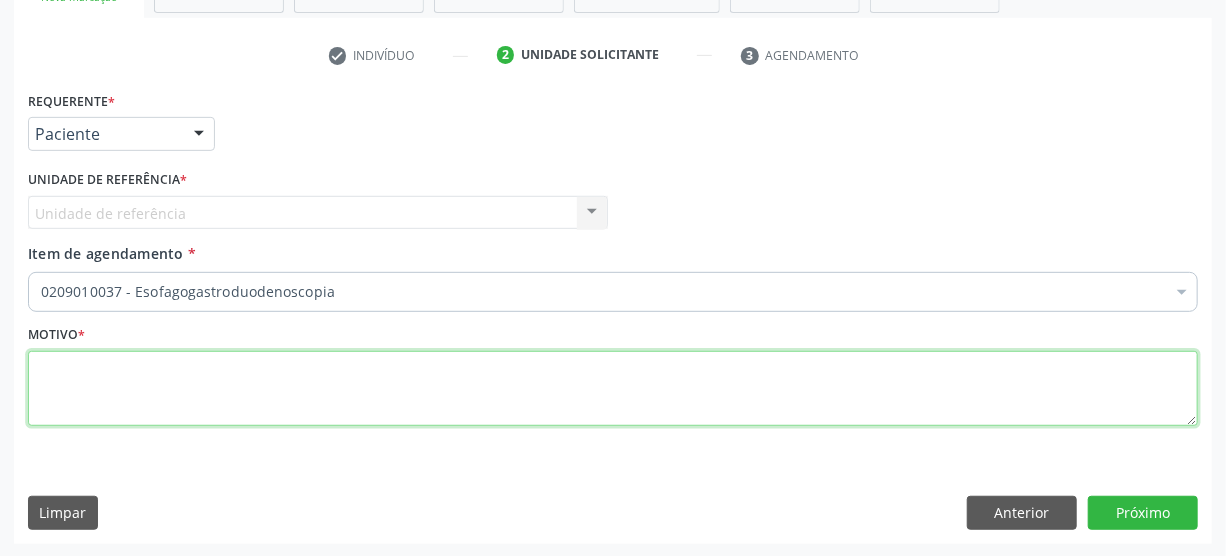click at bounding box center (613, 389) 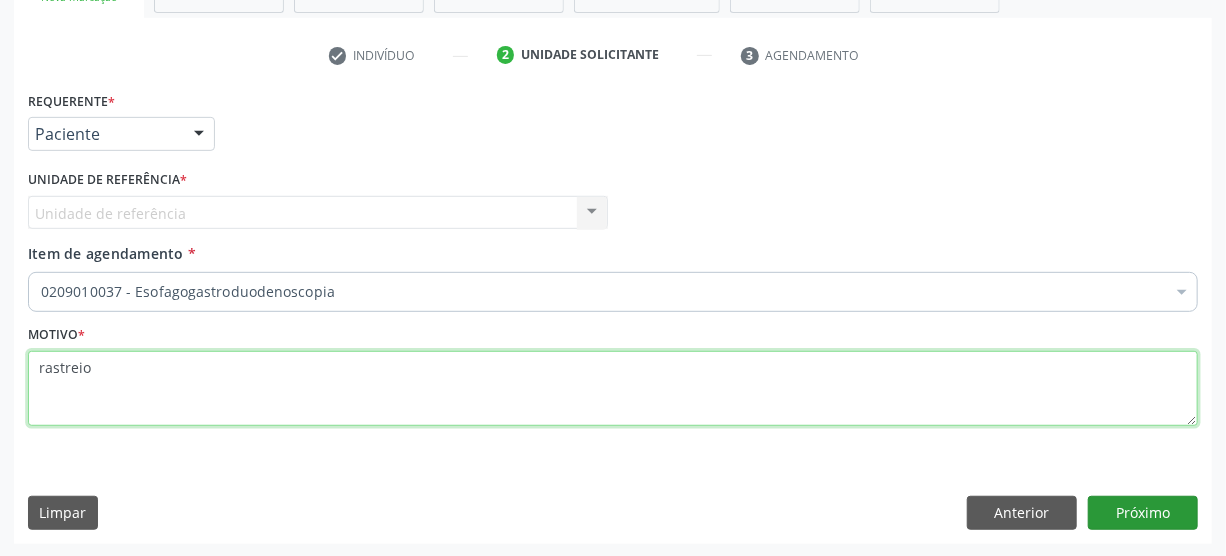 type on "rastreio" 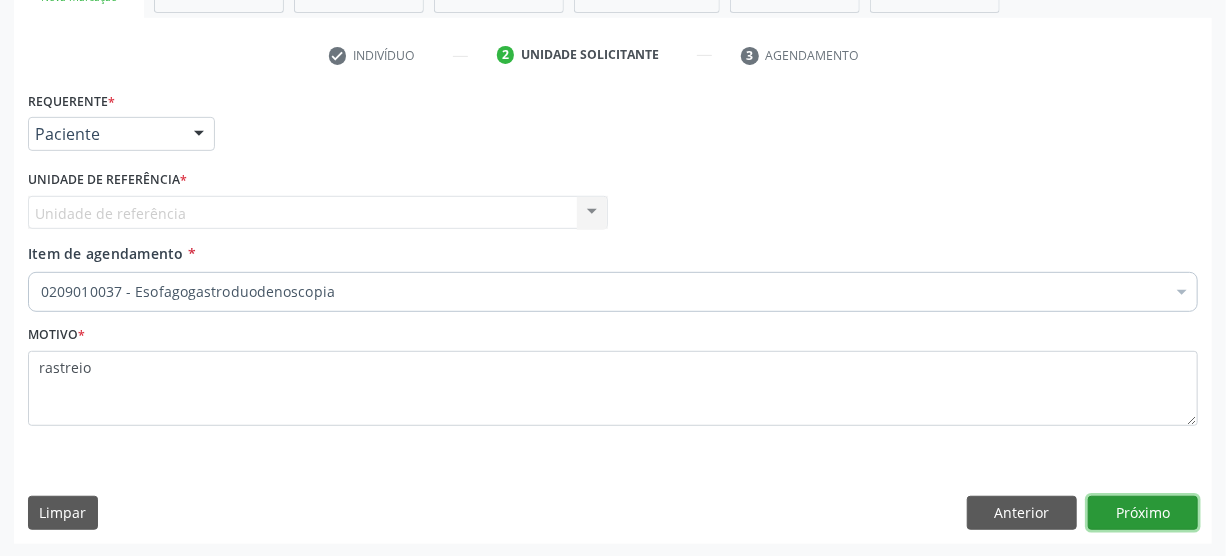 click on "Próximo" at bounding box center (1143, 513) 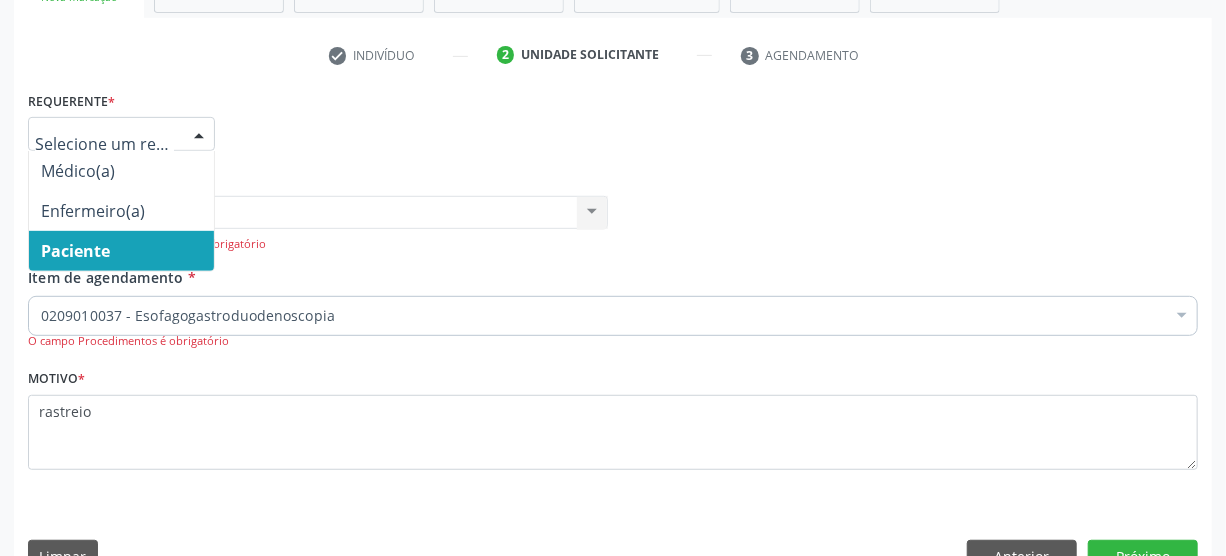 click at bounding box center (199, 135) 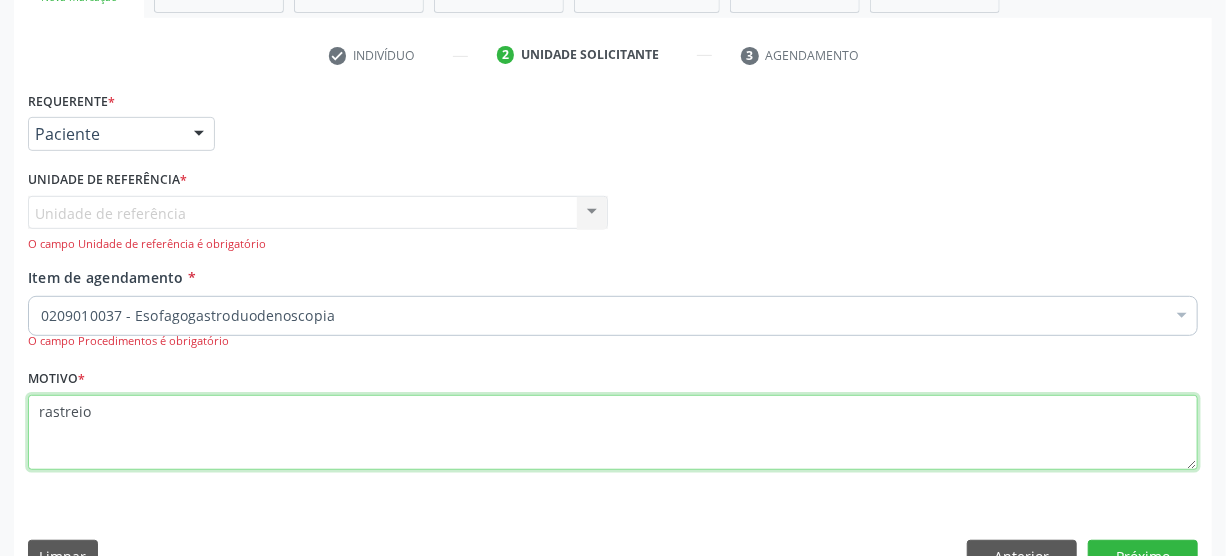 click on "rastreio" at bounding box center (613, 433) 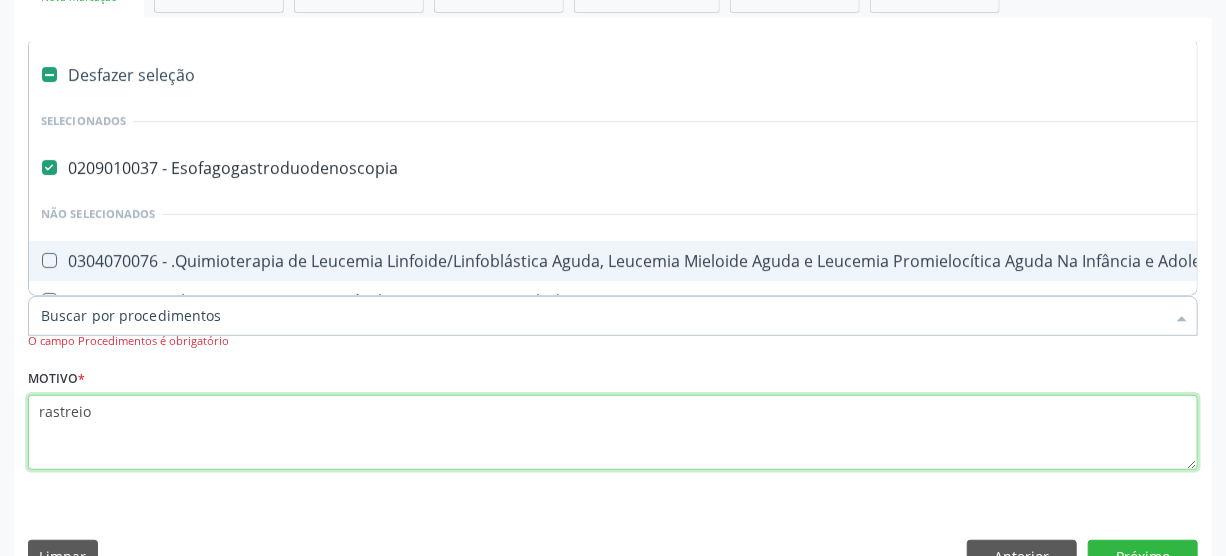 drag, startPoint x: 111, startPoint y: 420, endPoint x: 130, endPoint y: 420, distance: 19 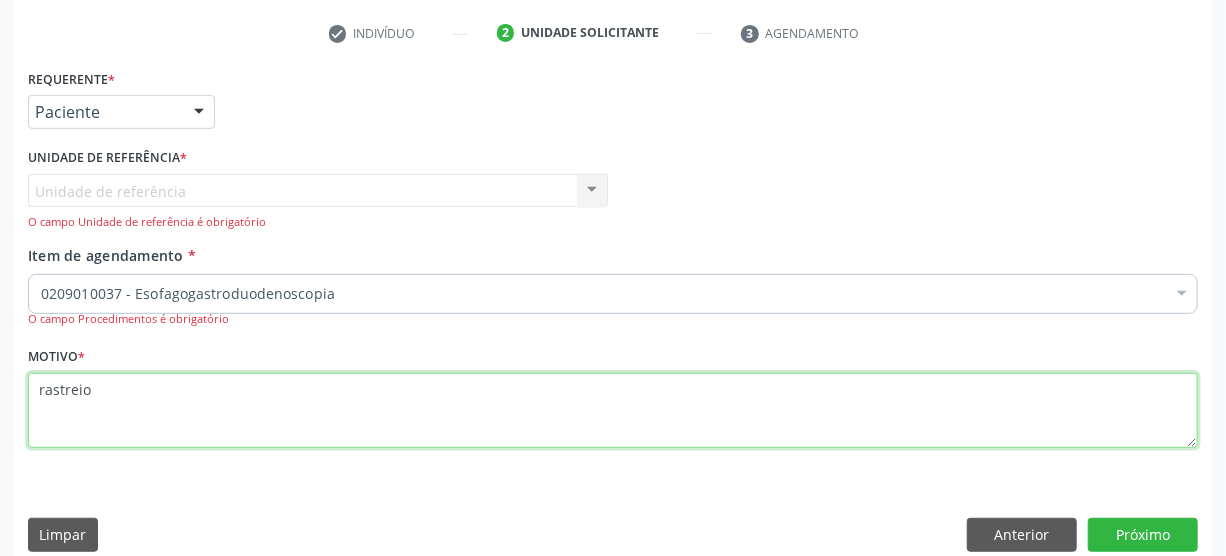 scroll, scrollTop: 391, scrollLeft: 0, axis: vertical 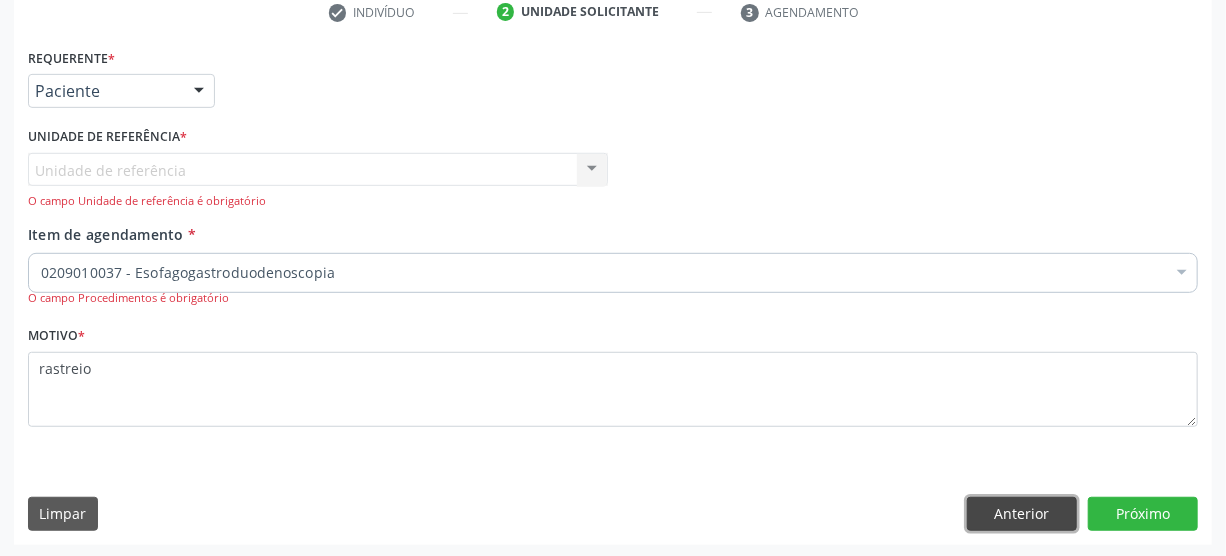 click on "Anterior" at bounding box center [1022, 514] 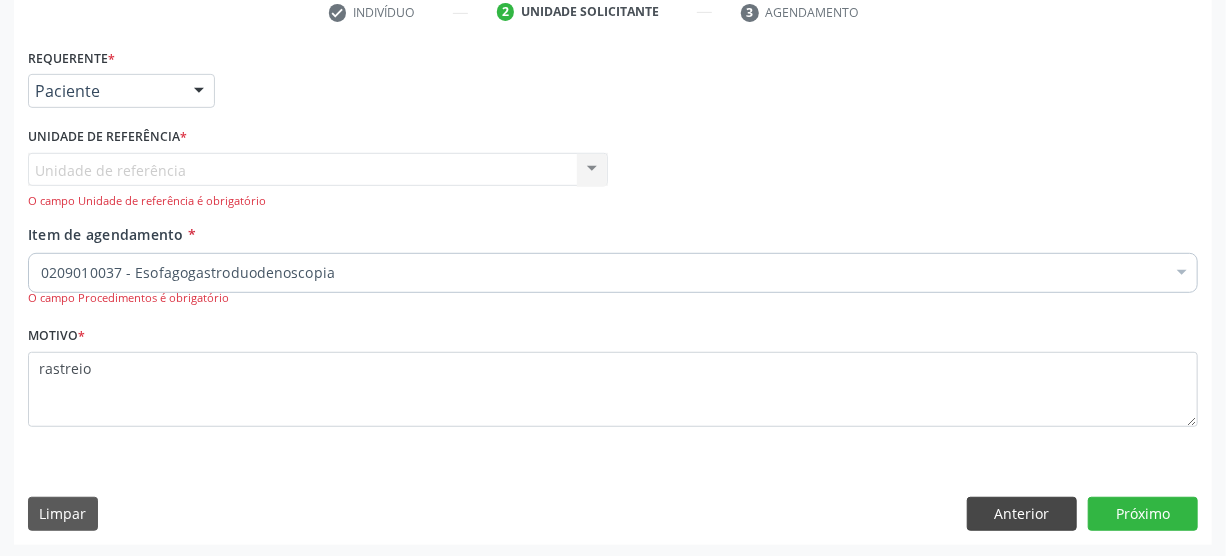 scroll, scrollTop: 390, scrollLeft: 0, axis: vertical 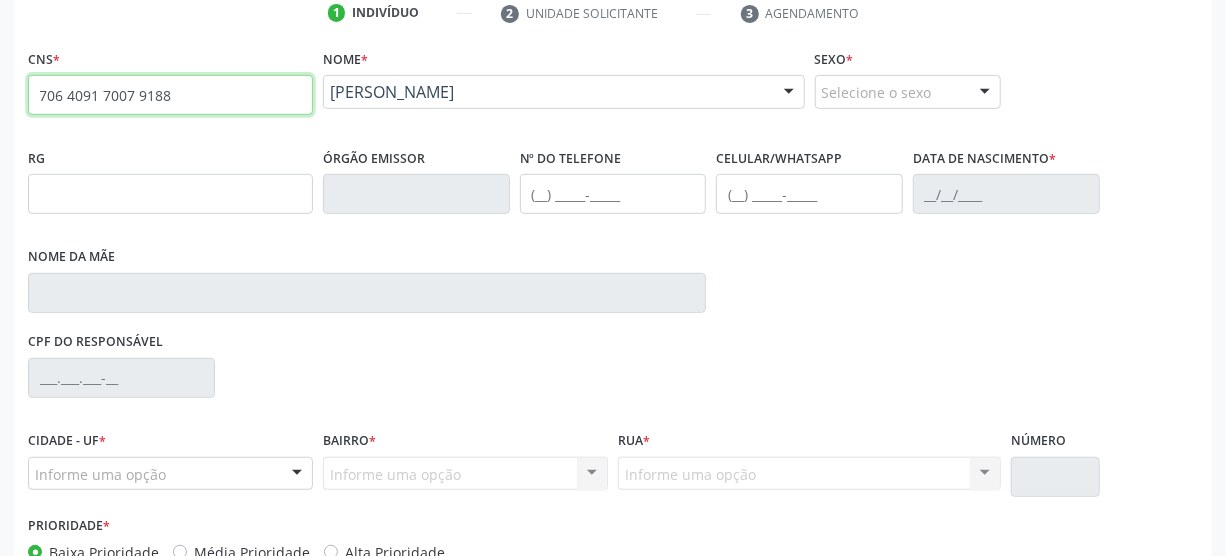 click on "706 4091 7007 9188" at bounding box center [170, 95] 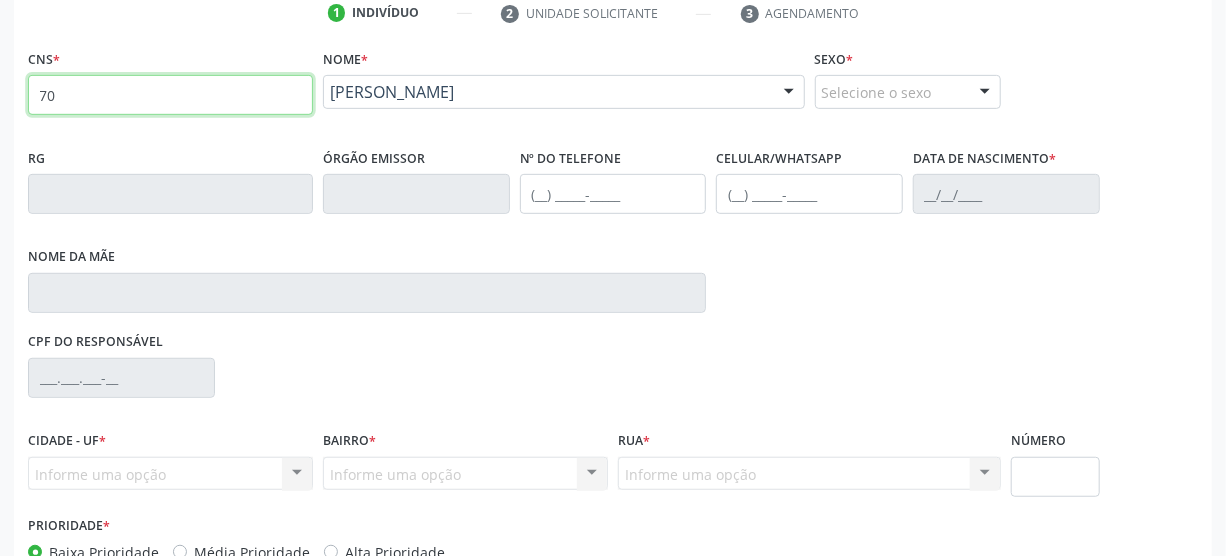 type on "7" 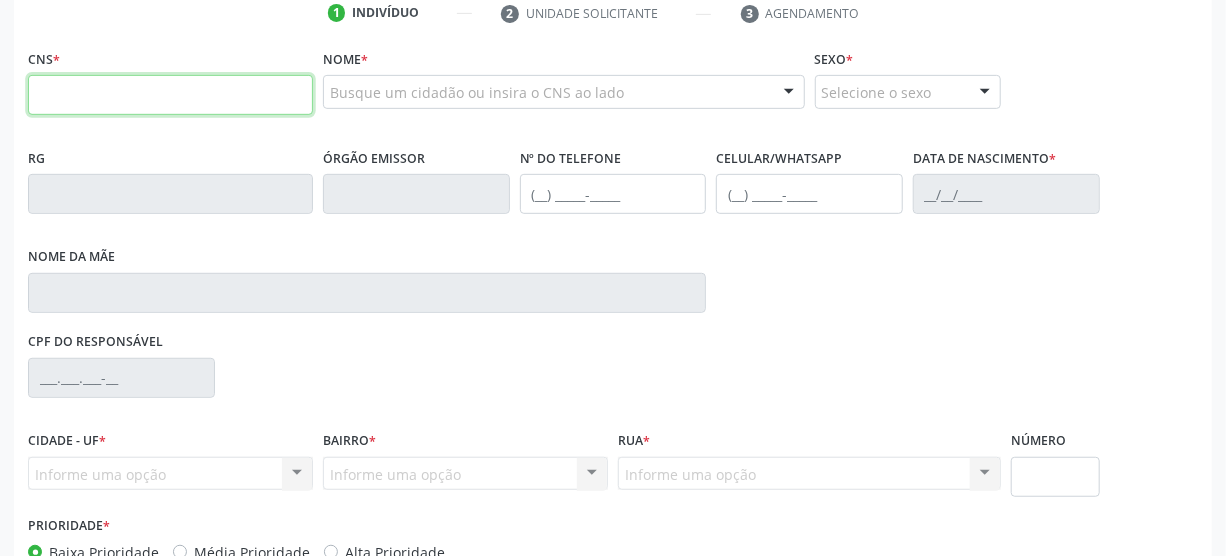 type 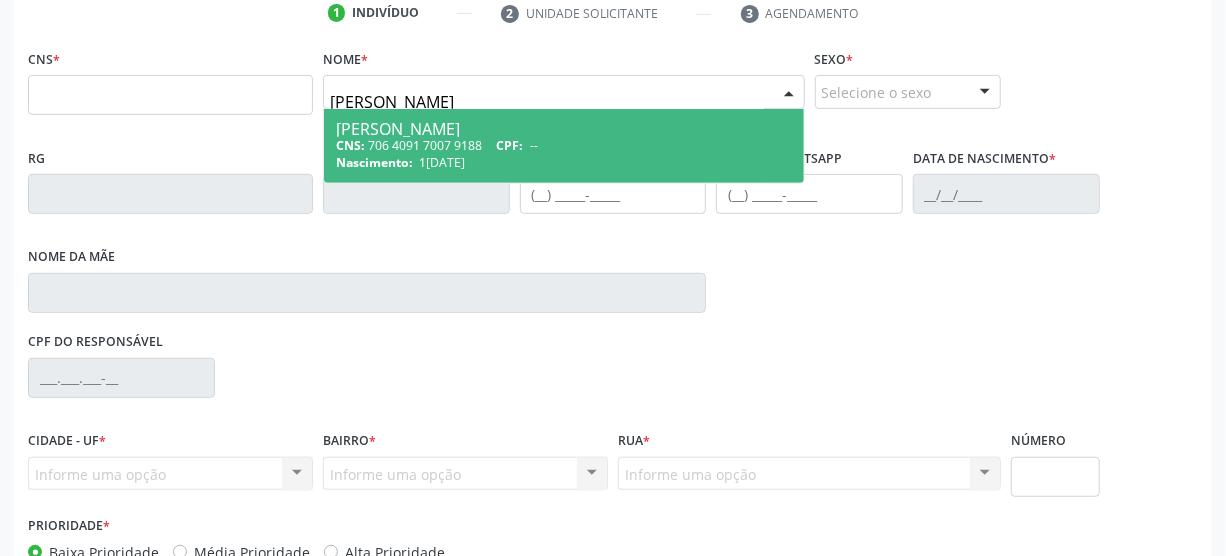 click on "CNS:
706 4091 7007 9188
CPF:    --" at bounding box center [564, 145] 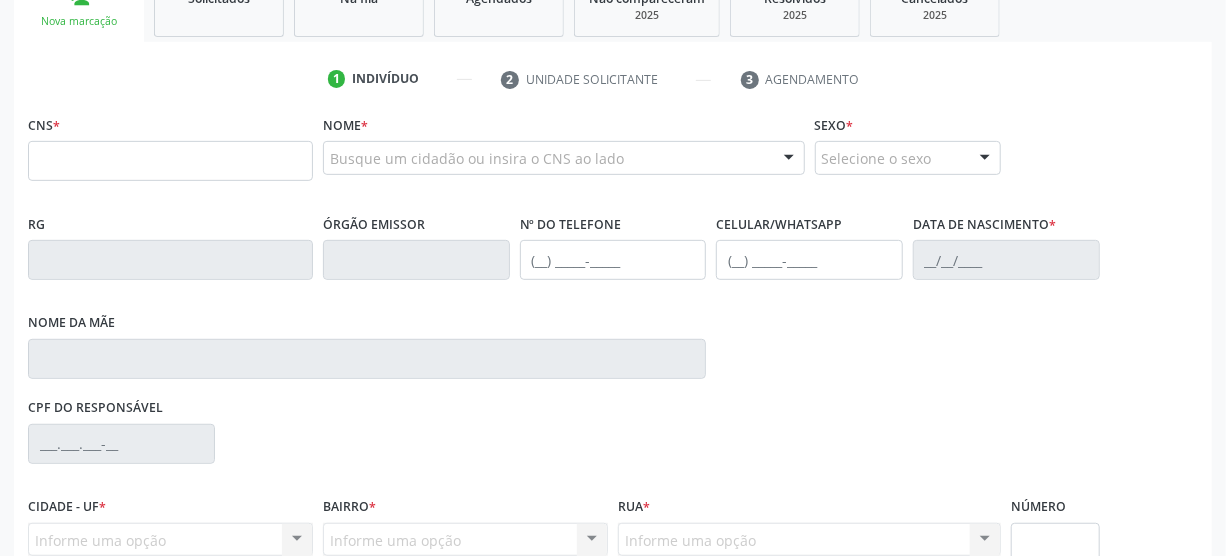 scroll, scrollTop: 300, scrollLeft: 0, axis: vertical 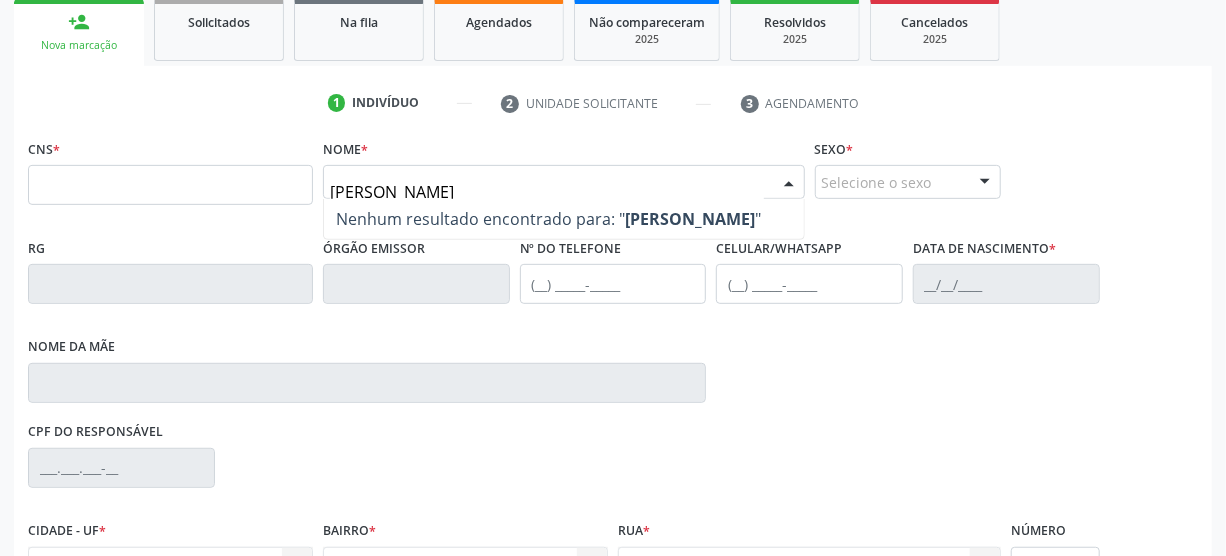 type on "jose pereira lima" 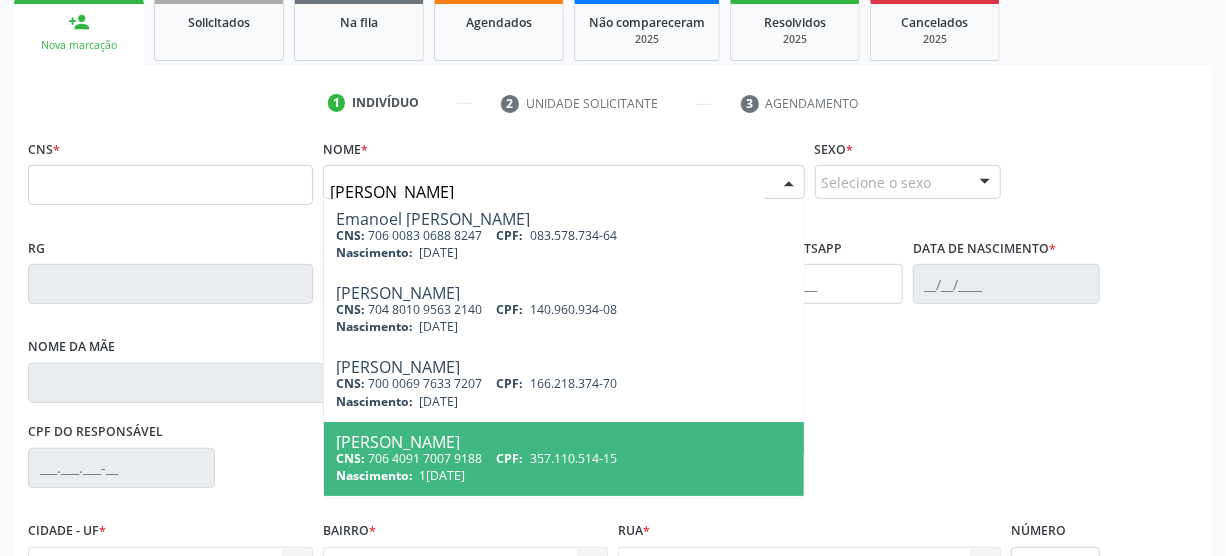 click on "CPF:" at bounding box center [510, 458] 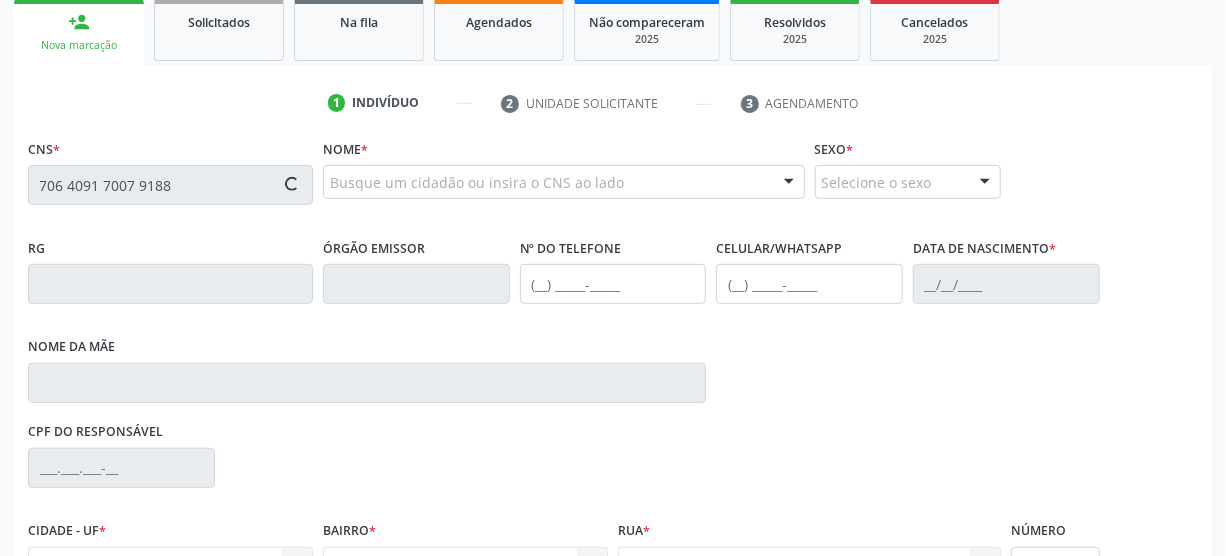 type on "706 4091 7007 9188" 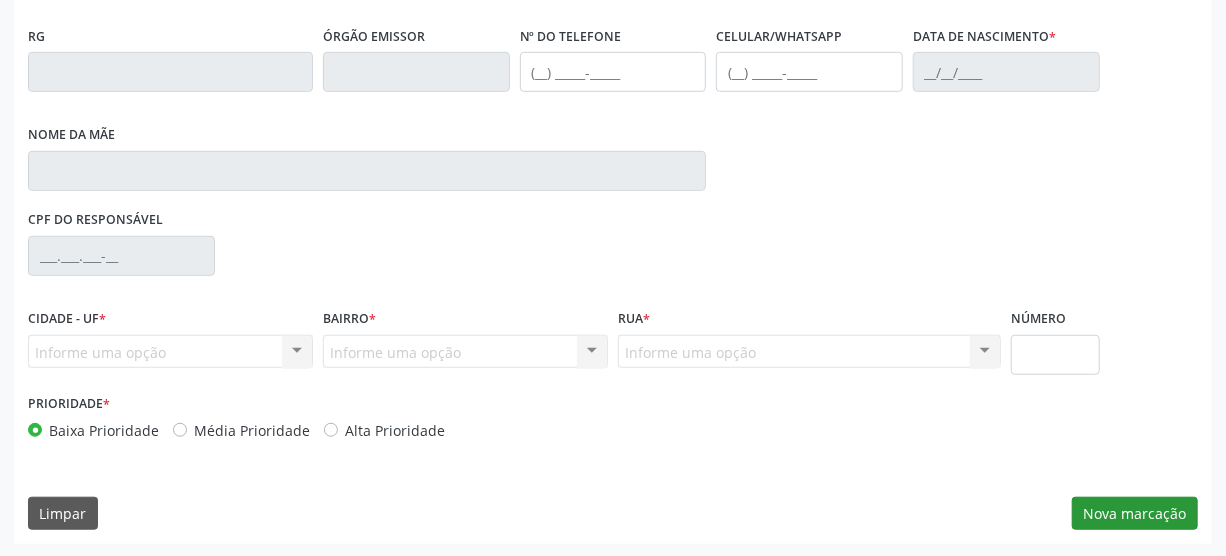 type on "(87) 98130-8331" 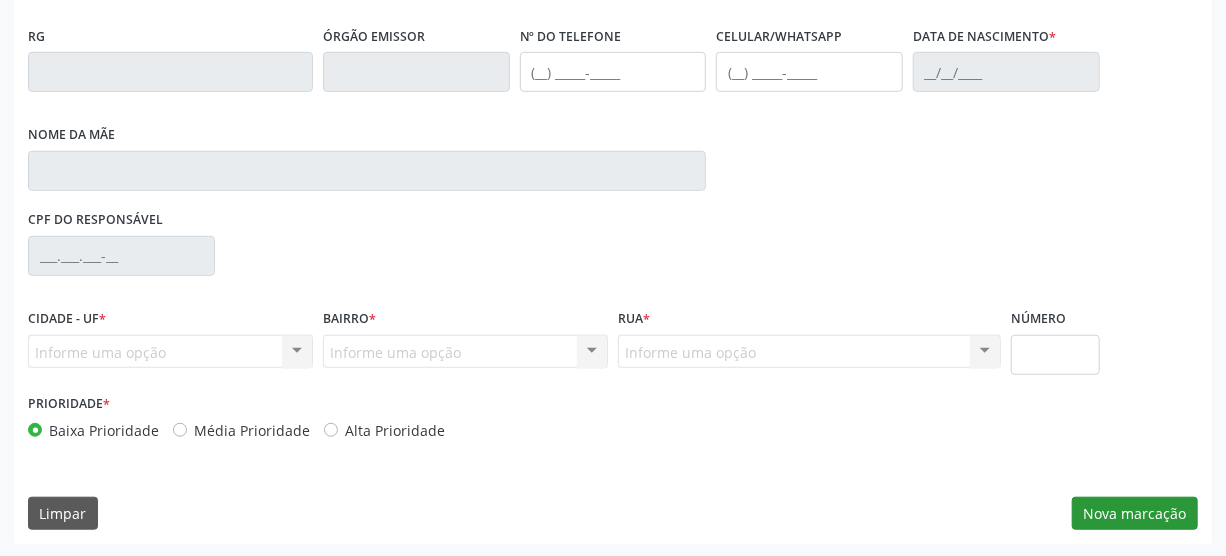 type on "(87) 98130-8331" 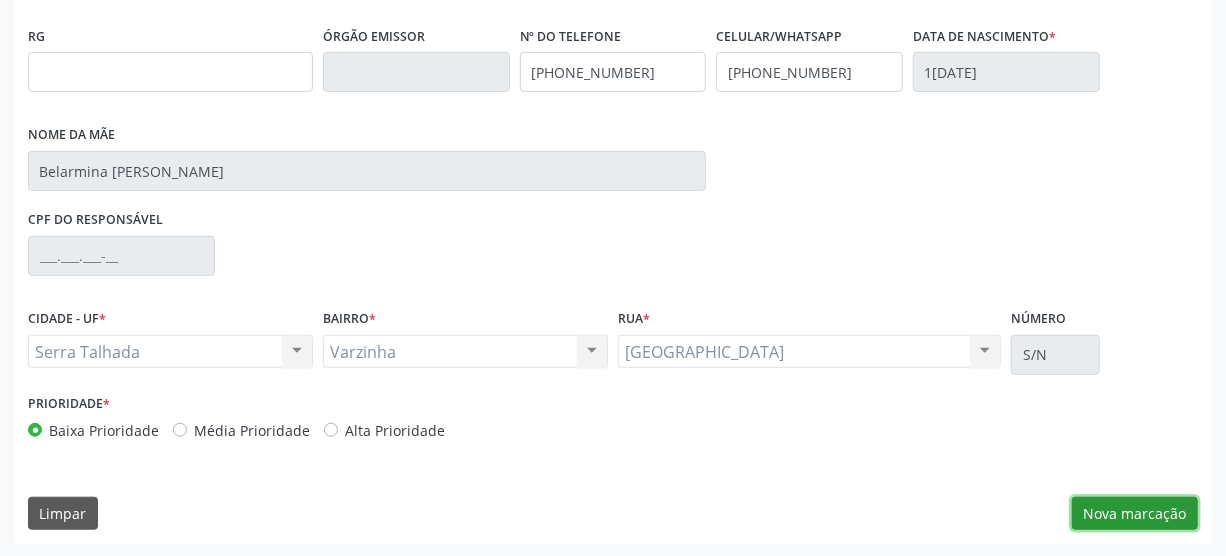 click on "Nova marcação" at bounding box center (1135, 514) 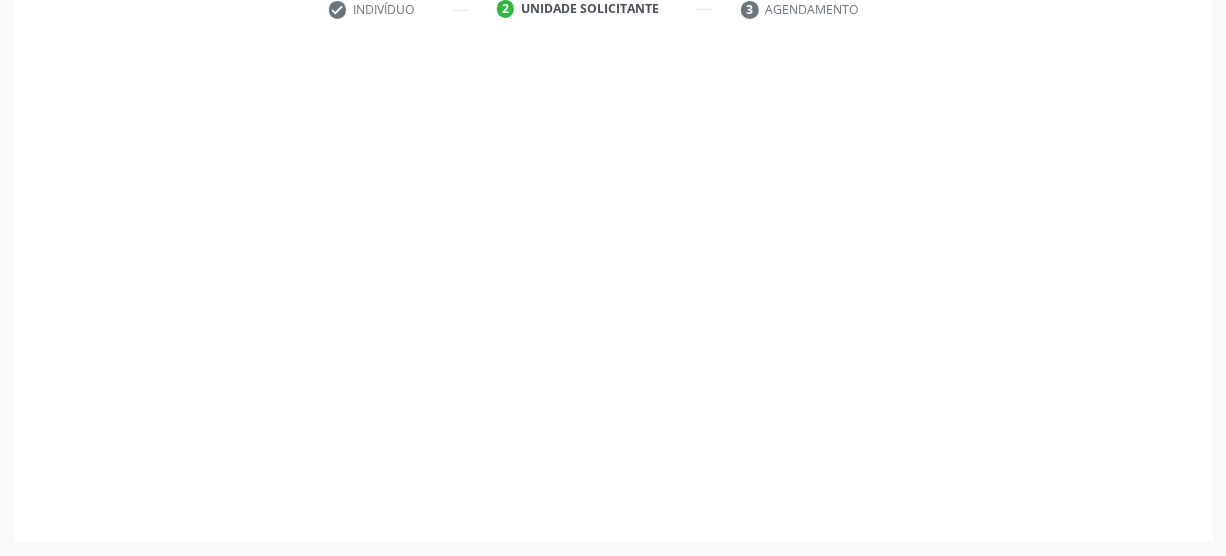 scroll, scrollTop: 391, scrollLeft: 0, axis: vertical 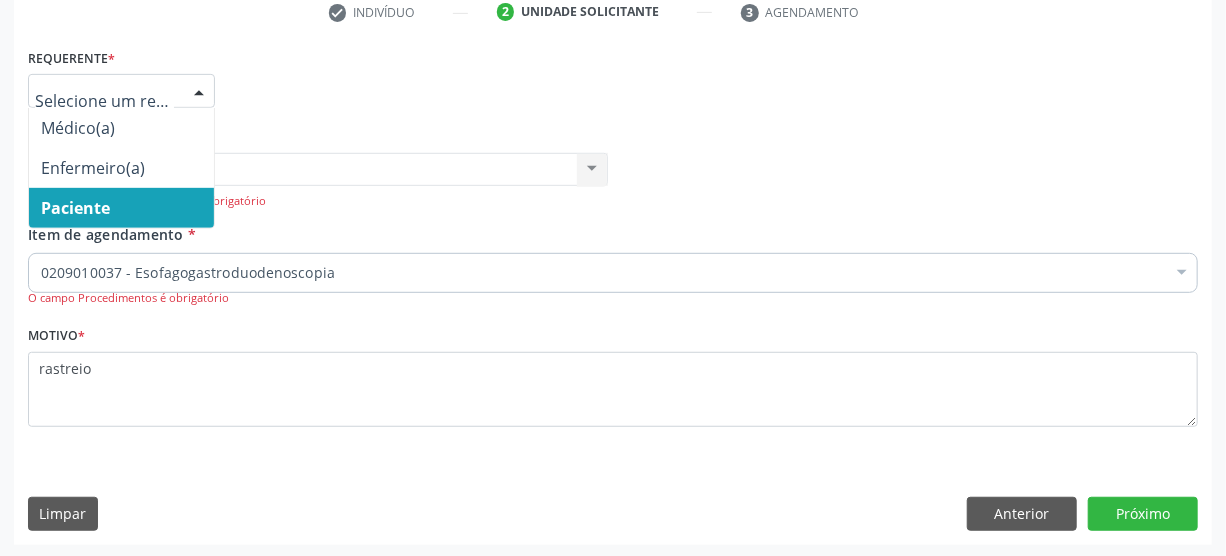 click at bounding box center (199, 92) 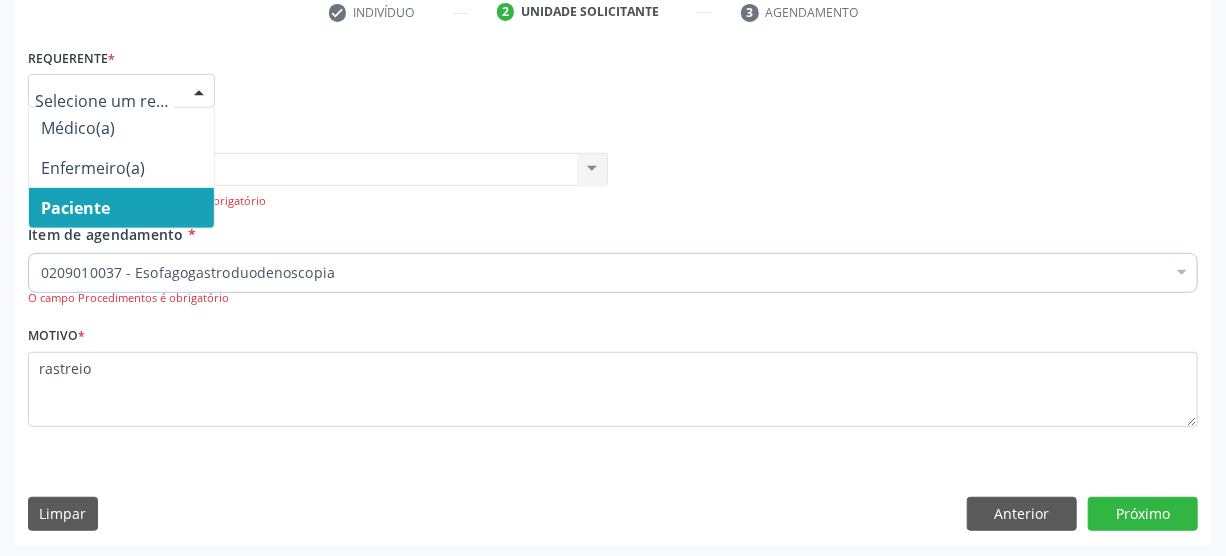 click on "Paciente" at bounding box center [121, 208] 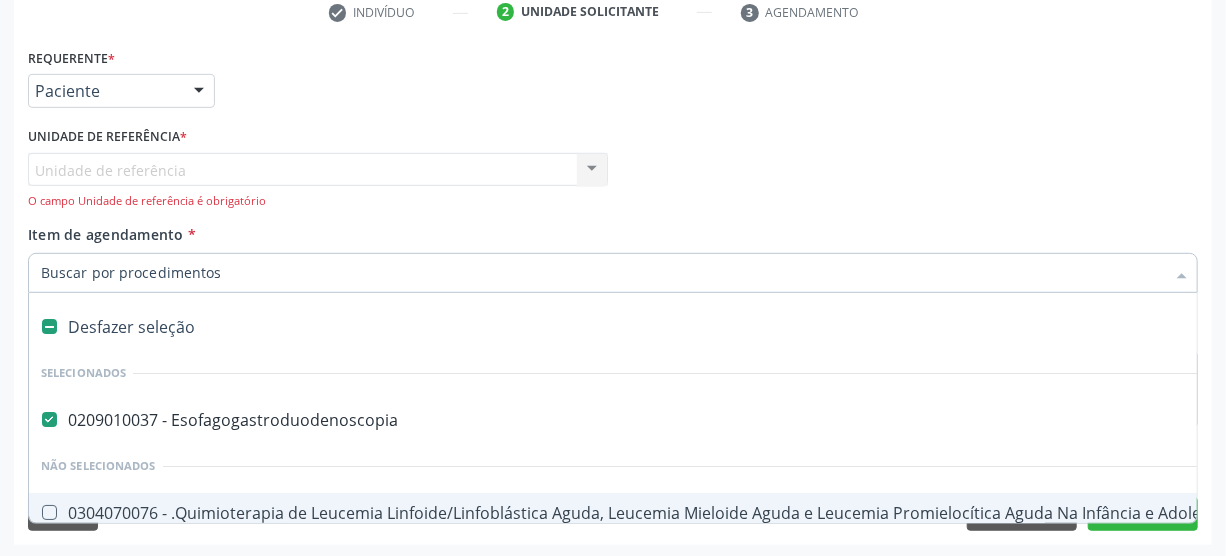 click at bounding box center [49, 326] 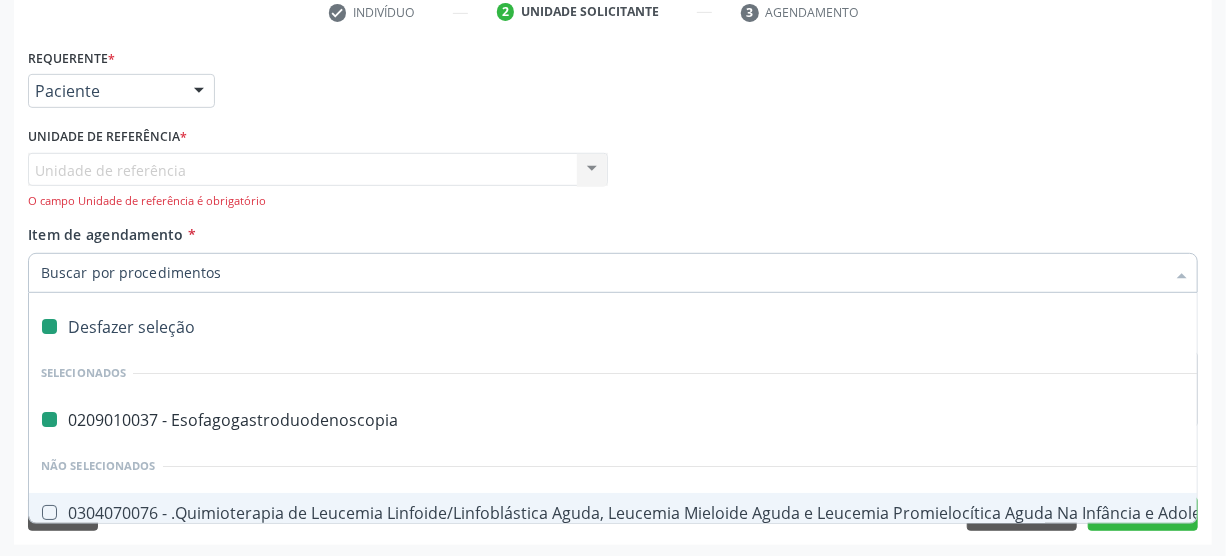 checkbox on "false" 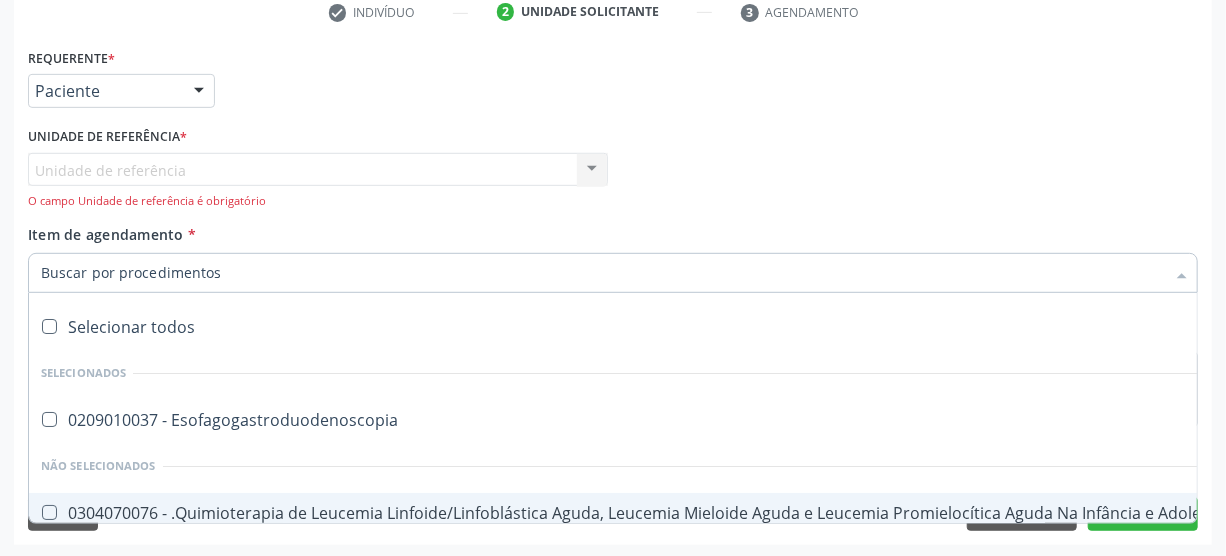 click on "Item de agendamento
*" at bounding box center [603, 273] 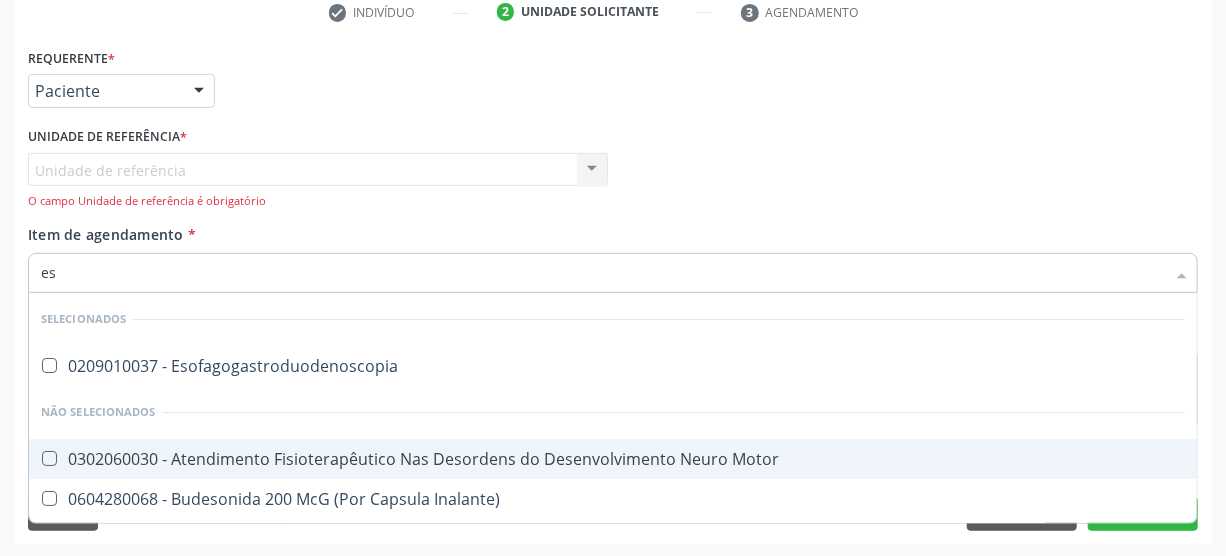 type on "eso" 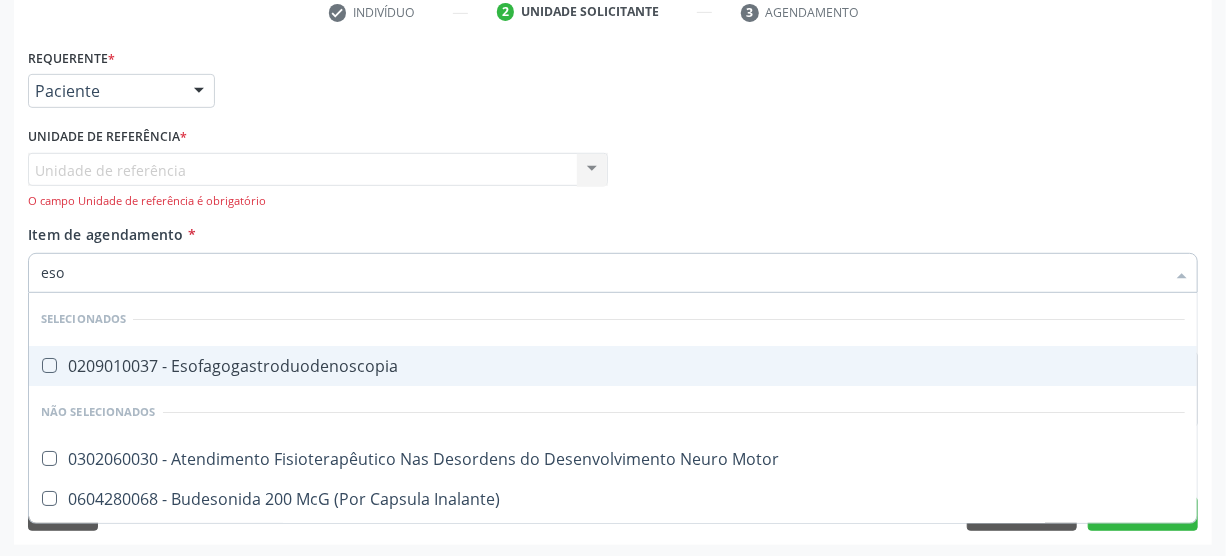 click at bounding box center (49, 365) 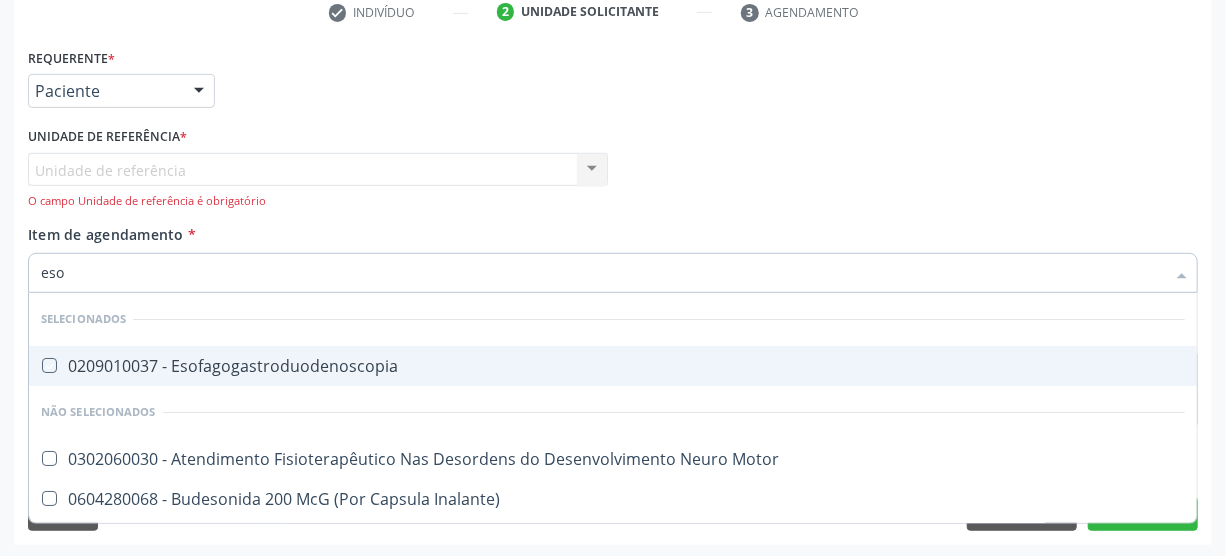 checkbox on "true" 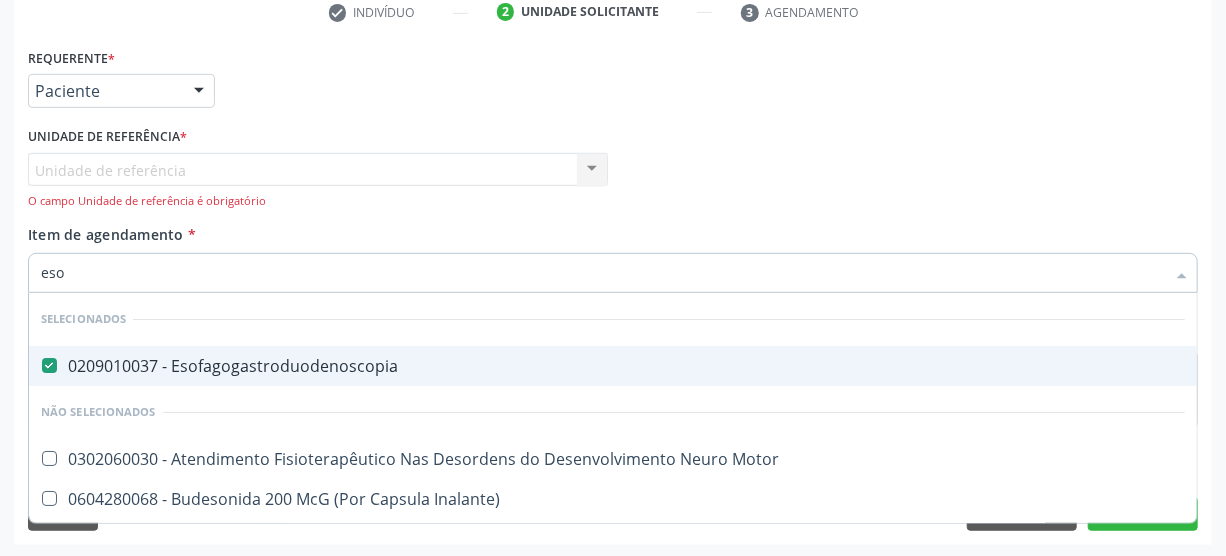 click on "Unidade de referência
Usf Varzinha
Nenhum resultado encontrado para: "   "
Não há nenhuma opção para ser exibida.
O campo Unidade de referência é obrigatório" at bounding box center (318, 181) 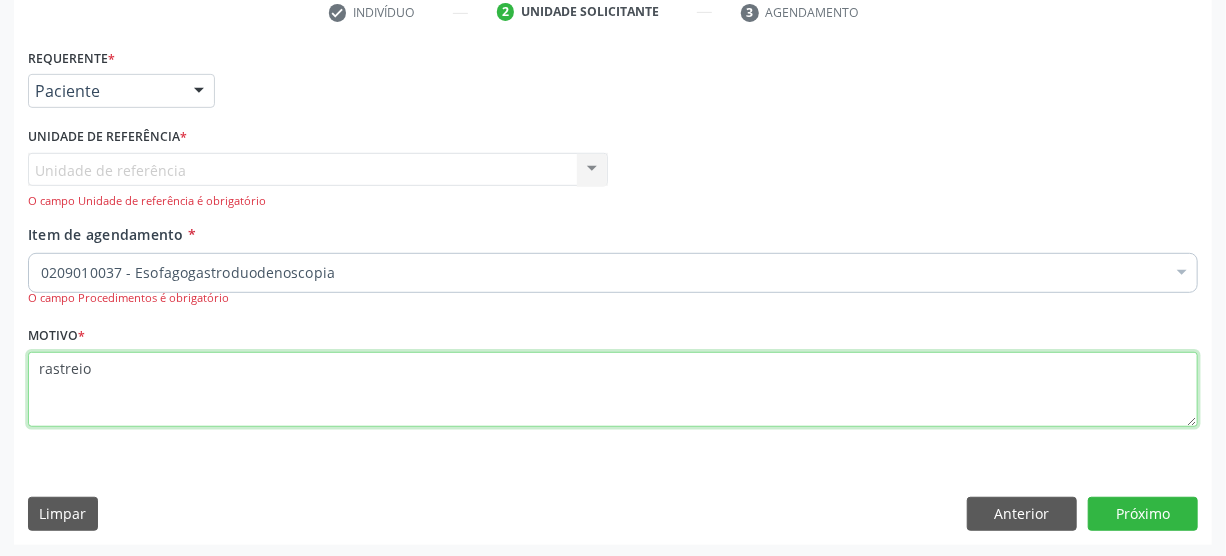 click on "rastreio" at bounding box center (613, 390) 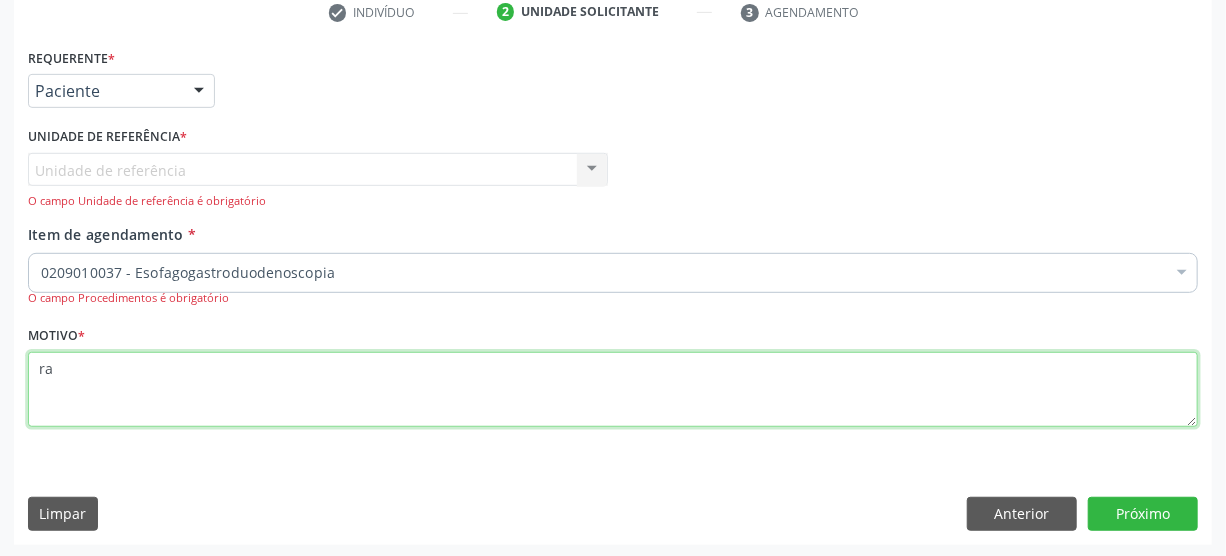 type on "r" 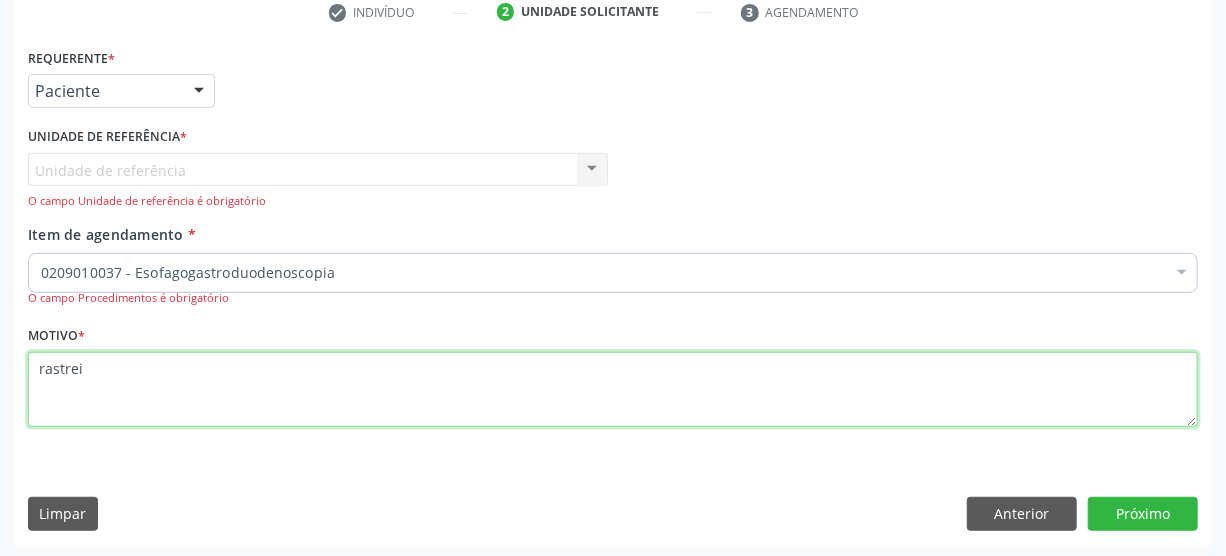 type on "rastreio" 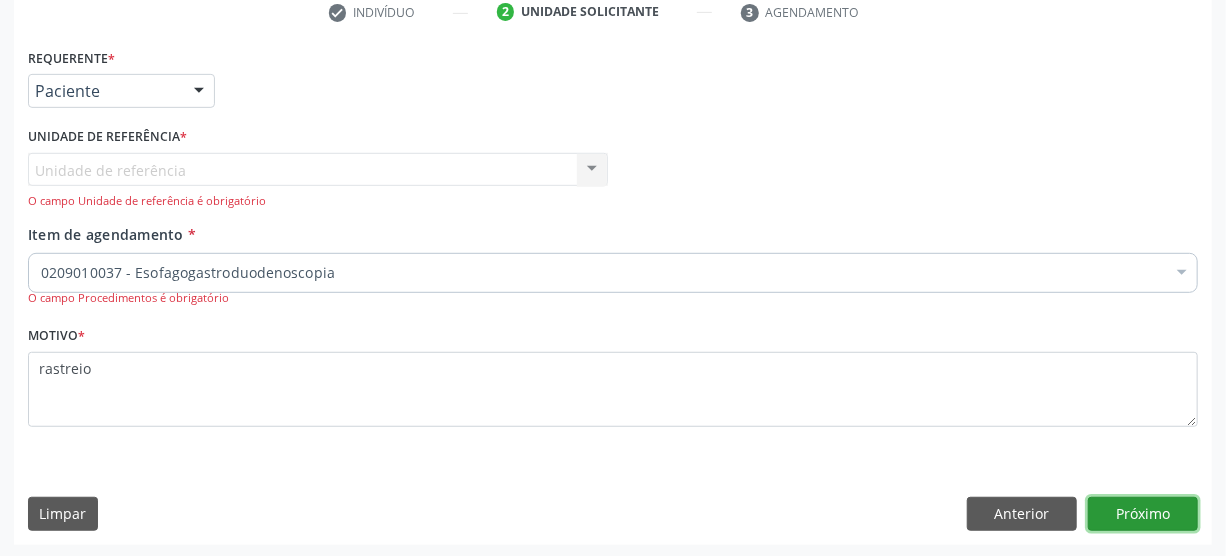 click on "Próximo" at bounding box center [1143, 514] 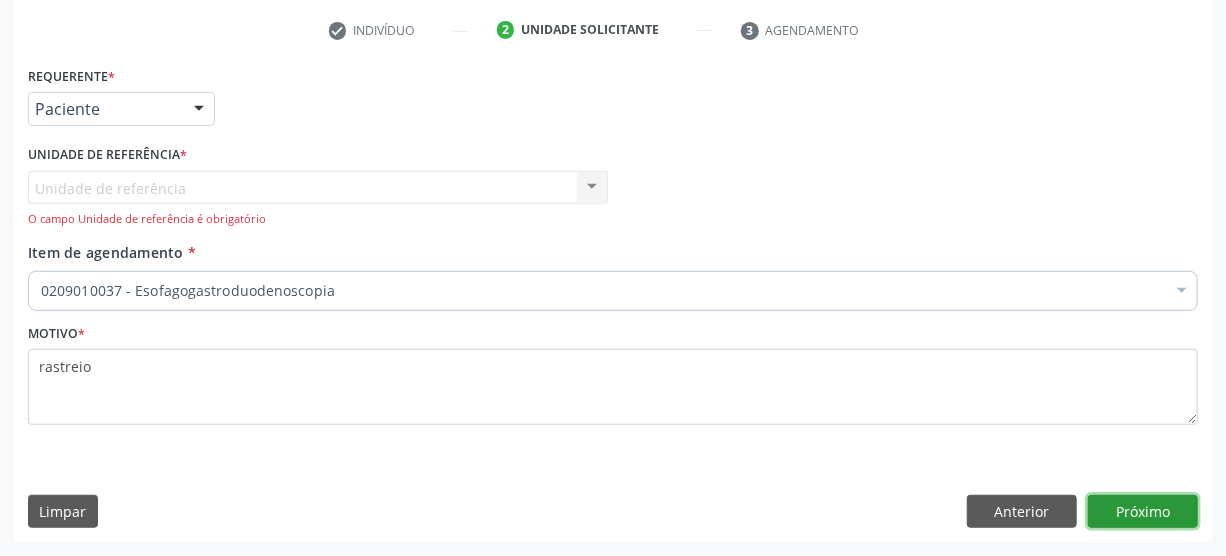 scroll, scrollTop: 371, scrollLeft: 0, axis: vertical 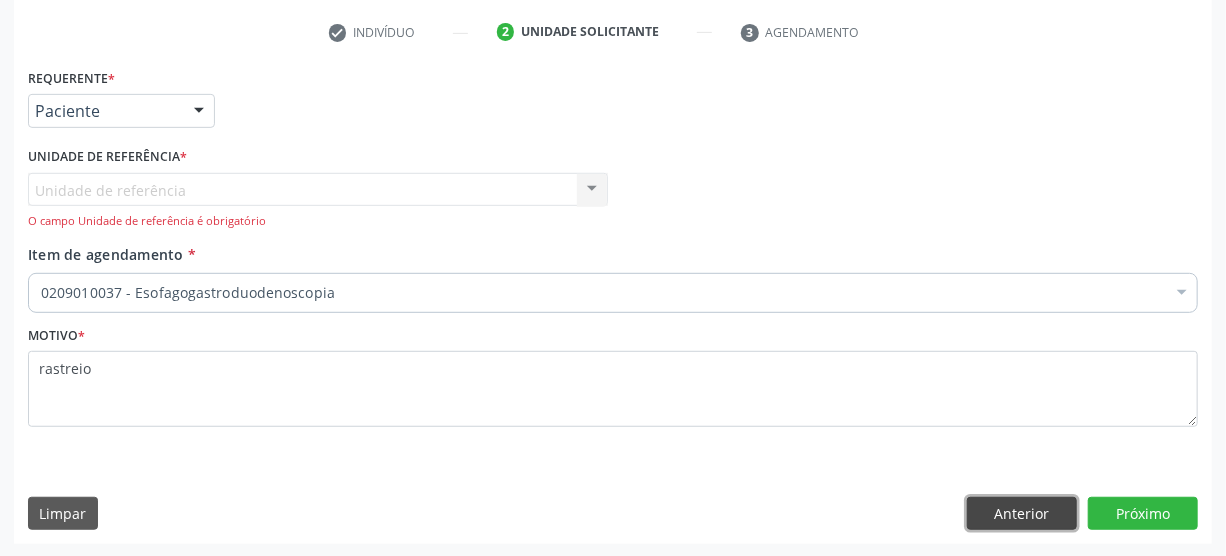 click on "Anterior" at bounding box center [1022, 514] 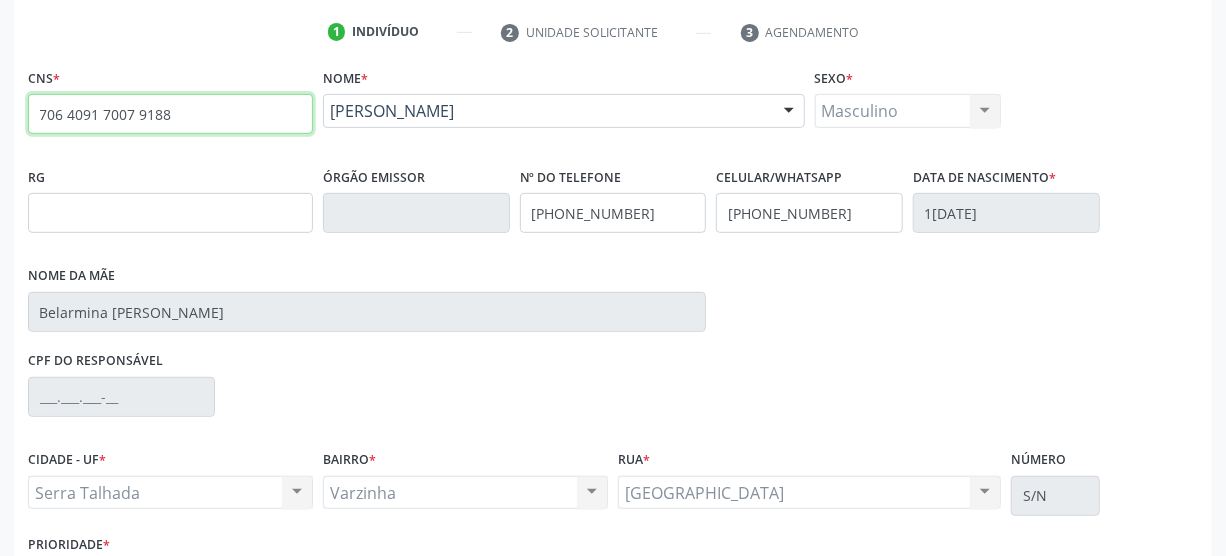 click on "706 4091 7007 9188" at bounding box center [170, 114] 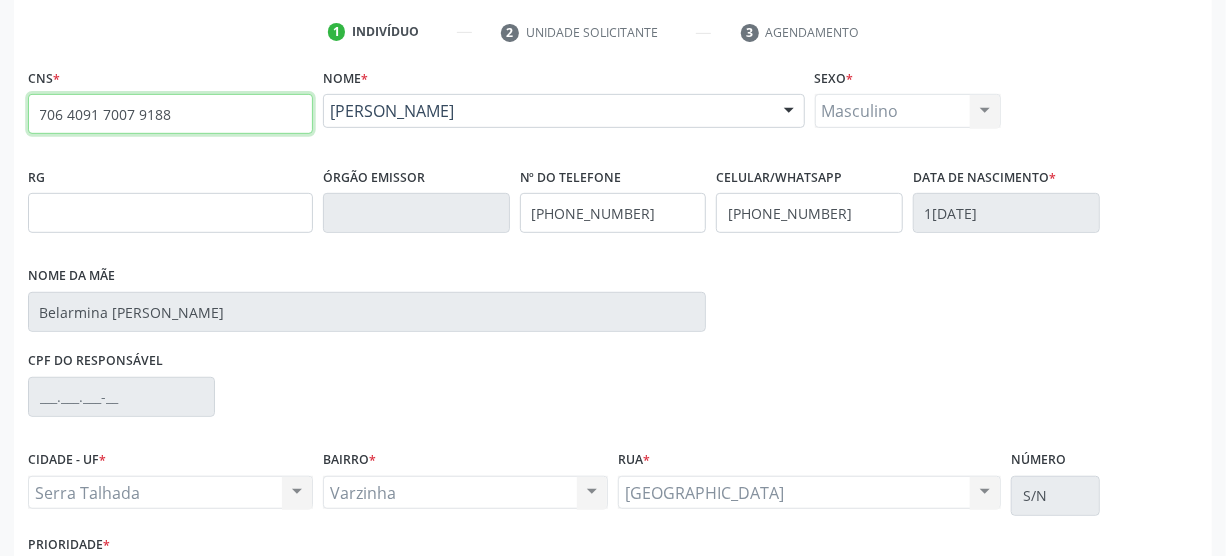 type on "706 4091 7007 918" 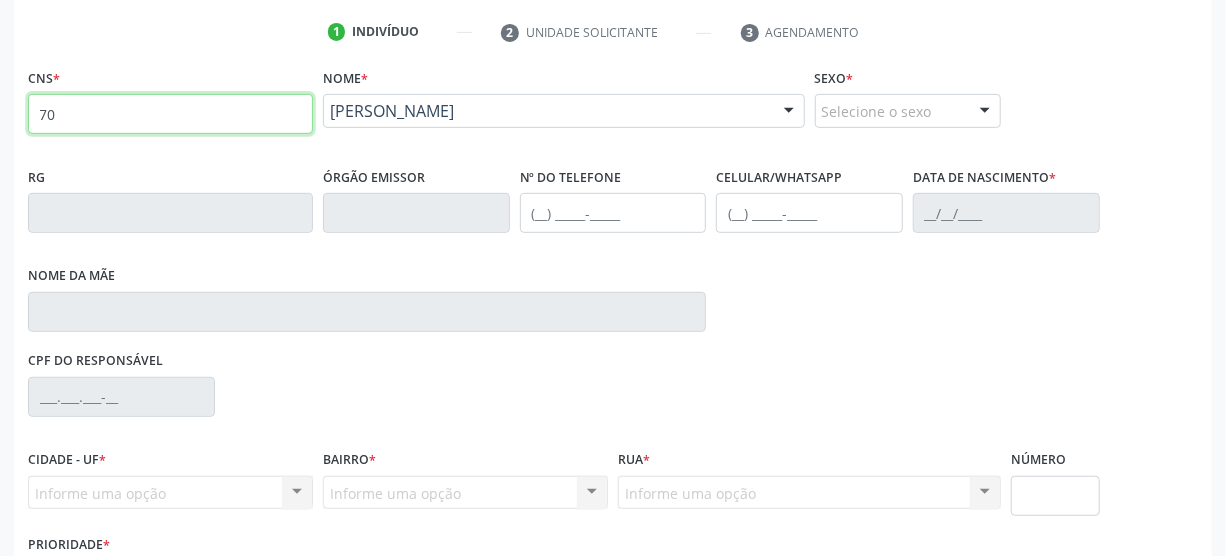 type on "7" 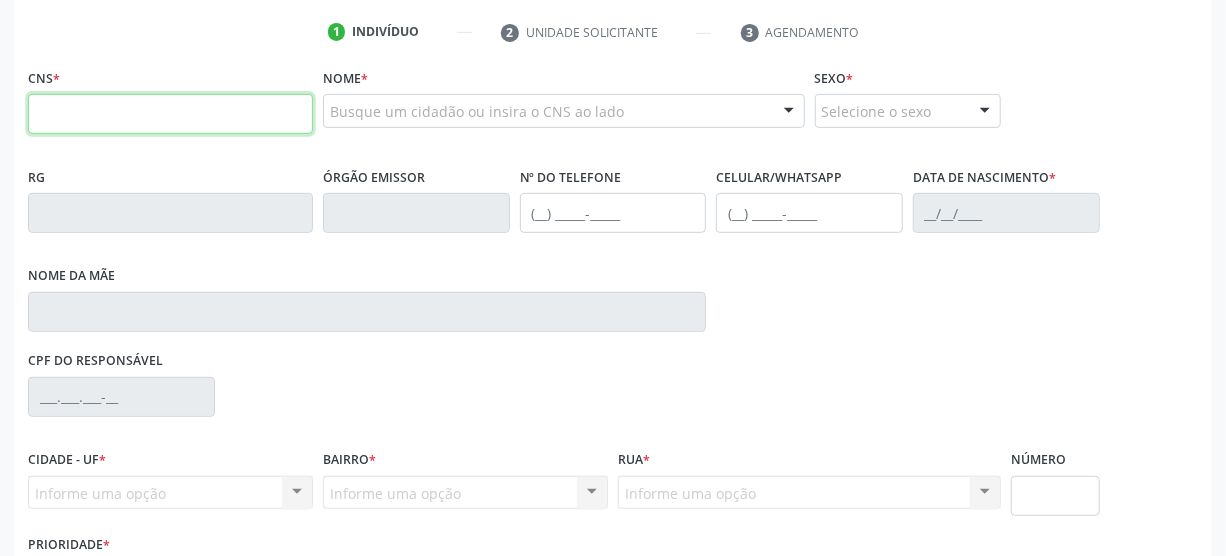 type 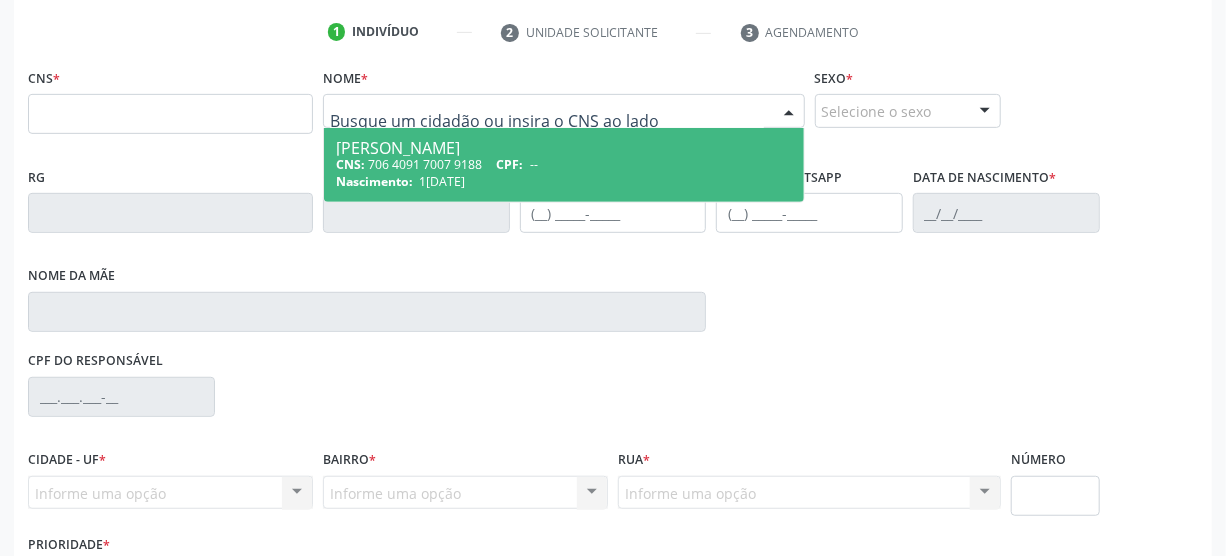 click on "CNS:
706 4091 7007 9188
CPF:    --" at bounding box center [564, 164] 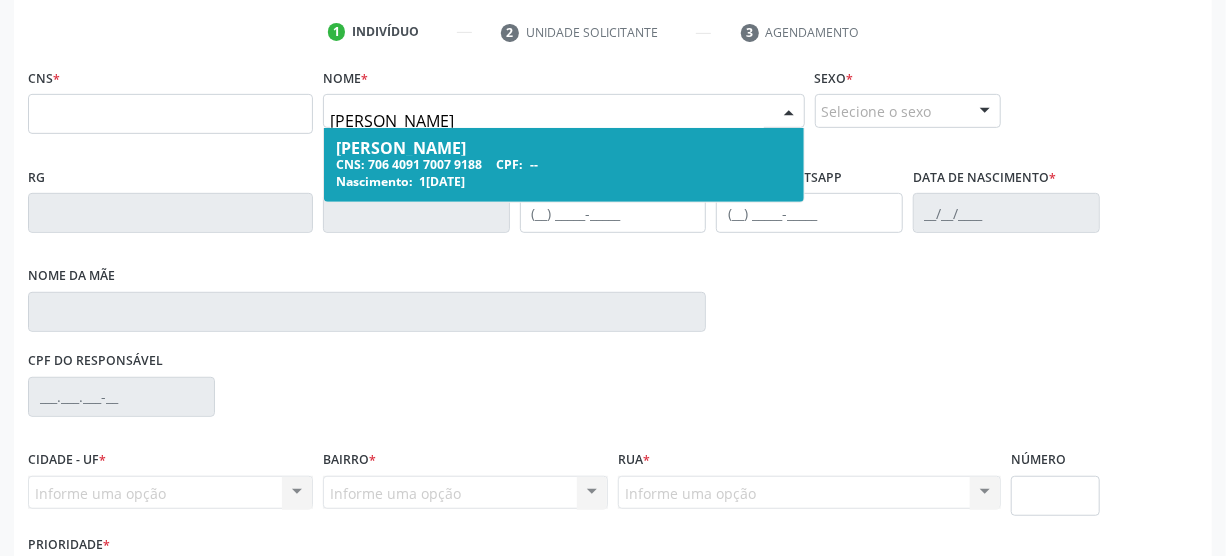 click on "Jose Pereira Lima" at bounding box center [564, 148] 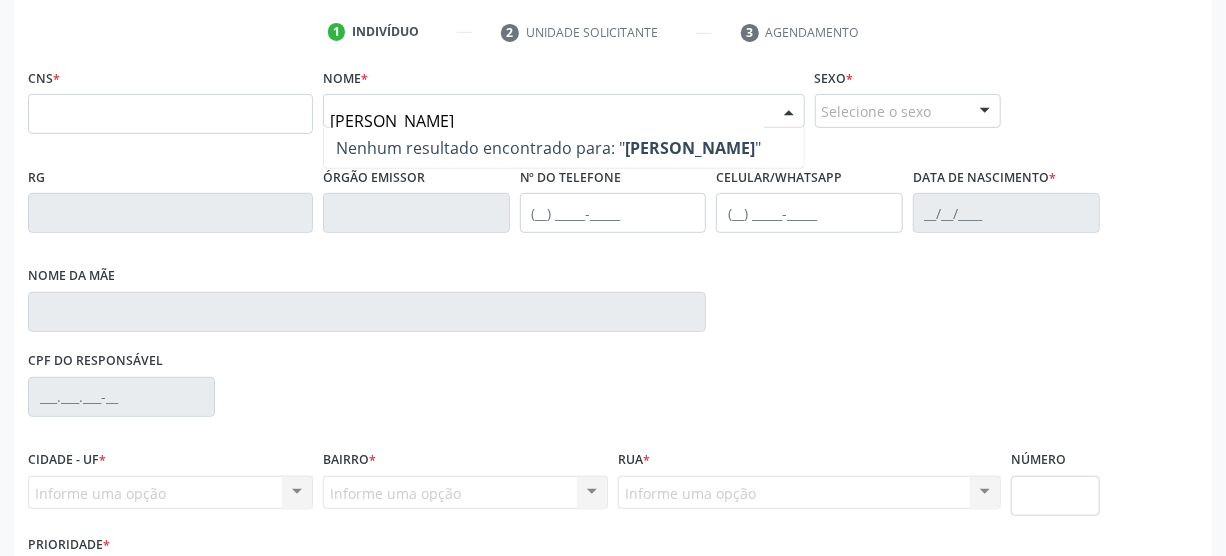 click on "jose pereeira lima" at bounding box center (547, 121) 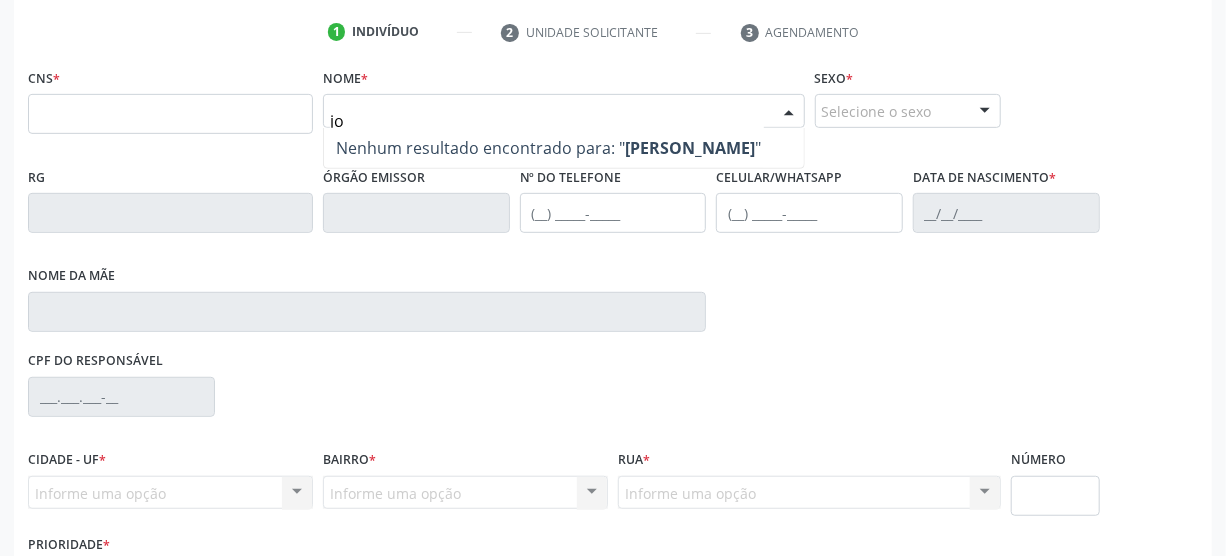 type on "j" 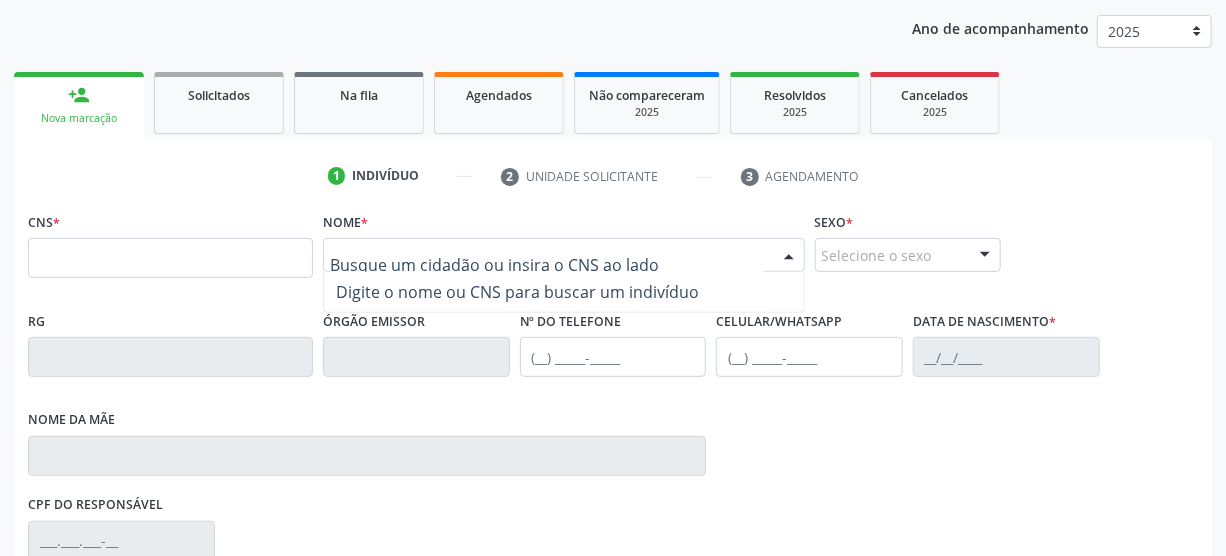 scroll, scrollTop: 190, scrollLeft: 0, axis: vertical 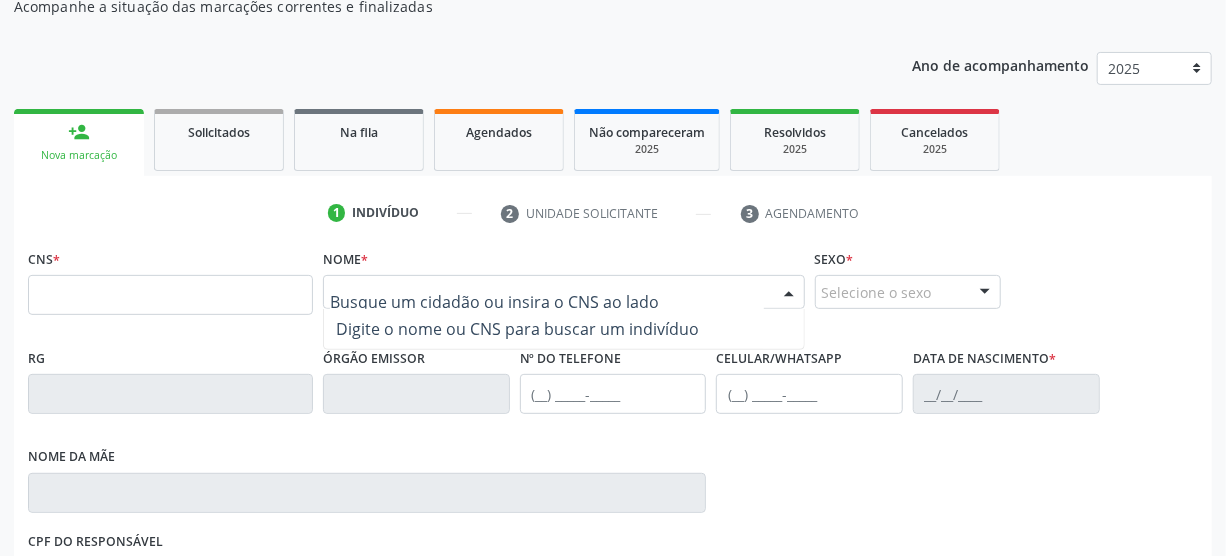 click on "person_add
Nova marcação" at bounding box center [79, 142] 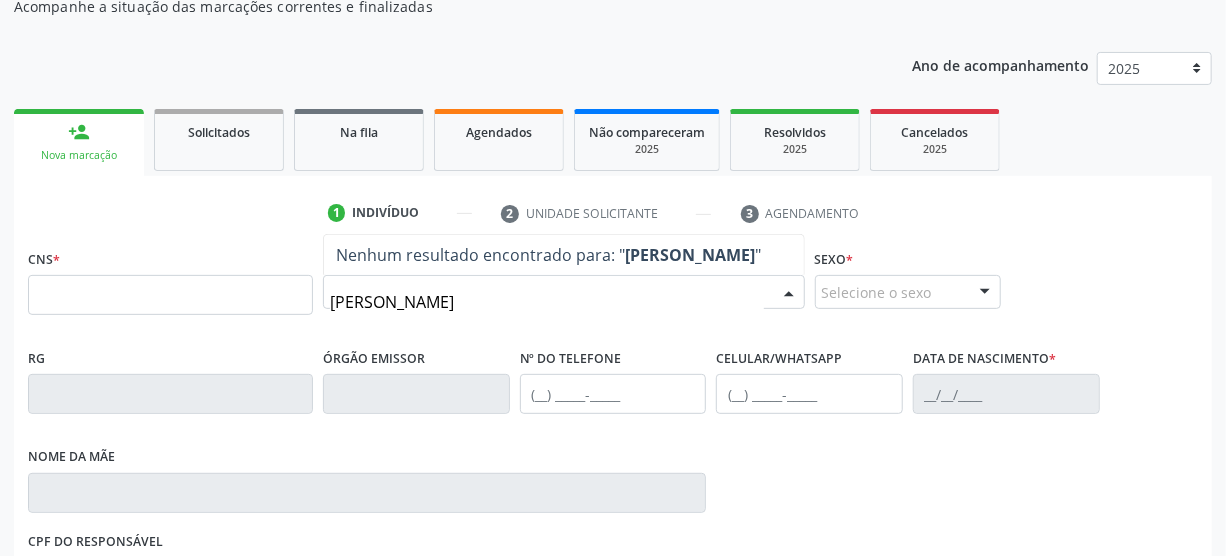 type on "jose pereira lima" 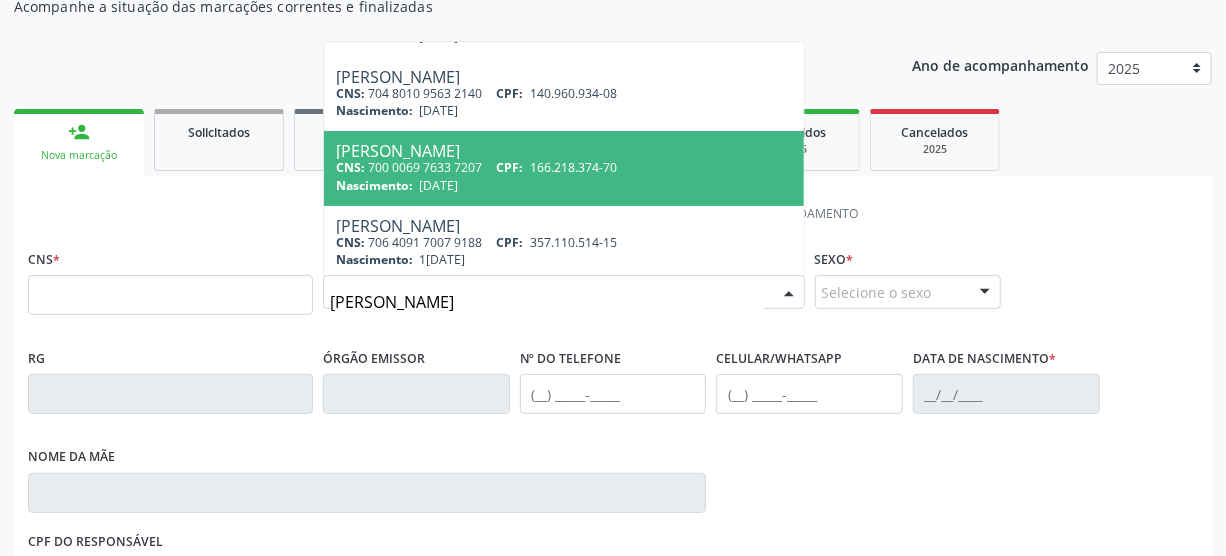 scroll, scrollTop: 90, scrollLeft: 0, axis: vertical 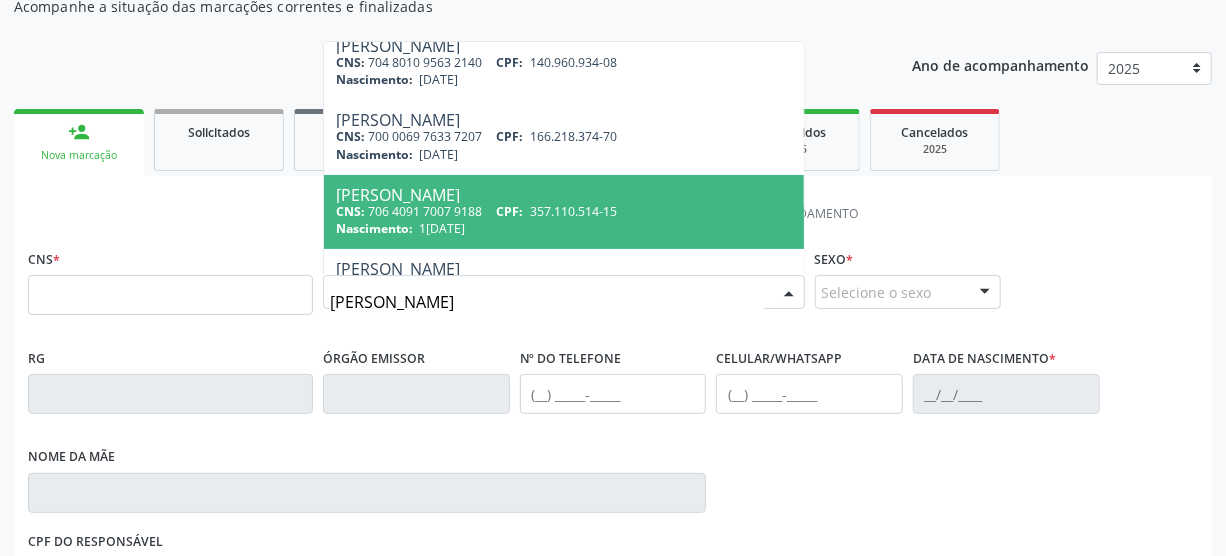 click on "357.110.514-15" at bounding box center (573, 211) 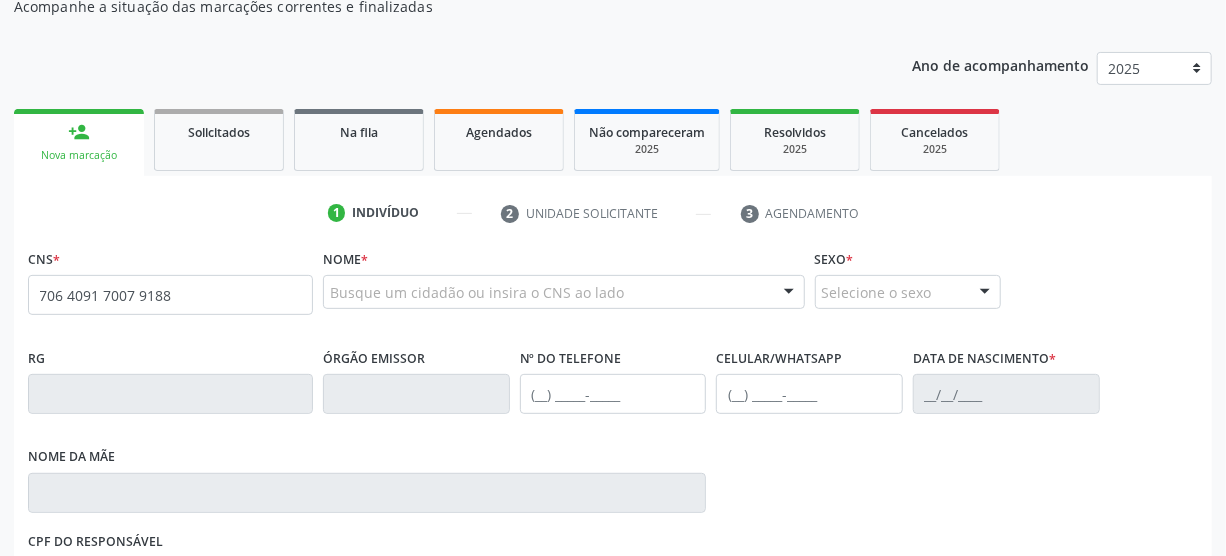 scroll, scrollTop: 0, scrollLeft: 0, axis: both 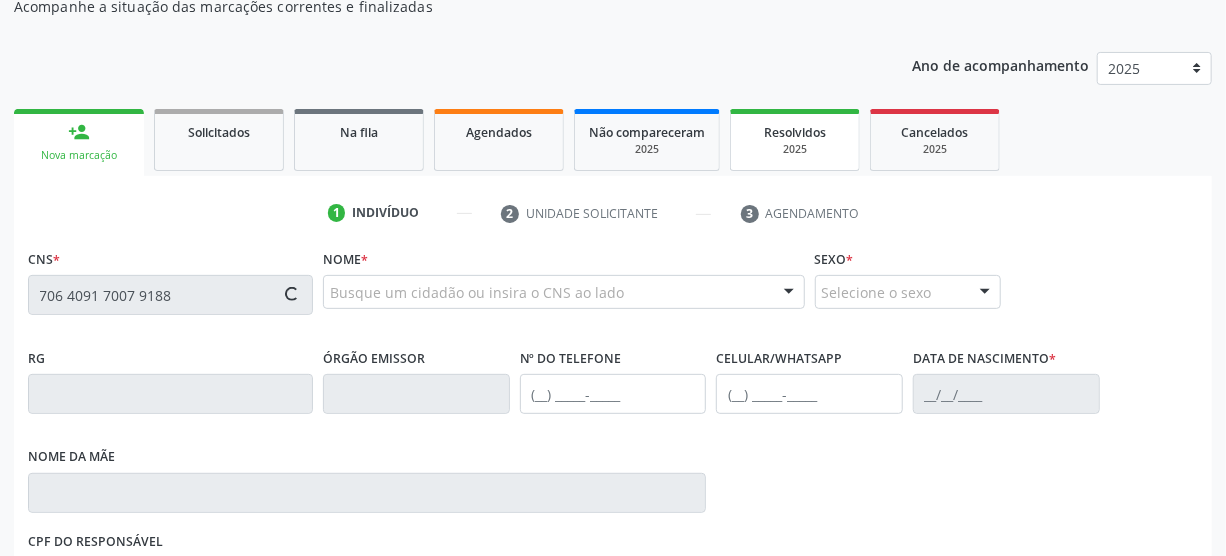 type on "706 4091 7007 9188" 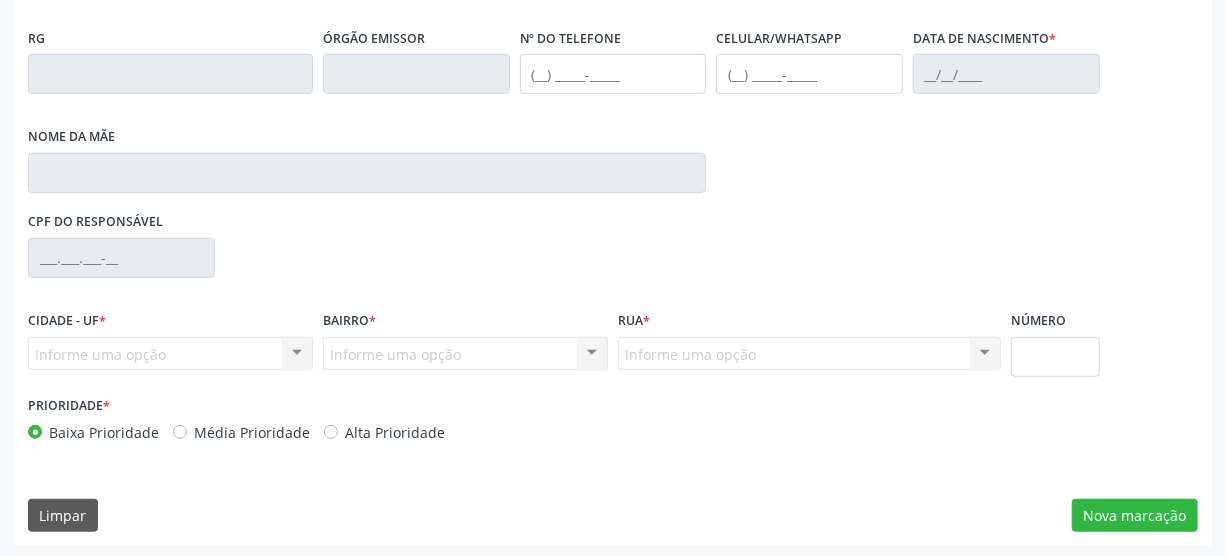 scroll, scrollTop: 512, scrollLeft: 0, axis: vertical 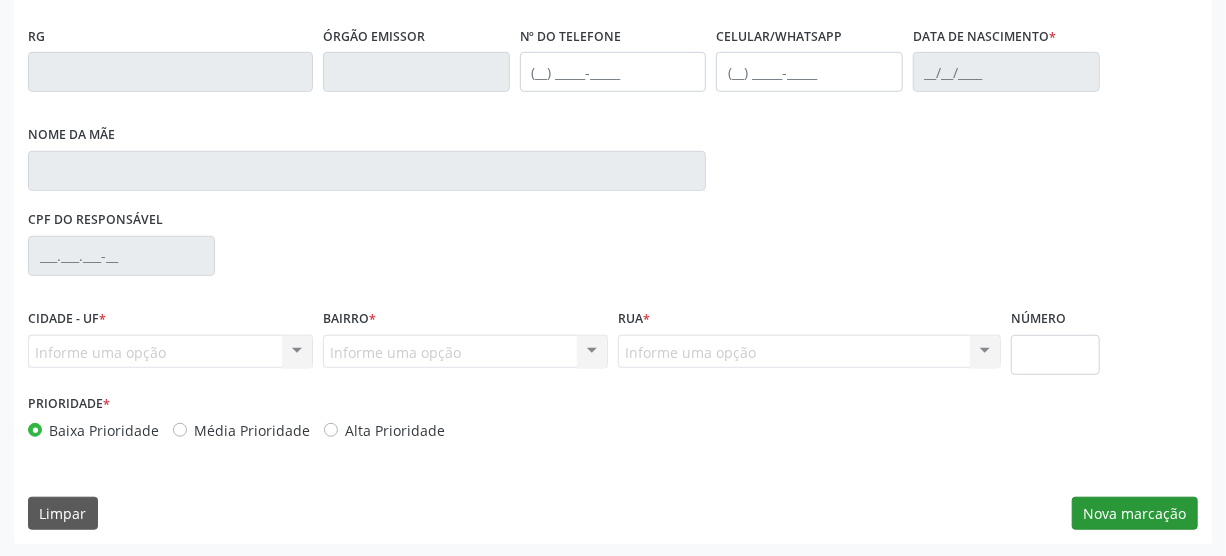 type on "(87) 98130-8331" 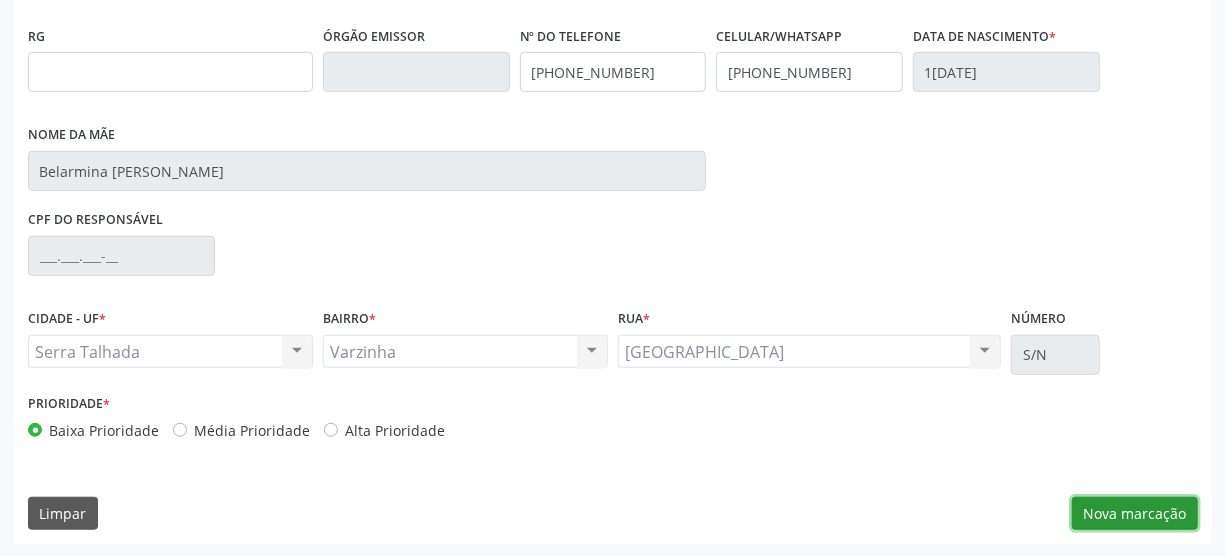 click on "Nova marcação" at bounding box center [1135, 514] 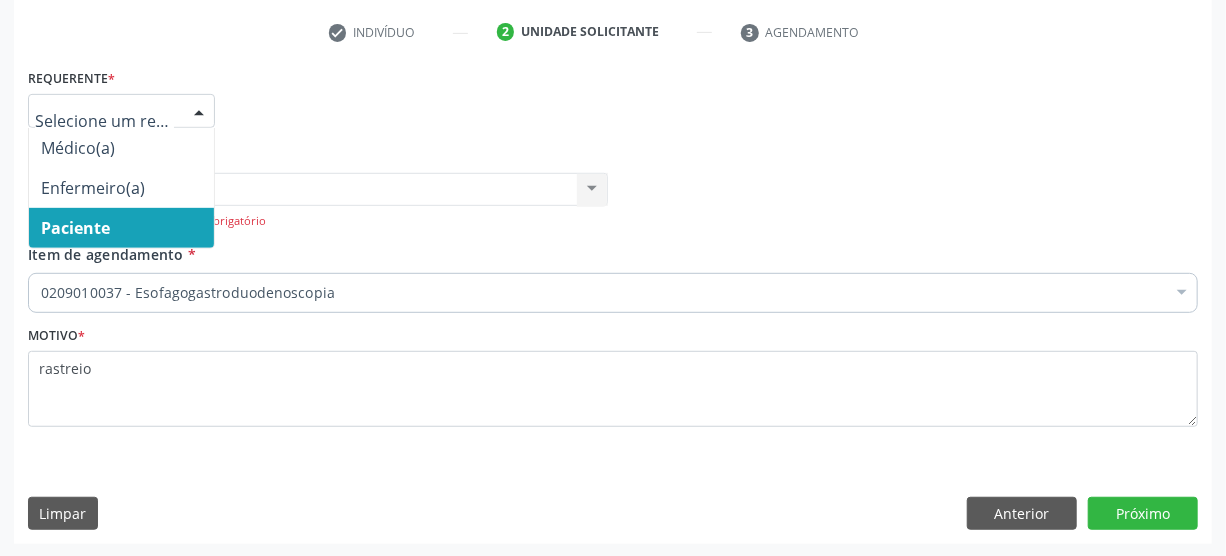 click at bounding box center (199, 112) 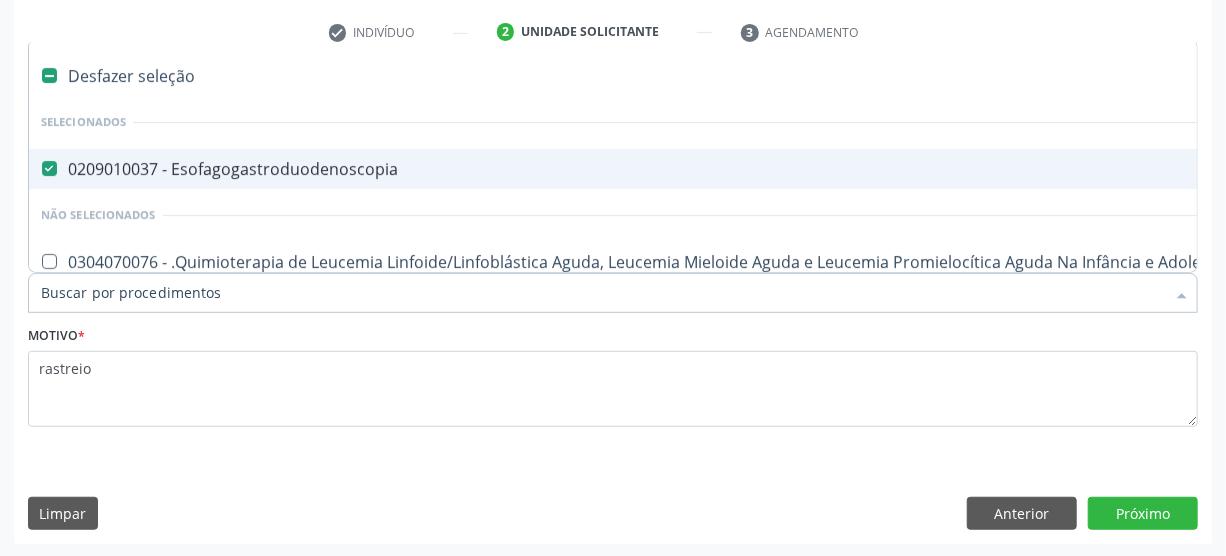 click at bounding box center (49, 75) 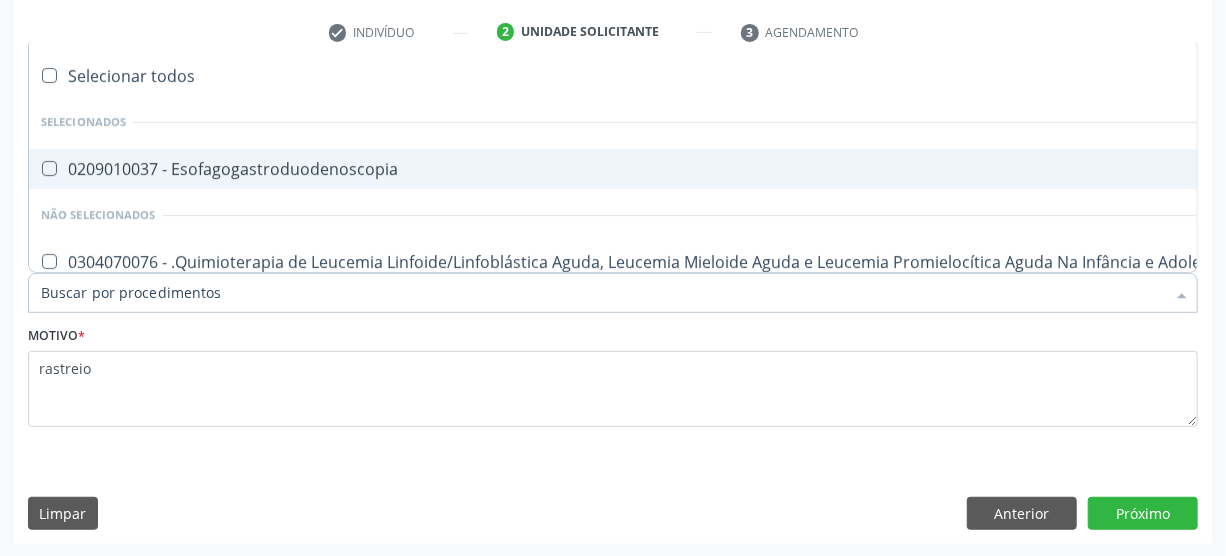 click at bounding box center (49, 75) 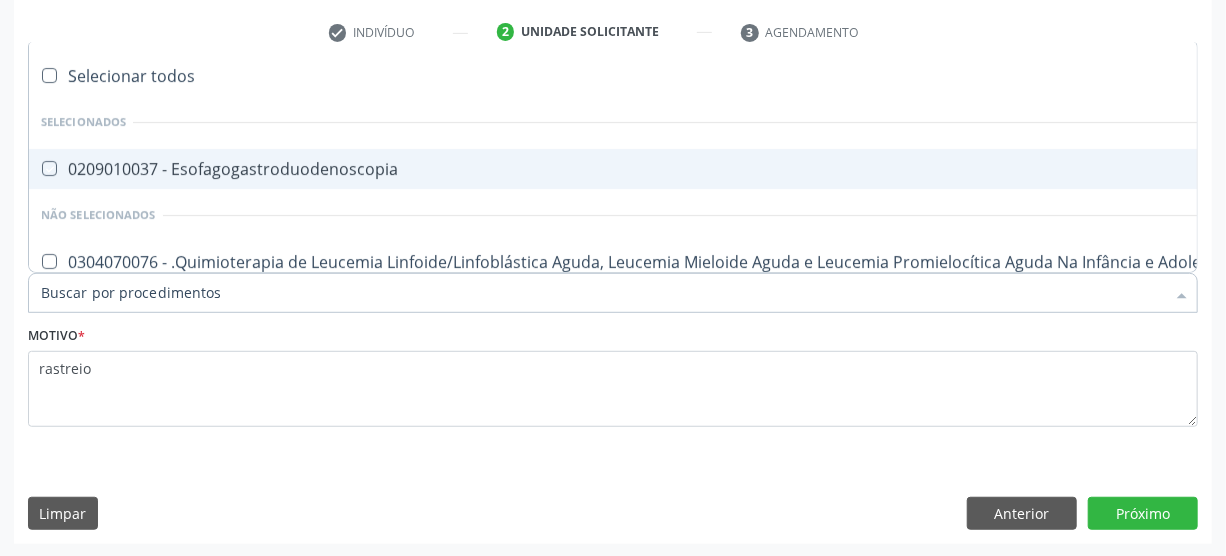 click at bounding box center [49, 168] 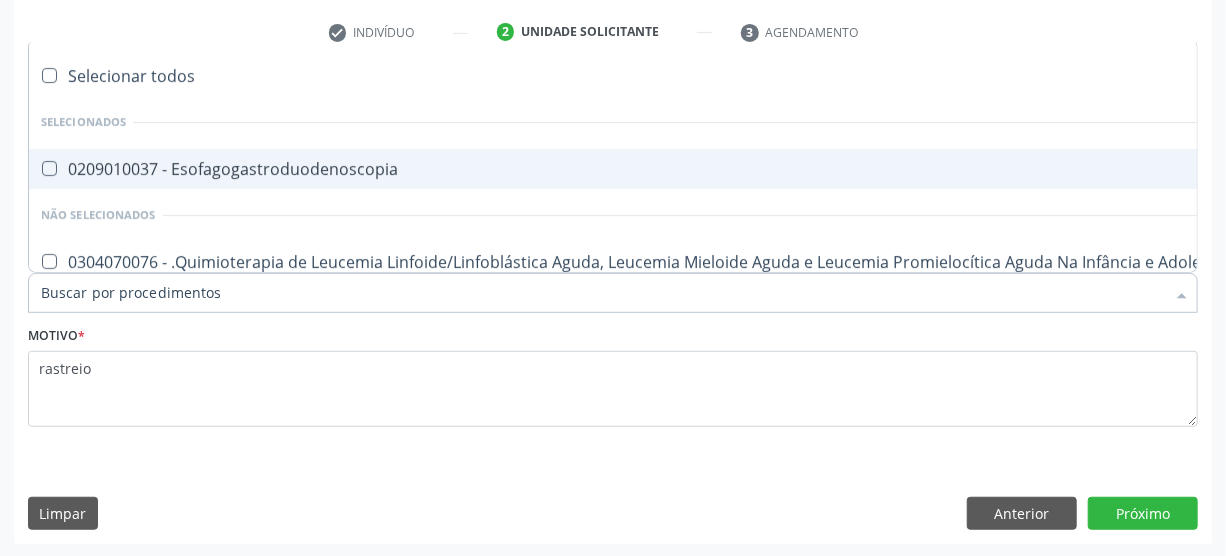 checkbox on "false" 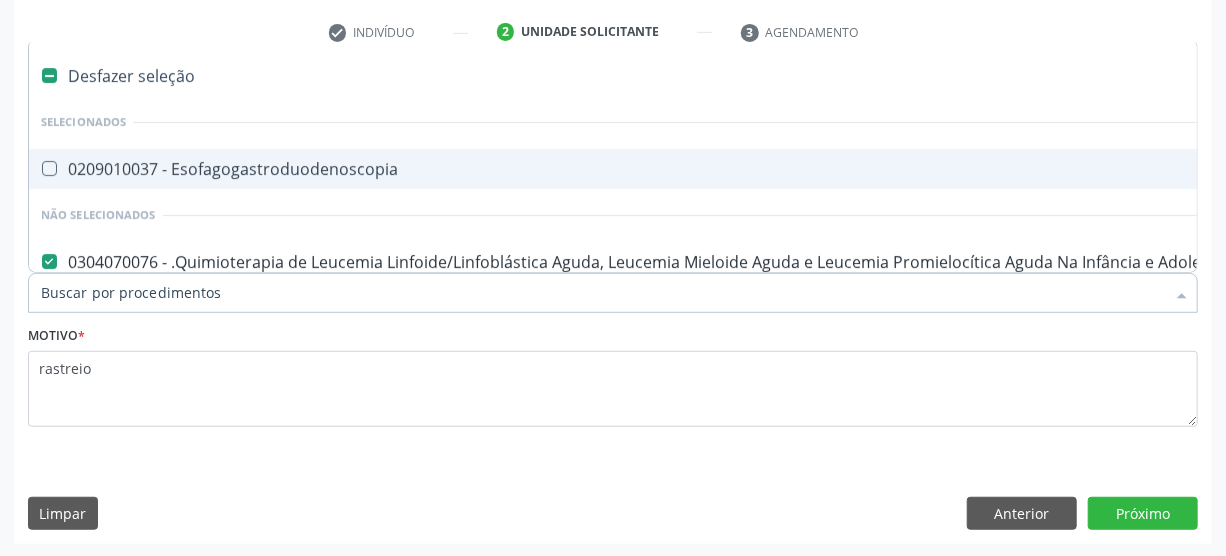 click at bounding box center [49, 168] 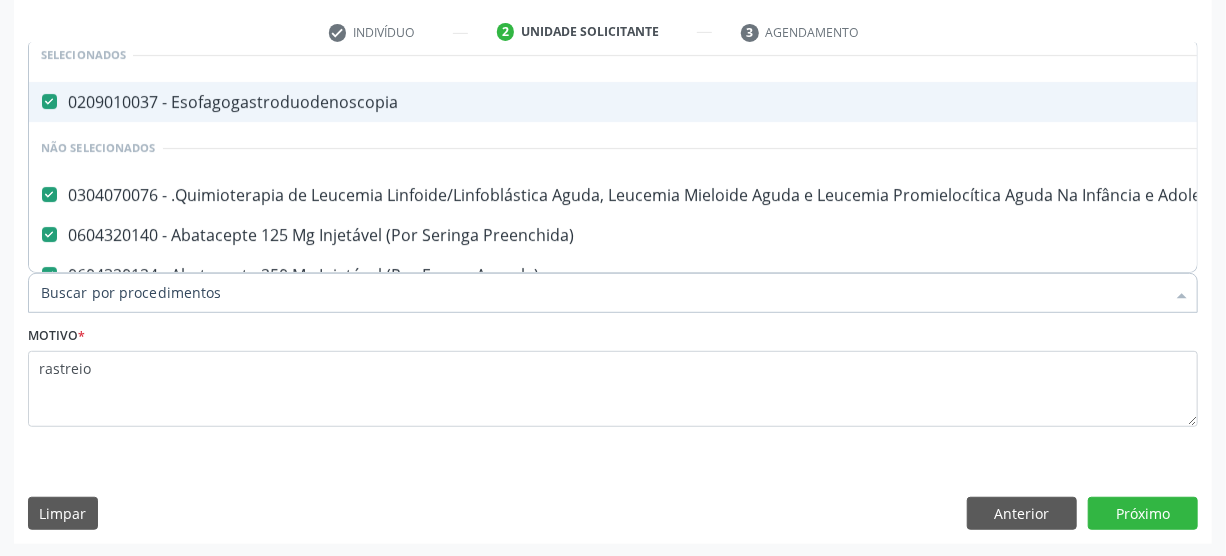 scroll, scrollTop: 90, scrollLeft: 0, axis: vertical 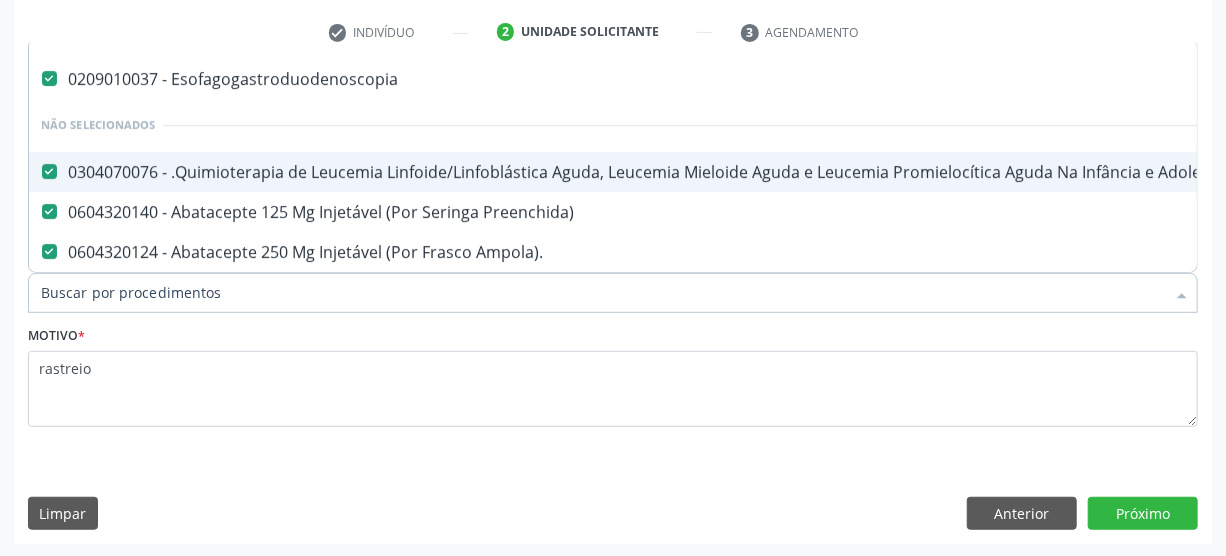 click at bounding box center [49, 171] 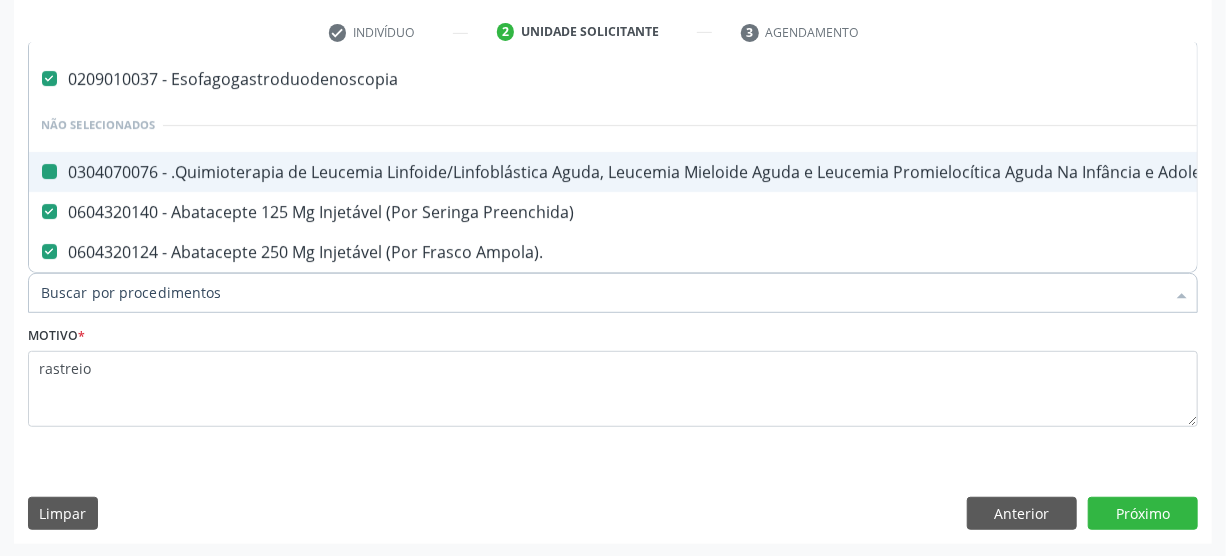 click at bounding box center (49, 211) 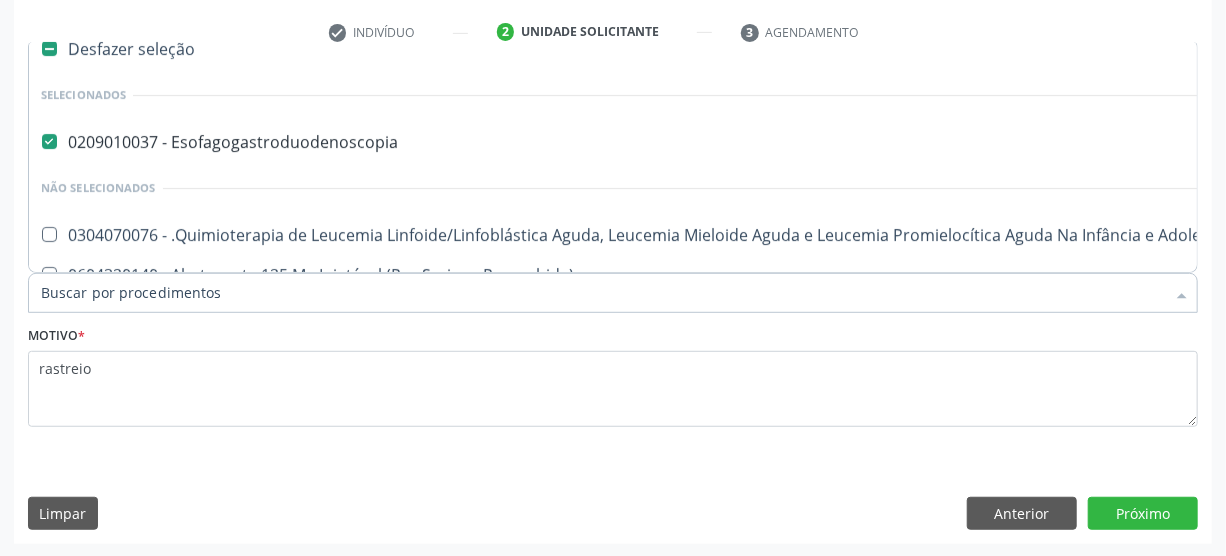 scroll, scrollTop: 0, scrollLeft: 0, axis: both 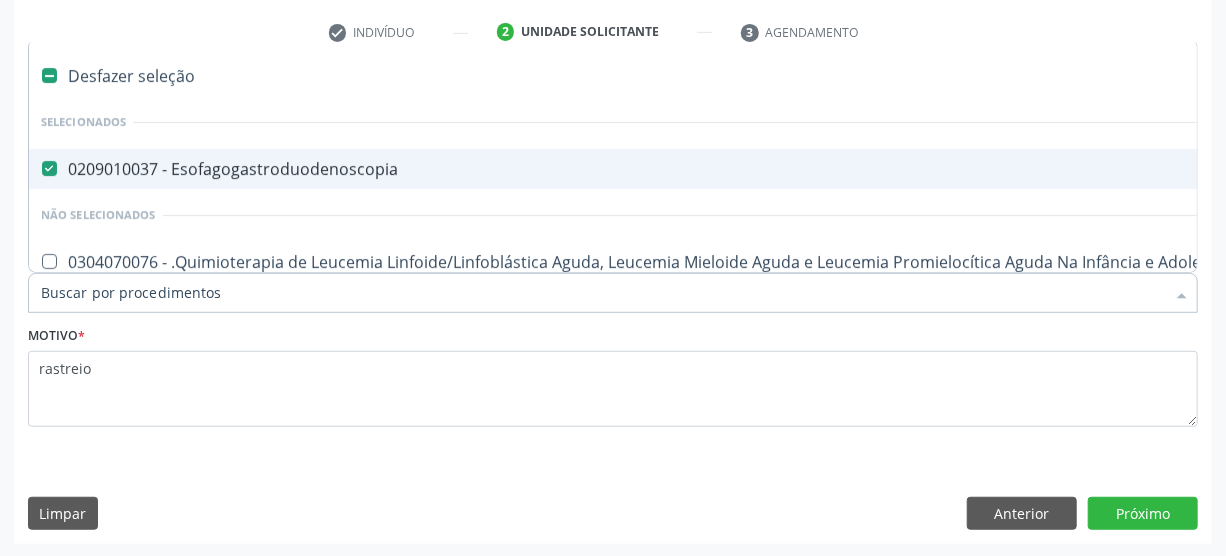 click at bounding box center [49, 75] 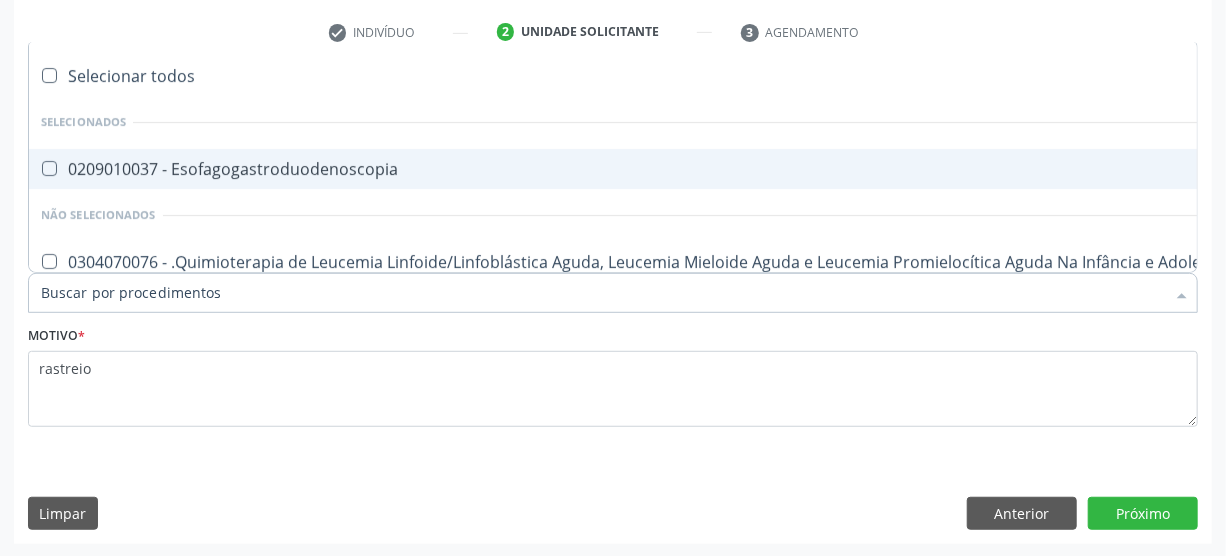 click at bounding box center (49, 75) 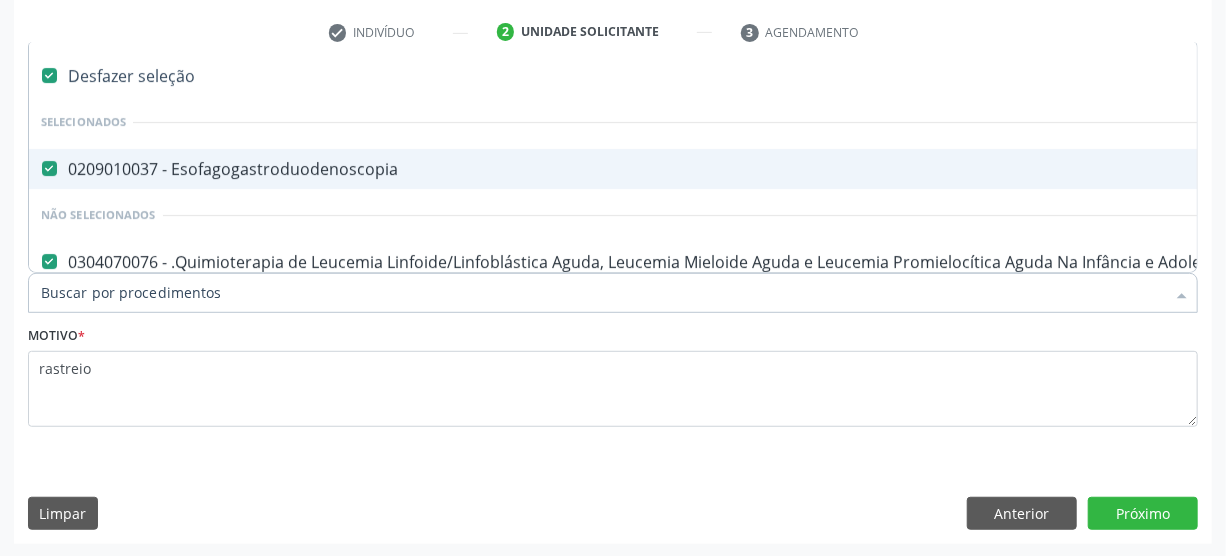 click at bounding box center [36, 76] 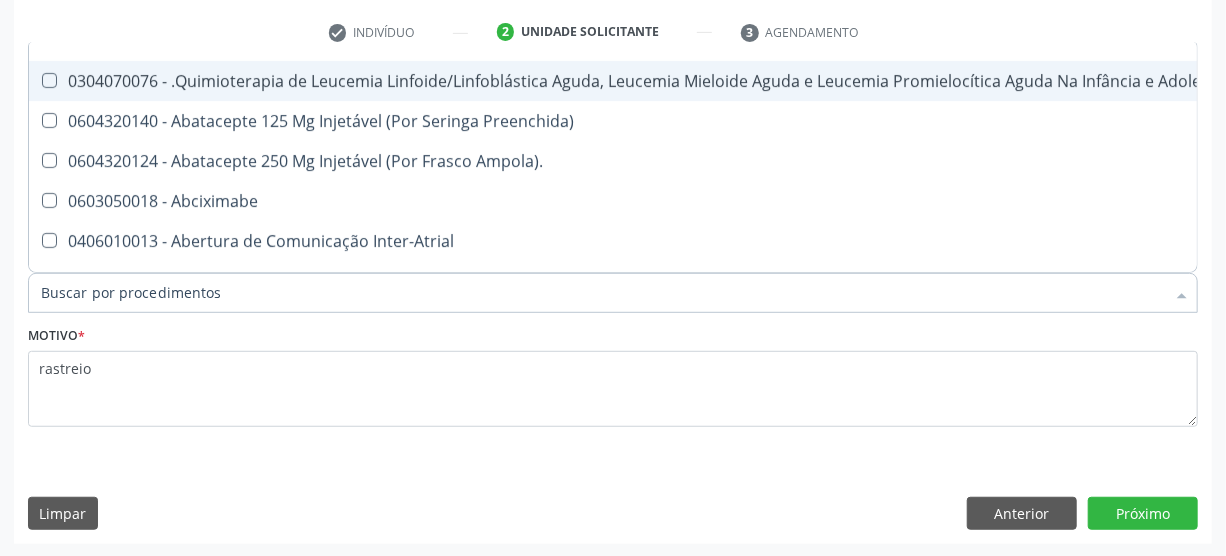 scroll, scrollTop: 0, scrollLeft: 0, axis: both 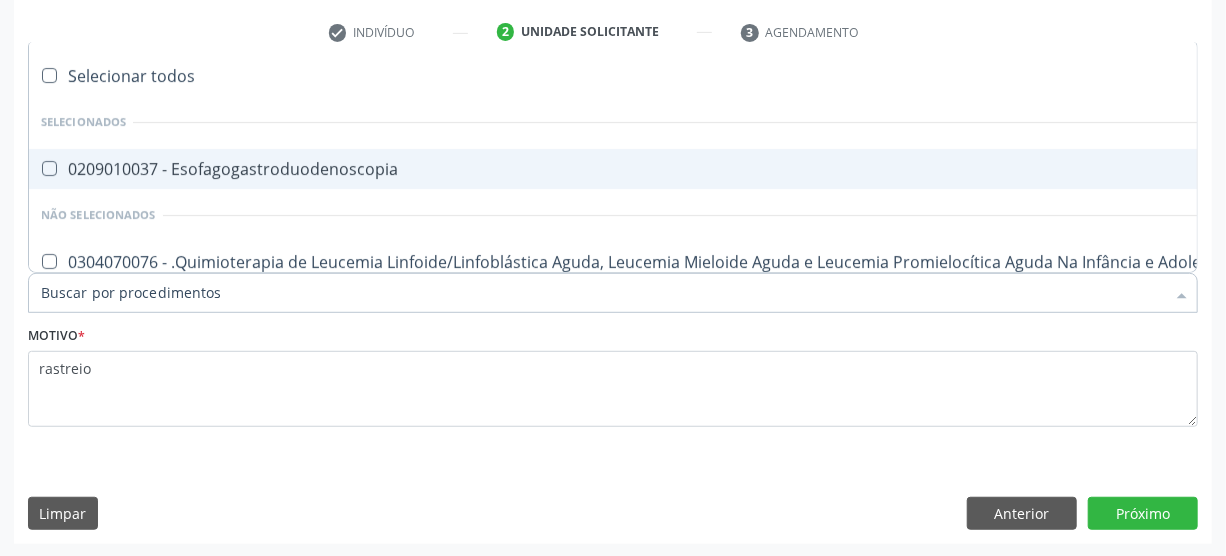 click at bounding box center [49, 168] 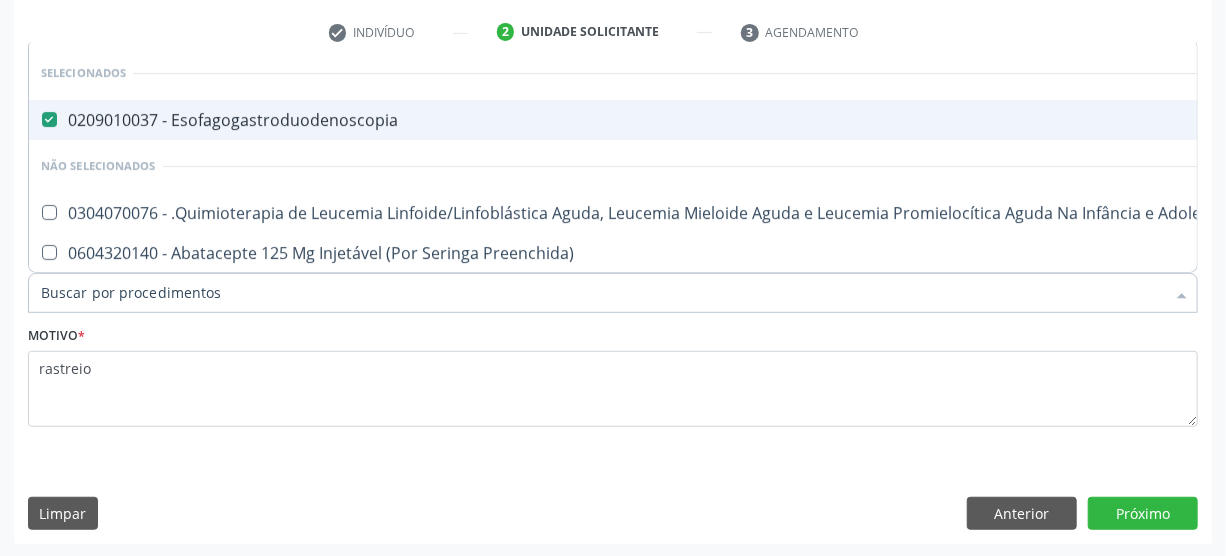 scroll, scrollTop: 90, scrollLeft: 0, axis: vertical 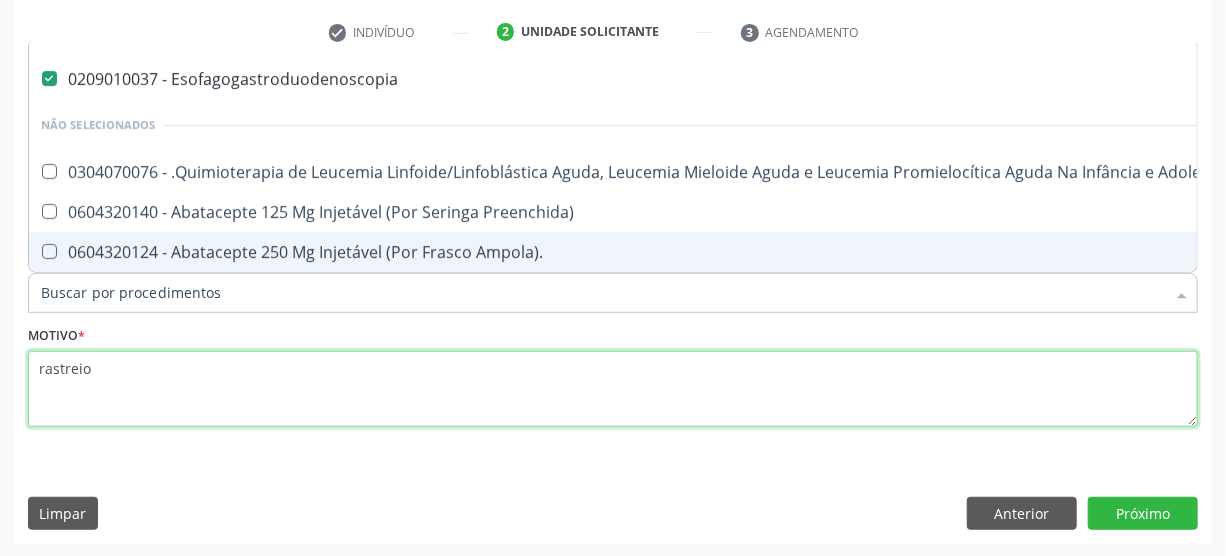 click on "rastreio" at bounding box center [613, 389] 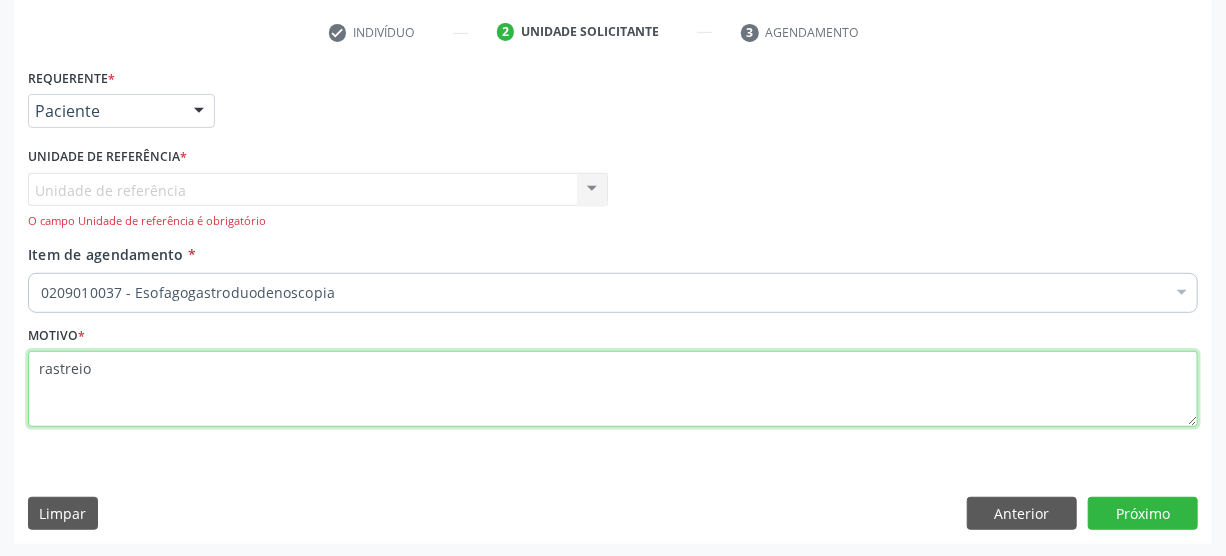scroll, scrollTop: 0, scrollLeft: 0, axis: both 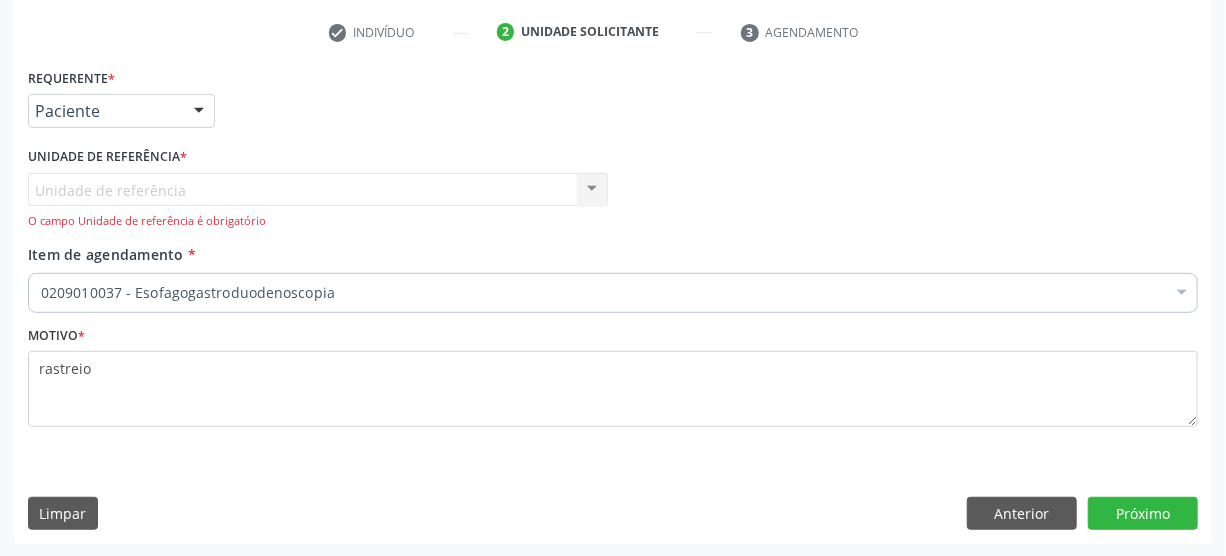 click at bounding box center [199, 112] 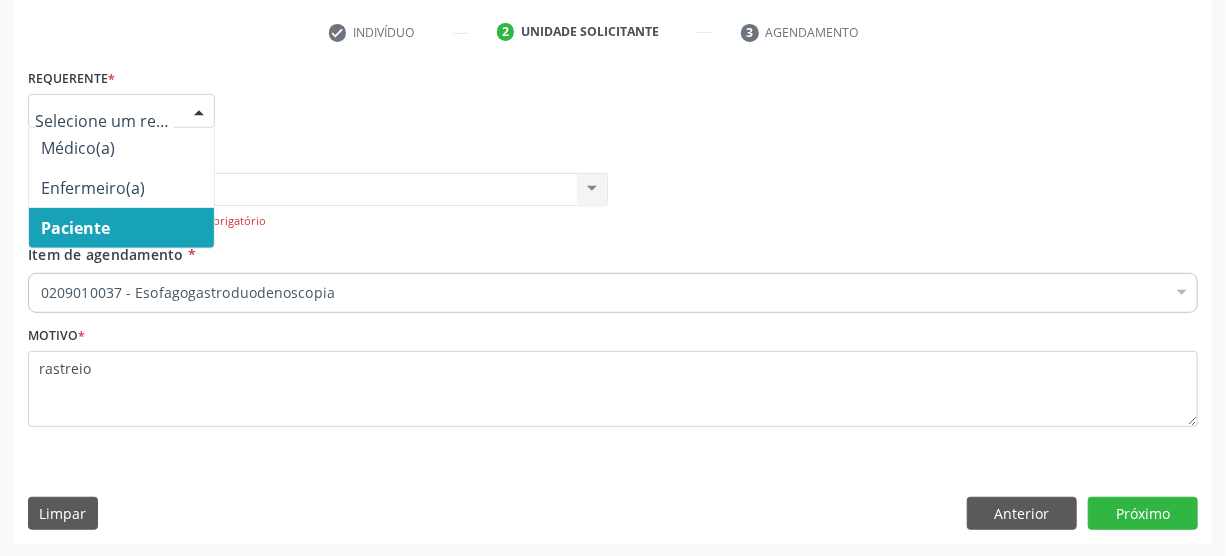 click on "Paciente" at bounding box center (121, 228) 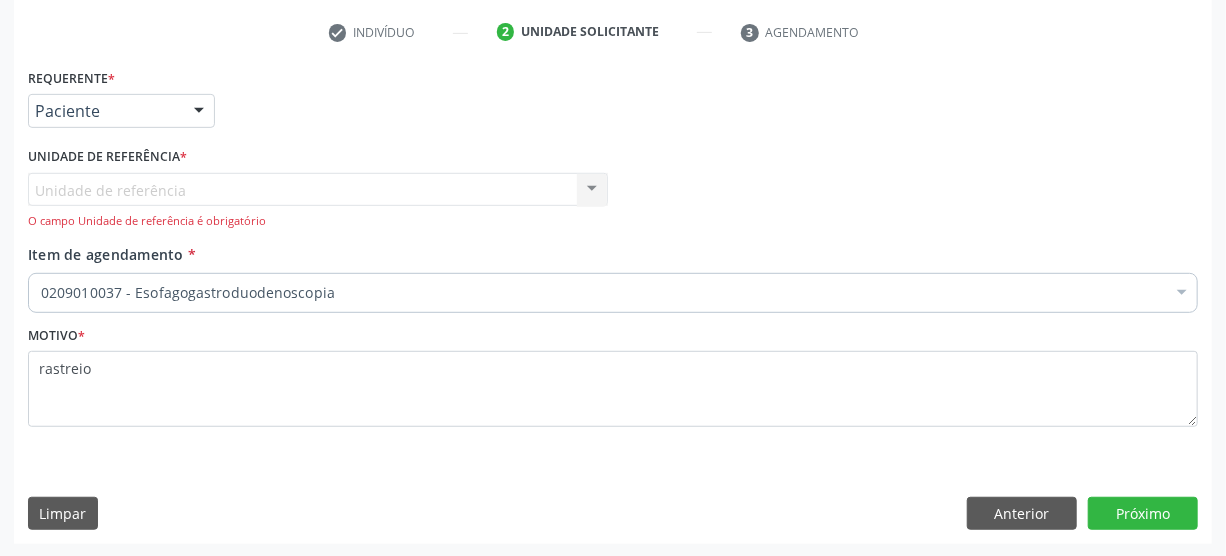 click on "Unidade de referência
Usf Varzinha
Nenhum resultado encontrado para: "   "
Não há nenhuma opção para ser exibida.
O campo Unidade de referência é obrigatório" at bounding box center [318, 201] 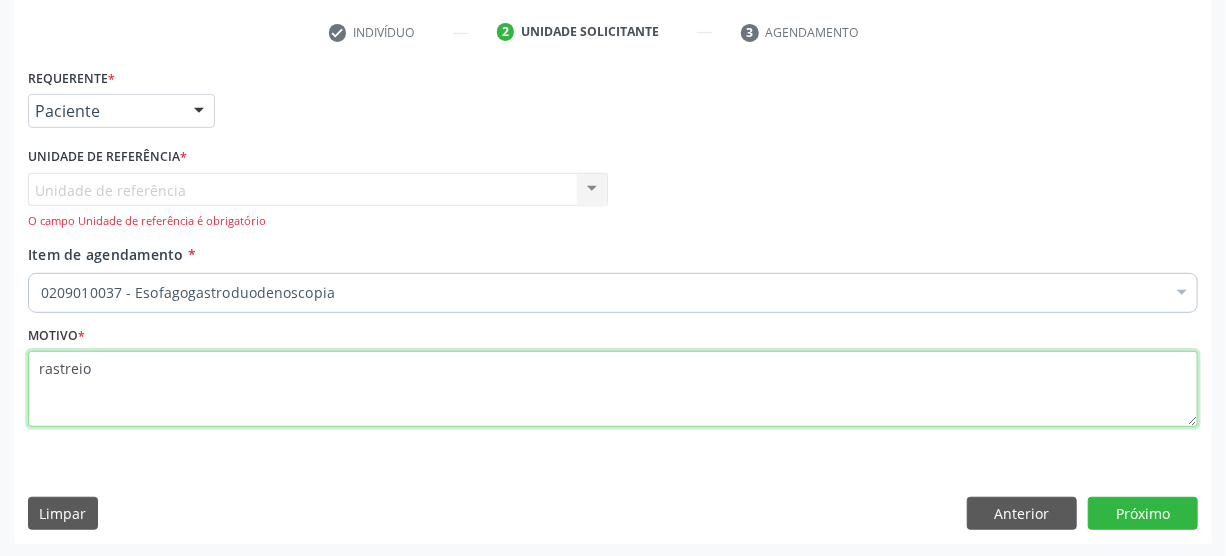 click on "rastreio" at bounding box center [613, 389] 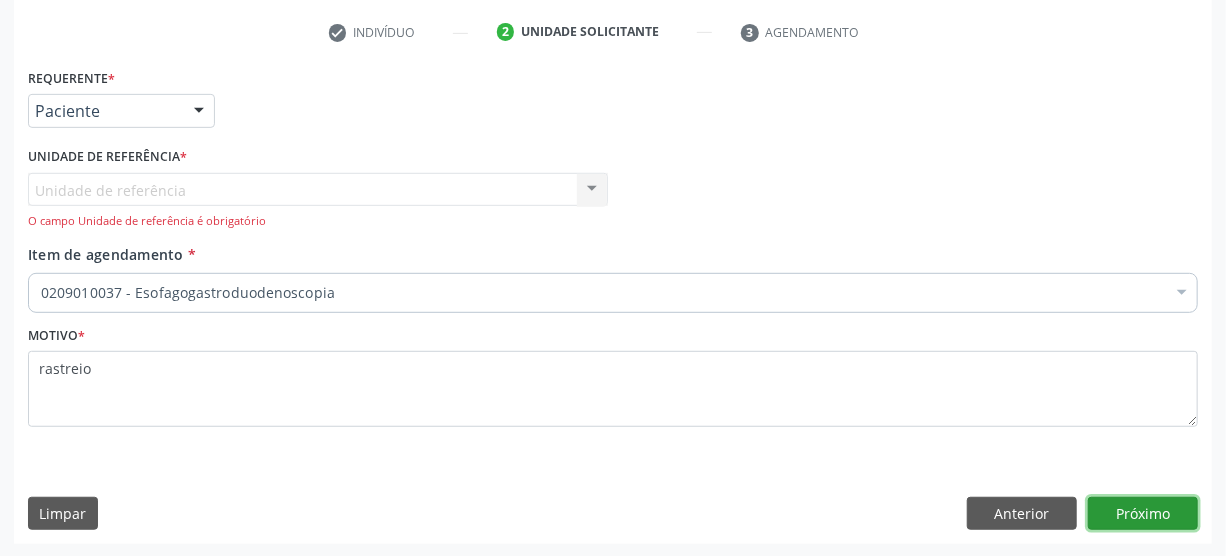 click on "Próximo" at bounding box center [1143, 514] 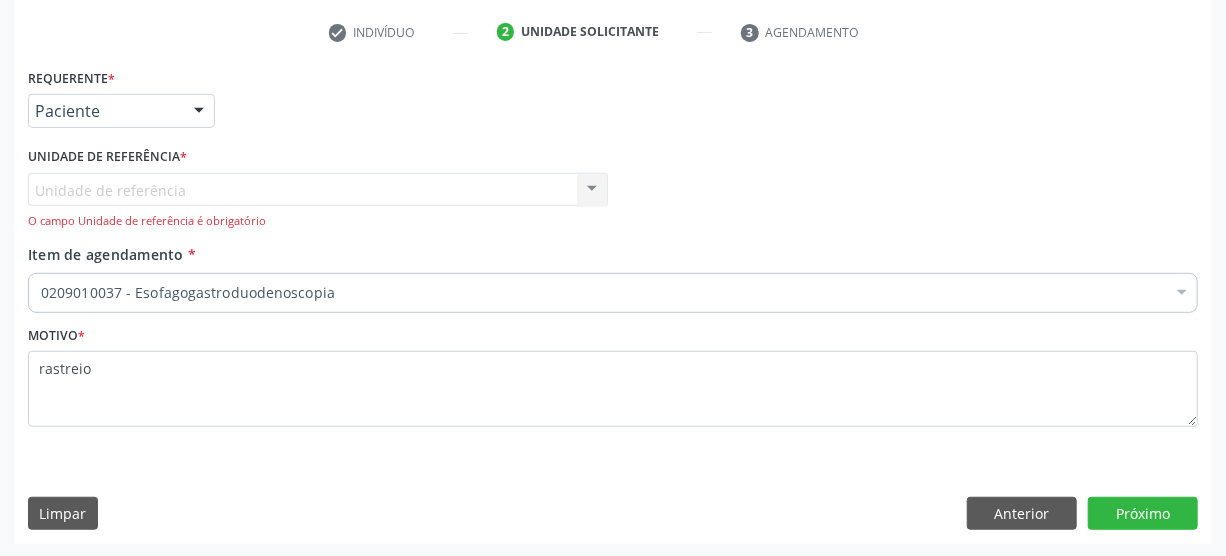 click at bounding box center (199, 112) 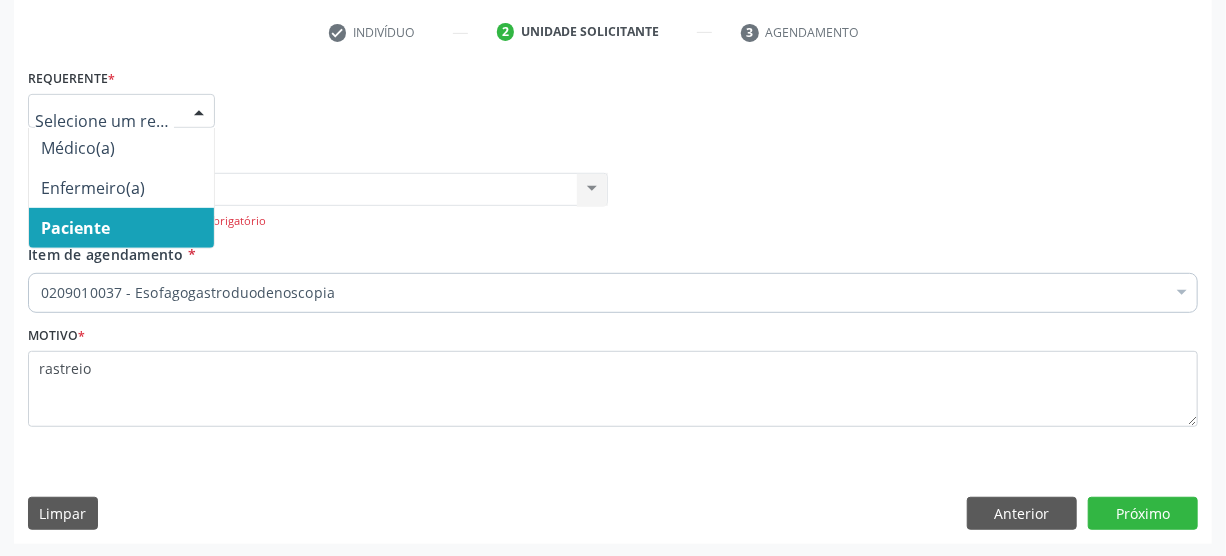 click on "Paciente" at bounding box center (121, 228) 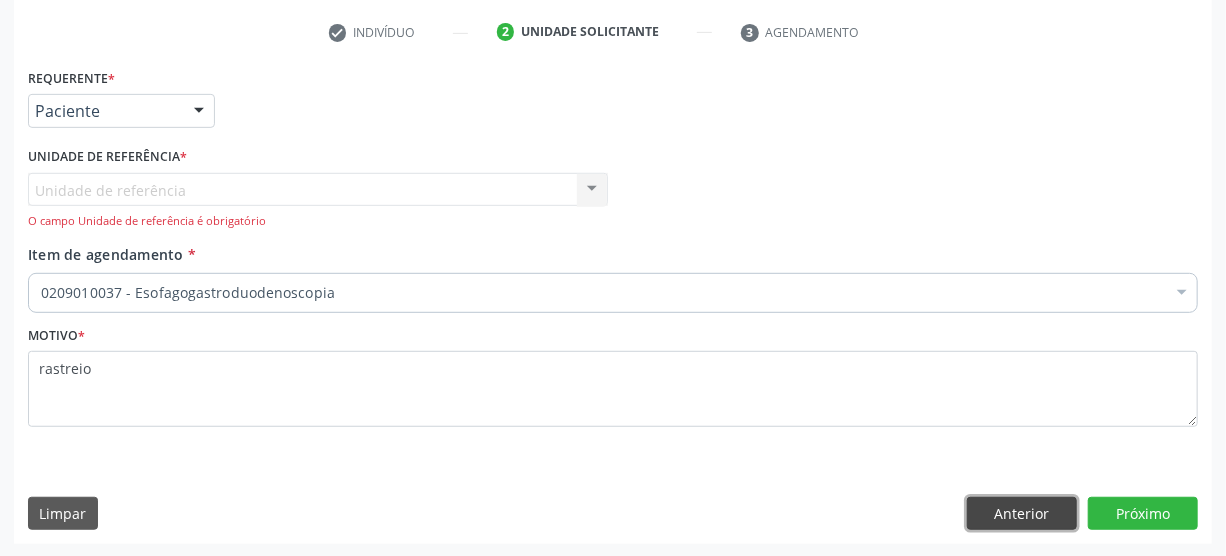 click on "Anterior" at bounding box center (1022, 514) 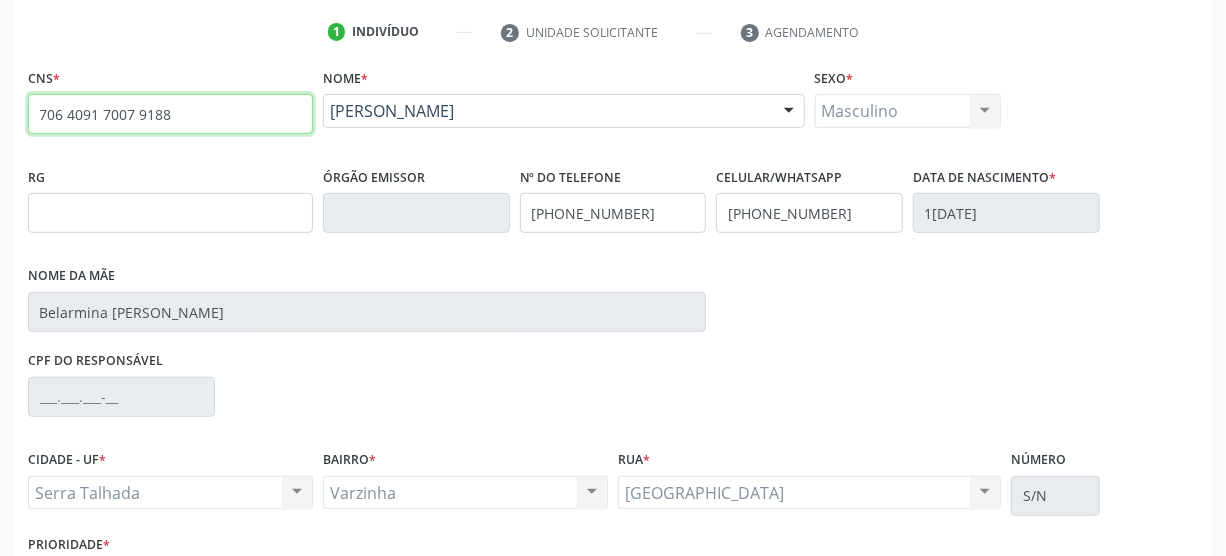 click on "706 4091 7007 9188" at bounding box center [170, 114] 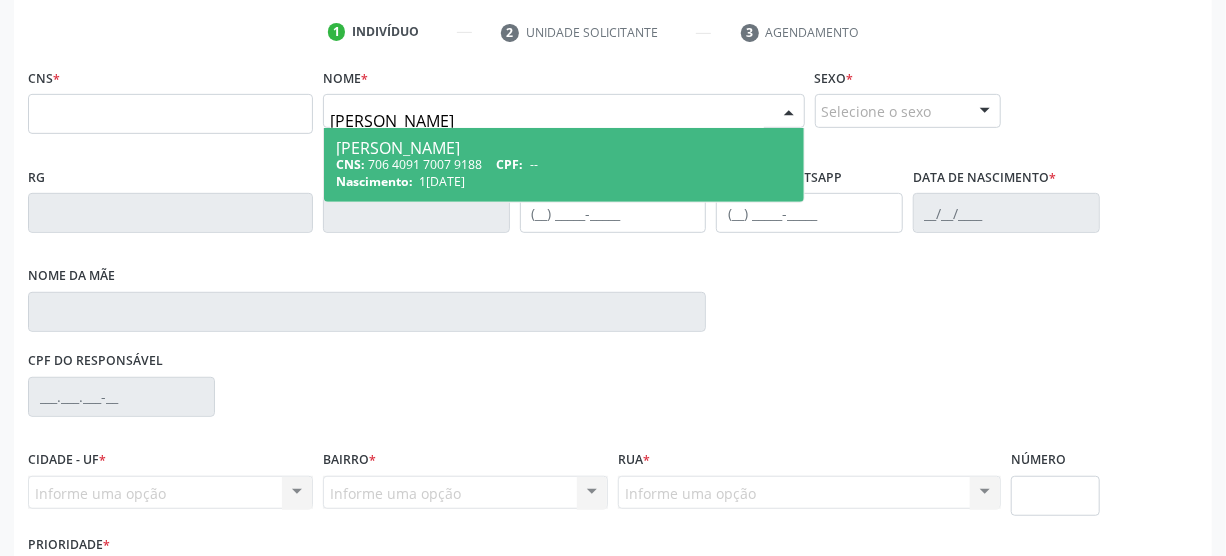click on "Jose Pereira Lima" at bounding box center (564, 148) 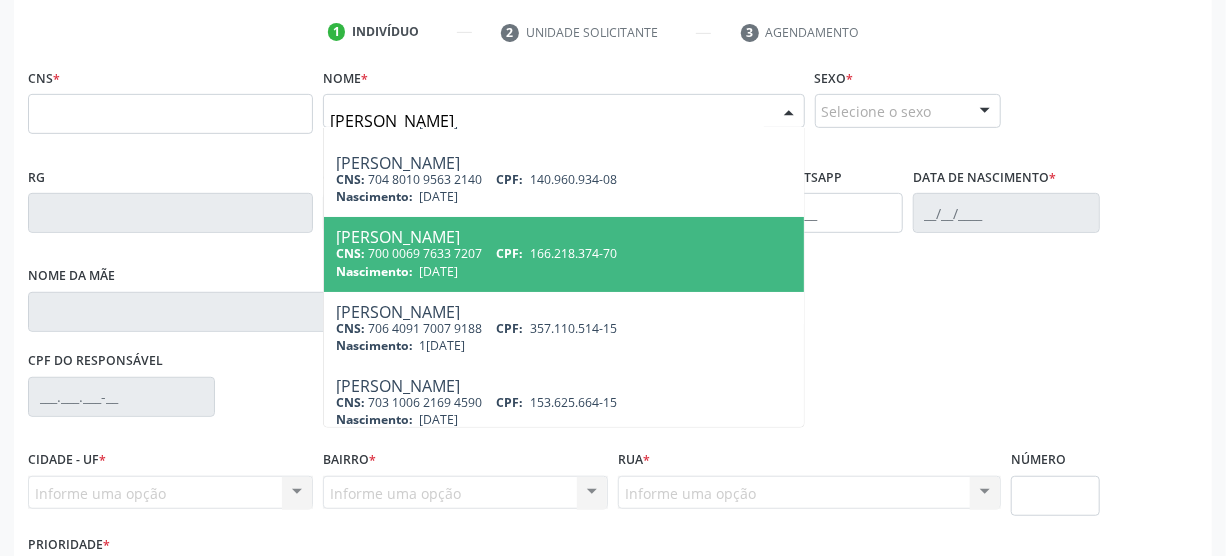 scroll, scrollTop: 90, scrollLeft: 0, axis: vertical 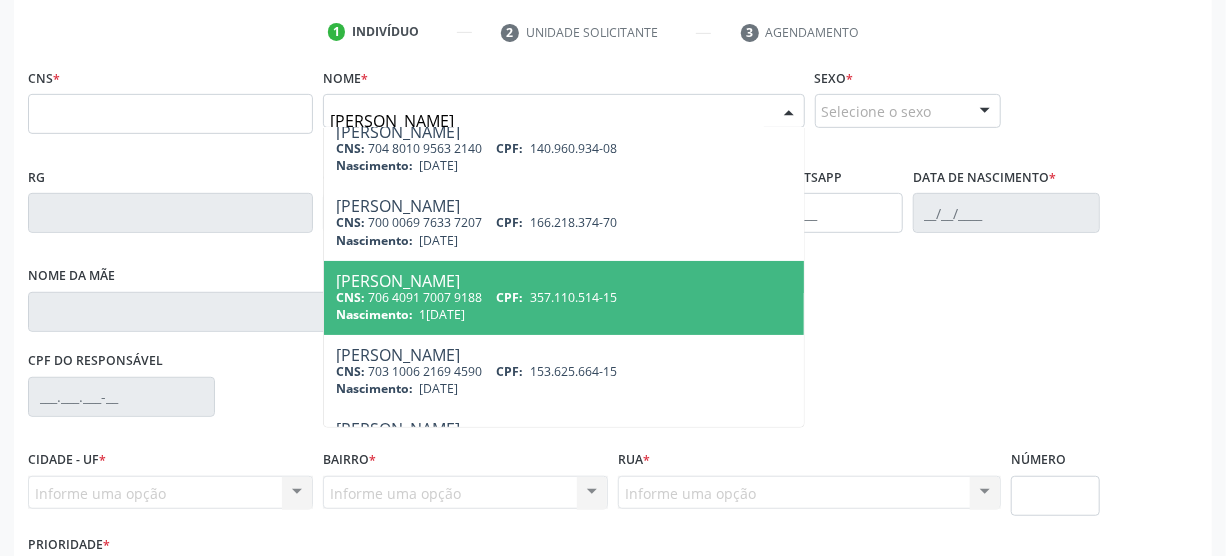 click on "CPF:" at bounding box center [510, 297] 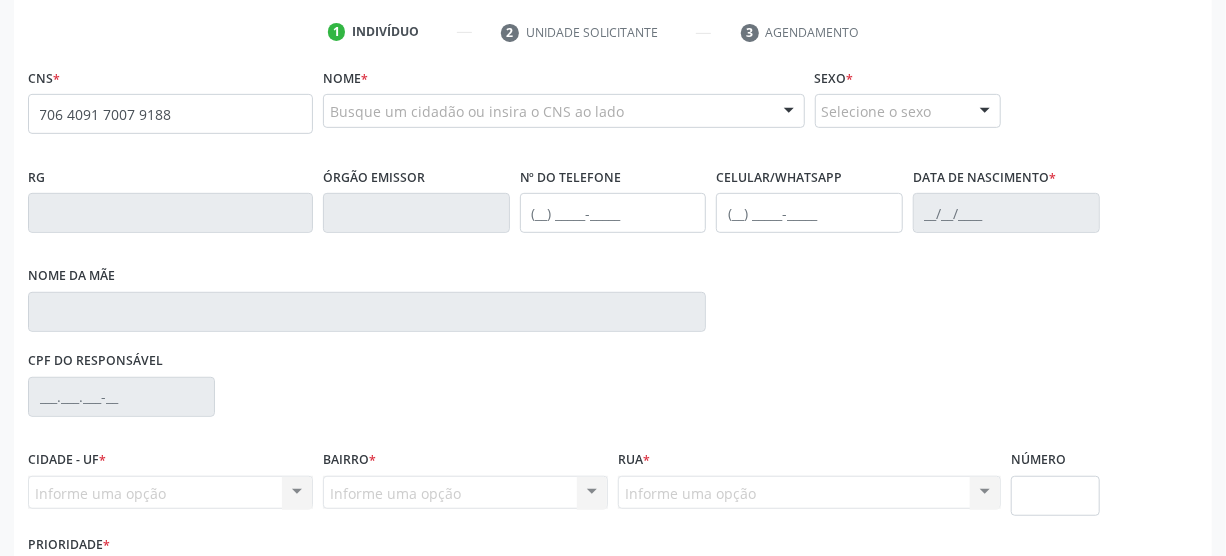 scroll, scrollTop: 0, scrollLeft: 0, axis: both 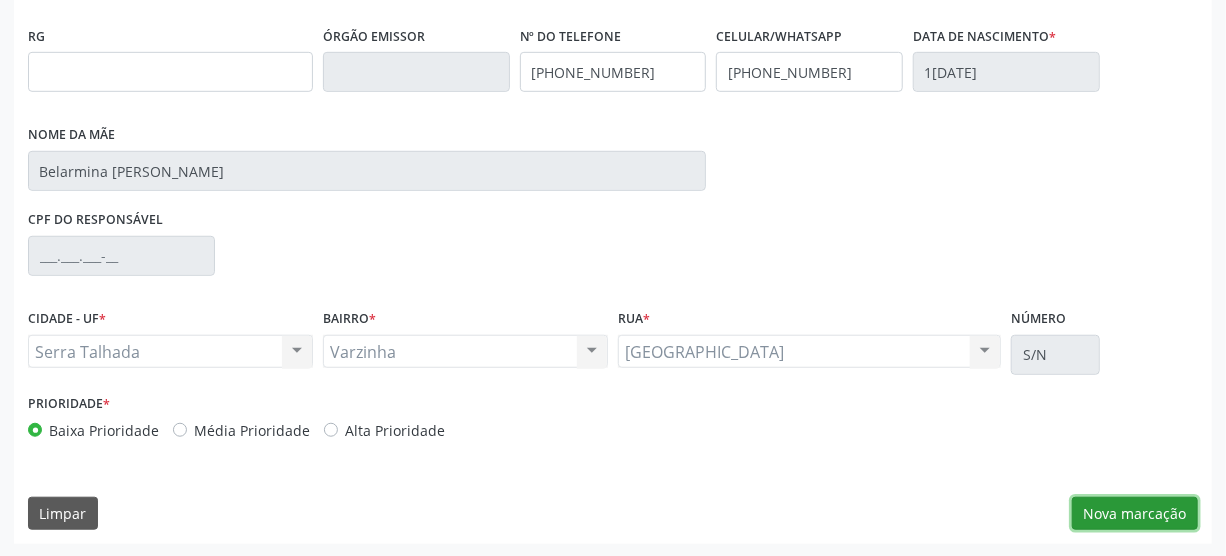 click on "Nova marcação" at bounding box center (1135, 514) 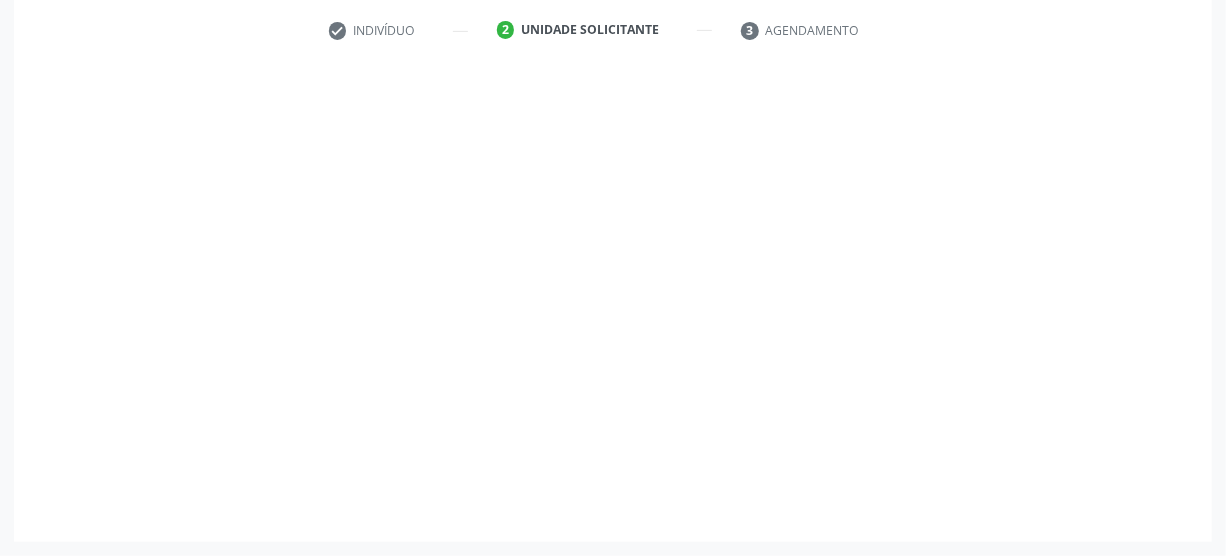 scroll, scrollTop: 371, scrollLeft: 0, axis: vertical 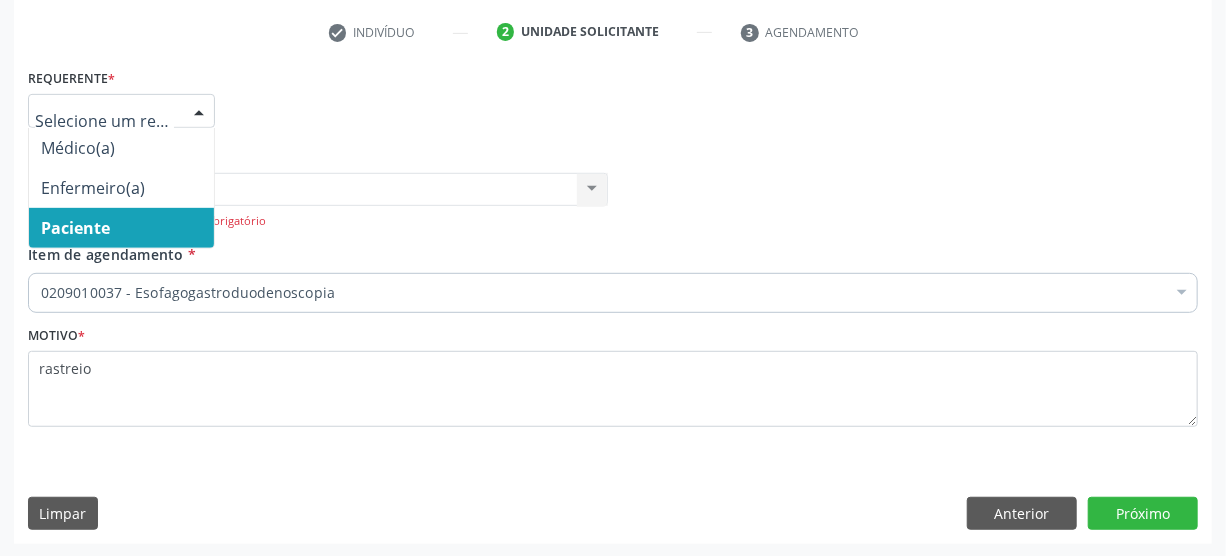 click at bounding box center [199, 112] 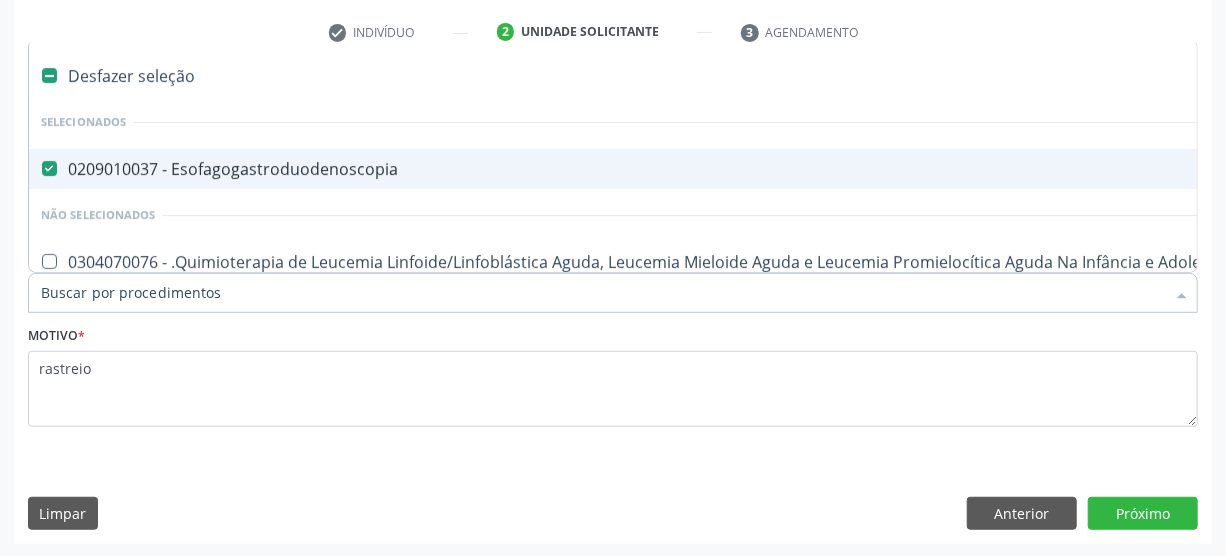 click at bounding box center [49, 75] 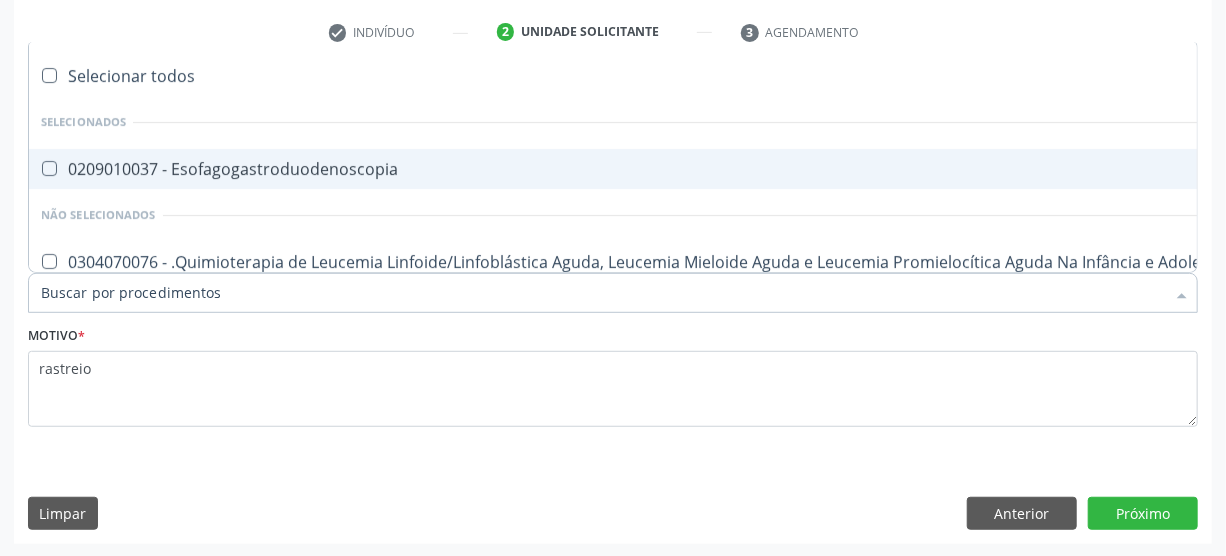 click at bounding box center [49, 168] 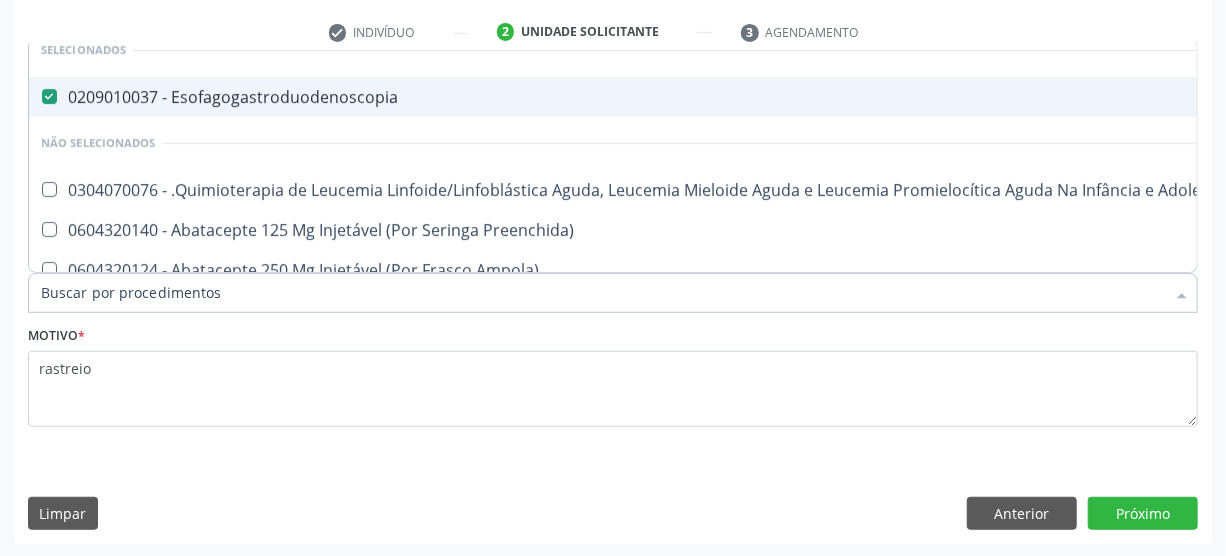 scroll, scrollTop: 90, scrollLeft: 0, axis: vertical 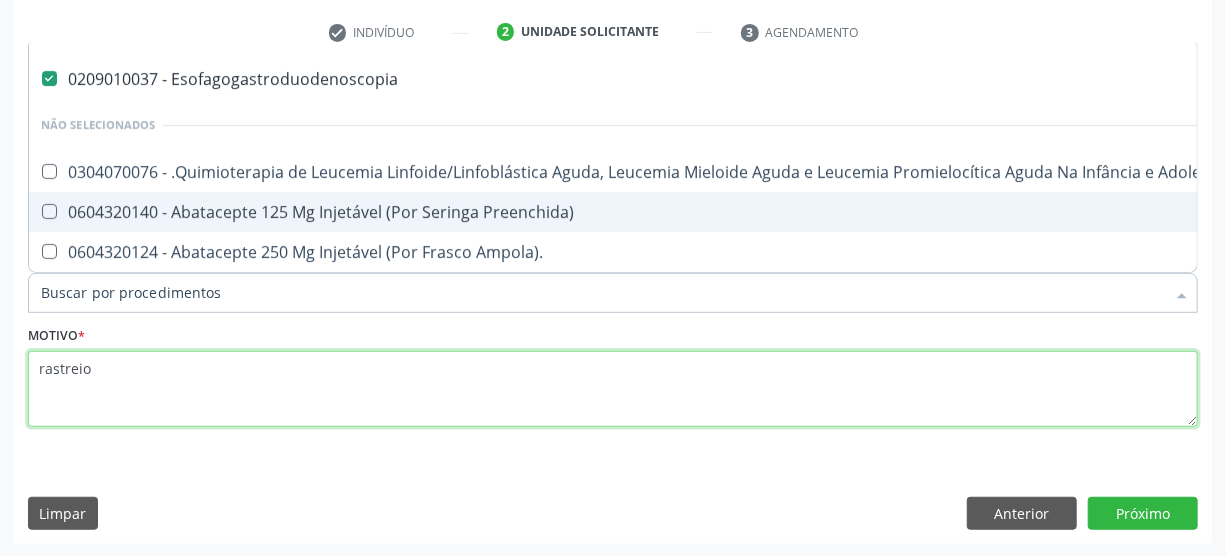 click on "rastreio" at bounding box center (613, 389) 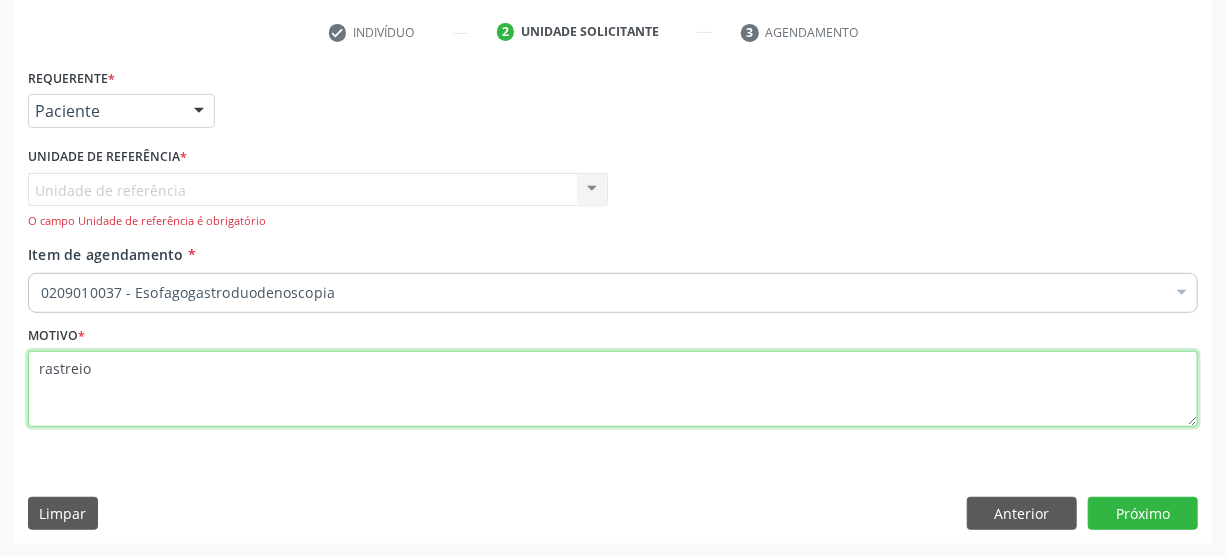 scroll, scrollTop: 0, scrollLeft: 0, axis: both 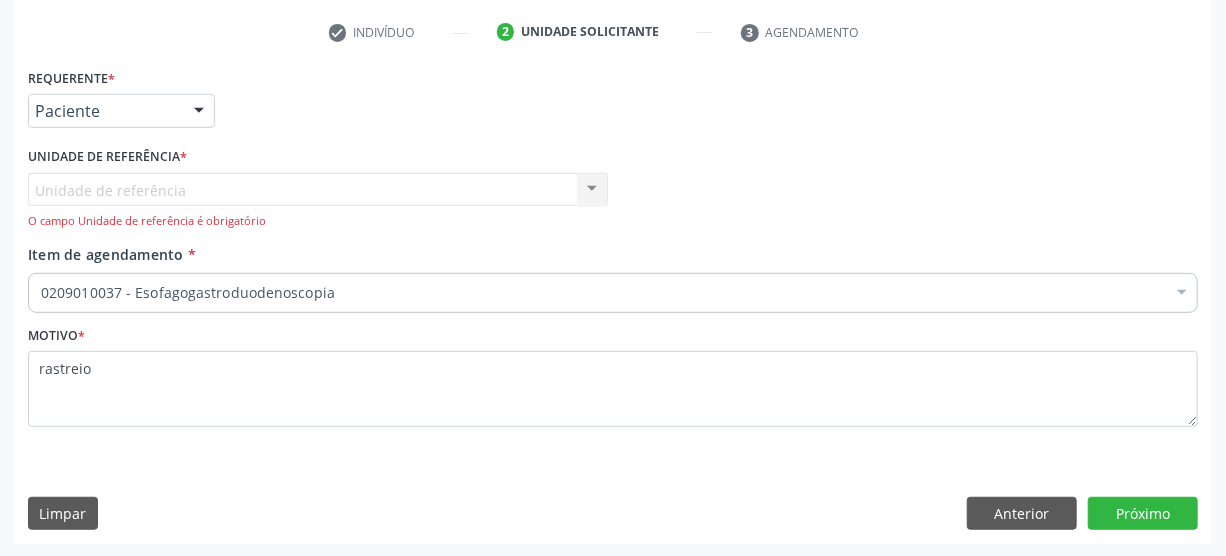 click on "Unidade de referência
Usf Varzinha
Nenhum resultado encontrado para: "   "
Não há nenhuma opção para ser exibida.
O campo Unidade de referência é obrigatório" at bounding box center (318, 201) 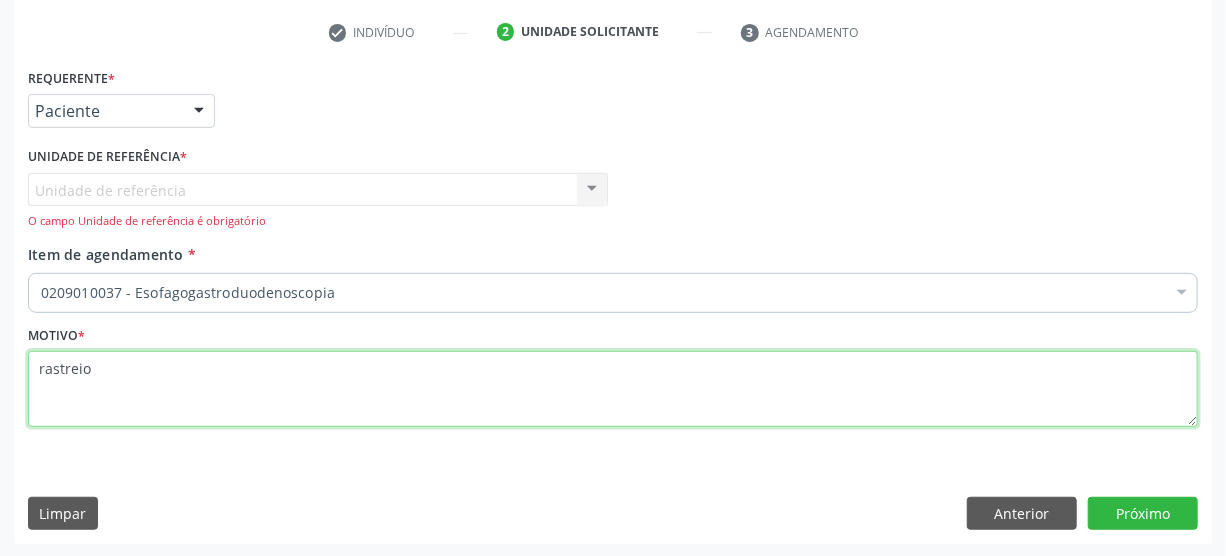 click on "rastreio" at bounding box center [613, 389] 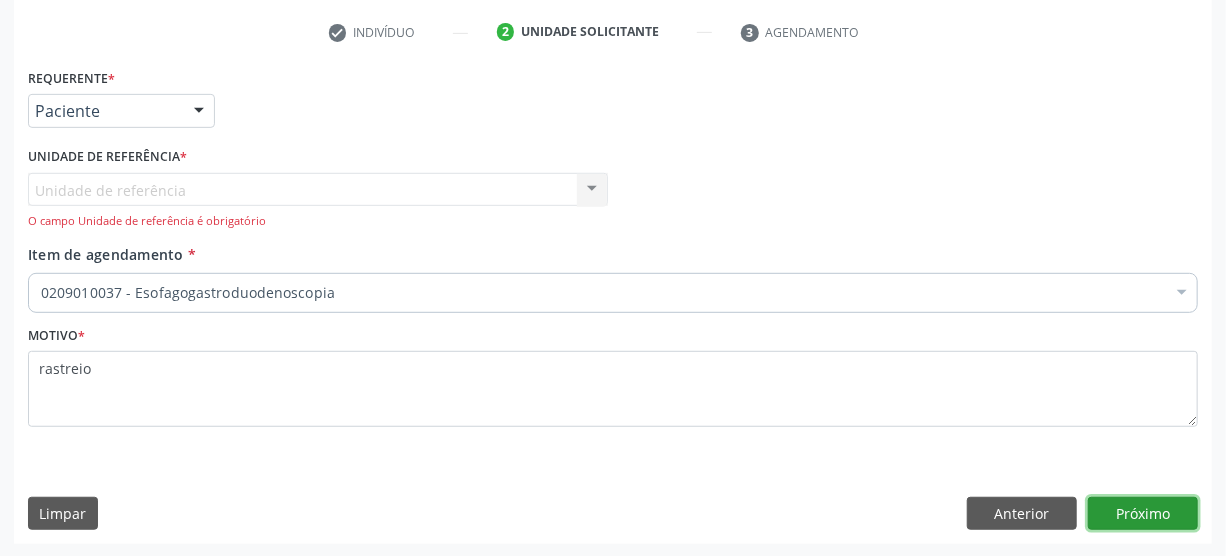 click on "Próximo" at bounding box center (1143, 514) 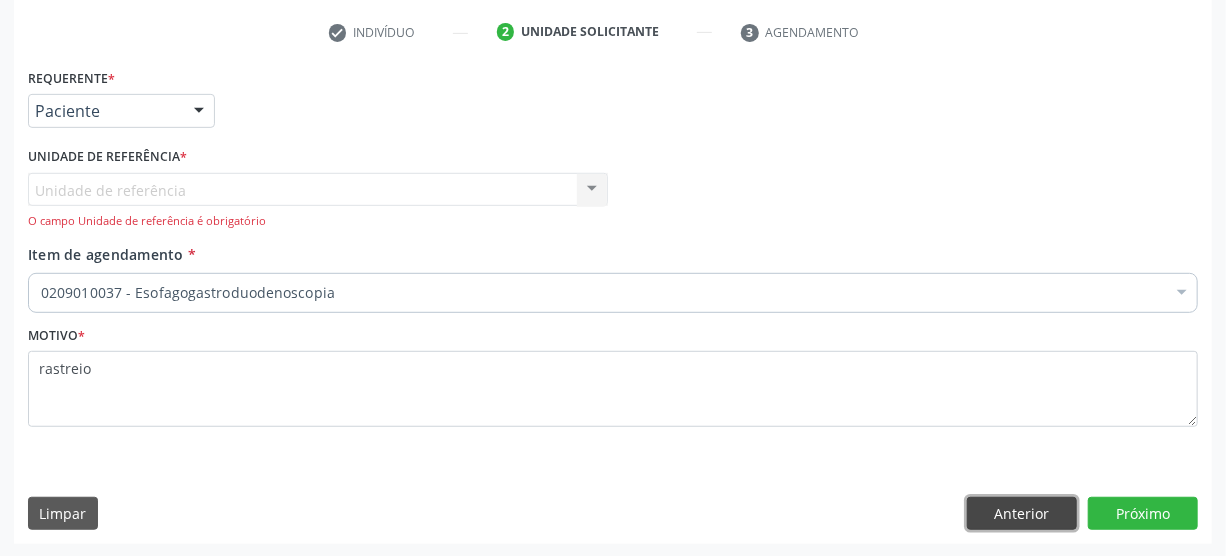 click on "Anterior" at bounding box center (1022, 514) 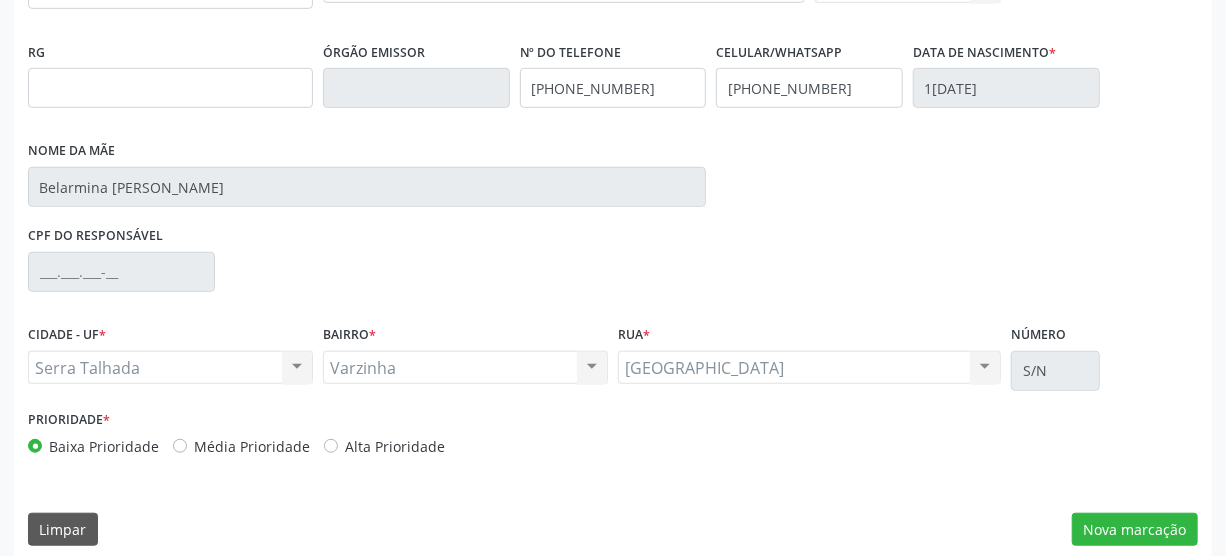 scroll, scrollTop: 512, scrollLeft: 0, axis: vertical 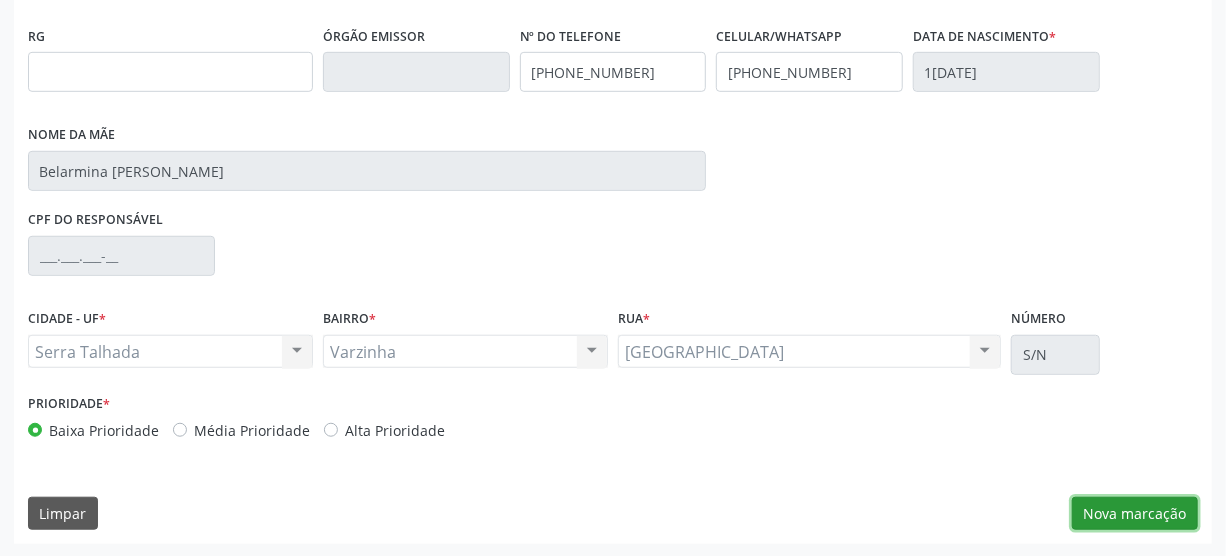 click on "Nova marcação" at bounding box center [1135, 514] 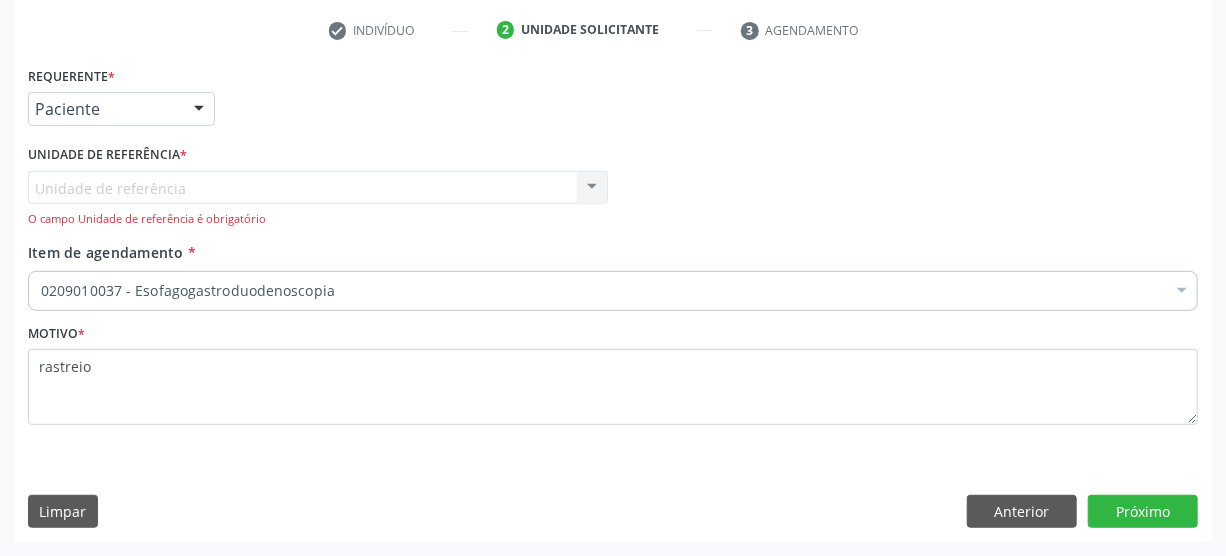 scroll, scrollTop: 371, scrollLeft: 0, axis: vertical 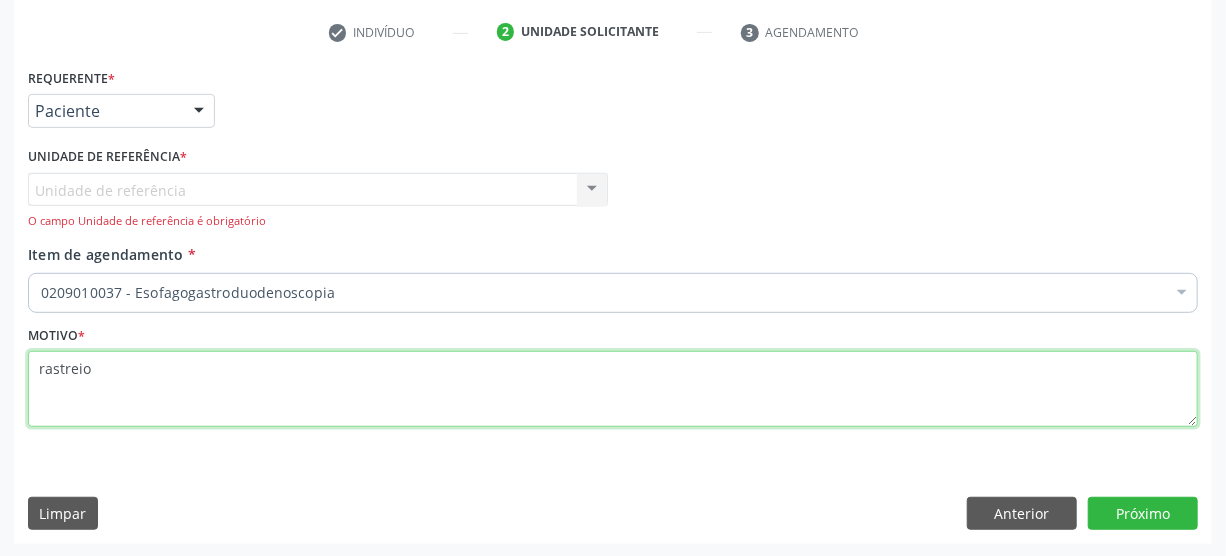 click on "rastreio" at bounding box center [613, 389] 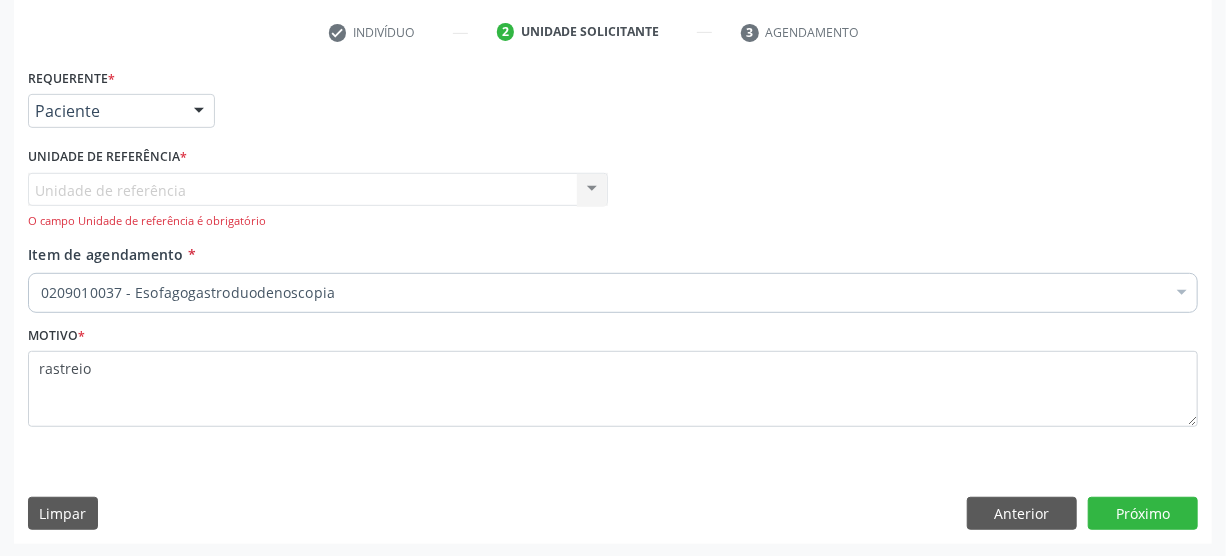 click on "Unidade de referência
Usf Varzinha
Nenhum resultado encontrado para: "   "
Não há nenhuma opção para ser exibida.
O campo Unidade de referência é obrigatório" at bounding box center [318, 201] 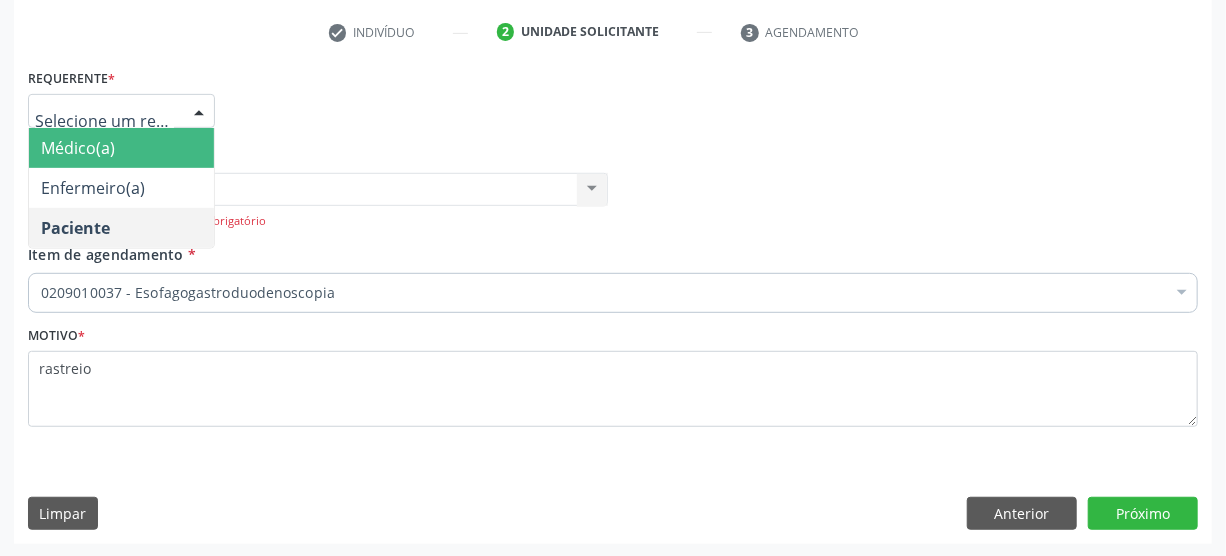 click on "Médico(a)" at bounding box center (121, 148) 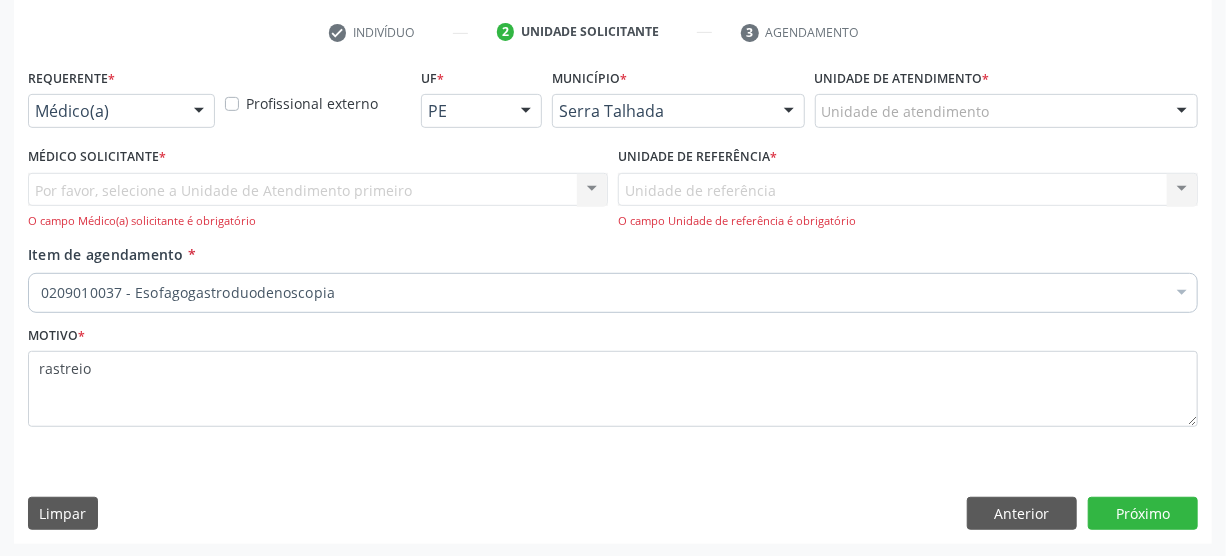 click on "Por favor, selecione a Unidade de Atendimento primeiro
Nenhum resultado encontrado para: "   "
Não há nenhuma opção para ser exibida.
O campo Médico(a) solicitante é obrigatório" at bounding box center (318, 201) 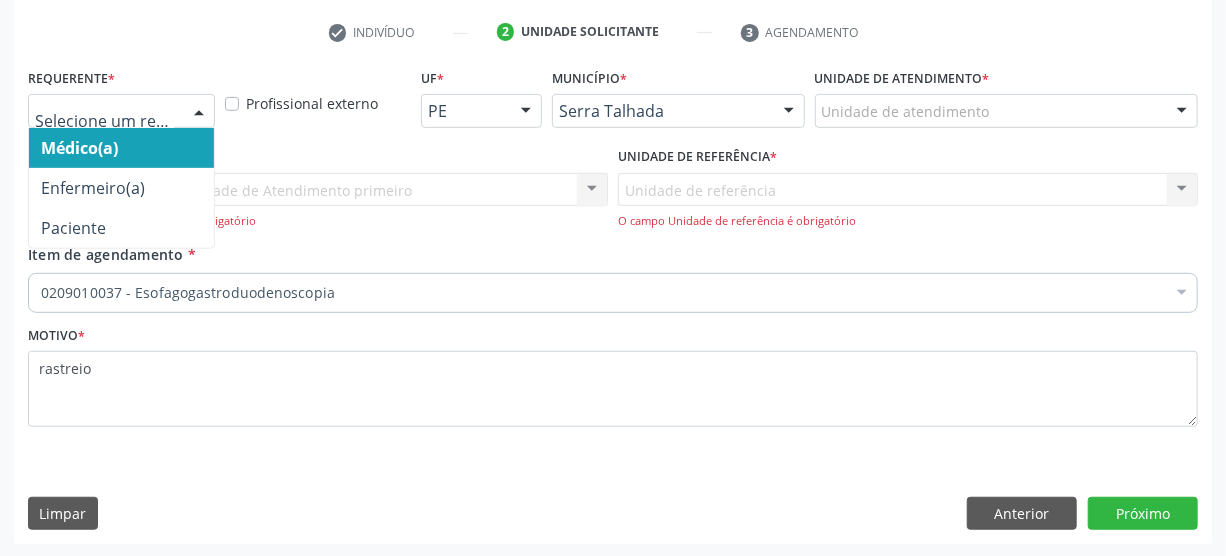 click at bounding box center (199, 112) 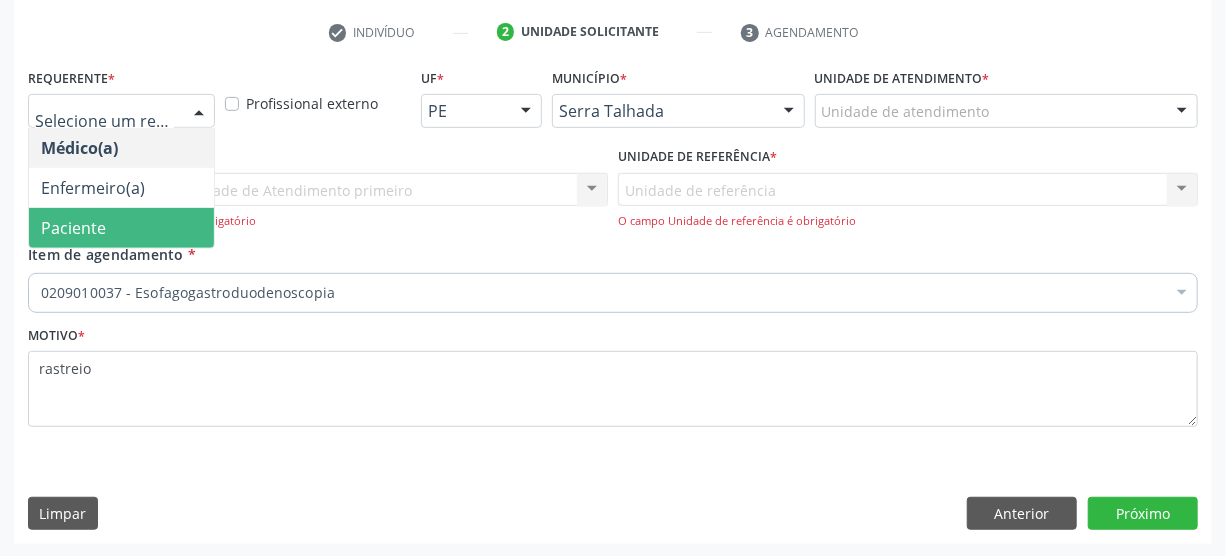 click on "Paciente" at bounding box center [121, 228] 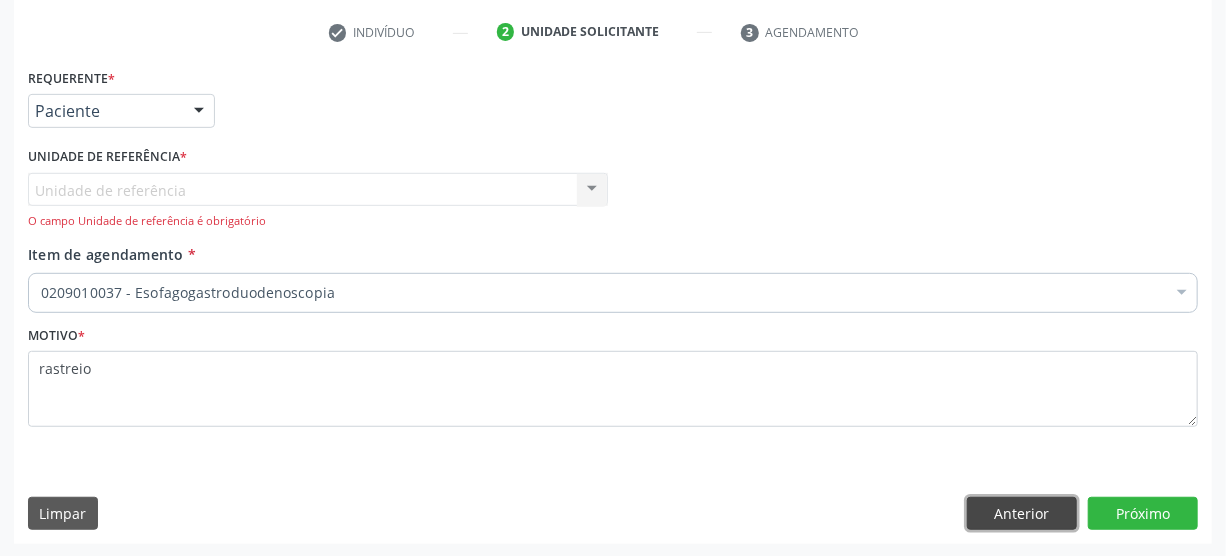 click on "Anterior" at bounding box center [1022, 514] 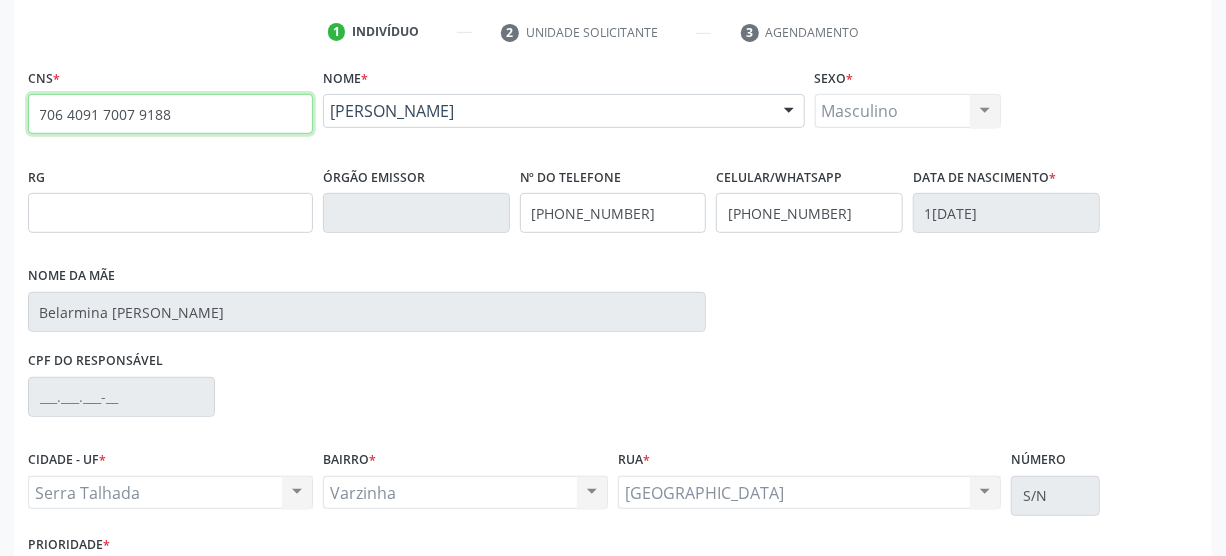 click on "706 4091 7007 9188" at bounding box center [170, 114] 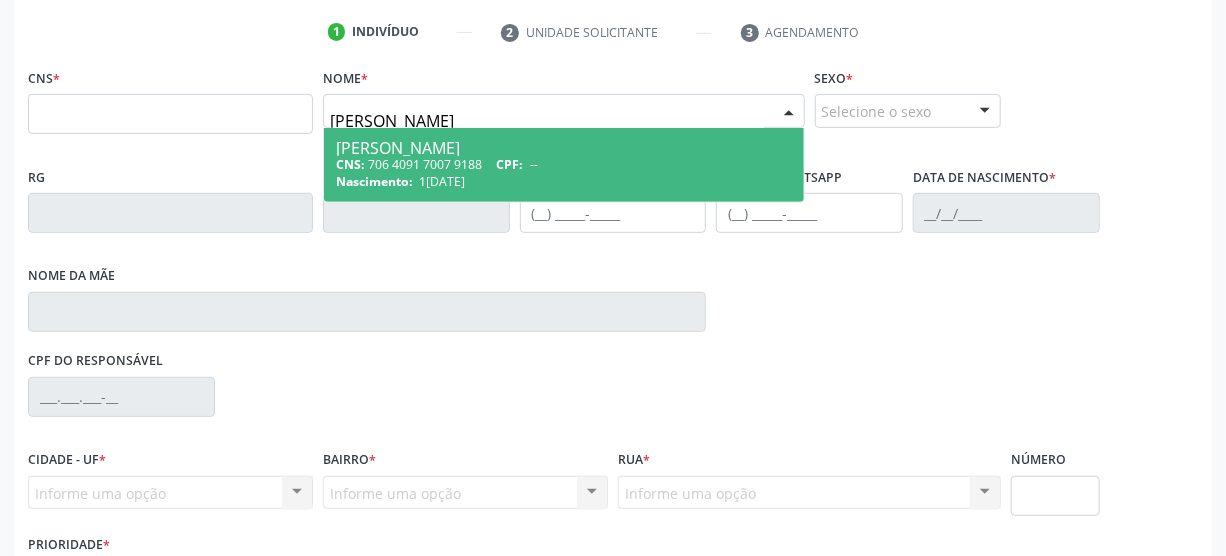 click on "CNS:
706 4091 7007 9188
CPF:    --" at bounding box center [564, 164] 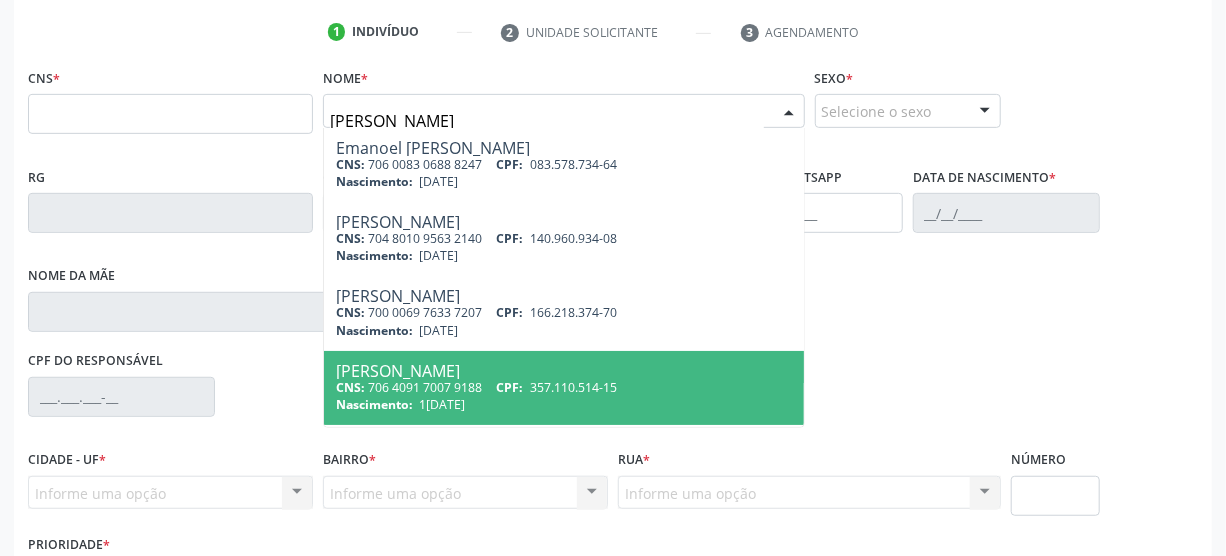 click on "Jose Pereira Lima" at bounding box center [564, 371] 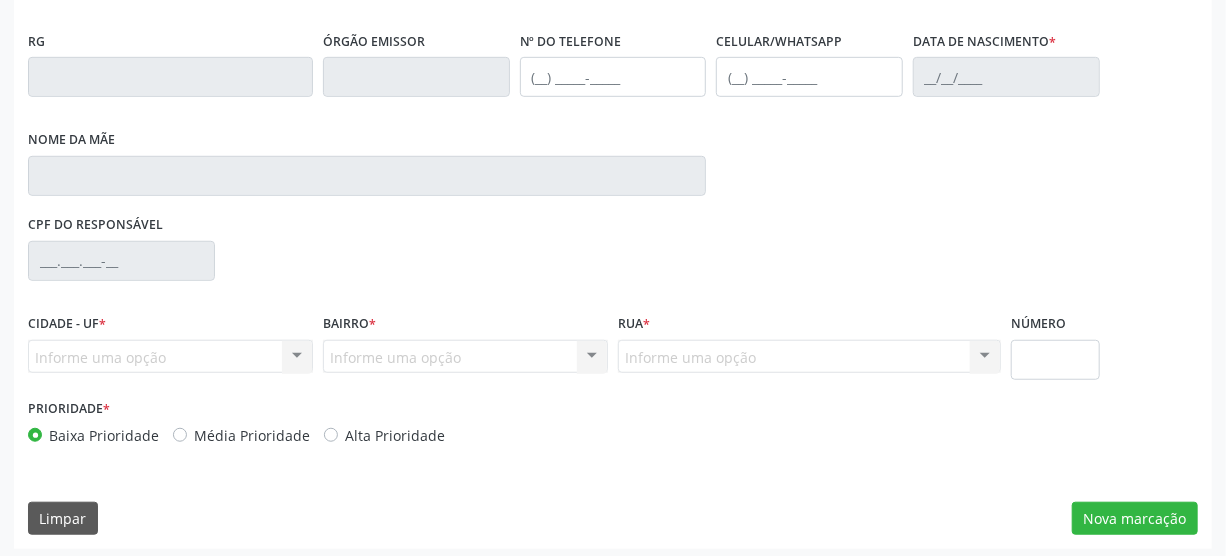 scroll, scrollTop: 512, scrollLeft: 0, axis: vertical 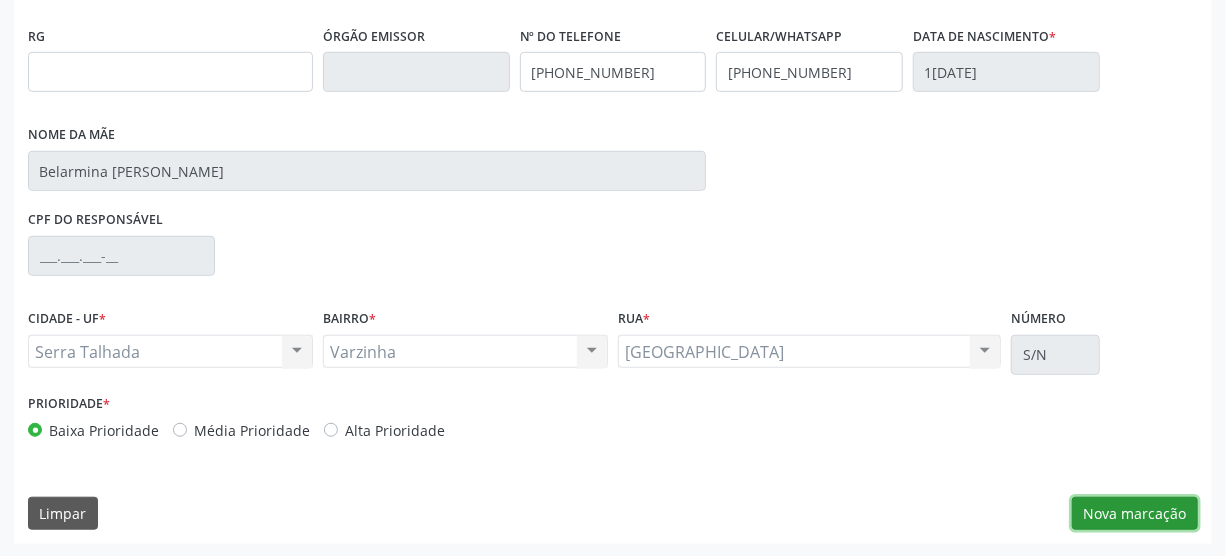 click on "Nova marcação" at bounding box center [1135, 514] 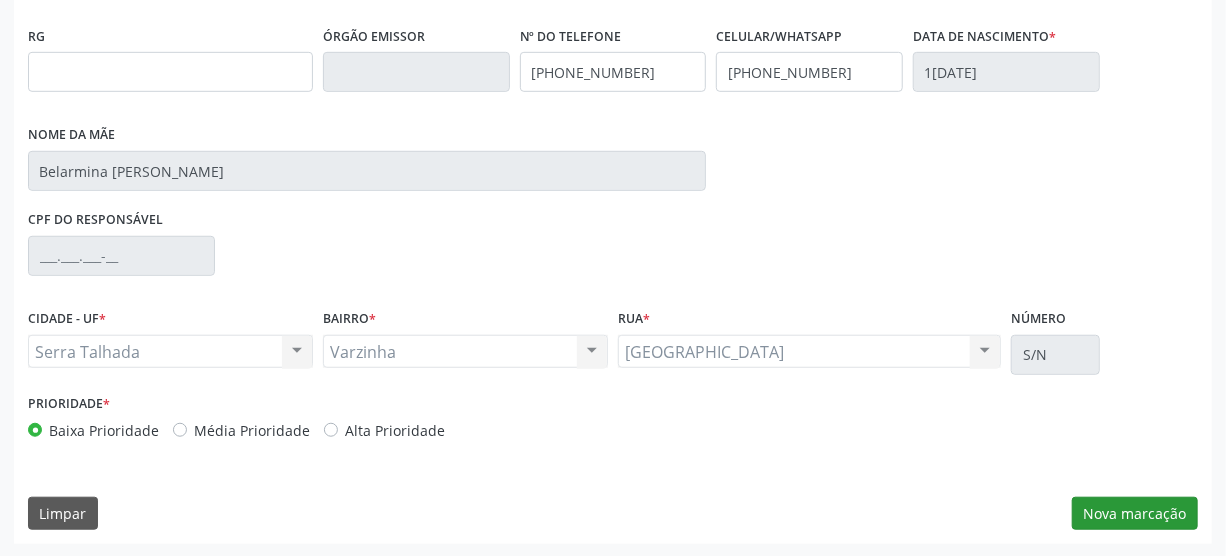 scroll, scrollTop: 371, scrollLeft: 0, axis: vertical 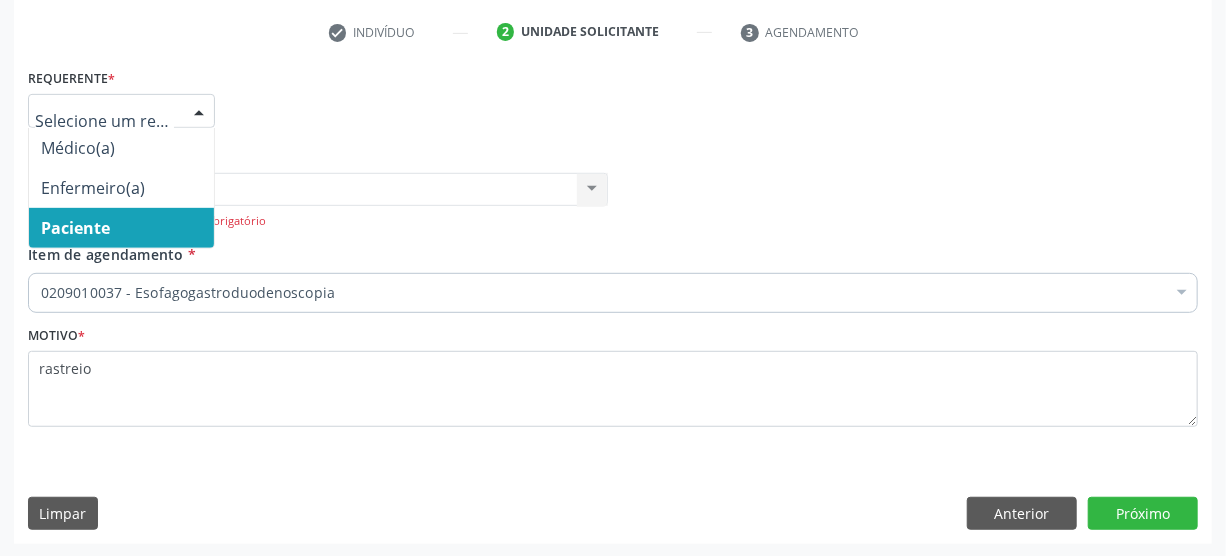 click at bounding box center [199, 112] 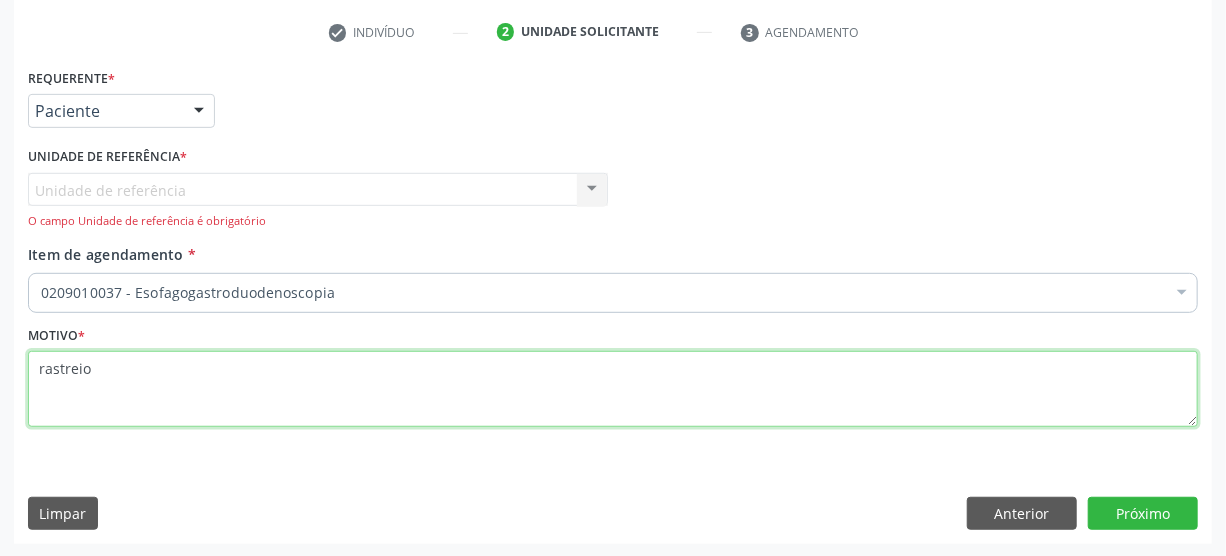 click on "rastreio" at bounding box center [613, 389] 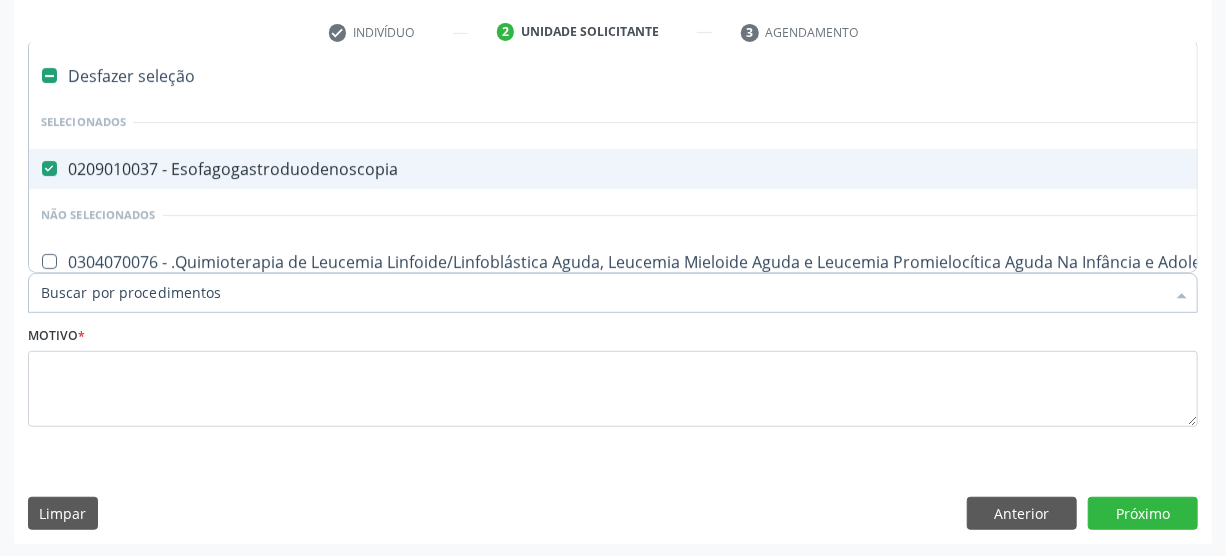 click at bounding box center (49, 75) 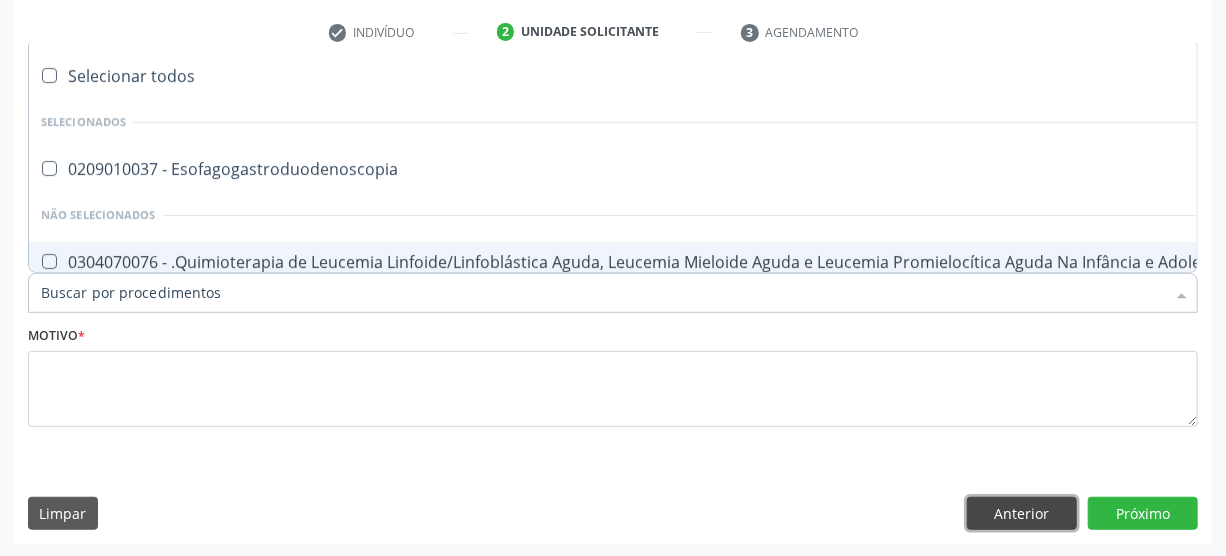 click on "Anterior" at bounding box center [1022, 514] 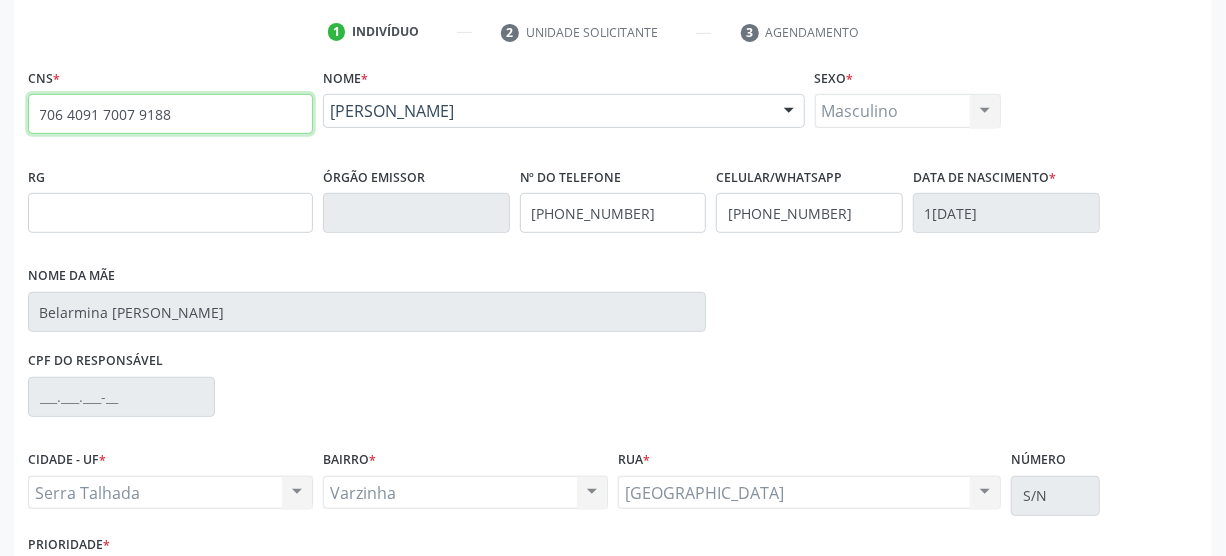 click on "706 4091 7007 9188" at bounding box center [170, 114] 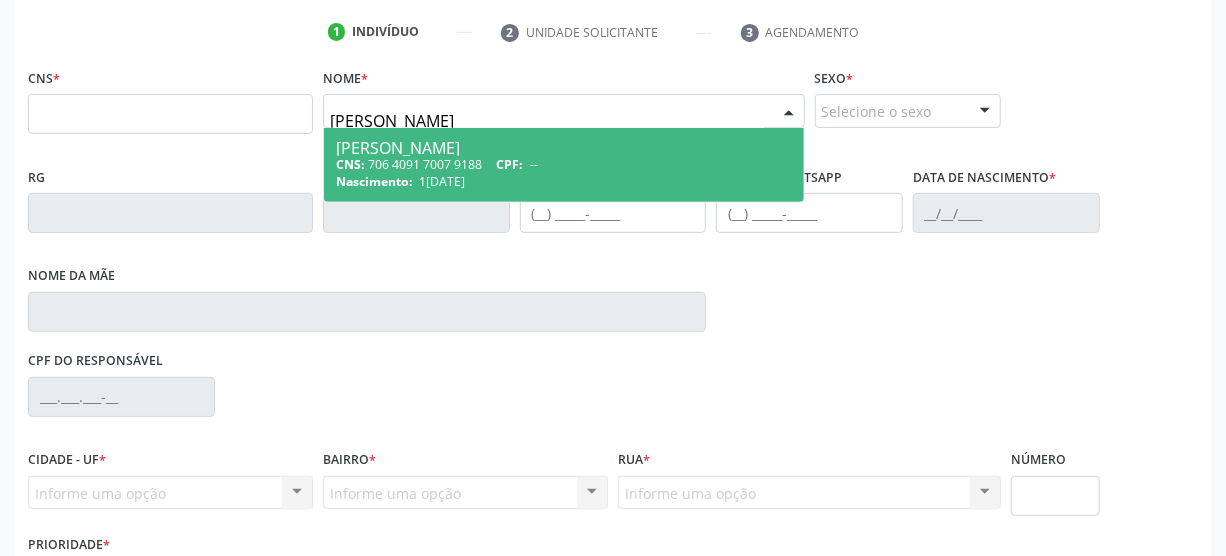 click on "Nascimento:" at bounding box center (374, 181) 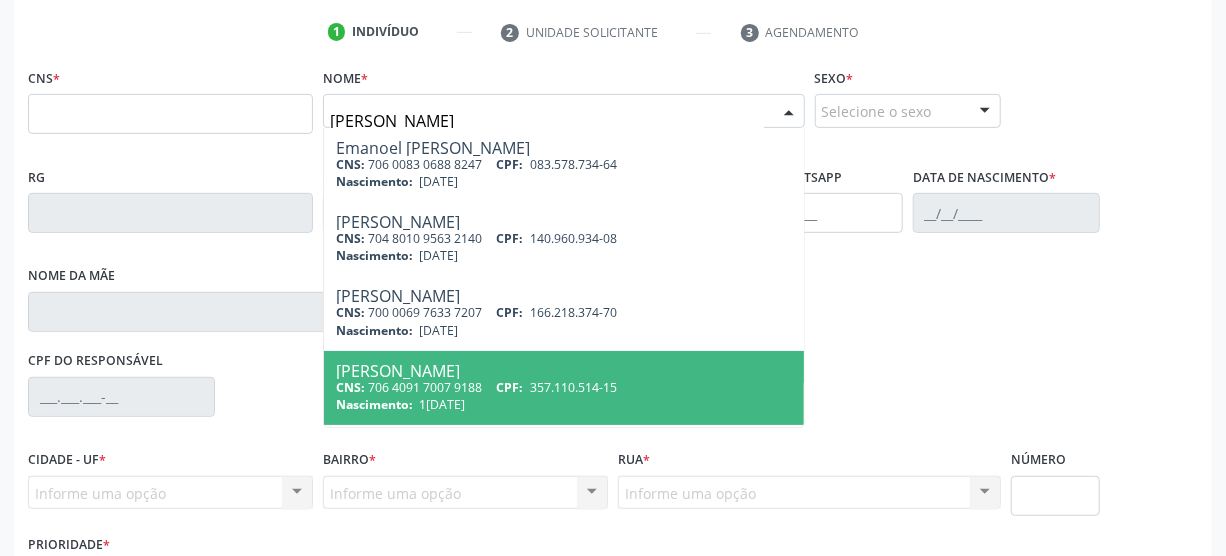 click on "357.110.514-15" at bounding box center [573, 387] 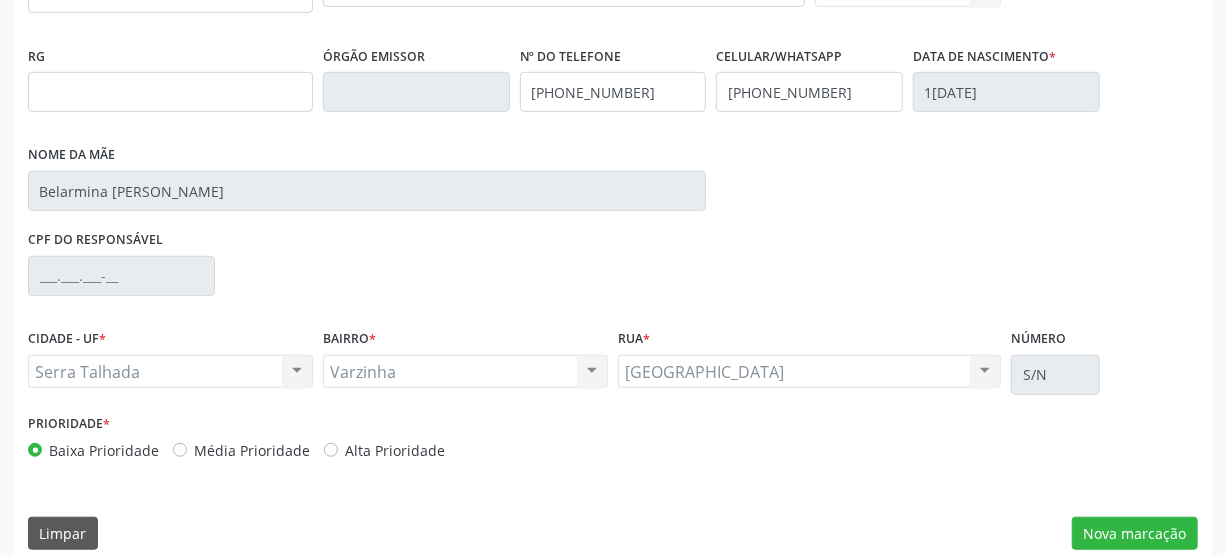scroll, scrollTop: 512, scrollLeft: 0, axis: vertical 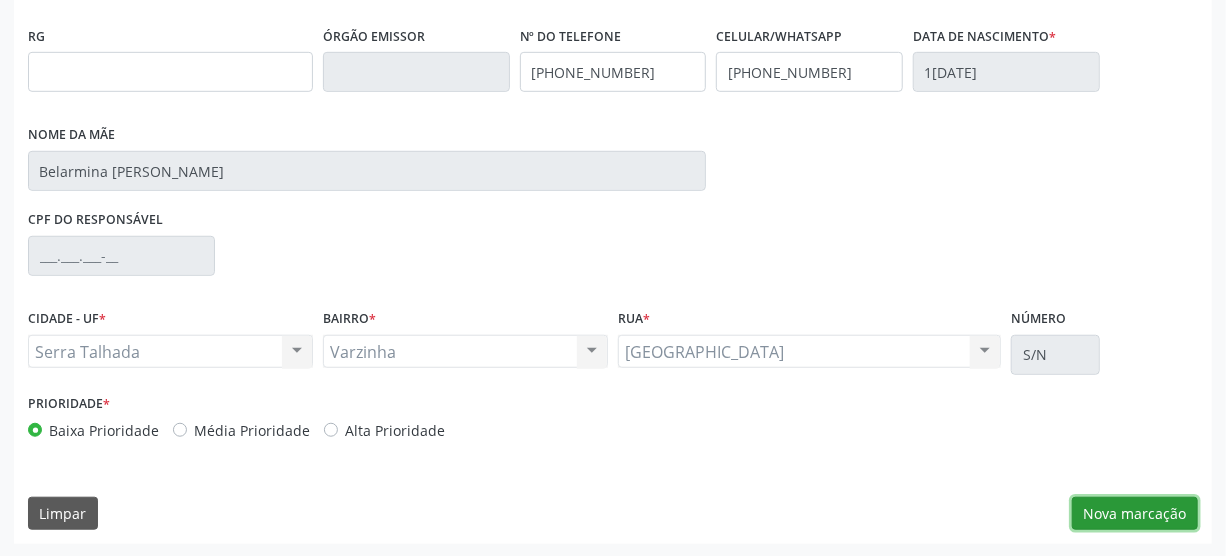 click on "Nova marcação" at bounding box center (1135, 514) 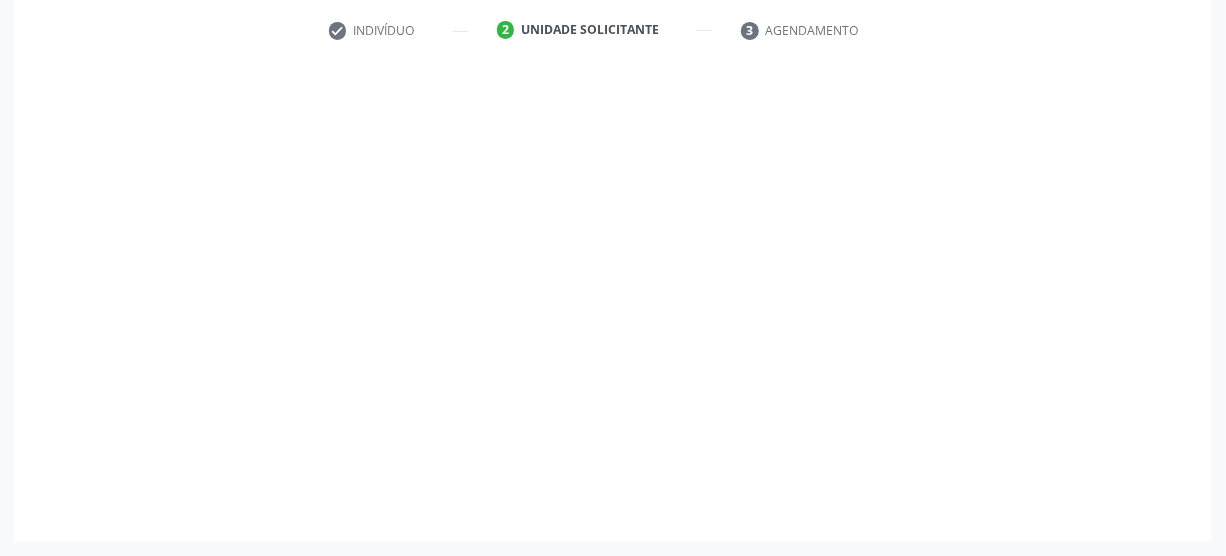 scroll, scrollTop: 371, scrollLeft: 0, axis: vertical 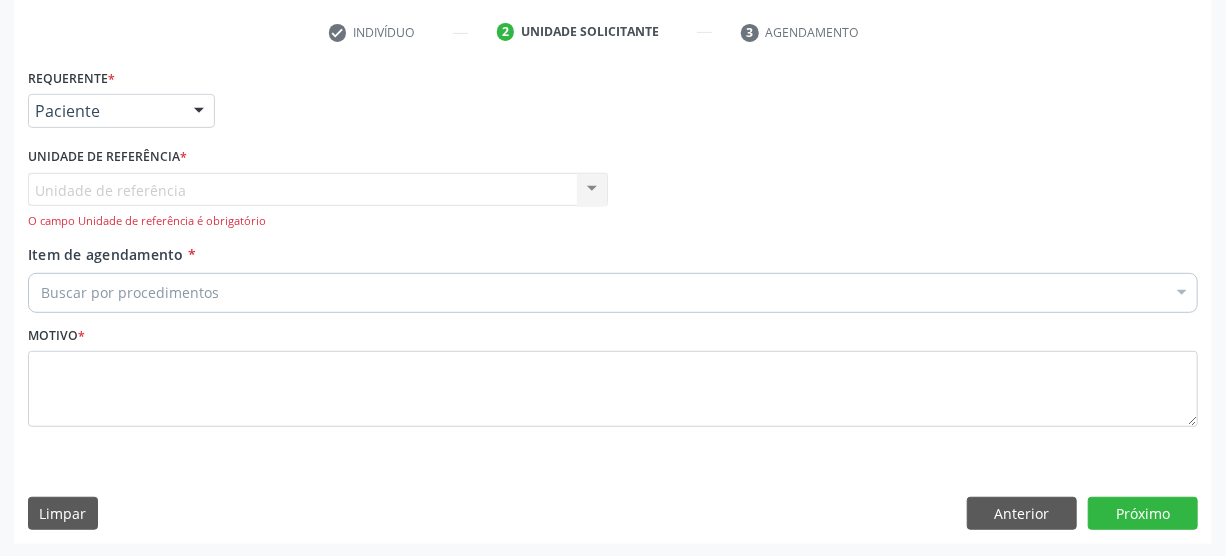 click at bounding box center [199, 112] 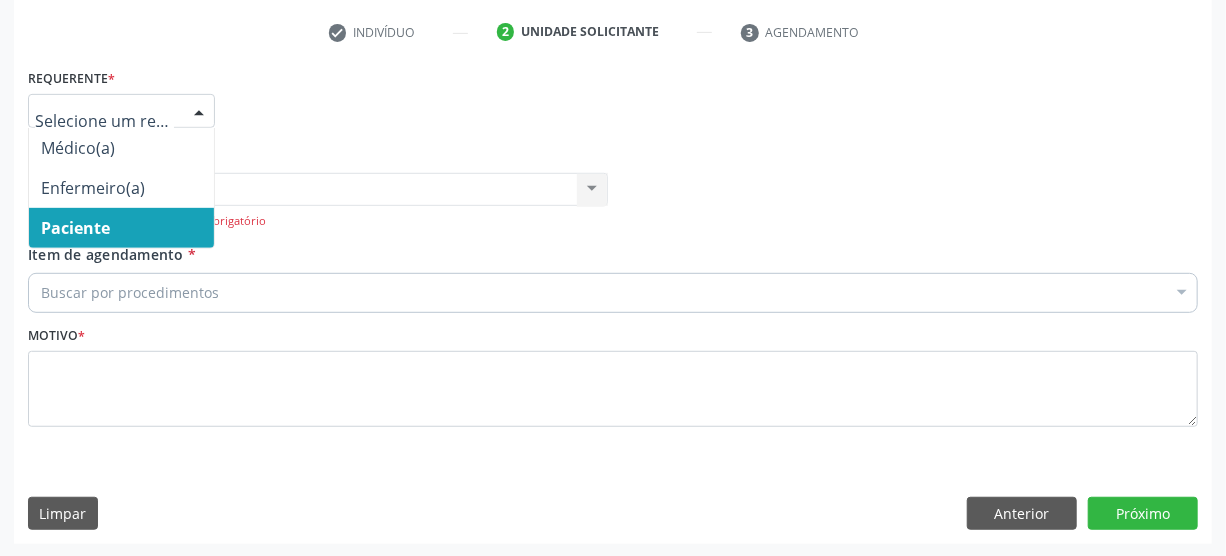 click on "Paciente" at bounding box center [121, 228] 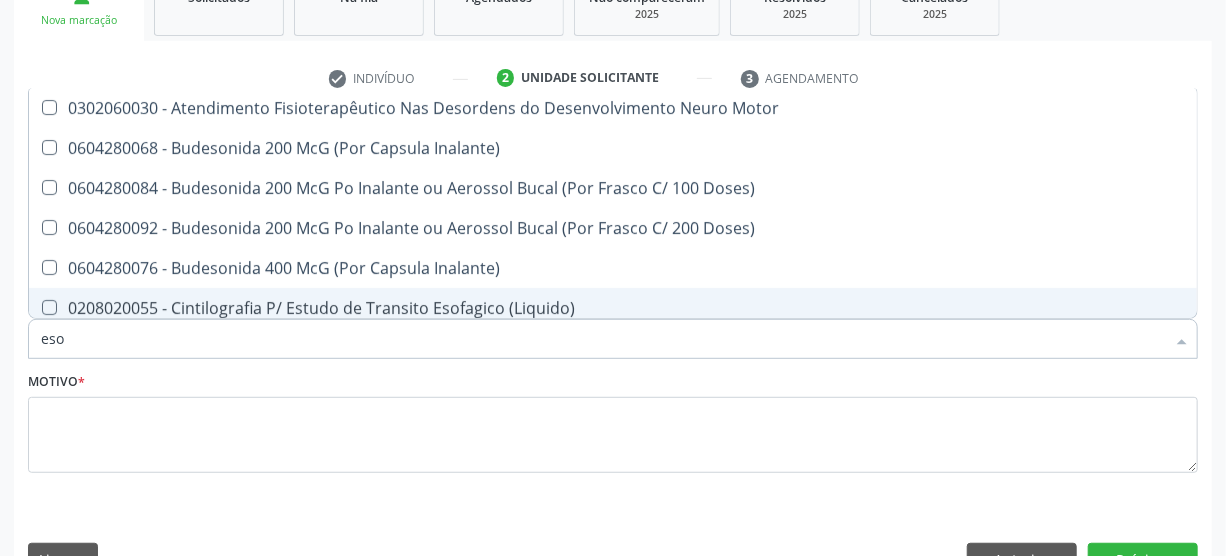 scroll, scrollTop: 280, scrollLeft: 0, axis: vertical 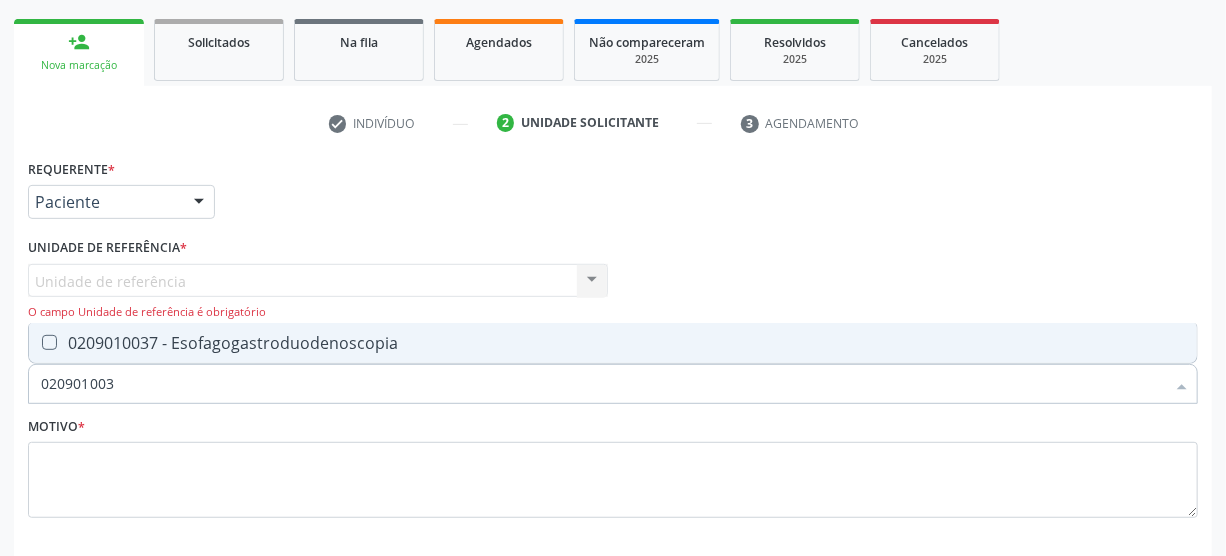 type on "0209010037" 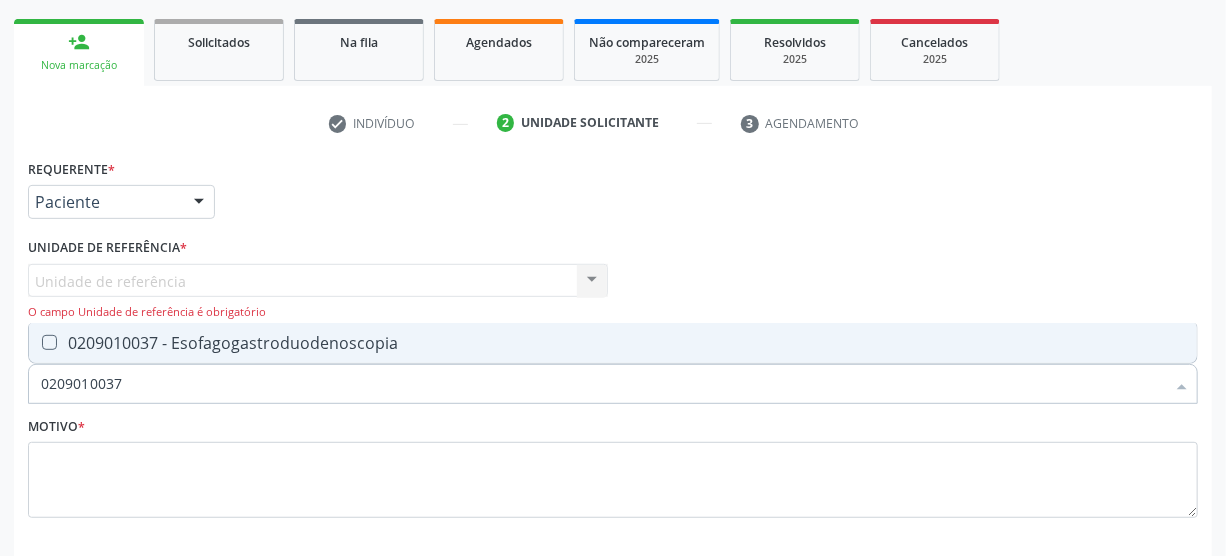 click at bounding box center [49, 342] 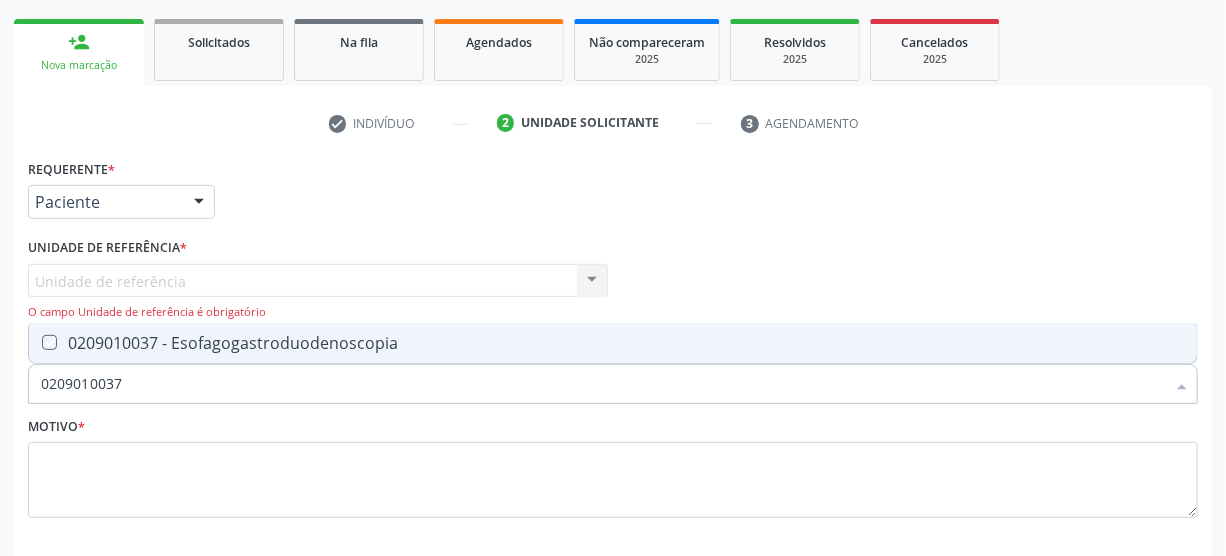 click at bounding box center (35, 342) 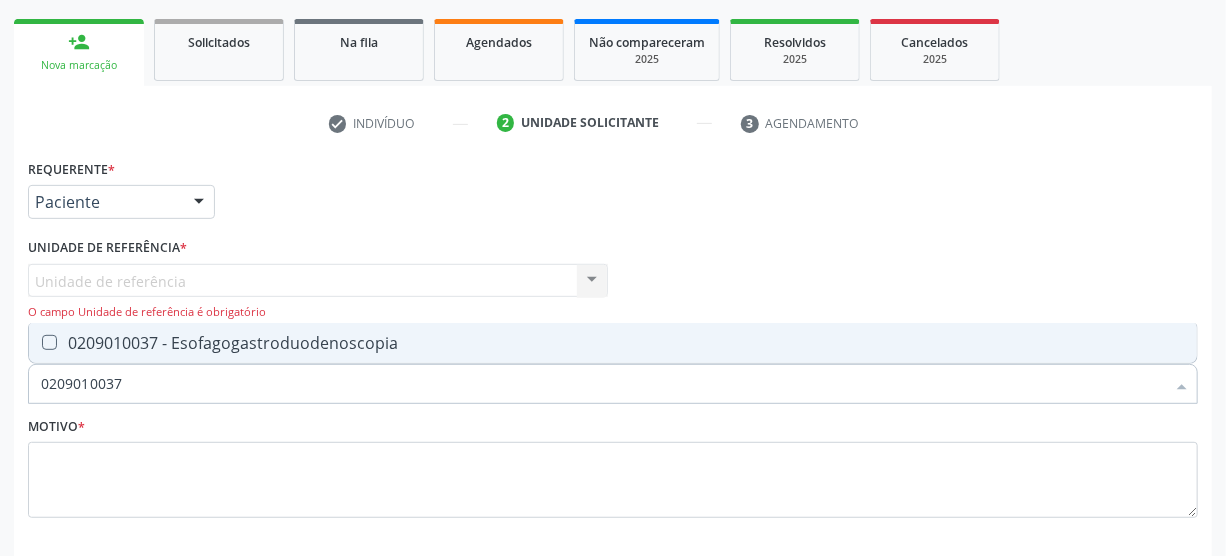 checkbox on "true" 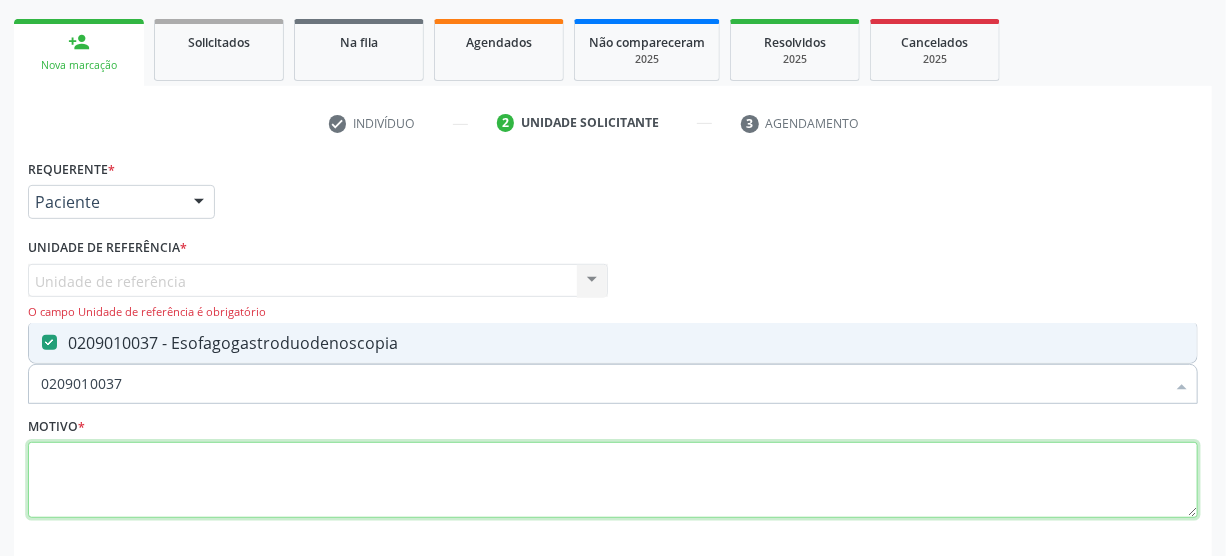 click at bounding box center [613, 480] 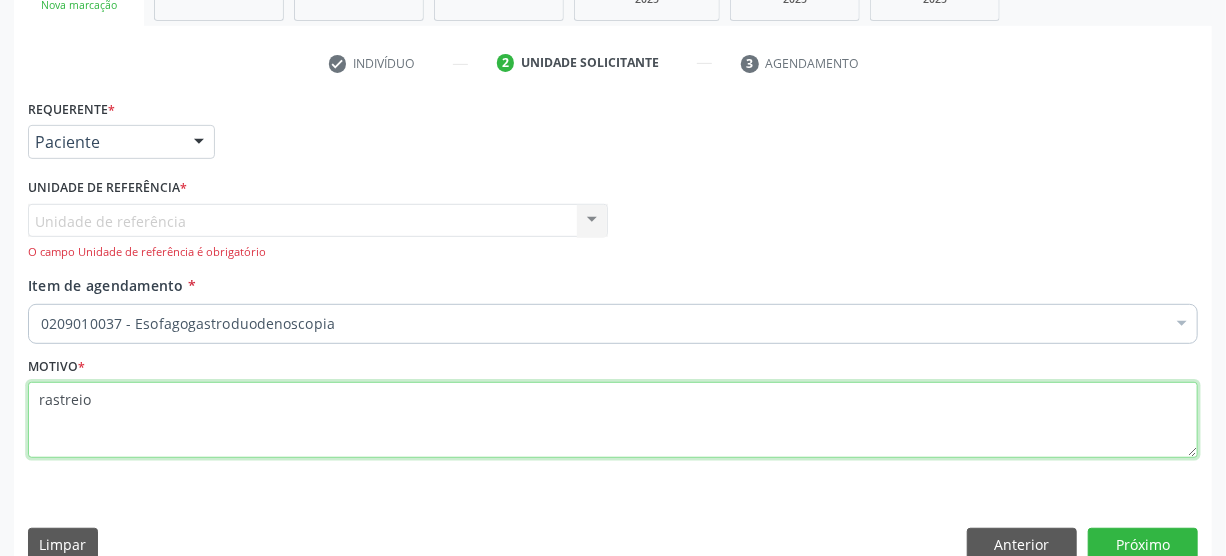 scroll, scrollTop: 371, scrollLeft: 0, axis: vertical 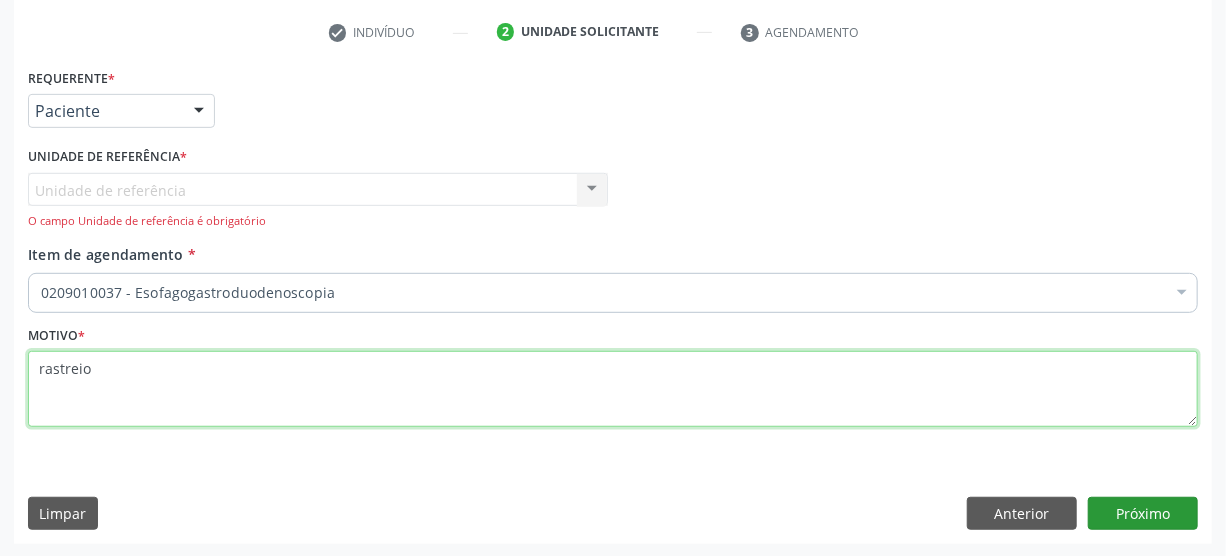 type on "rastreio" 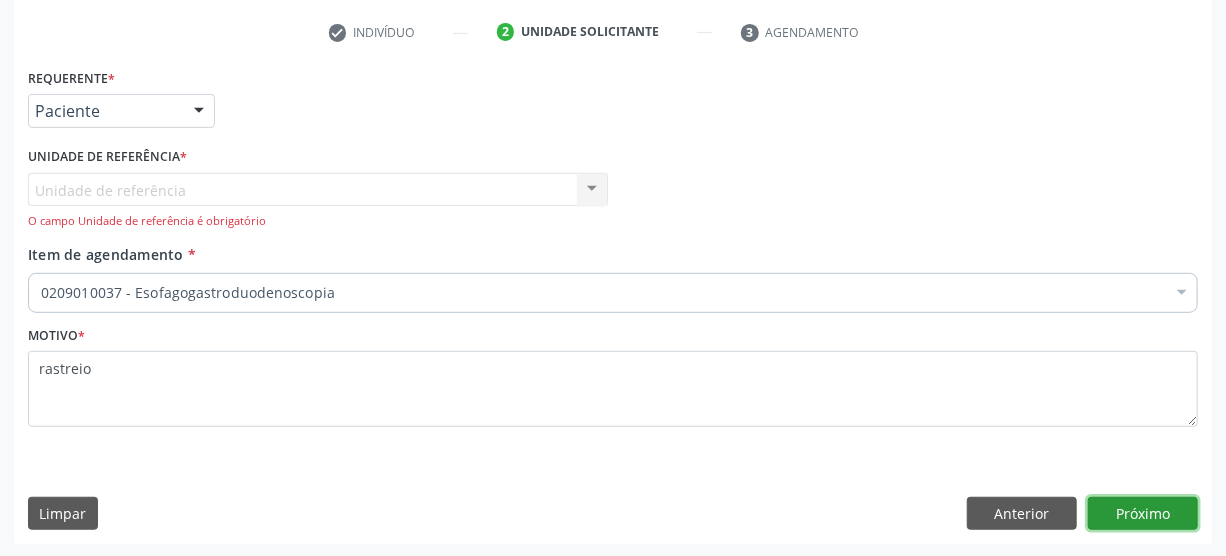 click on "Próximo" at bounding box center [1143, 514] 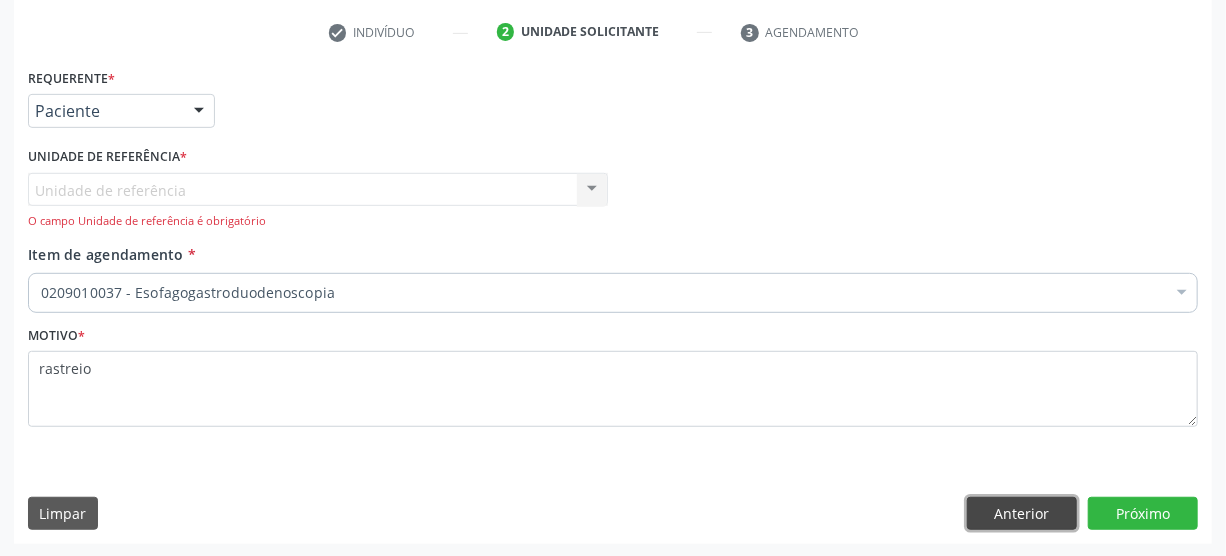 click on "Anterior" at bounding box center [1022, 514] 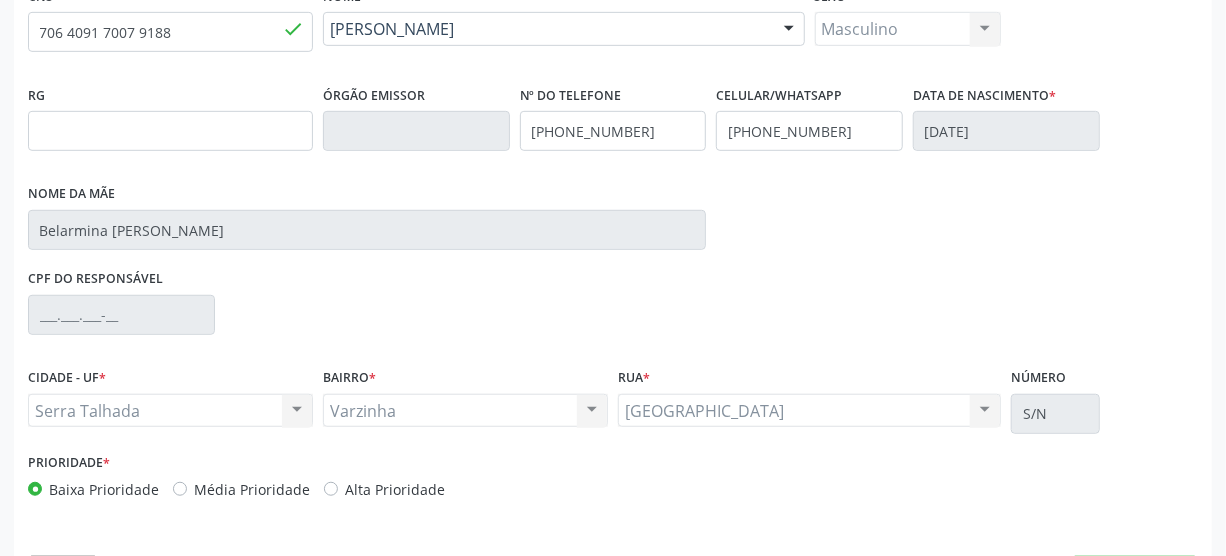 scroll, scrollTop: 421, scrollLeft: 0, axis: vertical 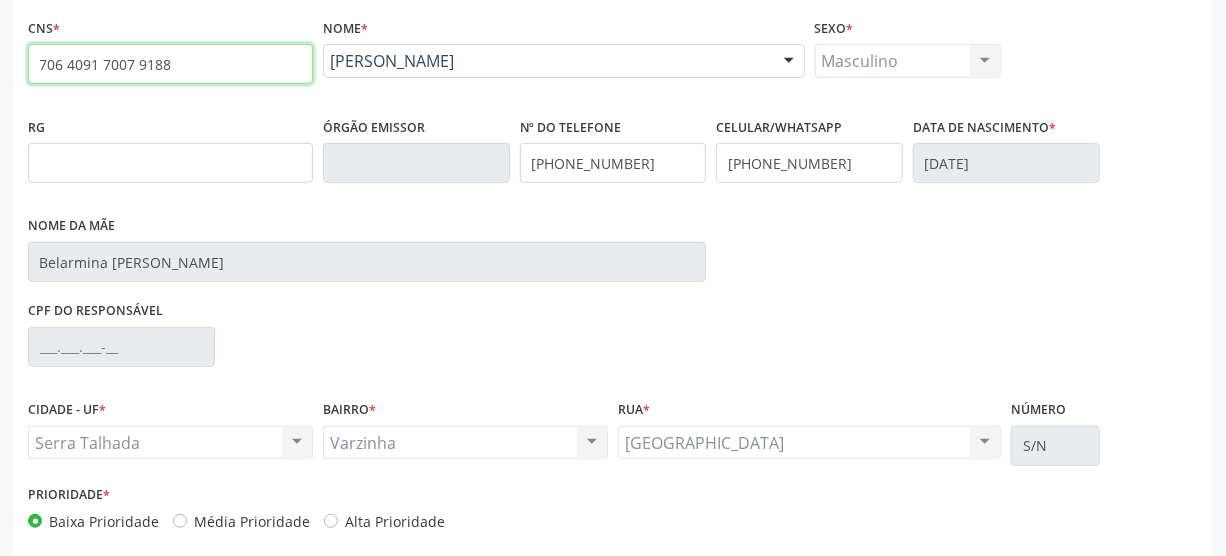 click on "706 4091 7007 9188" at bounding box center (170, 64) 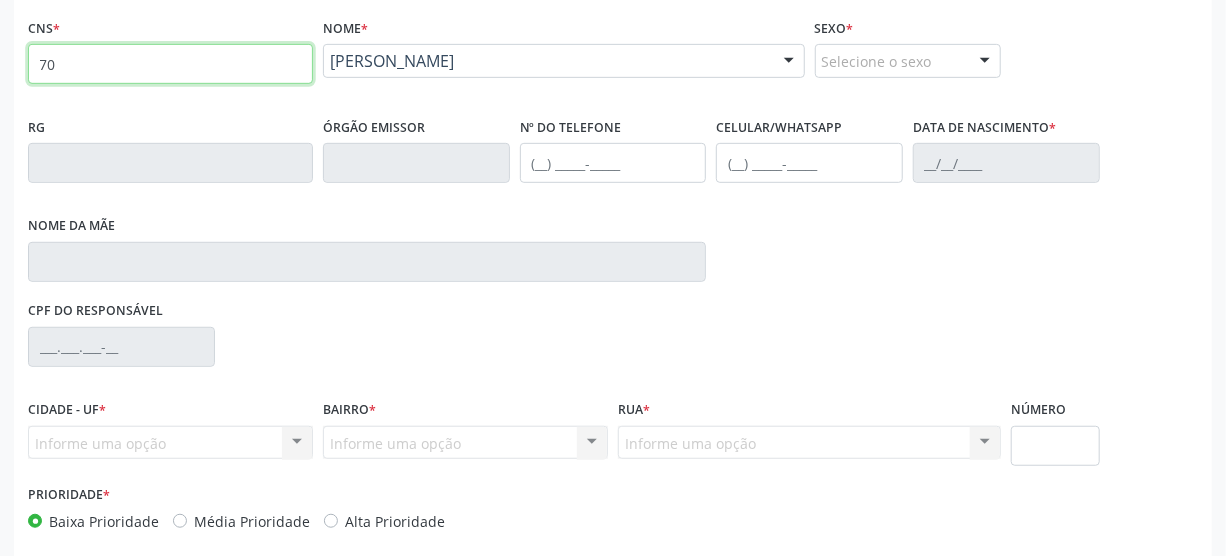 type on "7" 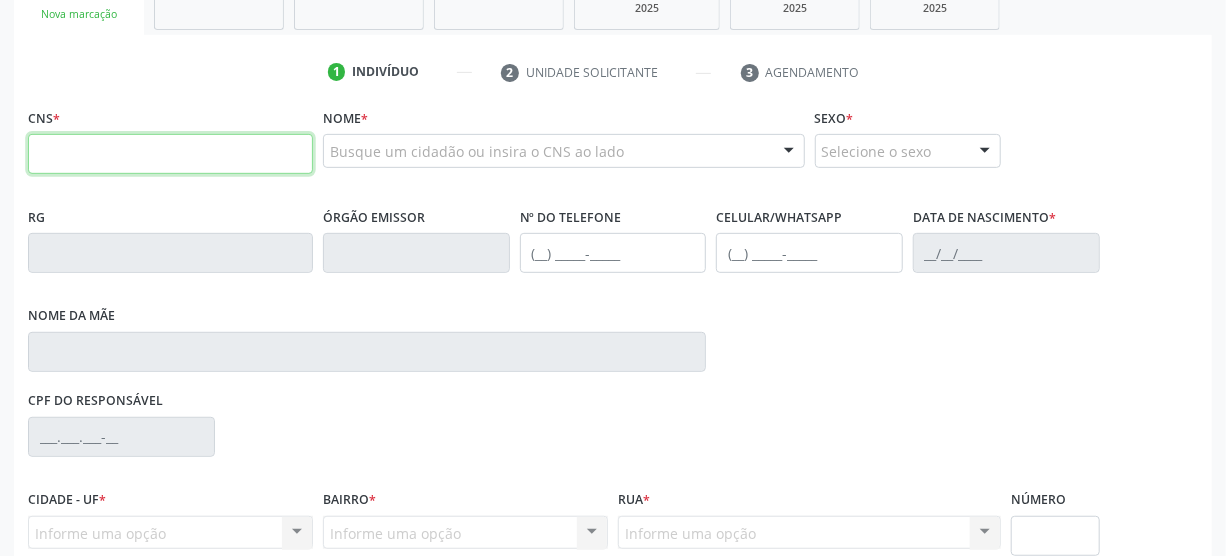 scroll, scrollTop: 330, scrollLeft: 0, axis: vertical 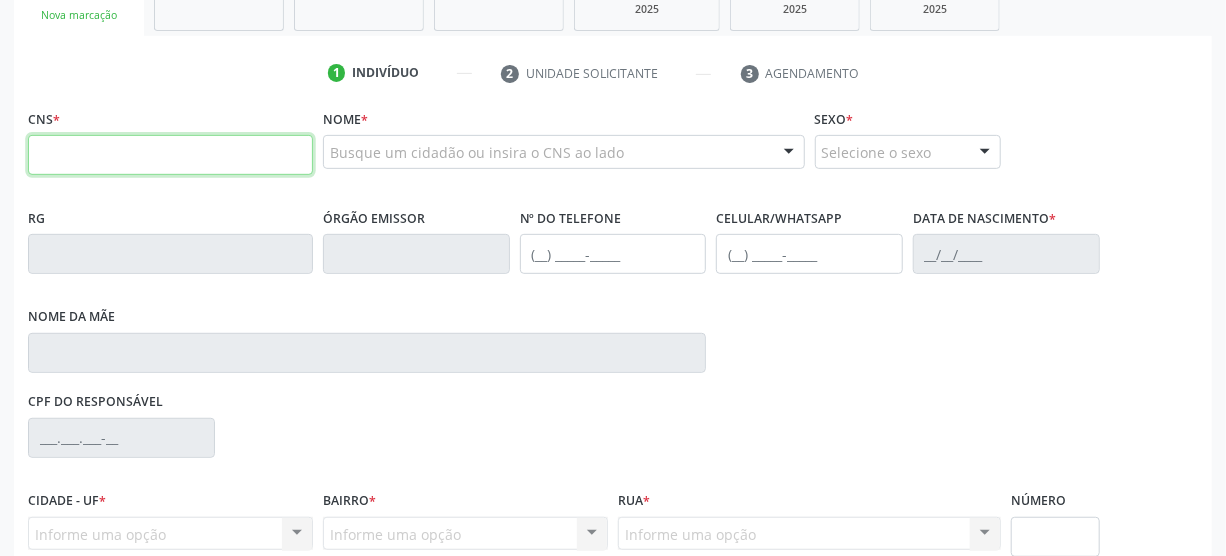 type 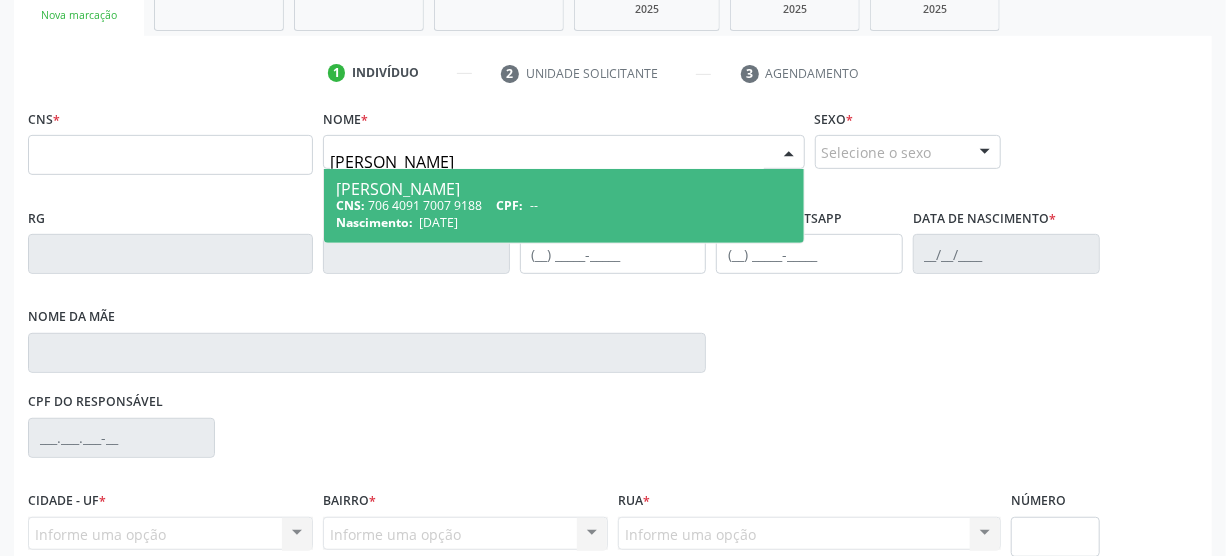 click on "Jose Pereira Lima" at bounding box center (564, 189) 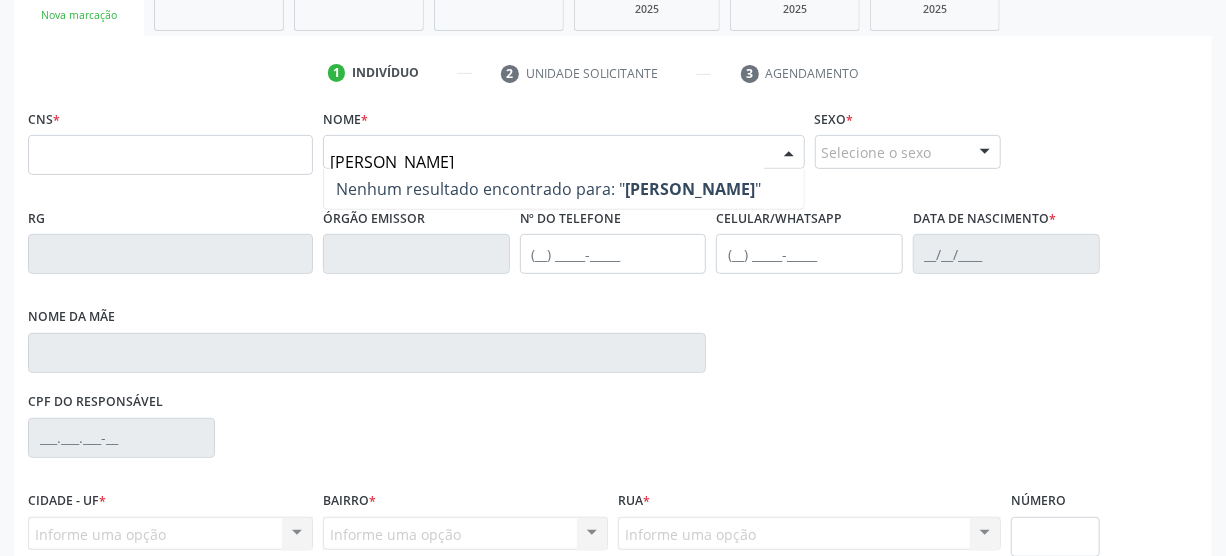 type on "jose pereira lima" 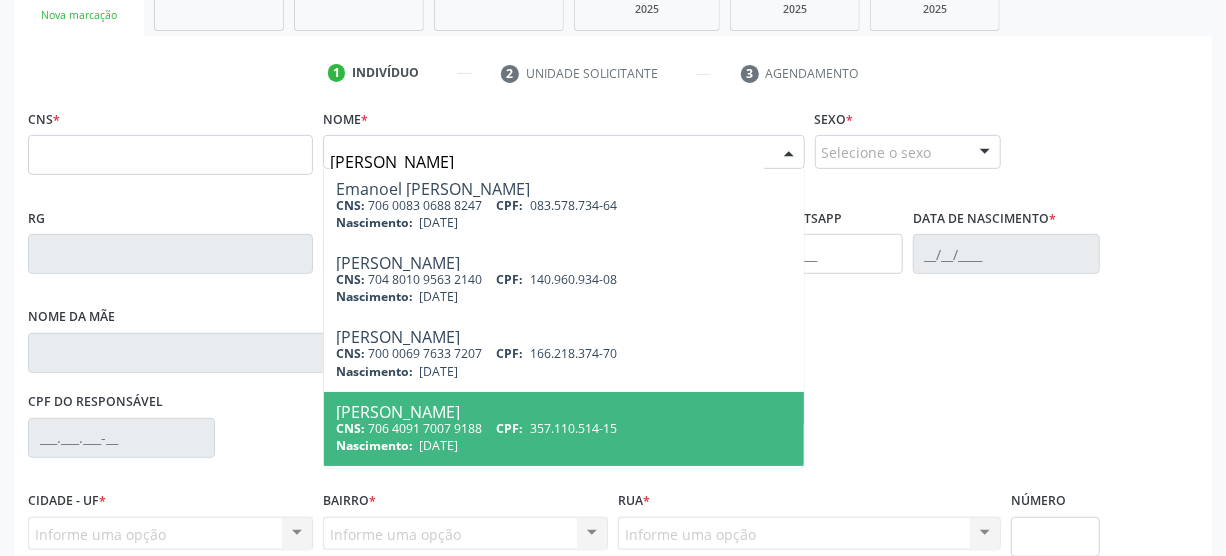 click on "CNS:
706 4091 7007 9188
CPF:
357.110.514-15" at bounding box center (564, 428) 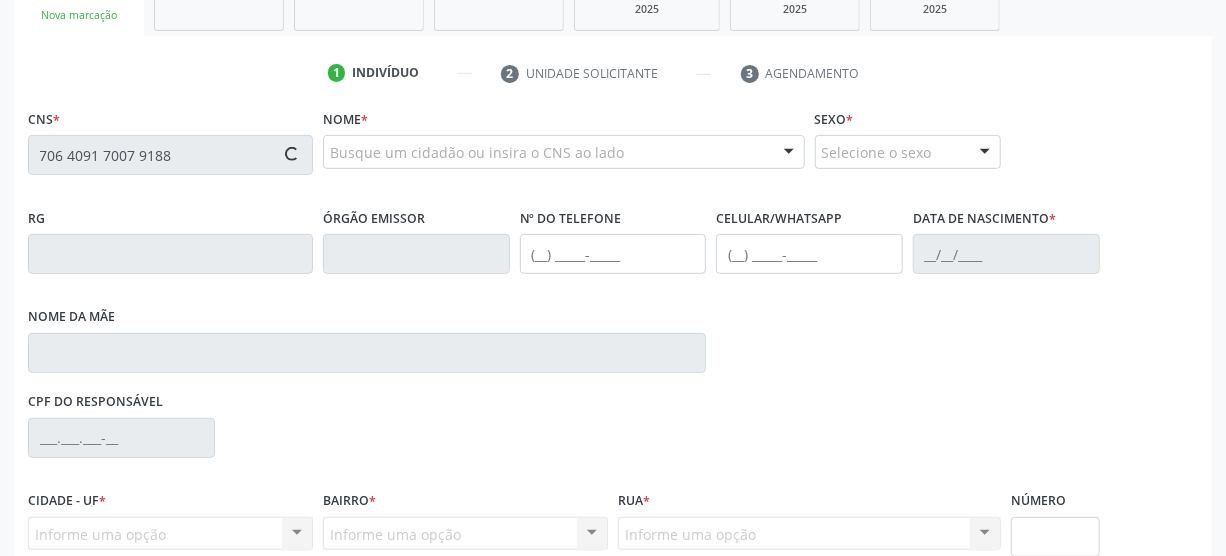 type on "706 4091 7007 9188" 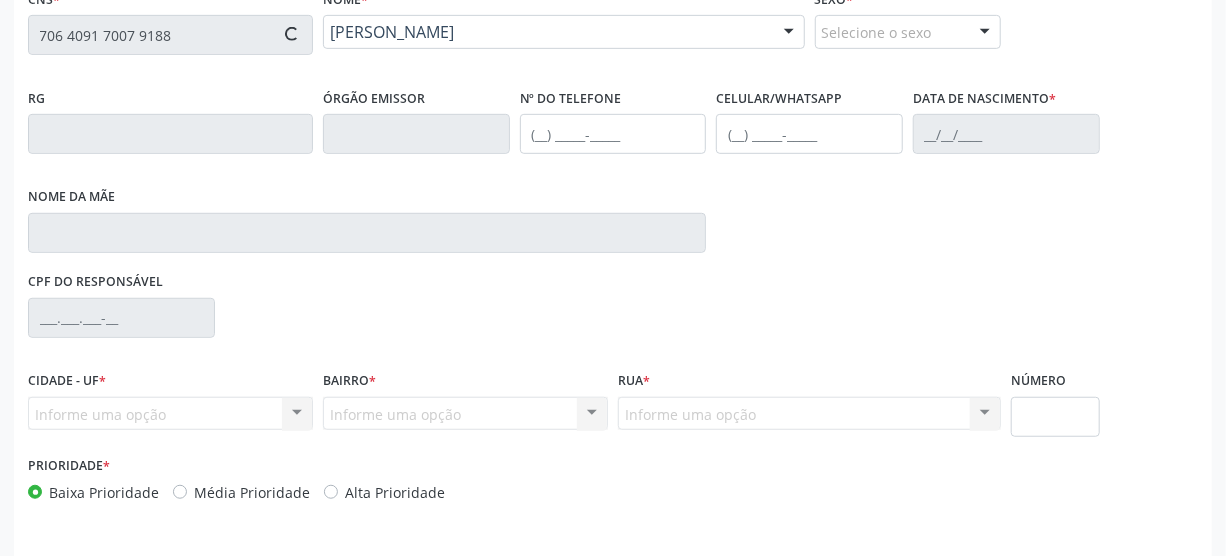 scroll, scrollTop: 512, scrollLeft: 0, axis: vertical 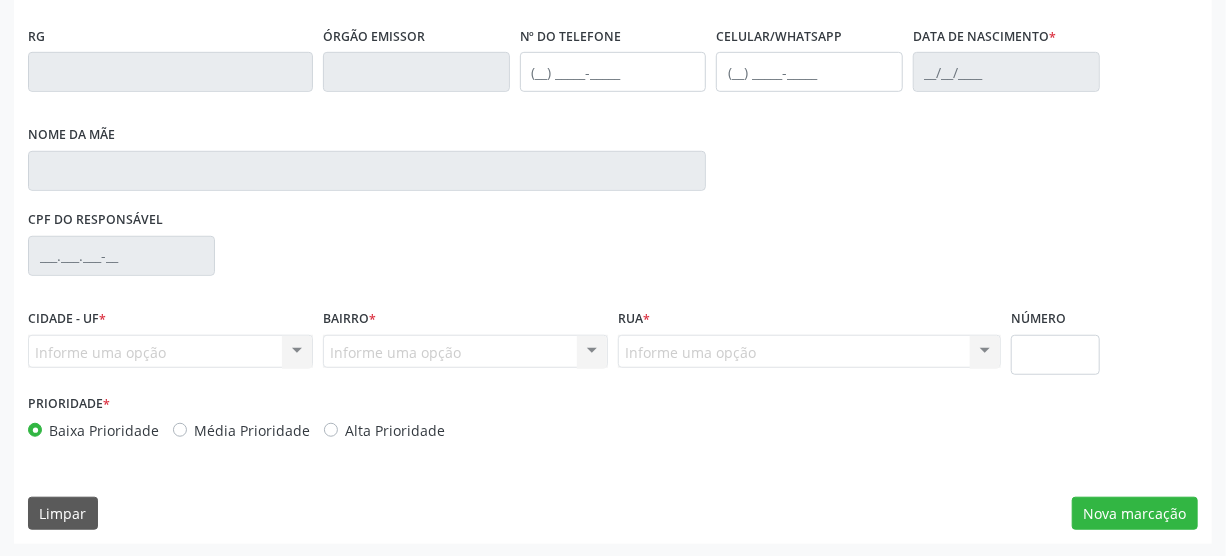 type on "(87) 98130-8331" 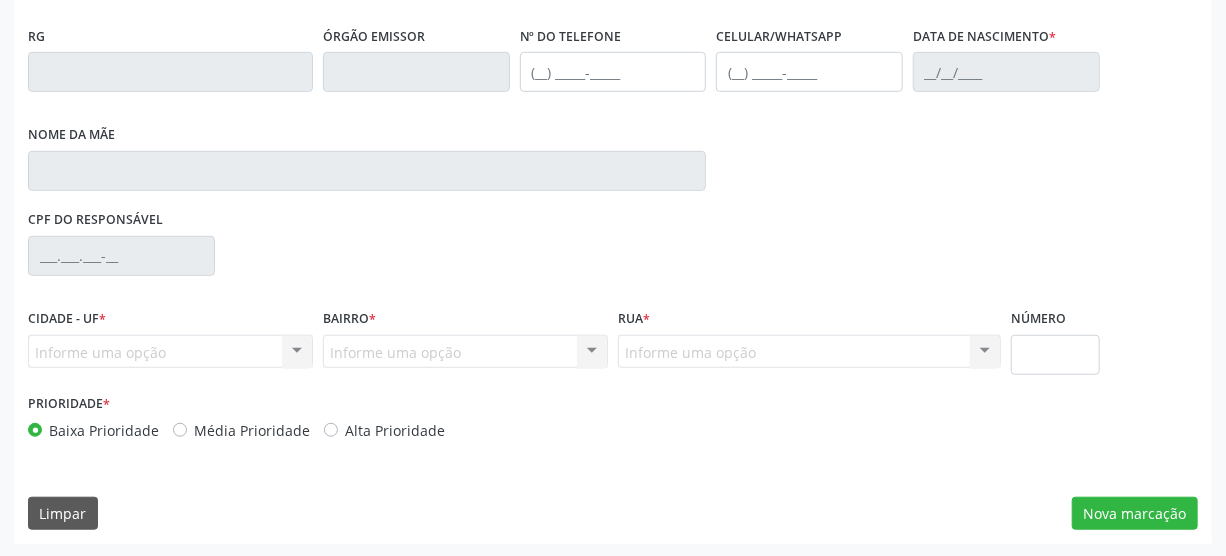 type on "(87) 98130-8331" 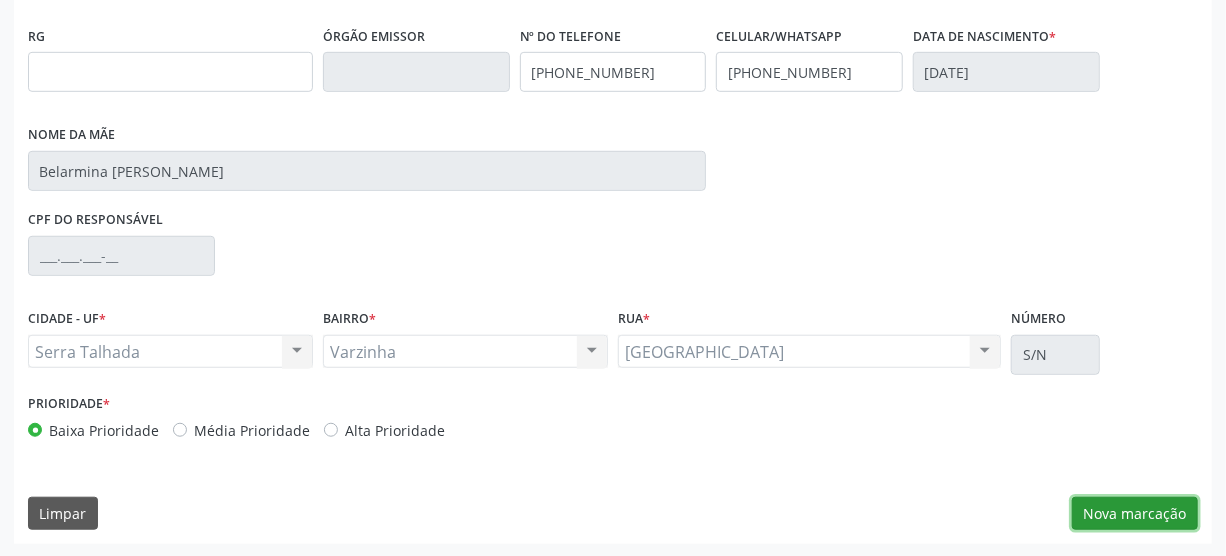 click on "Nova marcação" at bounding box center [1135, 514] 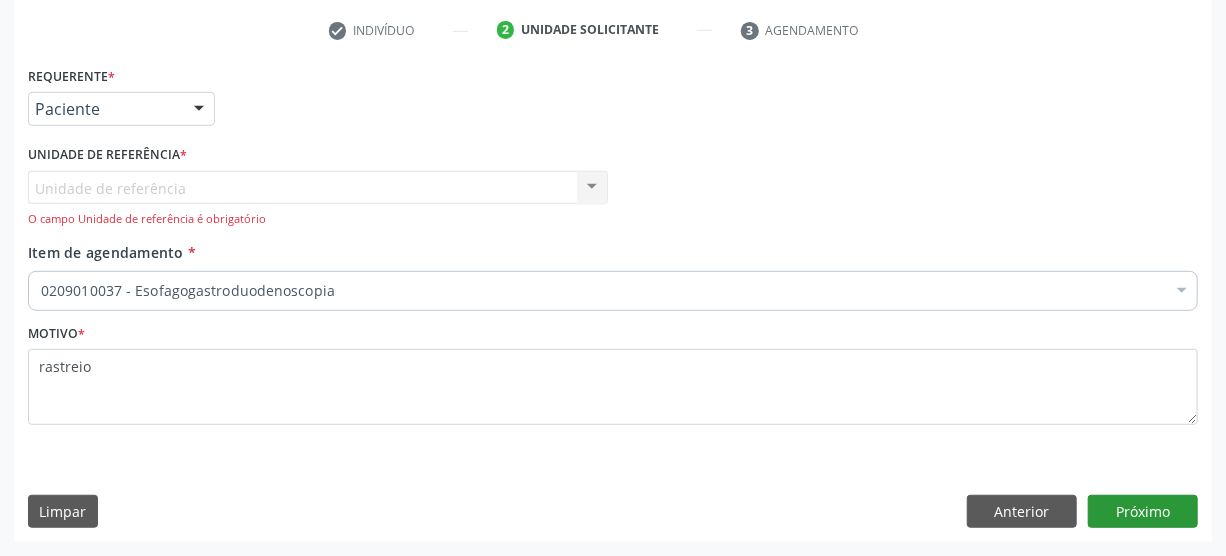 scroll, scrollTop: 371, scrollLeft: 0, axis: vertical 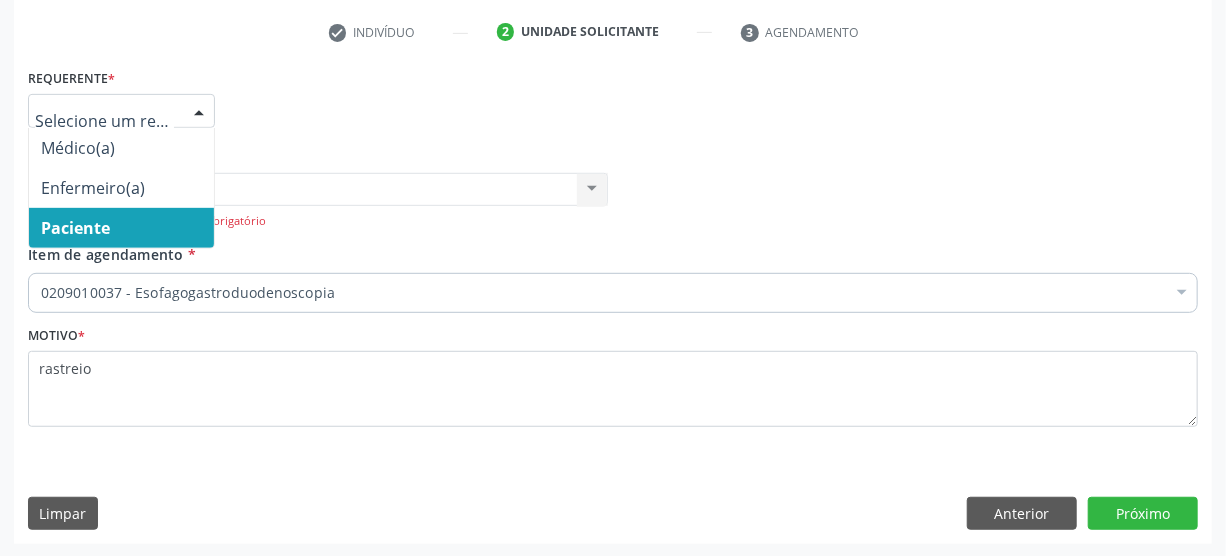 click at bounding box center [199, 112] 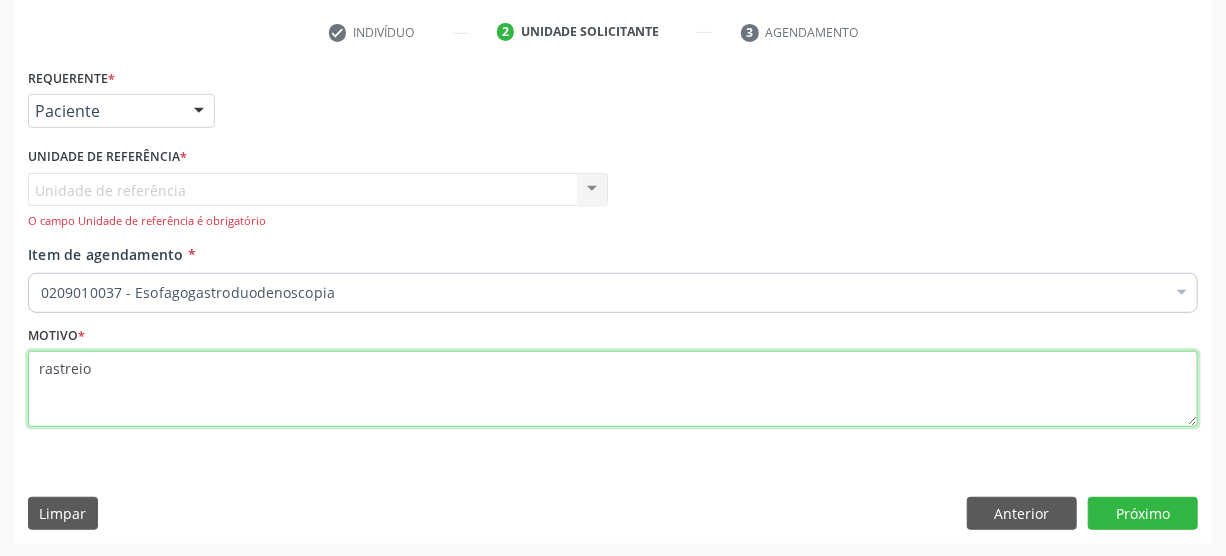click on "rastreio" at bounding box center (613, 389) 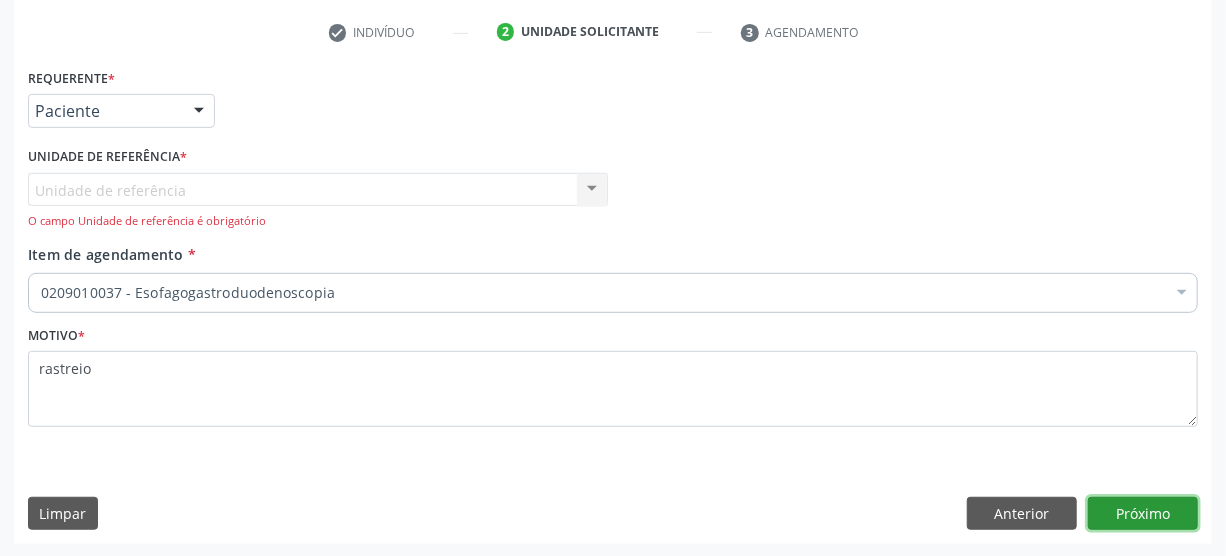 click on "Próximo" at bounding box center (1143, 514) 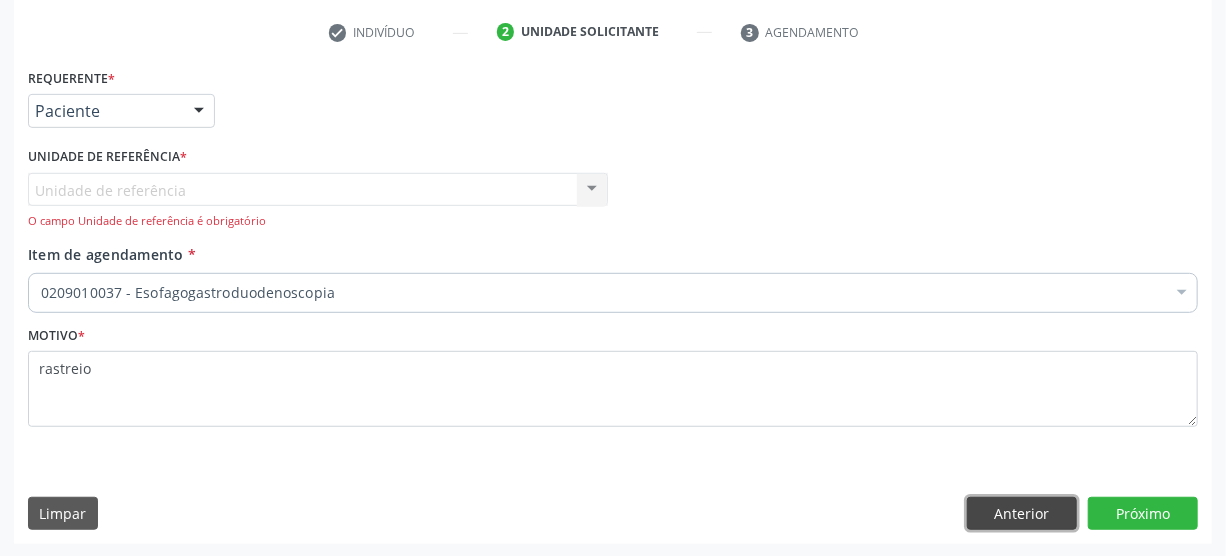 click on "Anterior" at bounding box center (1022, 514) 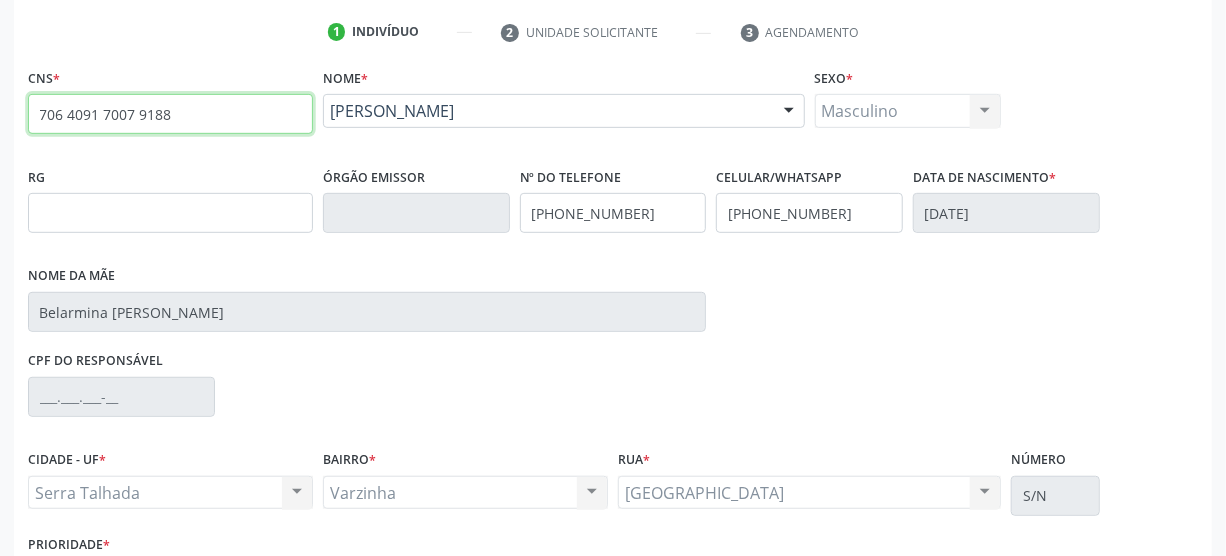 click on "706 4091 7007 9188" at bounding box center [170, 114] 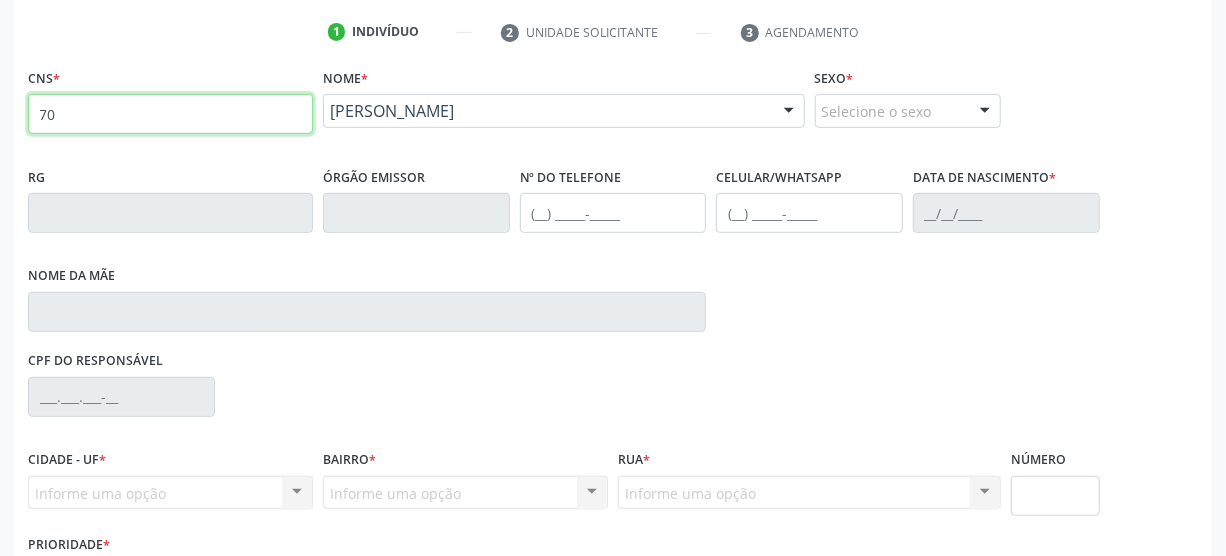 type on "7" 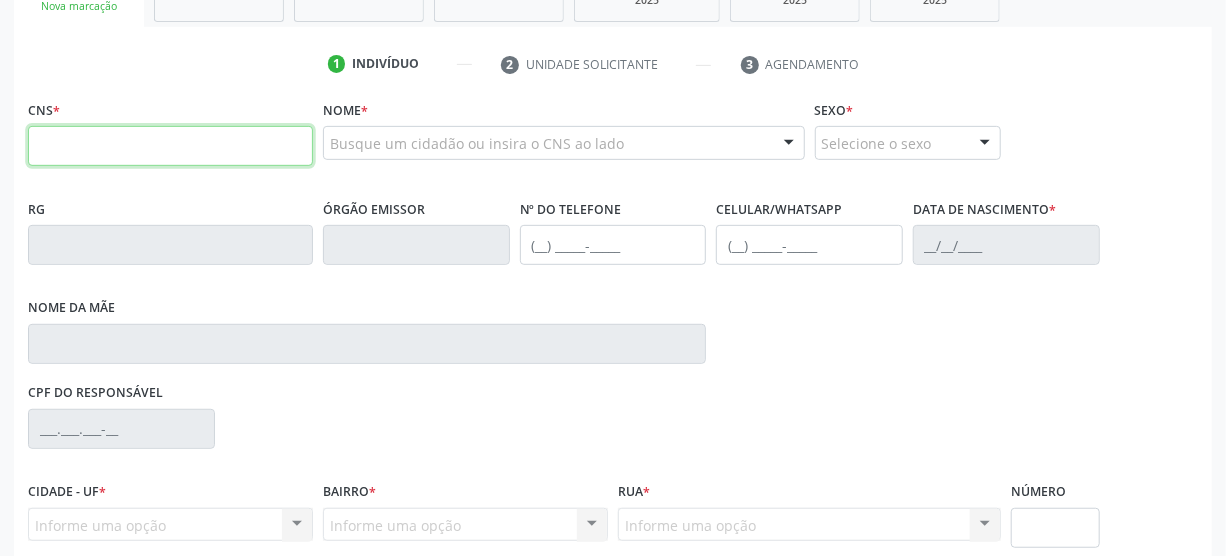 scroll, scrollTop: 330, scrollLeft: 0, axis: vertical 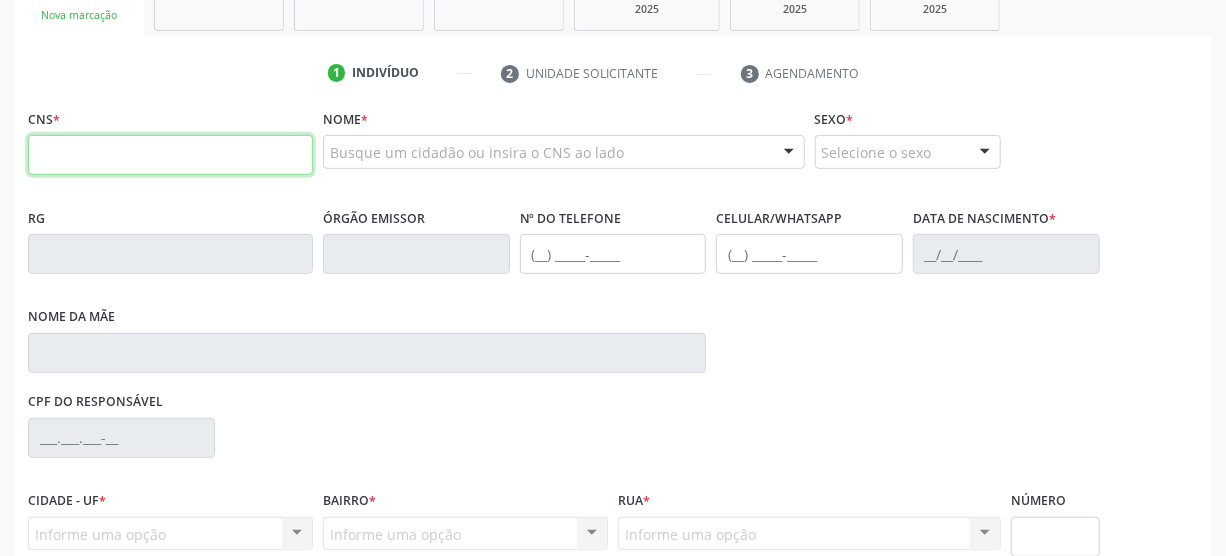 type 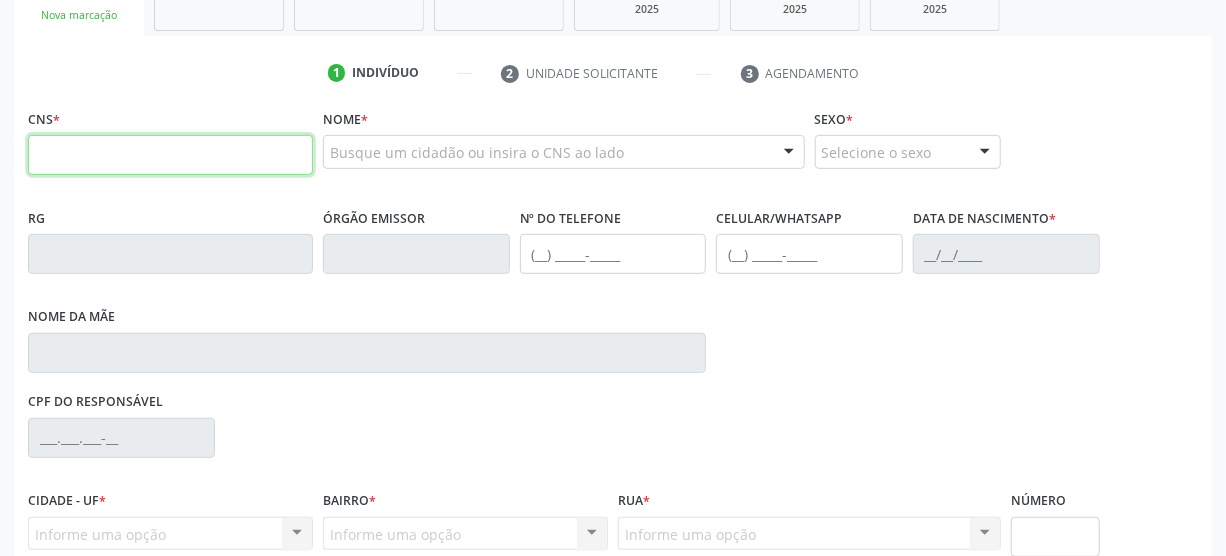 click at bounding box center [170, 155] 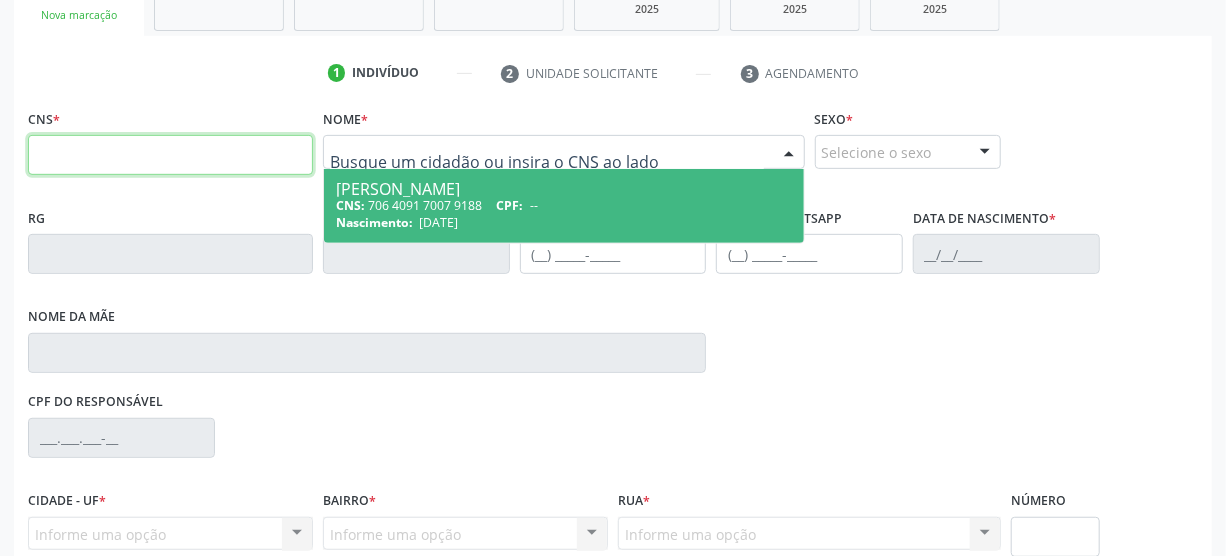 click at bounding box center (170, 155) 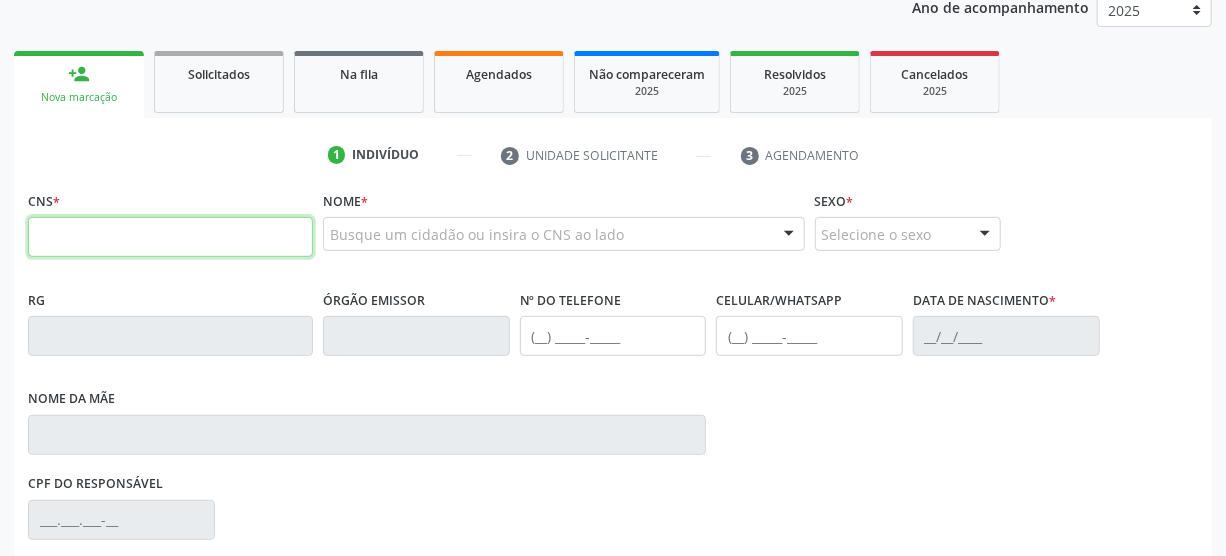 scroll, scrollTop: 149, scrollLeft: 0, axis: vertical 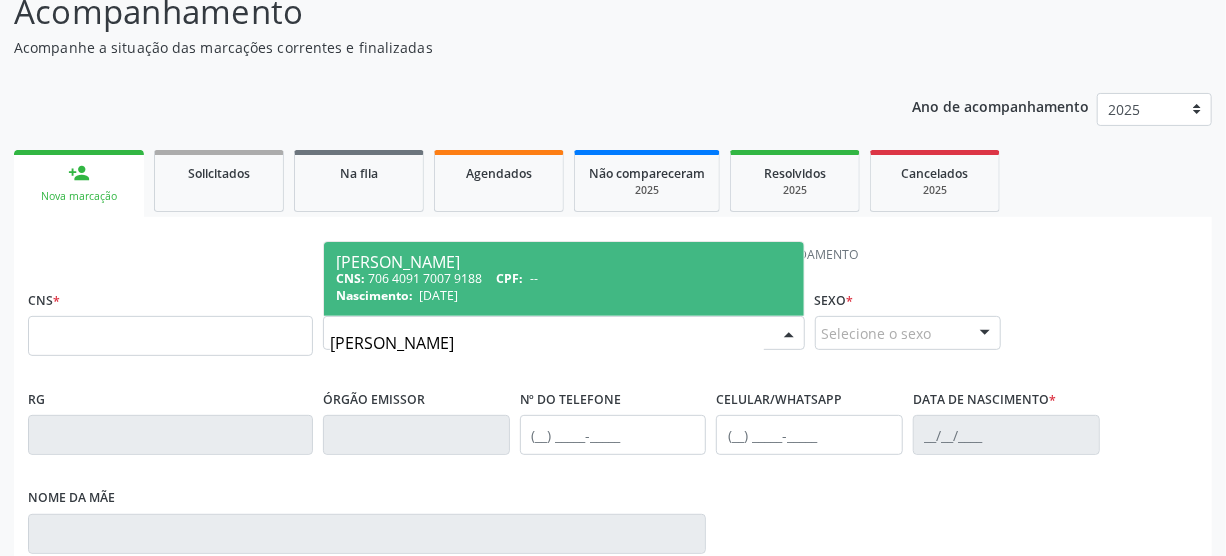 click on "CNS:
706 4091 7007 9188
CPF:    --" at bounding box center (564, 278) 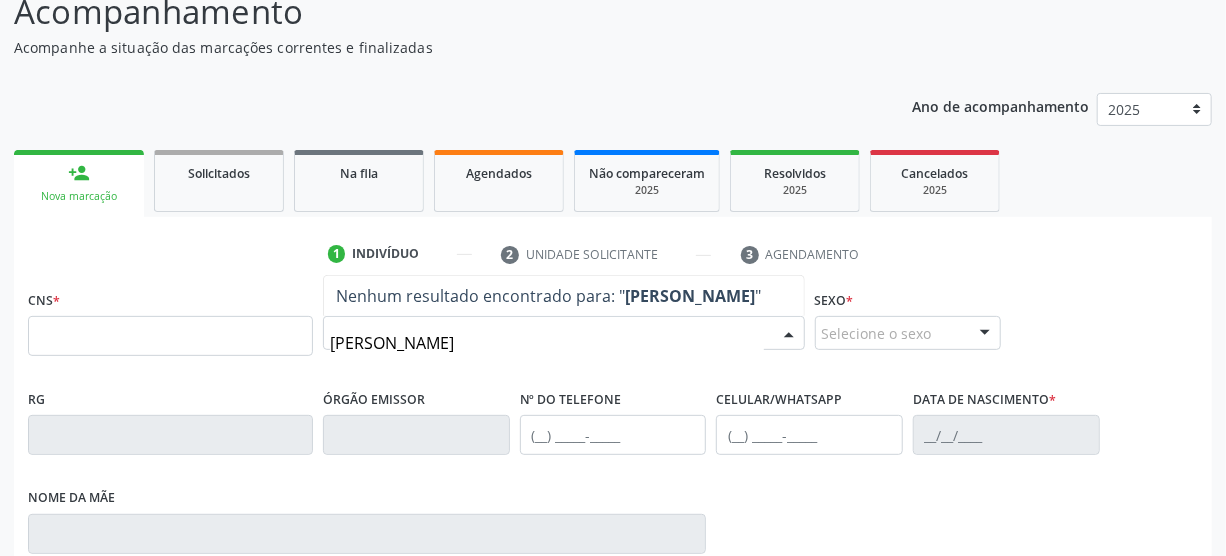 type on "jose pereira lima" 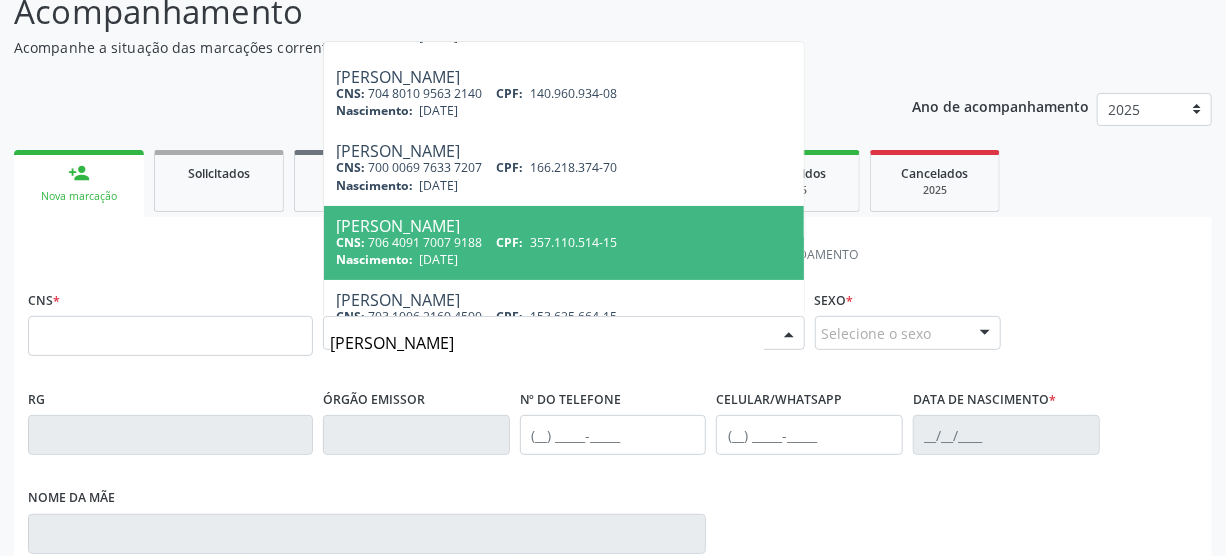 scroll, scrollTop: 90, scrollLeft: 0, axis: vertical 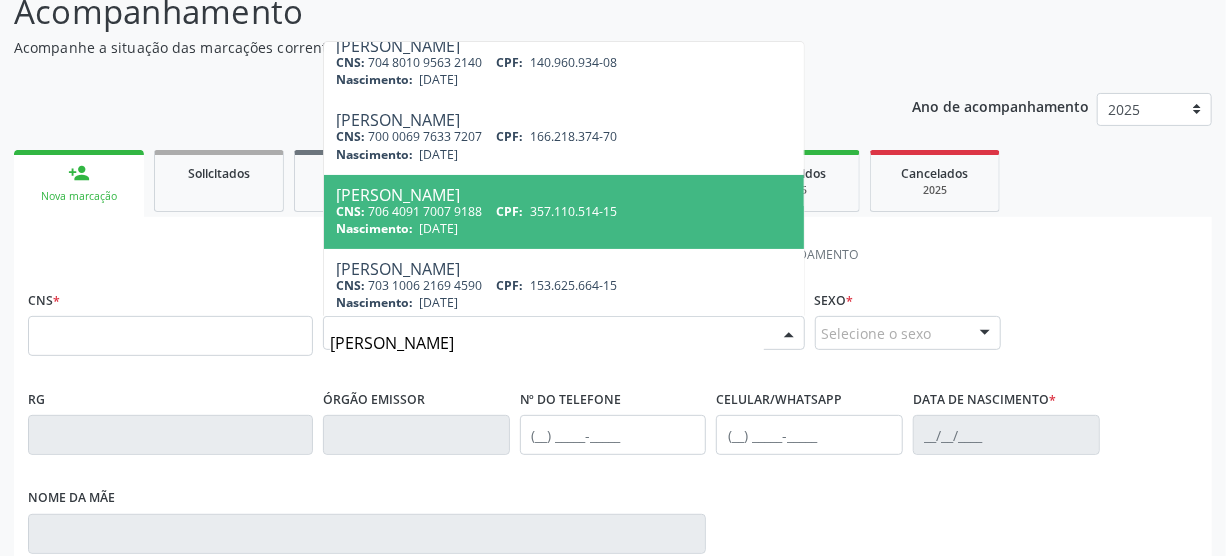 click on "Nascimento:
18/08/1943" at bounding box center (564, 228) 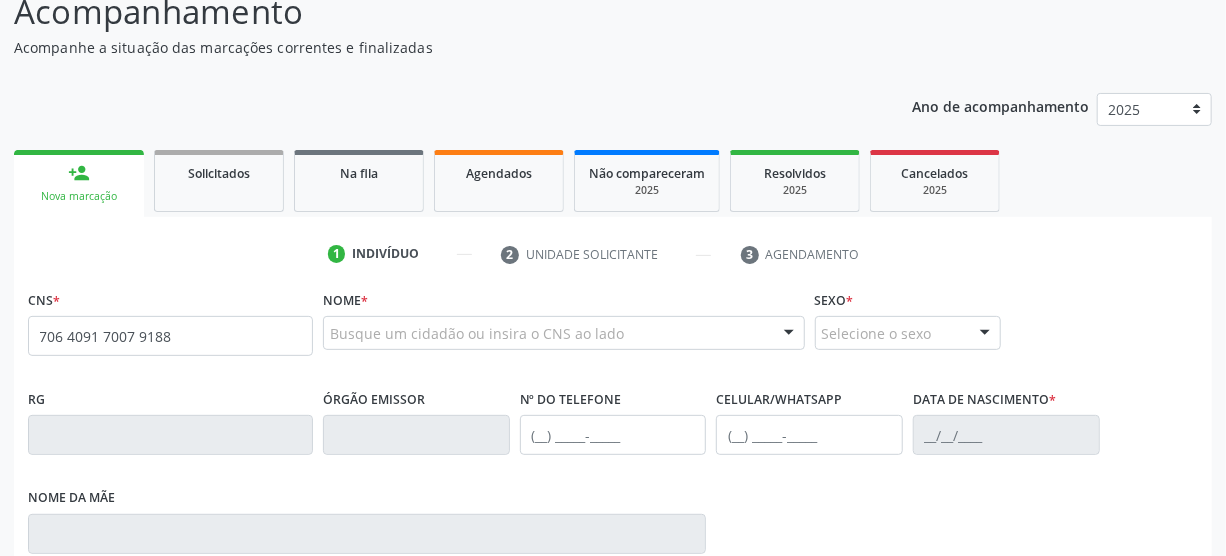 scroll, scrollTop: 0, scrollLeft: 0, axis: both 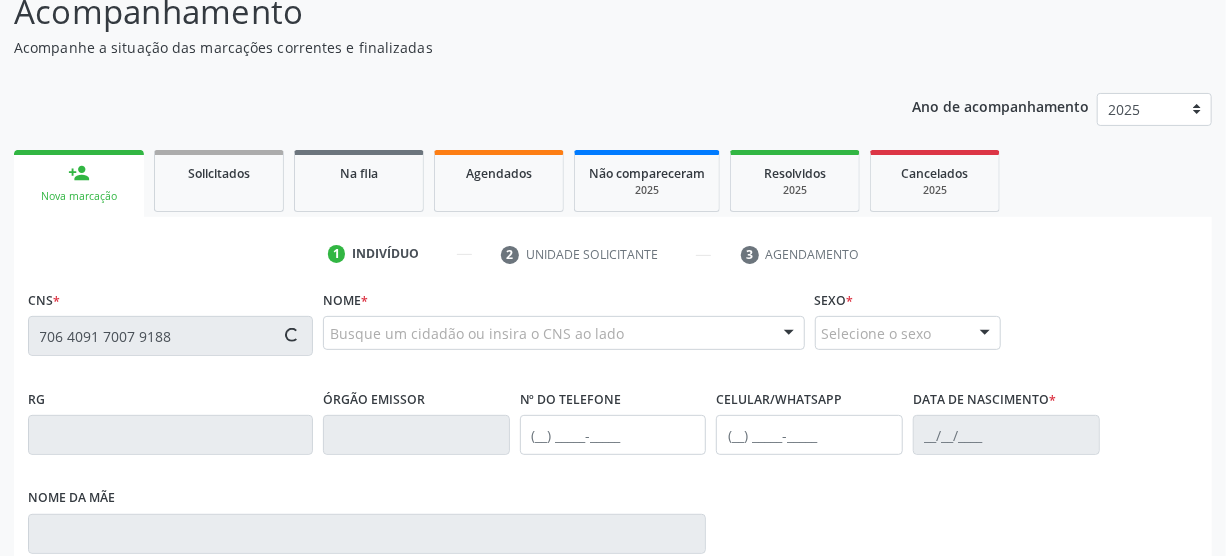 type on "706 4091 7007 9188" 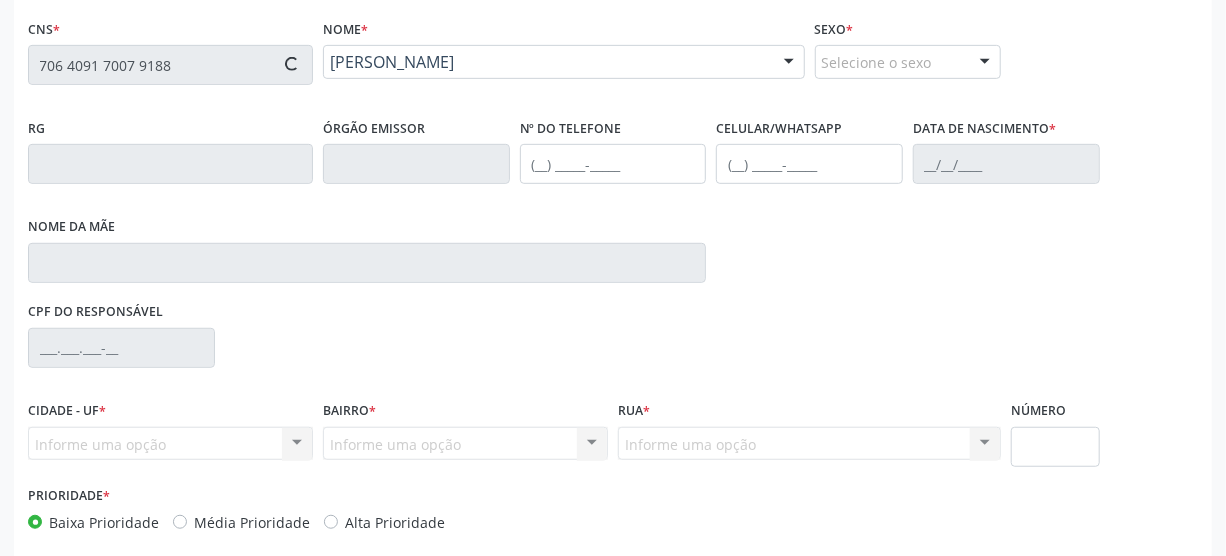 type on "(87) 98130-8331" 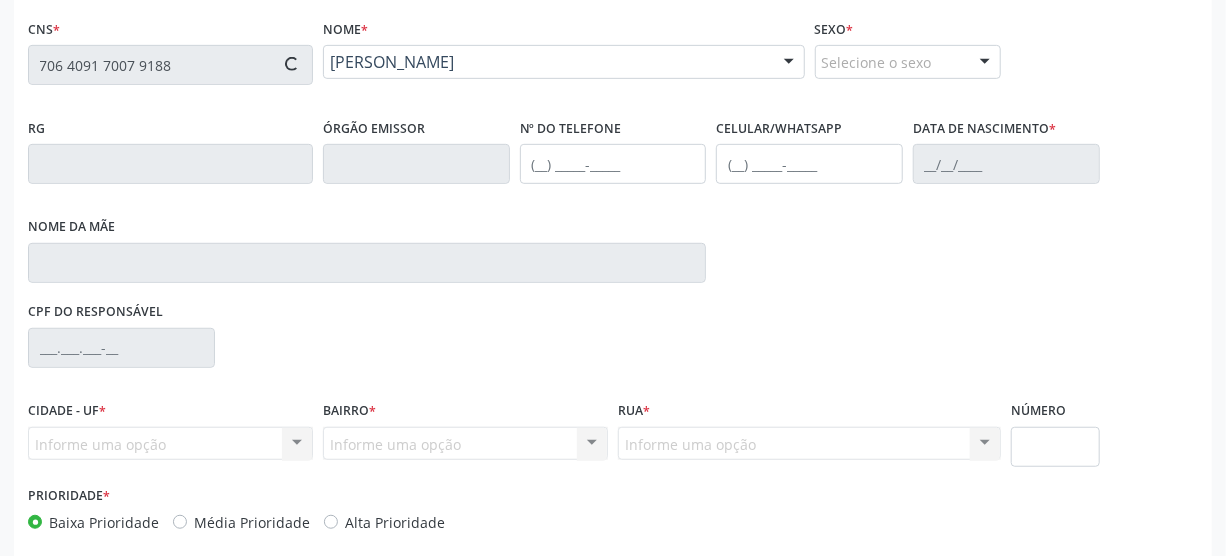 type on "(87) 98130-8331" 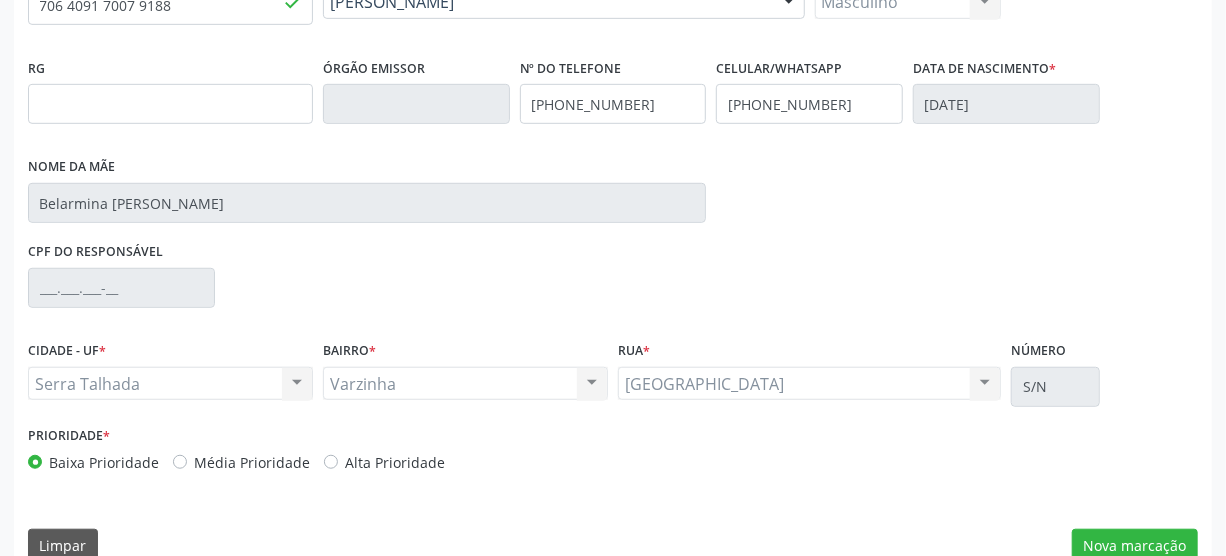 scroll, scrollTop: 512, scrollLeft: 0, axis: vertical 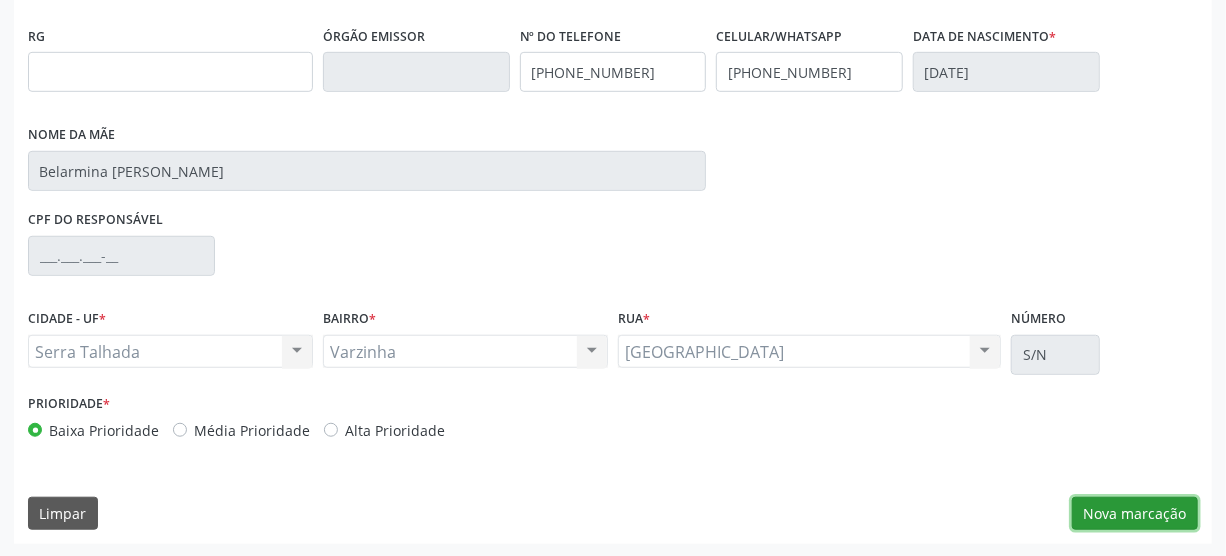 click on "Nova marcação" at bounding box center [1135, 514] 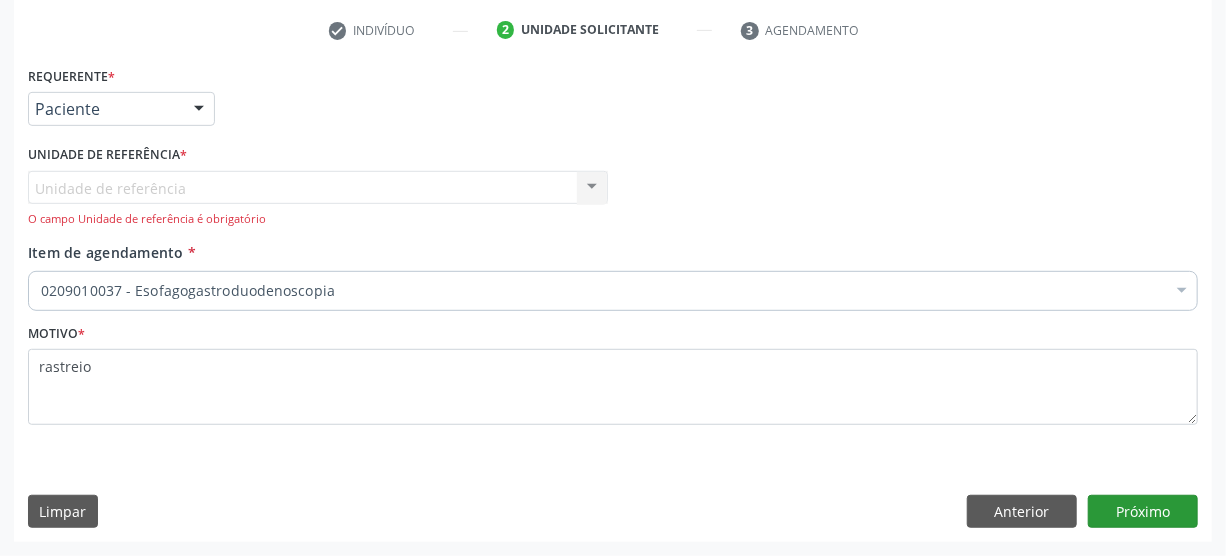 scroll, scrollTop: 371, scrollLeft: 0, axis: vertical 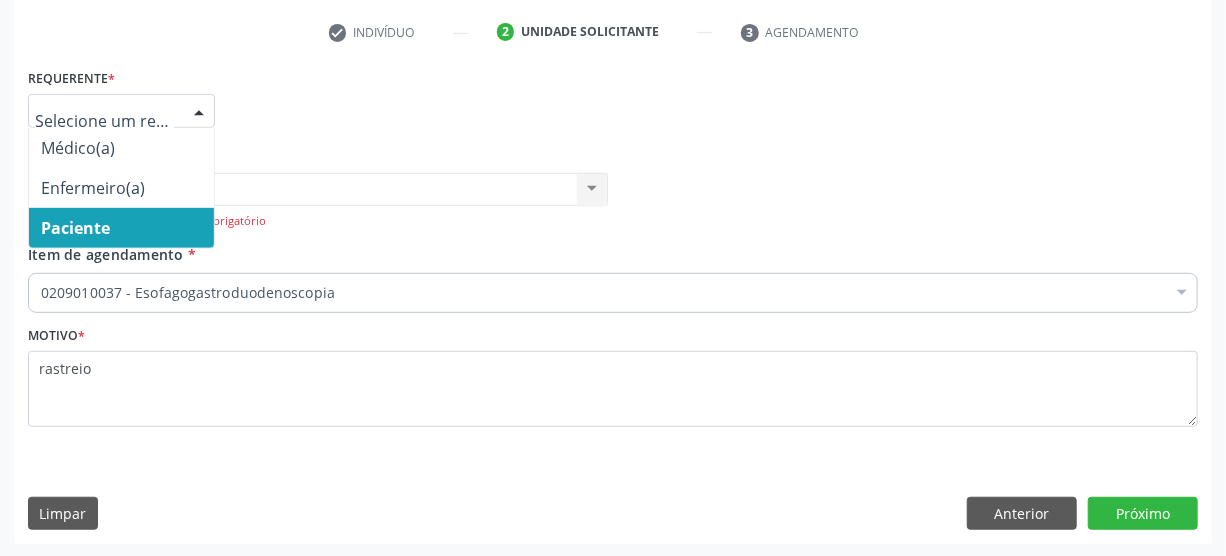 click at bounding box center (199, 112) 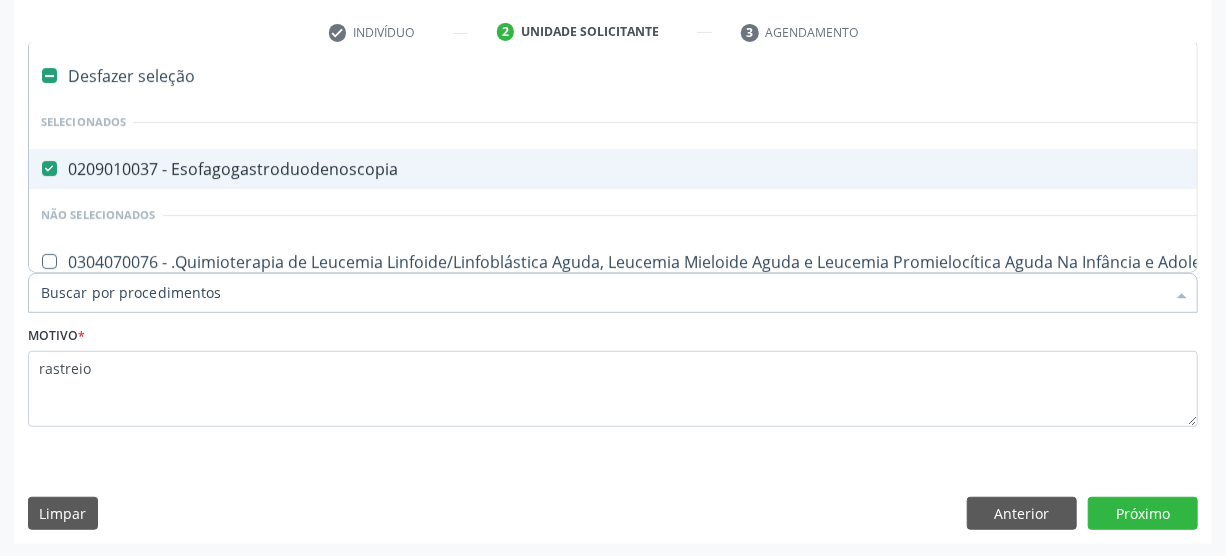 click at bounding box center (49, 75) 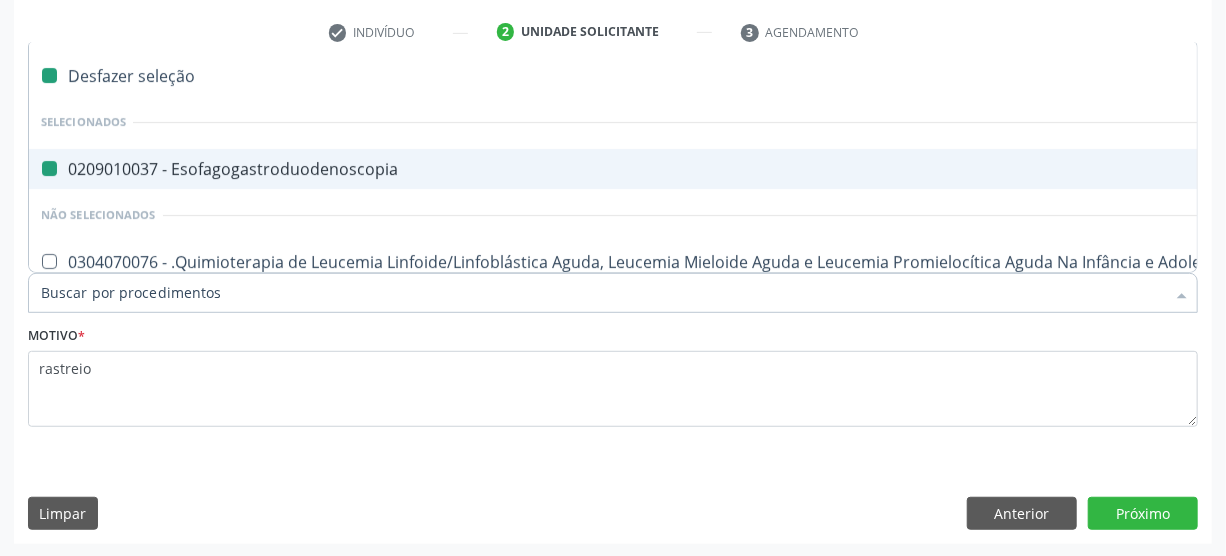 checkbox on "false" 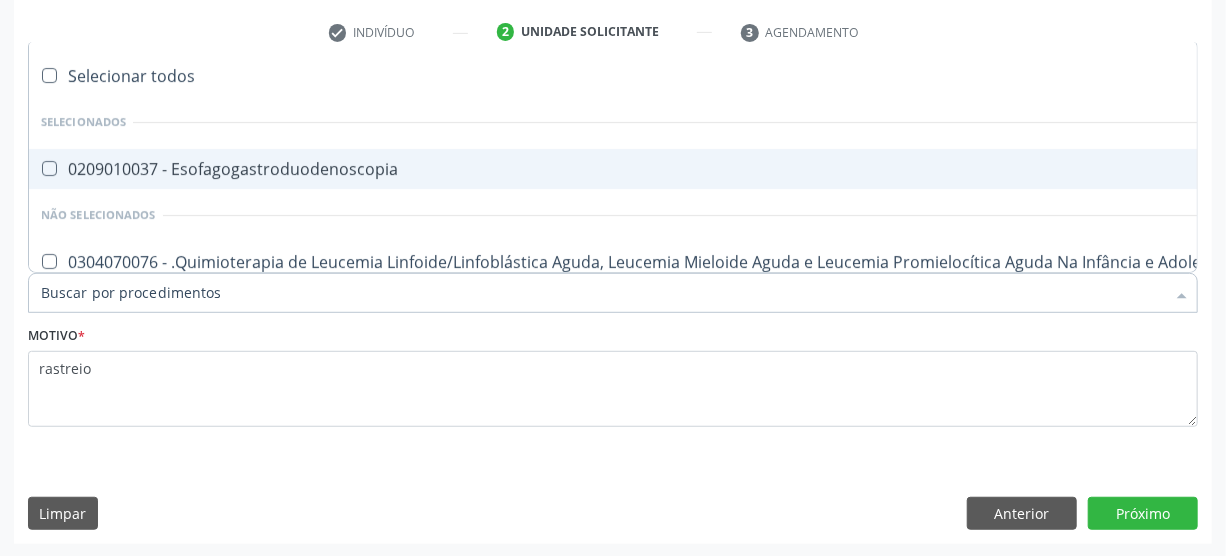 click at bounding box center (49, 75) 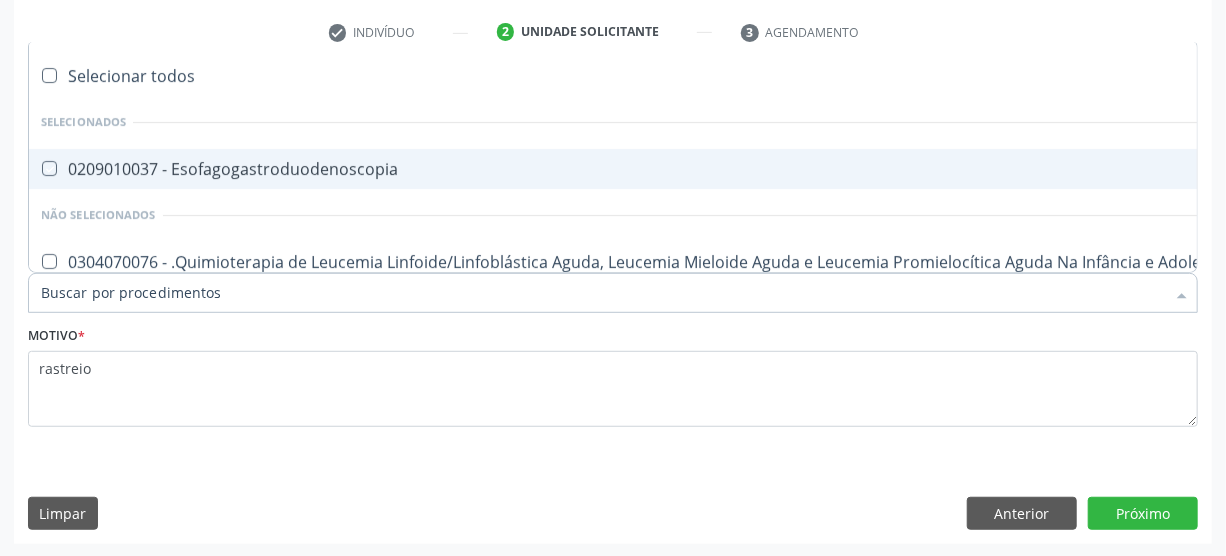 checkbox on "true" 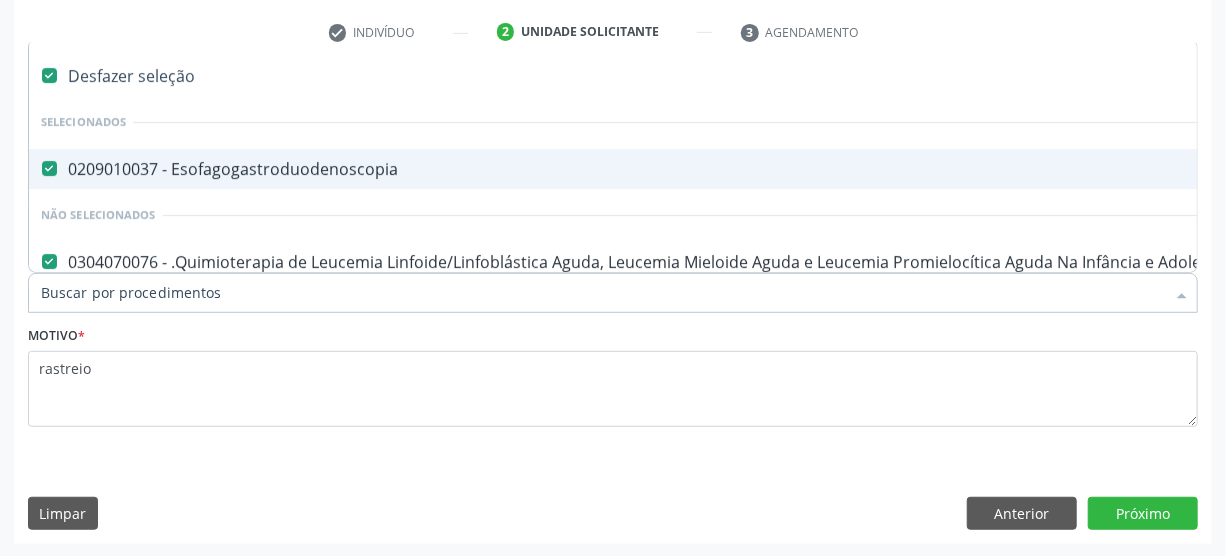 click at bounding box center (49, 75) 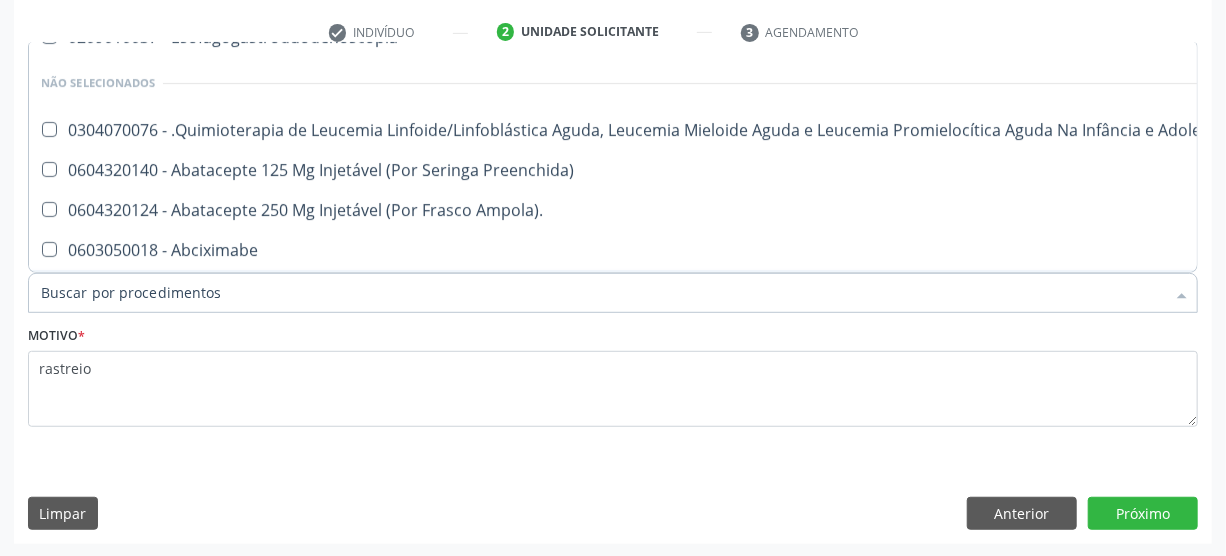 scroll, scrollTop: 181, scrollLeft: 0, axis: vertical 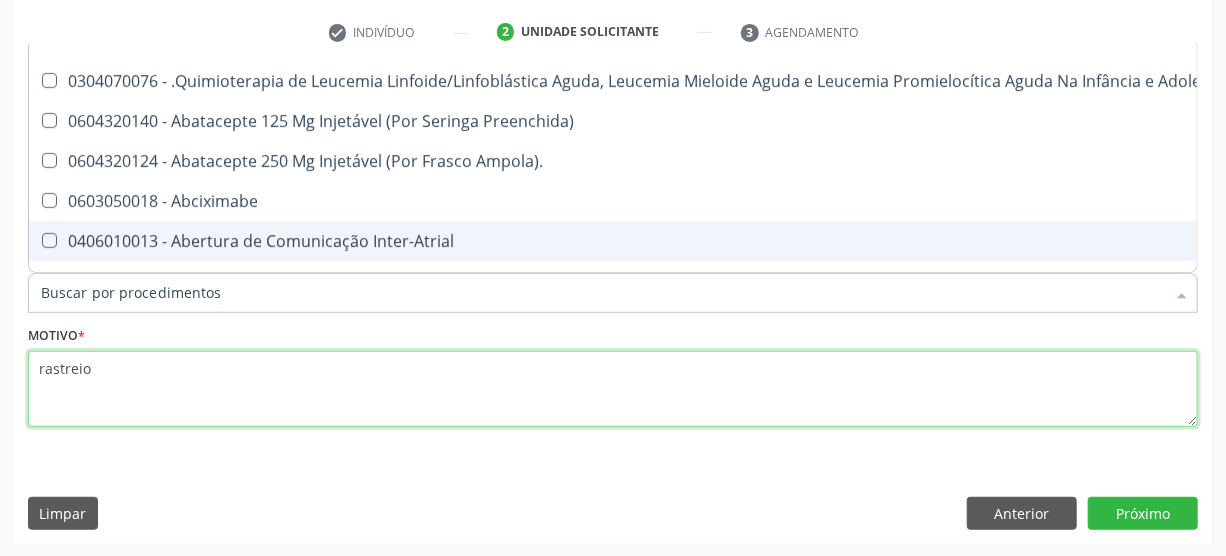 click on "rastreio" at bounding box center (613, 389) 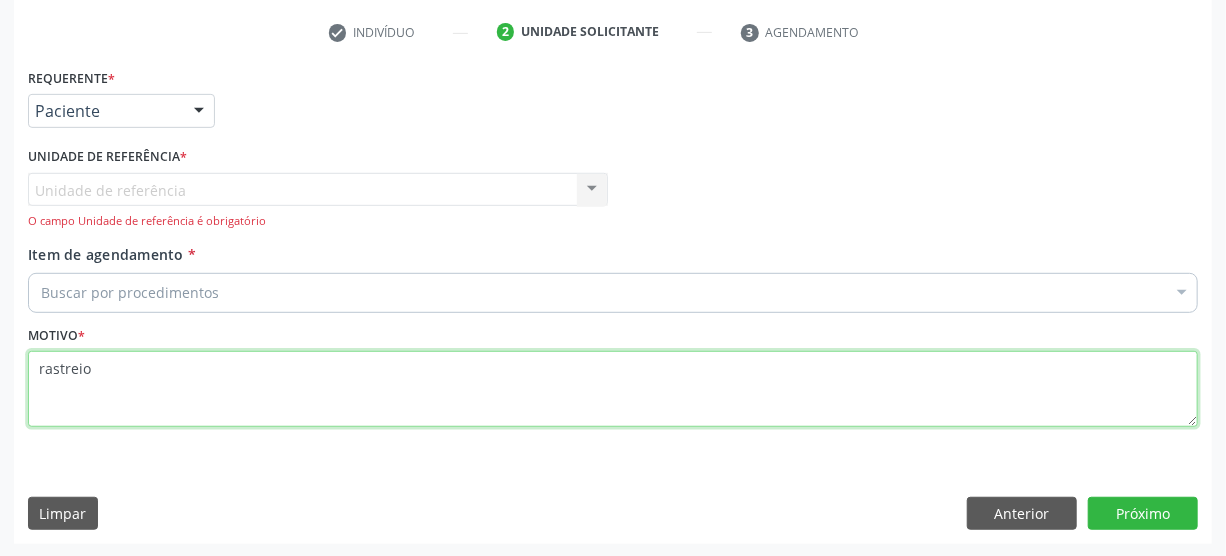 scroll, scrollTop: 0, scrollLeft: 0, axis: both 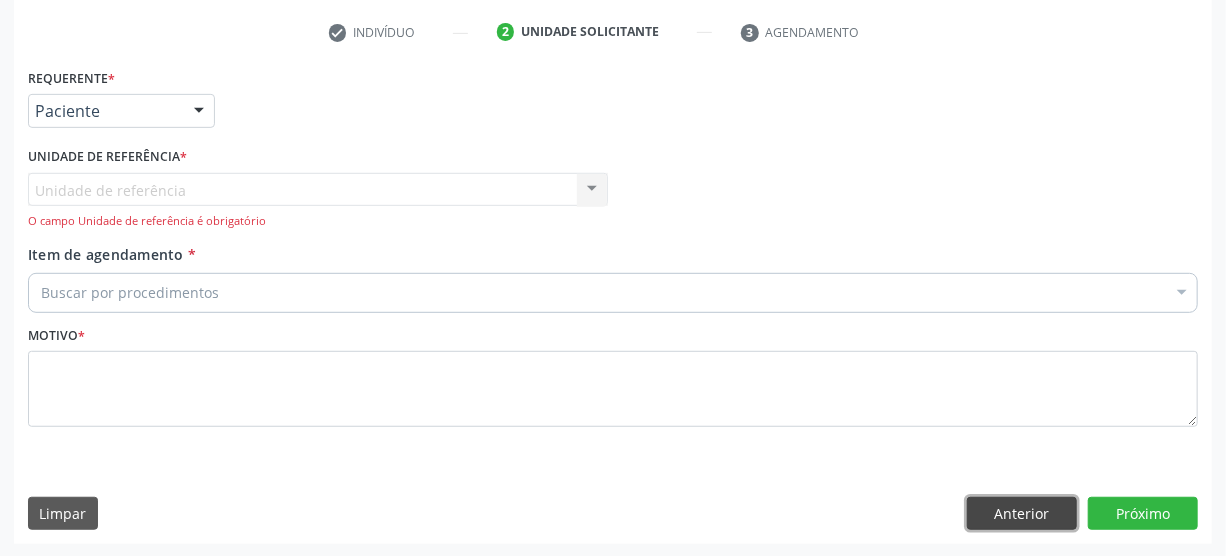 click on "Anterior" at bounding box center (1022, 514) 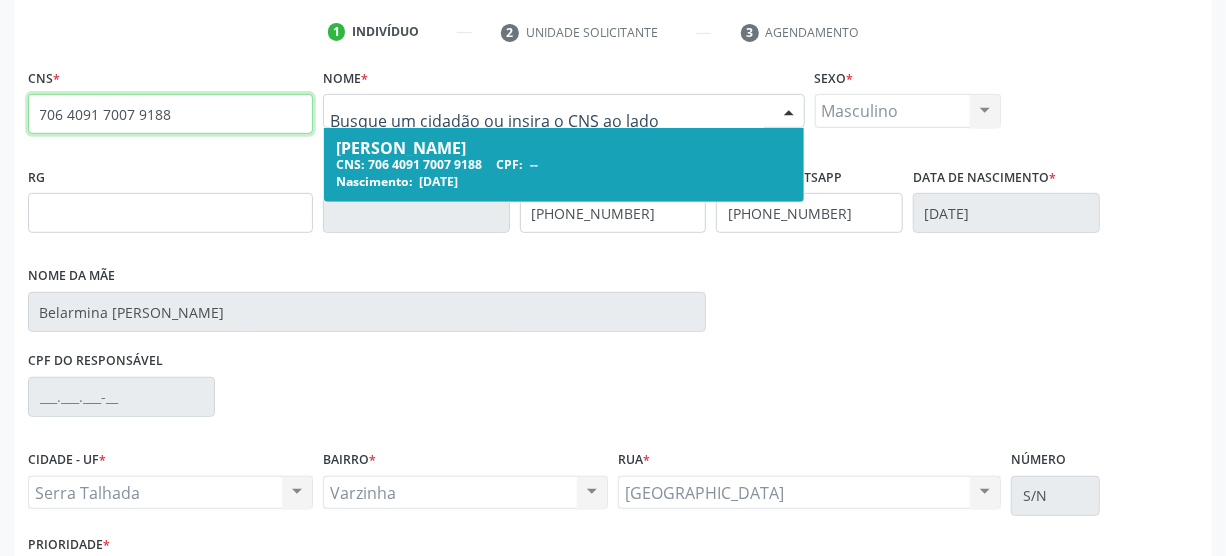 click on "706 4091 7007 9188" at bounding box center [170, 114] 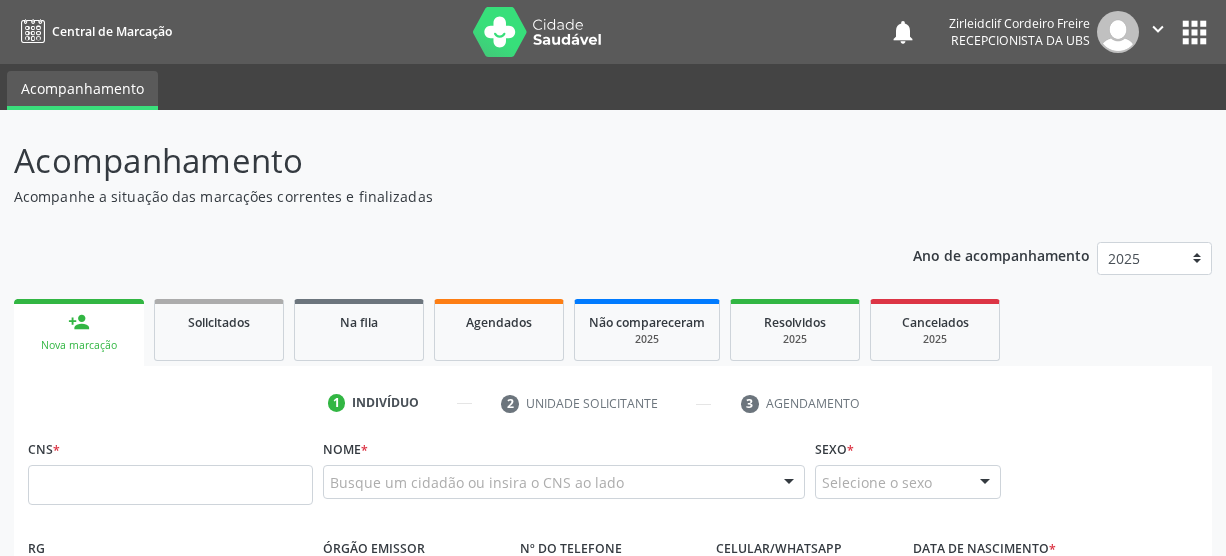 click on "person_add
Nova marcação" at bounding box center [79, 332] 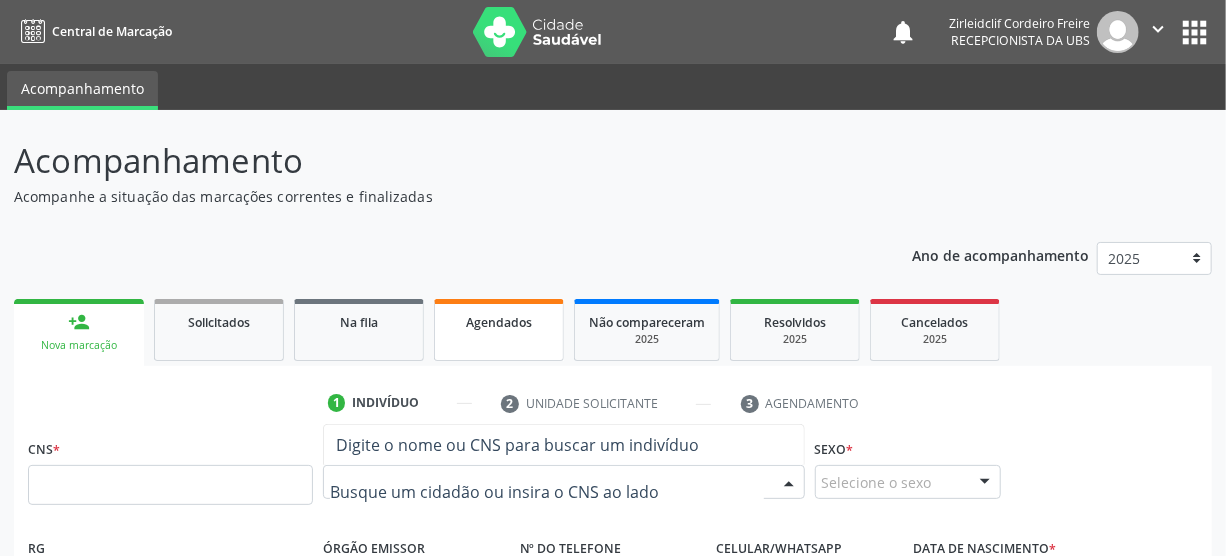 scroll, scrollTop: 181, scrollLeft: 0, axis: vertical 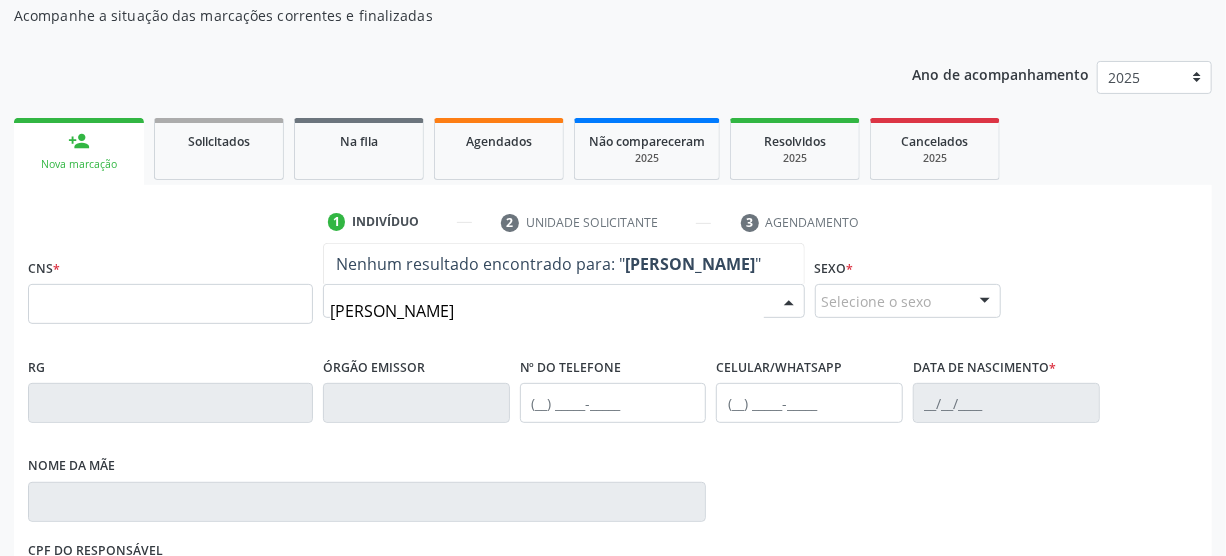type on "jose pereira lima" 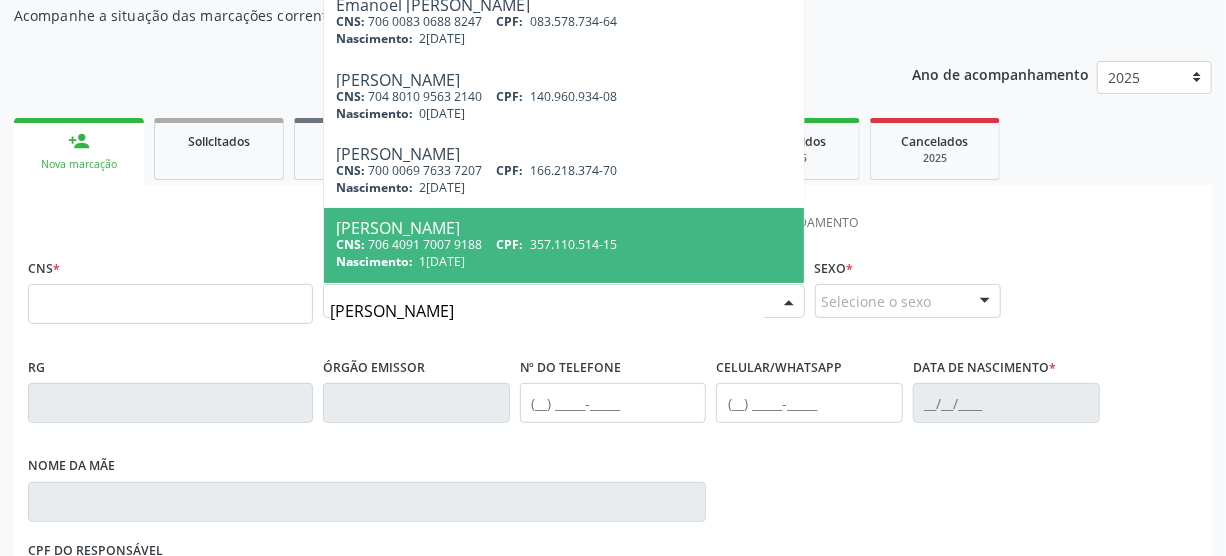 click on "CPF:" at bounding box center (510, 244) 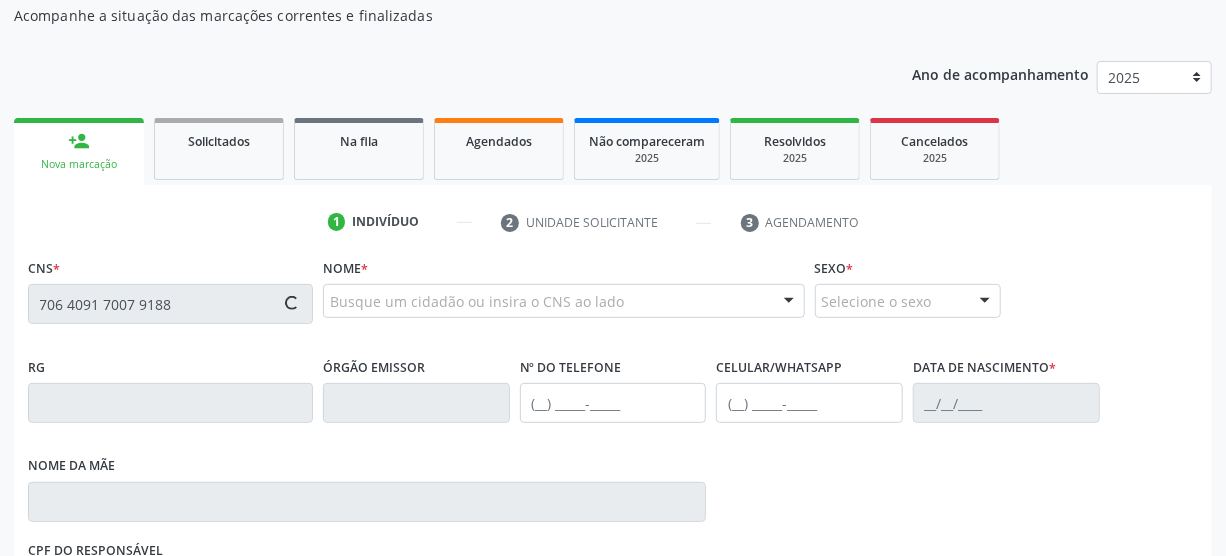 type on "706 4091 7007 9188" 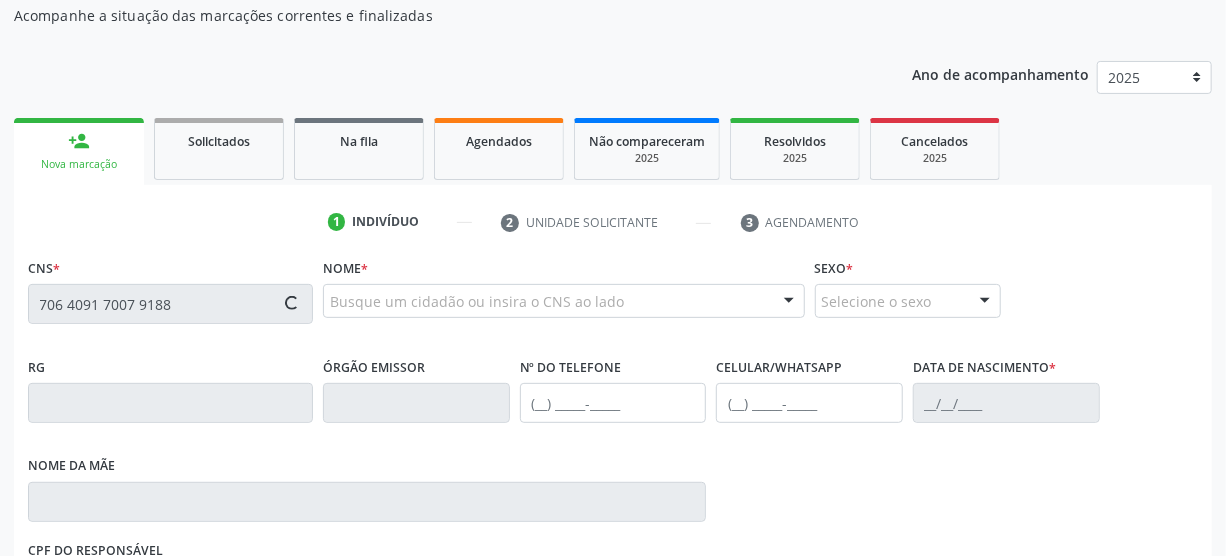 type 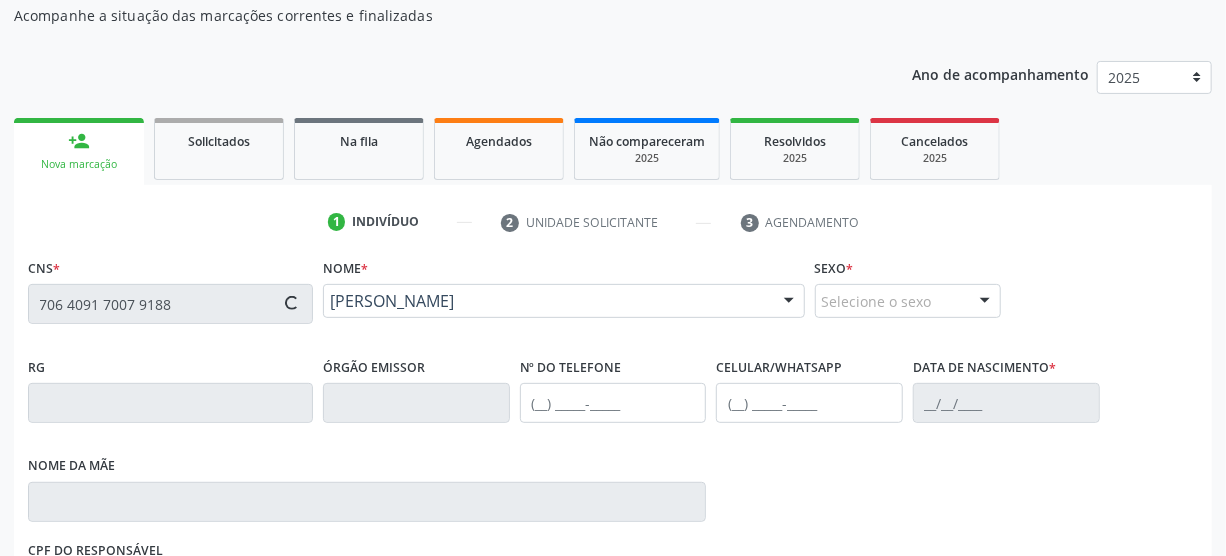 type on "(87) 98130-8331" 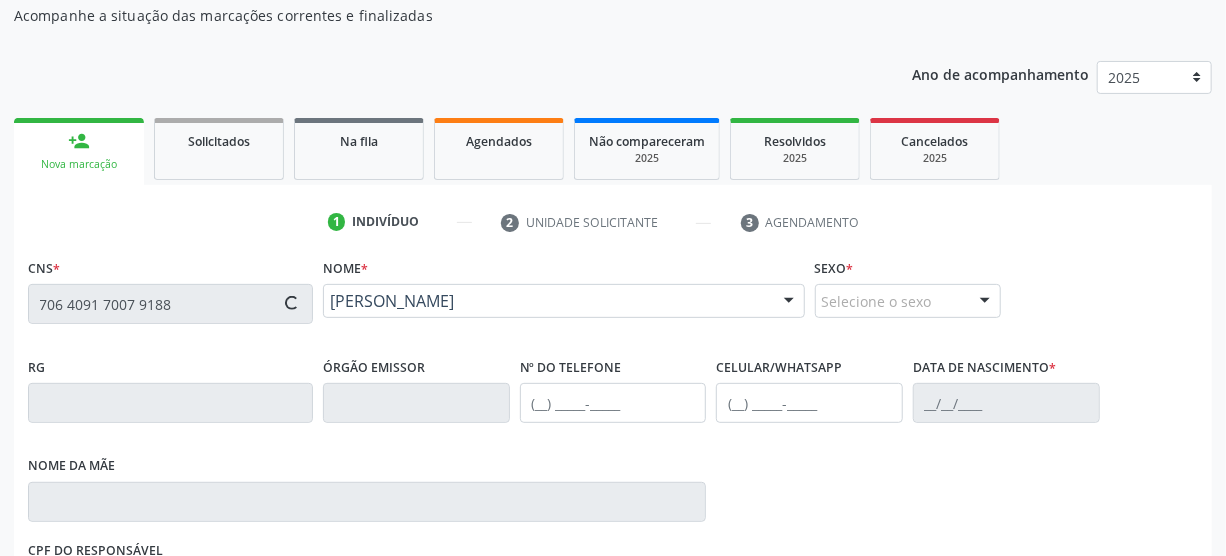 type on "(87) 98130-8331" 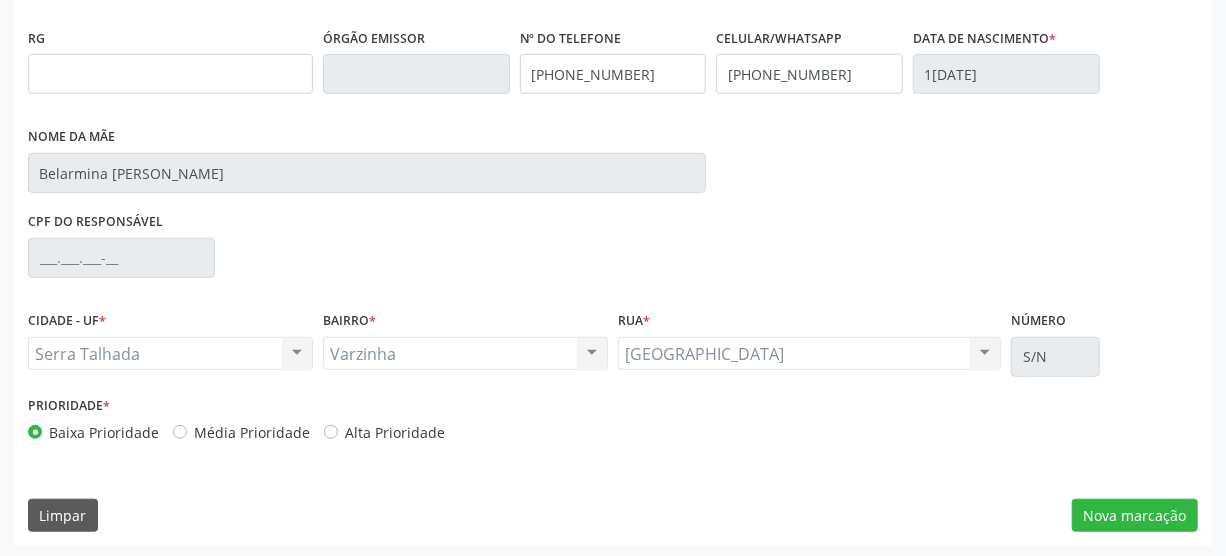 scroll, scrollTop: 512, scrollLeft: 0, axis: vertical 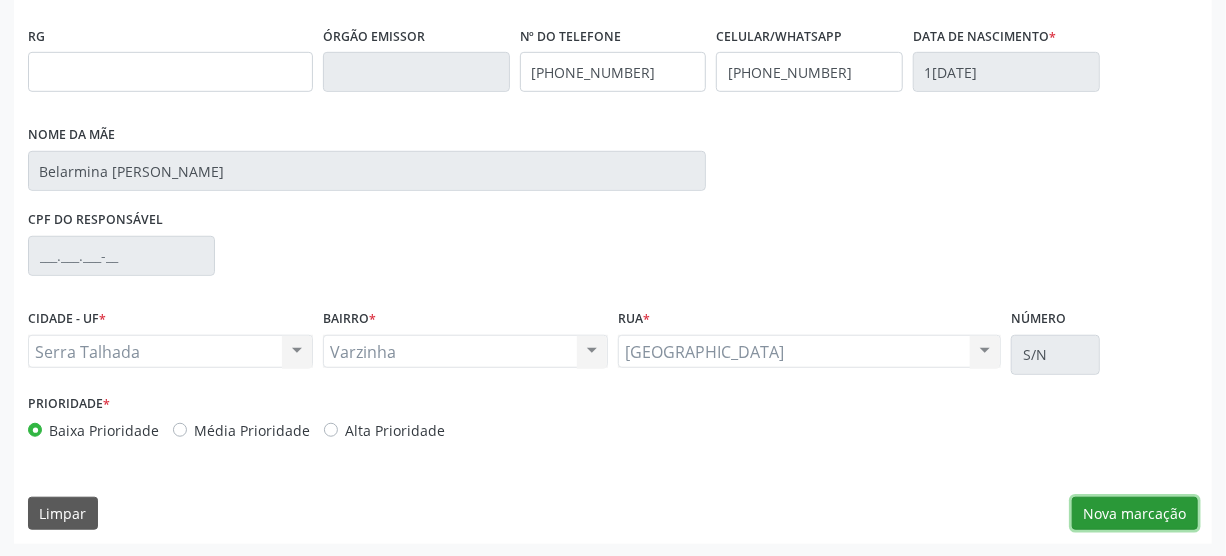 click on "Nova marcação" at bounding box center (1135, 514) 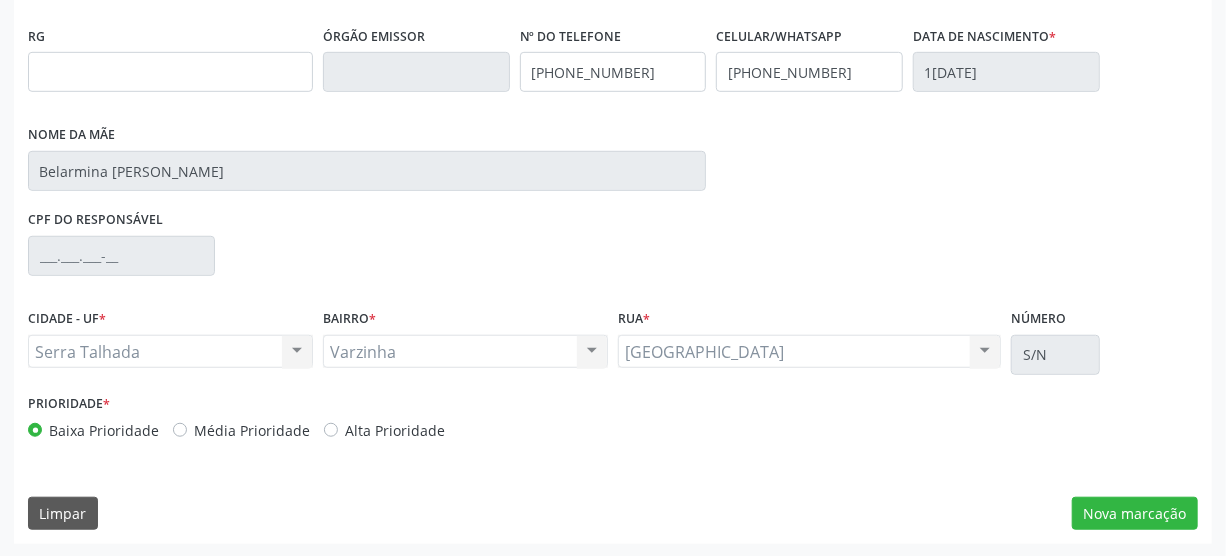 scroll, scrollTop: 348, scrollLeft: 0, axis: vertical 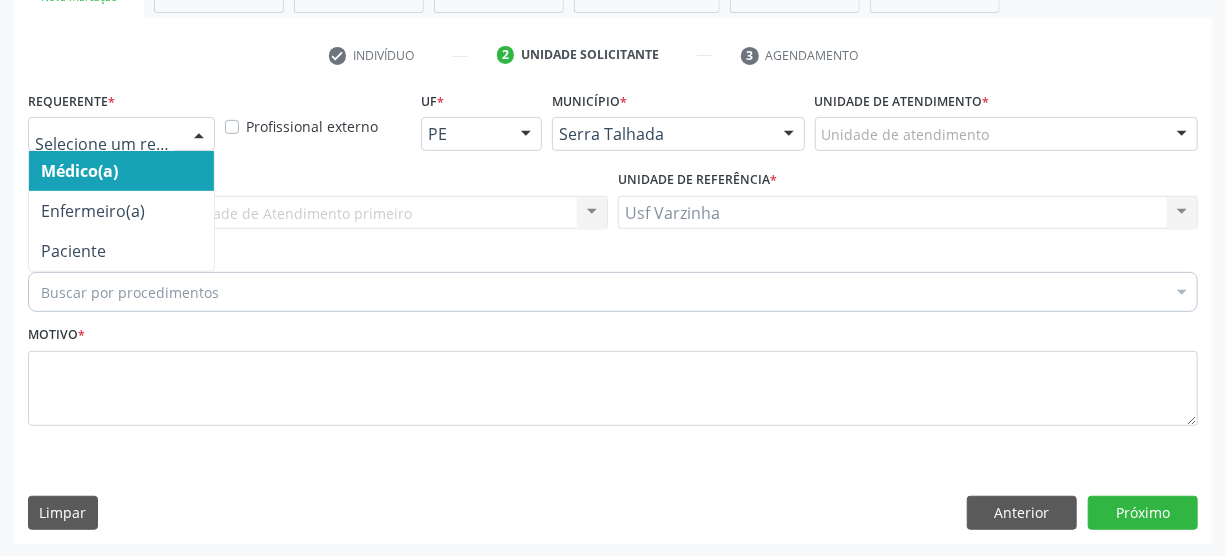 click at bounding box center (199, 135) 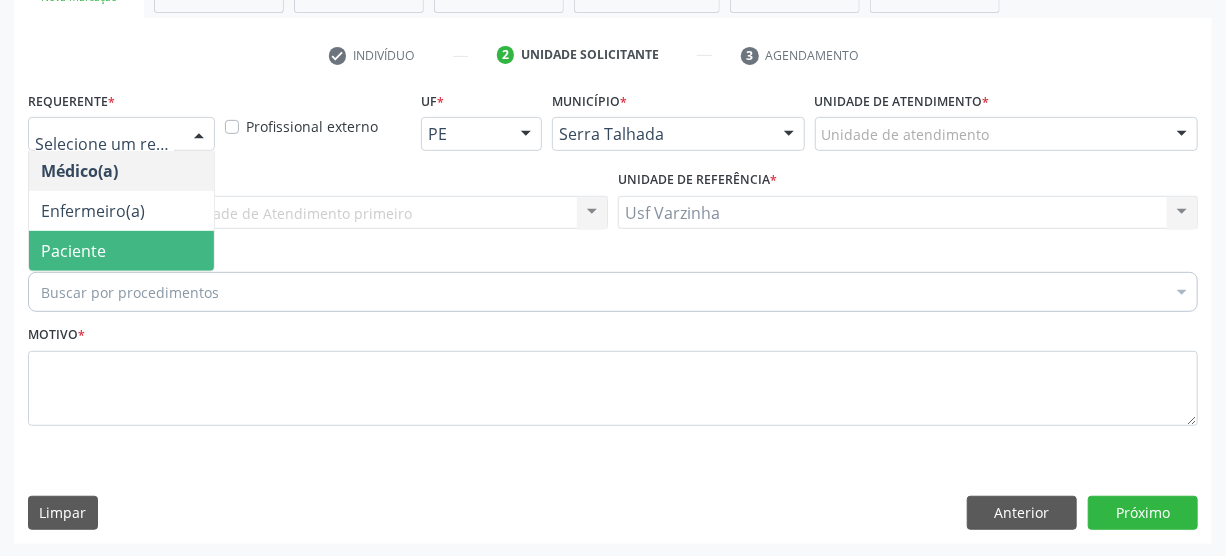click on "Paciente" at bounding box center (121, 251) 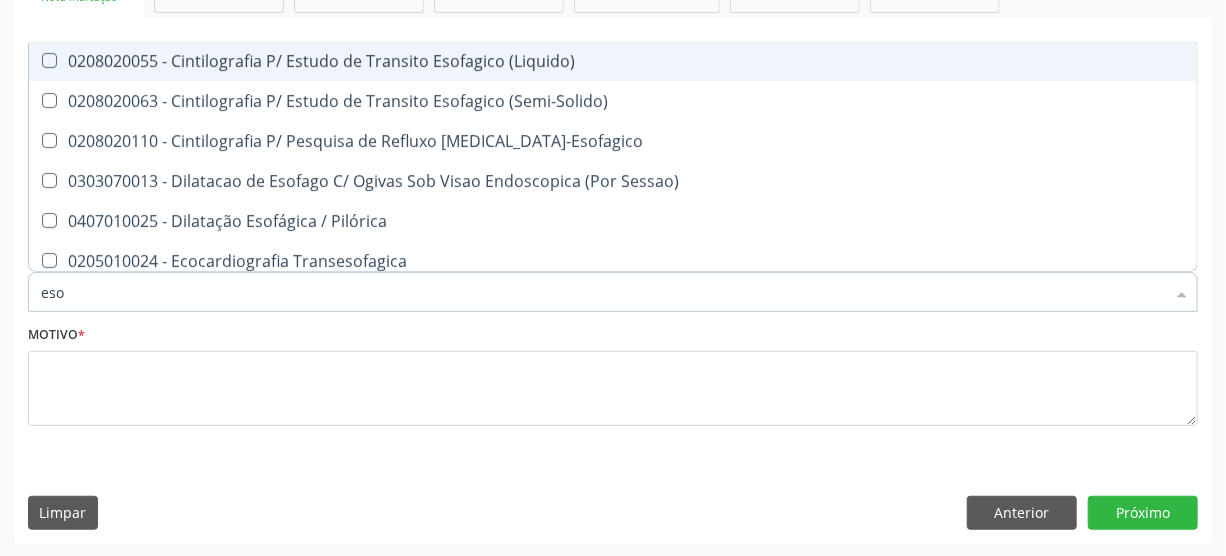 type on "esof" 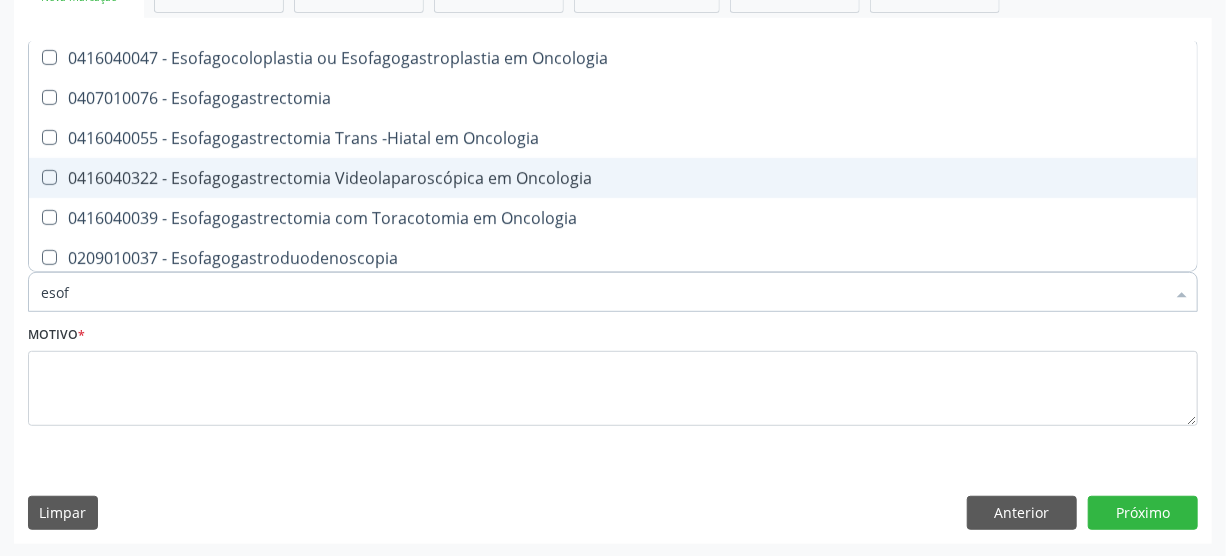 scroll, scrollTop: 454, scrollLeft: 0, axis: vertical 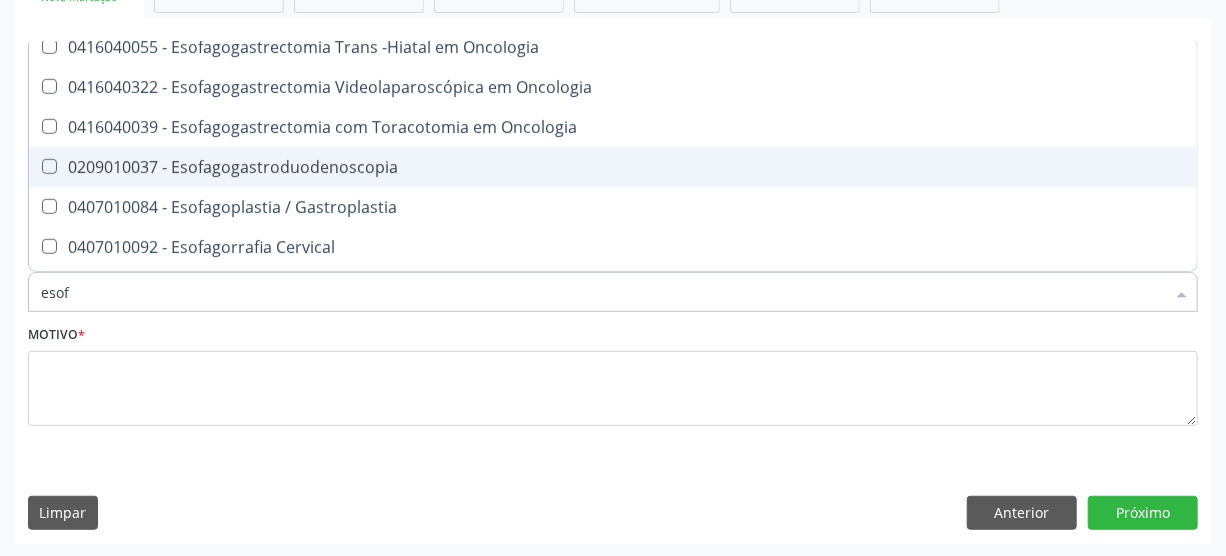 click on "0209010037 - Esofagogastroduodenoscopia" at bounding box center [613, 167] 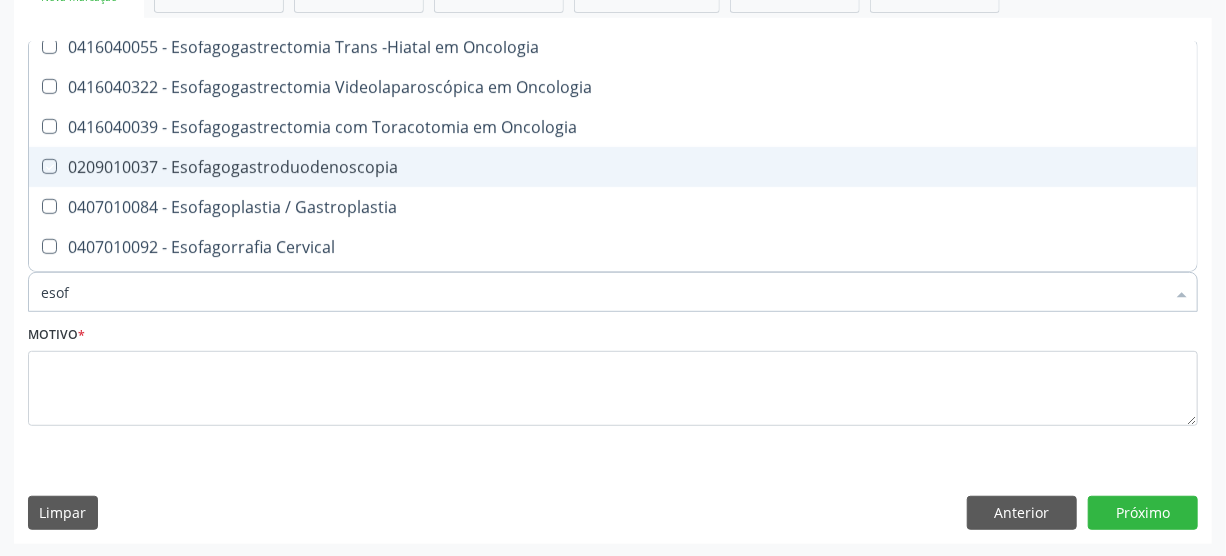 checkbox on "true" 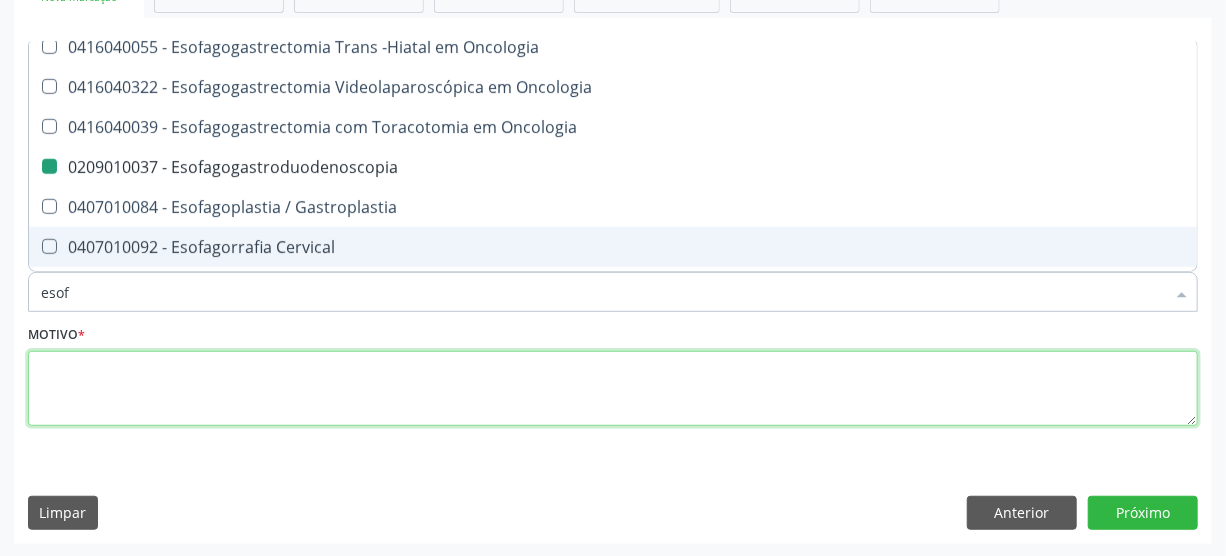 click at bounding box center [613, 389] 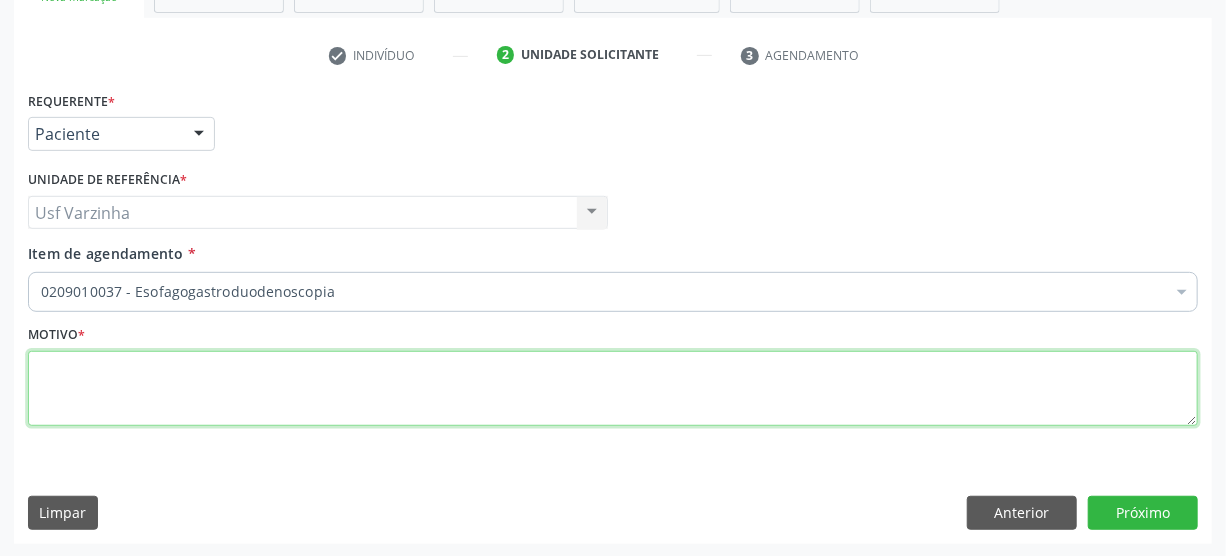scroll, scrollTop: 0, scrollLeft: 0, axis: both 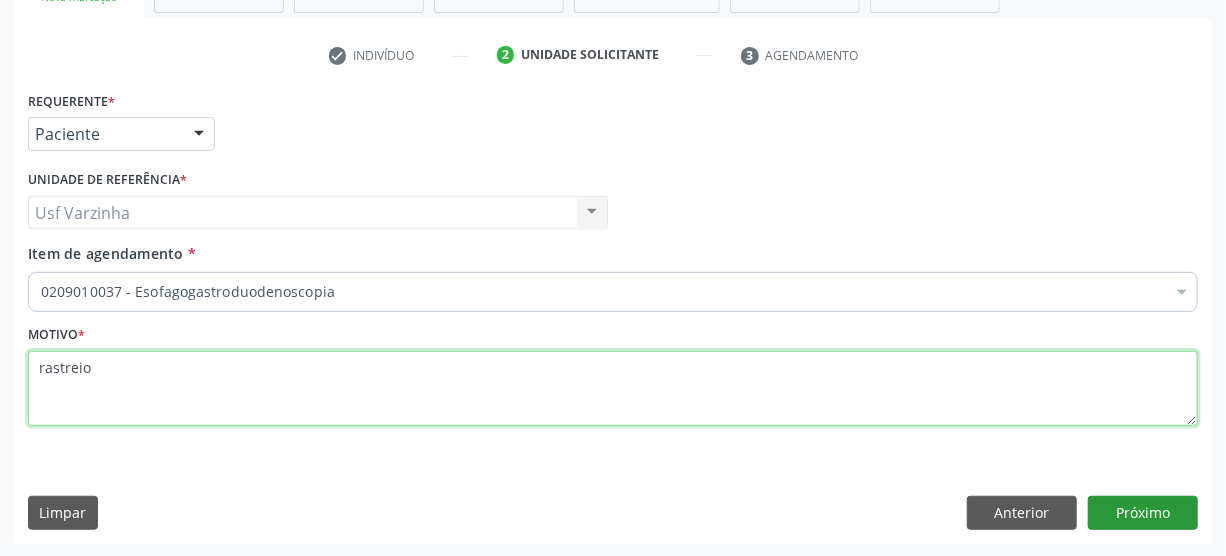type on "rastreio" 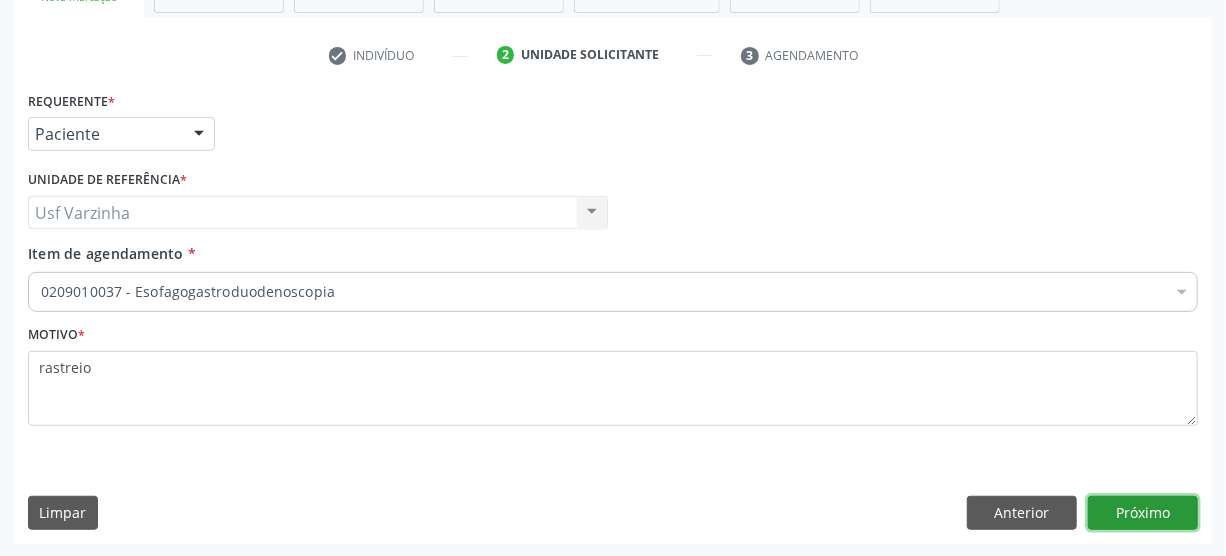 click on "Próximo" at bounding box center (1143, 513) 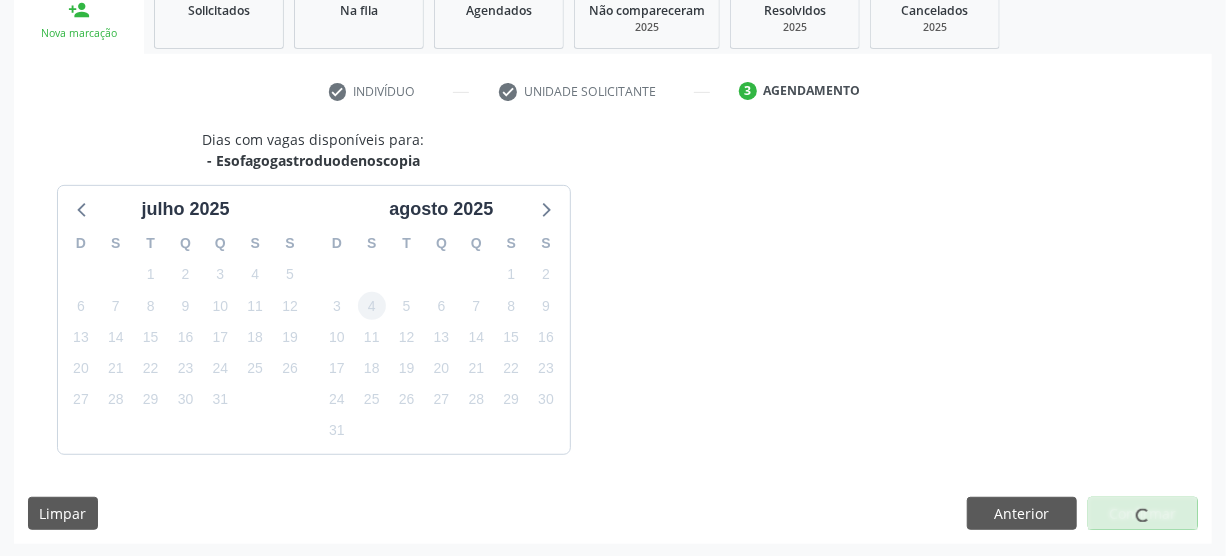 scroll, scrollTop: 348, scrollLeft: 0, axis: vertical 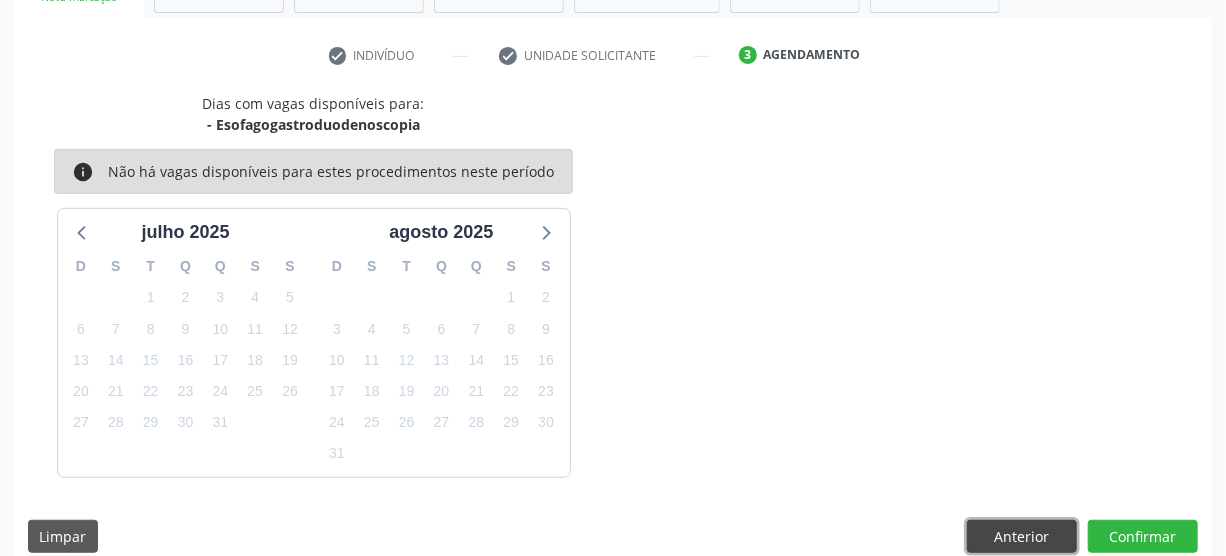 click on "Anterior" at bounding box center [1022, 537] 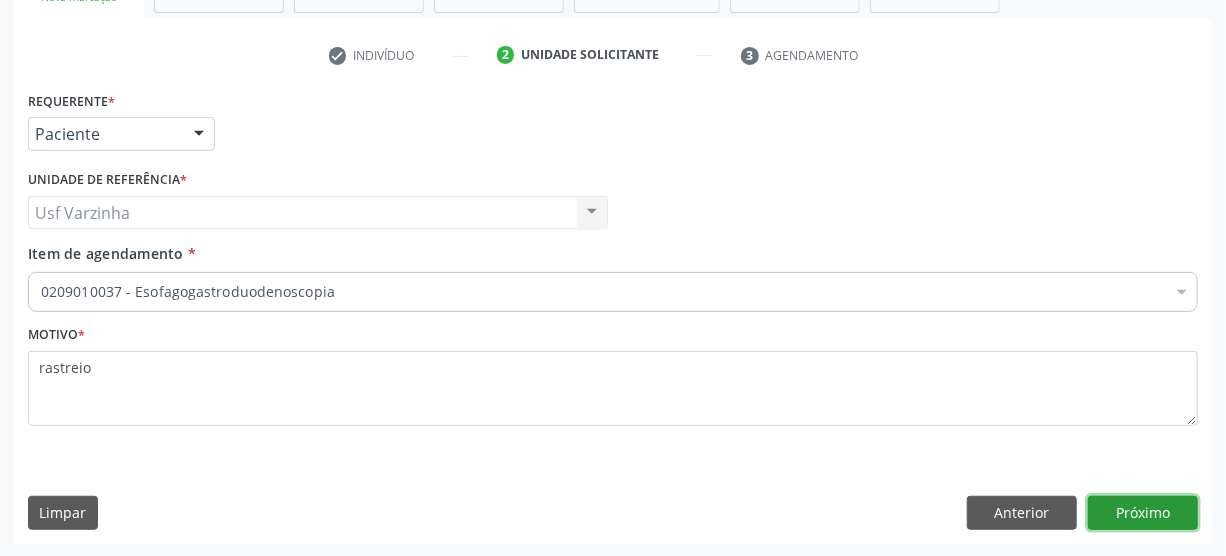 click on "Próximo" at bounding box center (1143, 513) 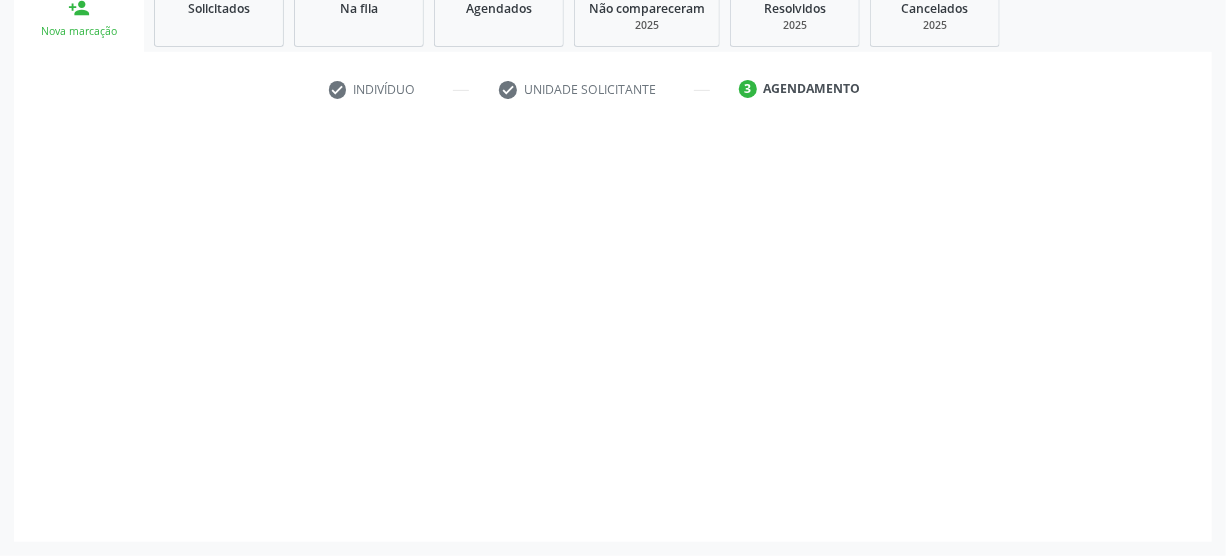 scroll, scrollTop: 312, scrollLeft: 0, axis: vertical 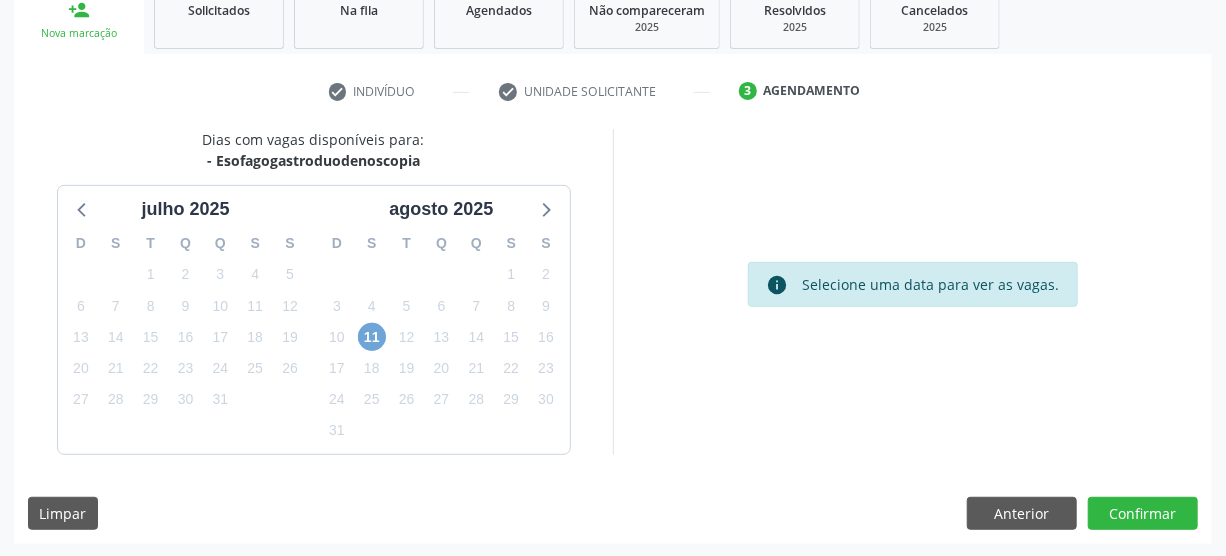 click on "11" at bounding box center (372, 337) 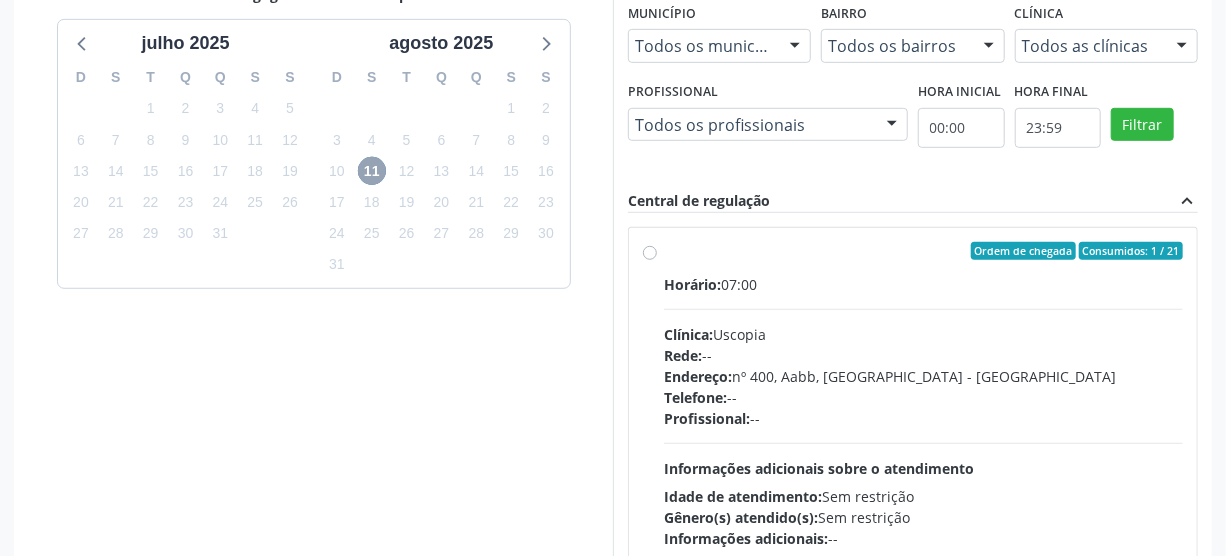 scroll, scrollTop: 494, scrollLeft: 0, axis: vertical 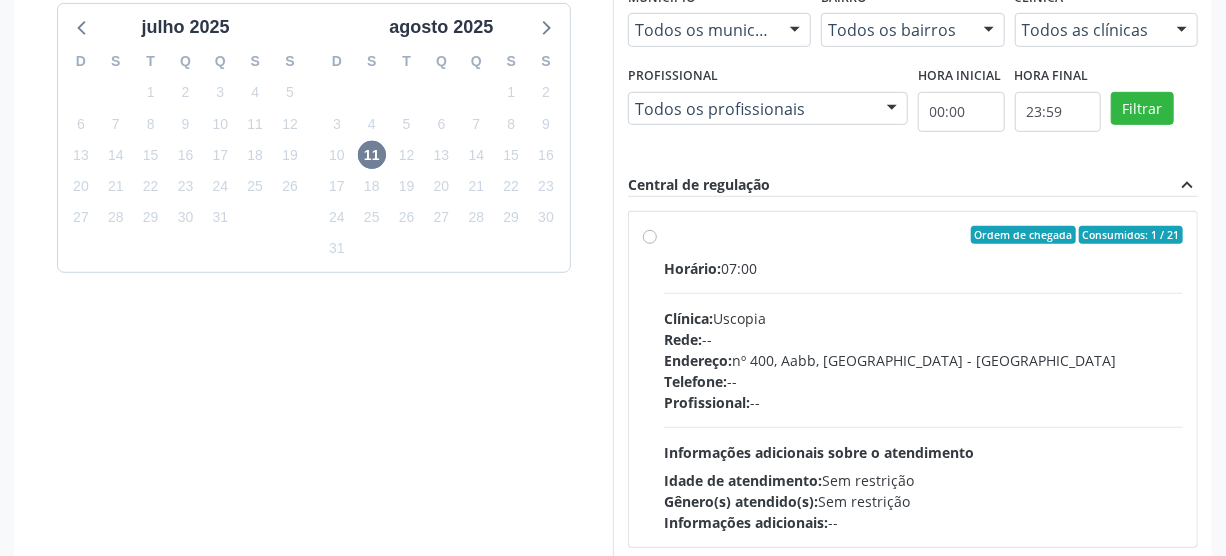 drag, startPoint x: 650, startPoint y: 237, endPoint x: 683, endPoint y: 211, distance: 42.0119 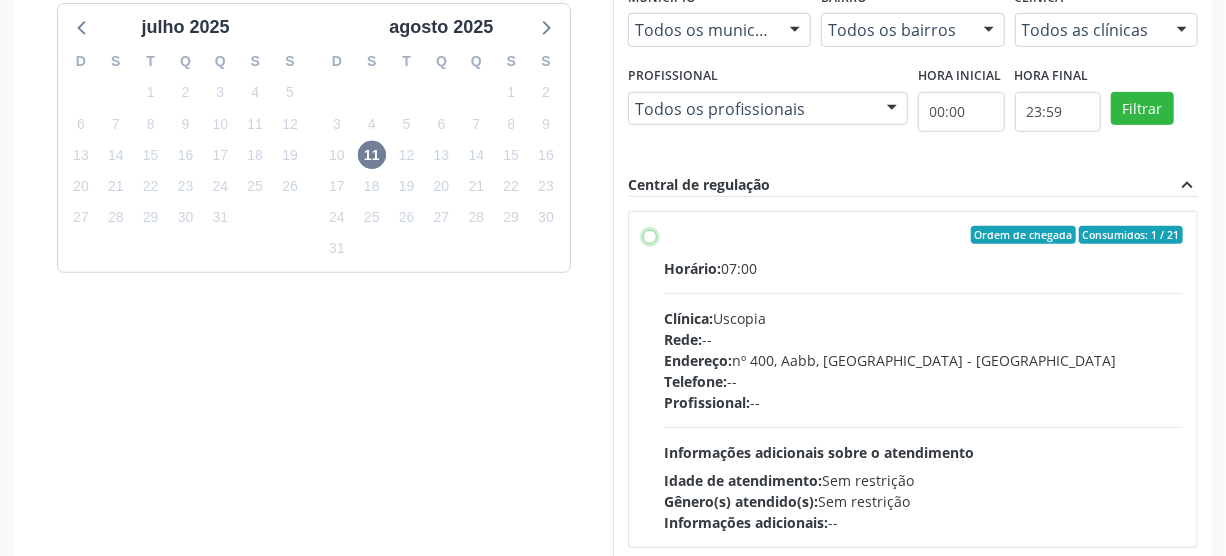 click on "Ordem de chegada
Consumidos: 1 / 21
Horário:   07:00
Clínica:  Uscopia
Rede:
--
Endereço:   nº 400, Aabb, Serra Talhada - PE
Telefone:   --
Profissional:
--
Informações adicionais sobre o atendimento
Idade de atendimento:
Sem restrição
Gênero(s) atendido(s):
Sem restrição
Informações adicionais:
--" at bounding box center (650, 235) 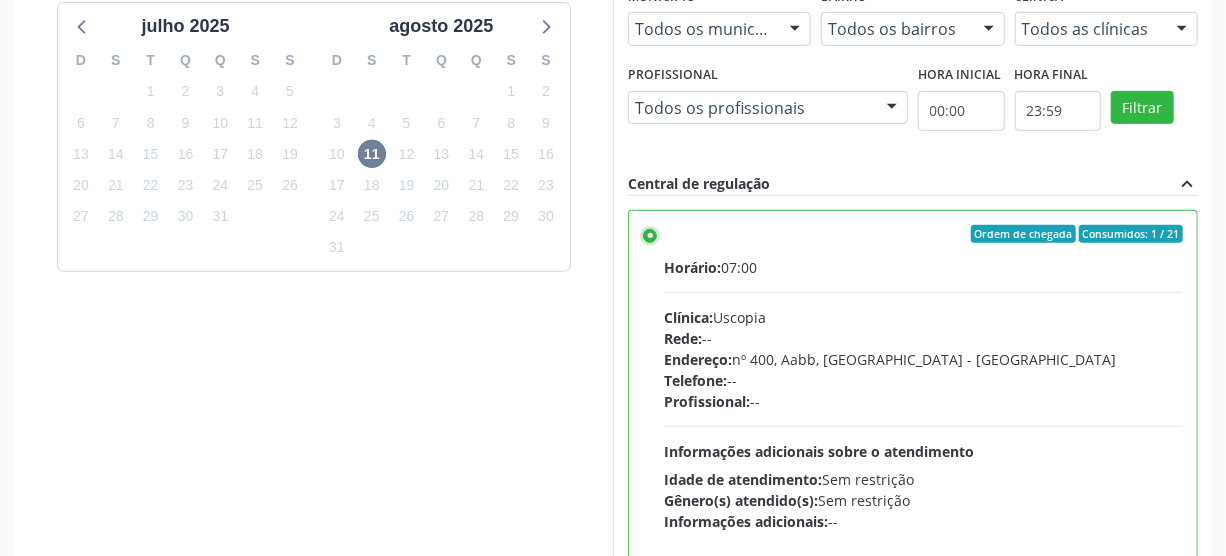 scroll, scrollTop: 637, scrollLeft: 0, axis: vertical 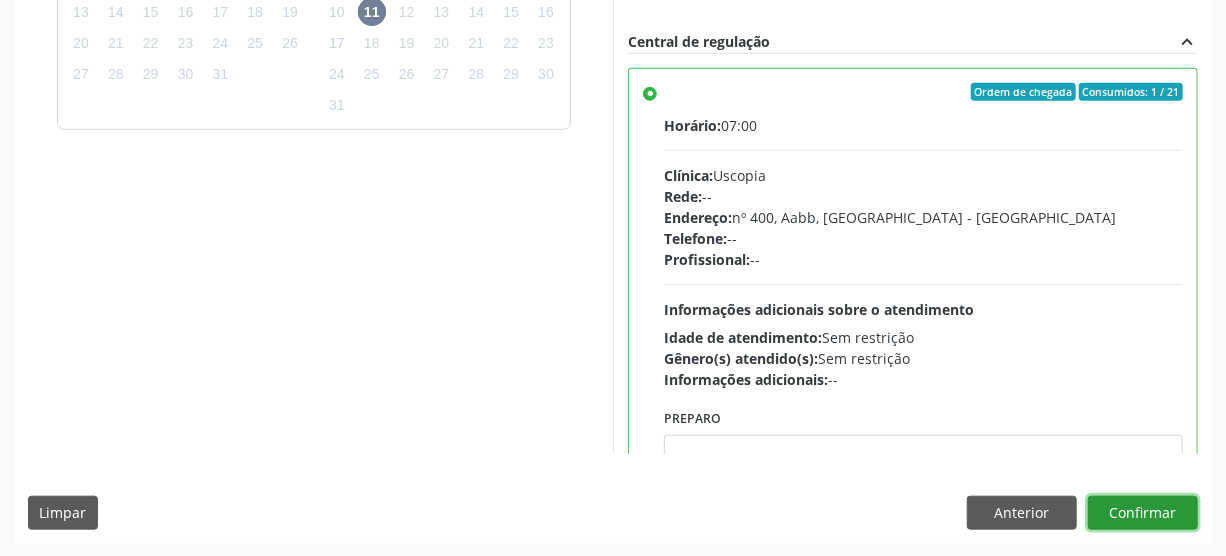 click on "Confirmar" at bounding box center (1143, 513) 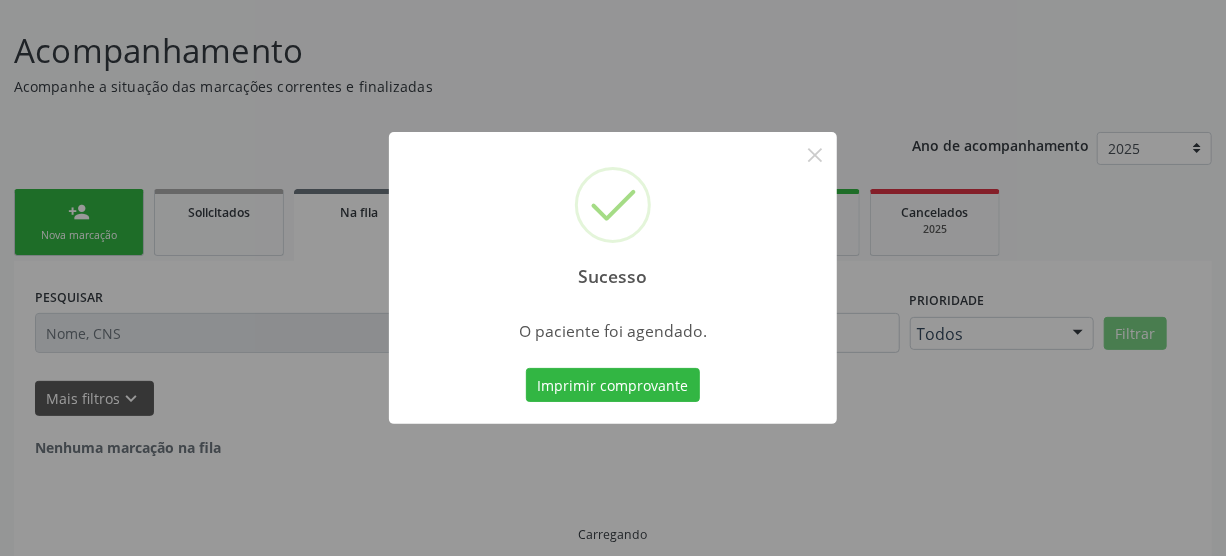 scroll, scrollTop: 45, scrollLeft: 0, axis: vertical 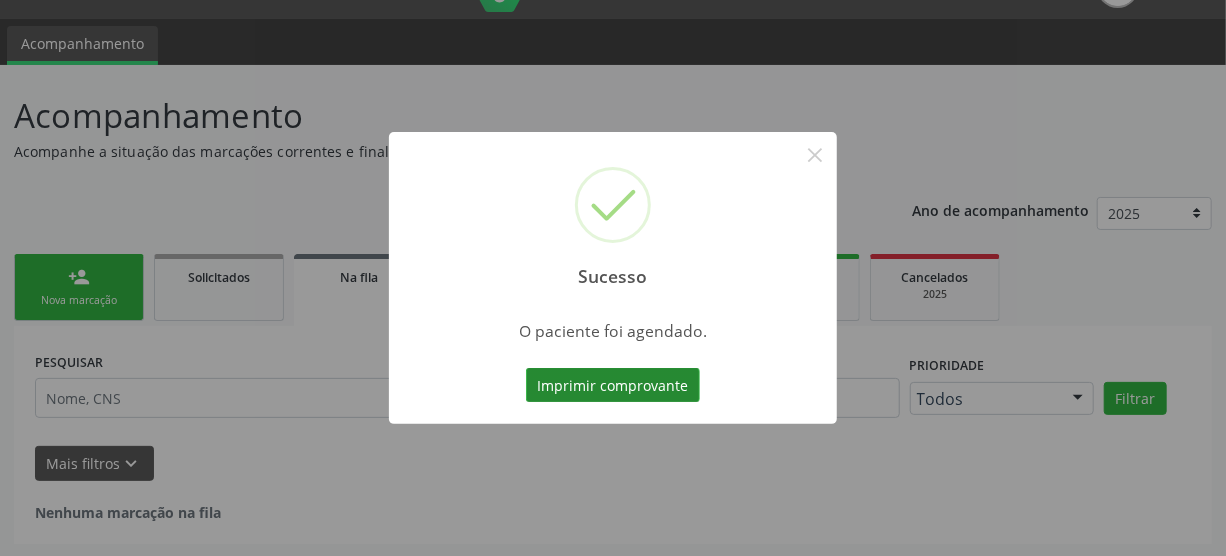 click on "Imprimir comprovante" at bounding box center [613, 385] 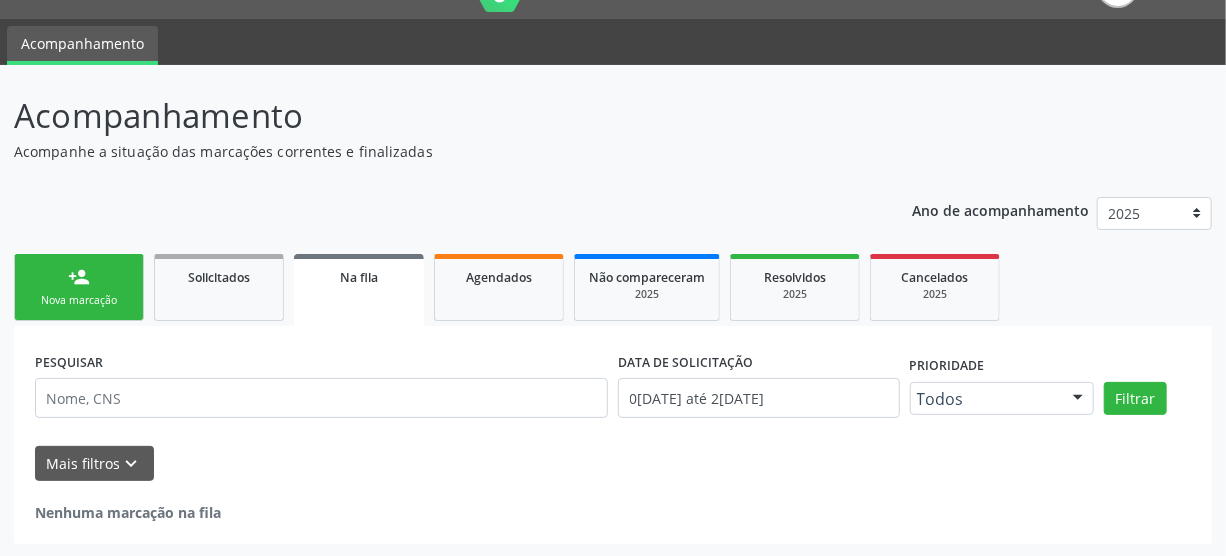 click on "Nova marcação" at bounding box center (79, 300) 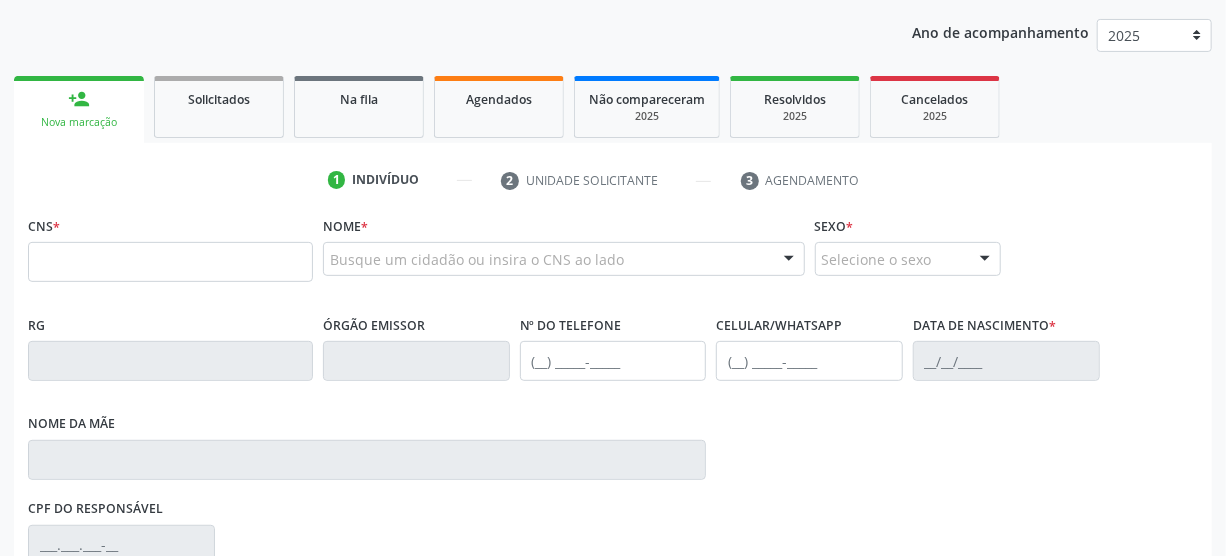 scroll, scrollTop: 227, scrollLeft: 0, axis: vertical 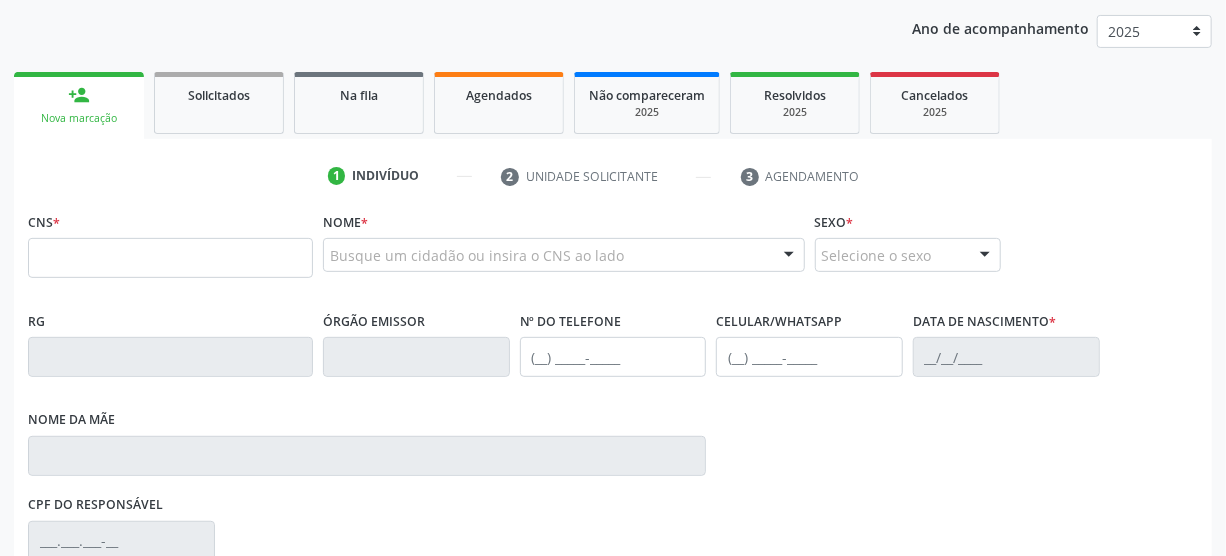 click on "person_add
Nova marcação" at bounding box center [79, 105] 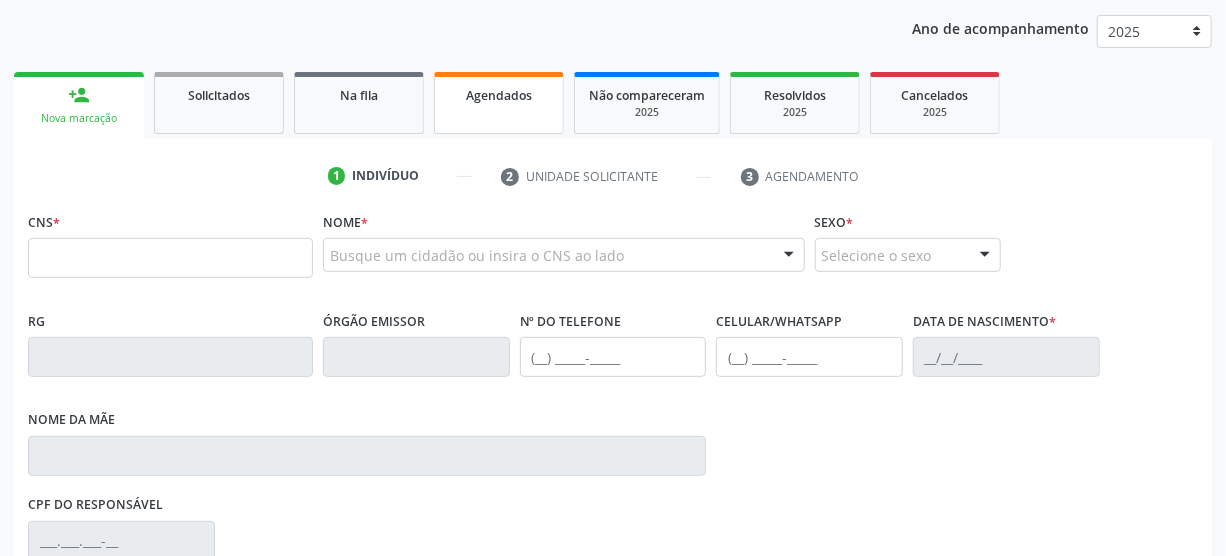 click on "Agendados" at bounding box center (499, 103) 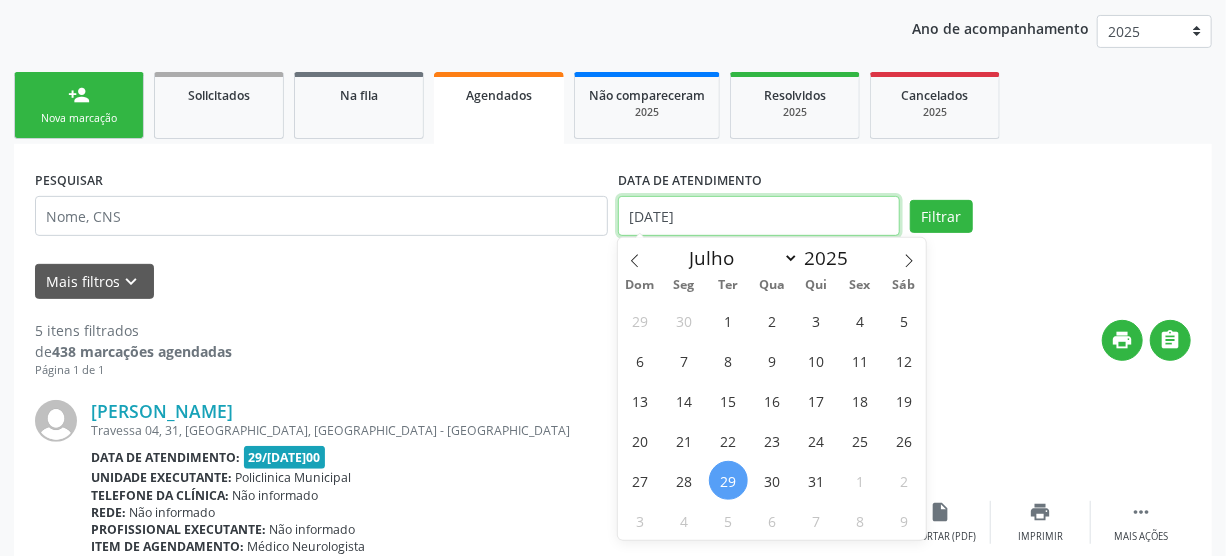 click on "29/07/2025" at bounding box center (759, 216) 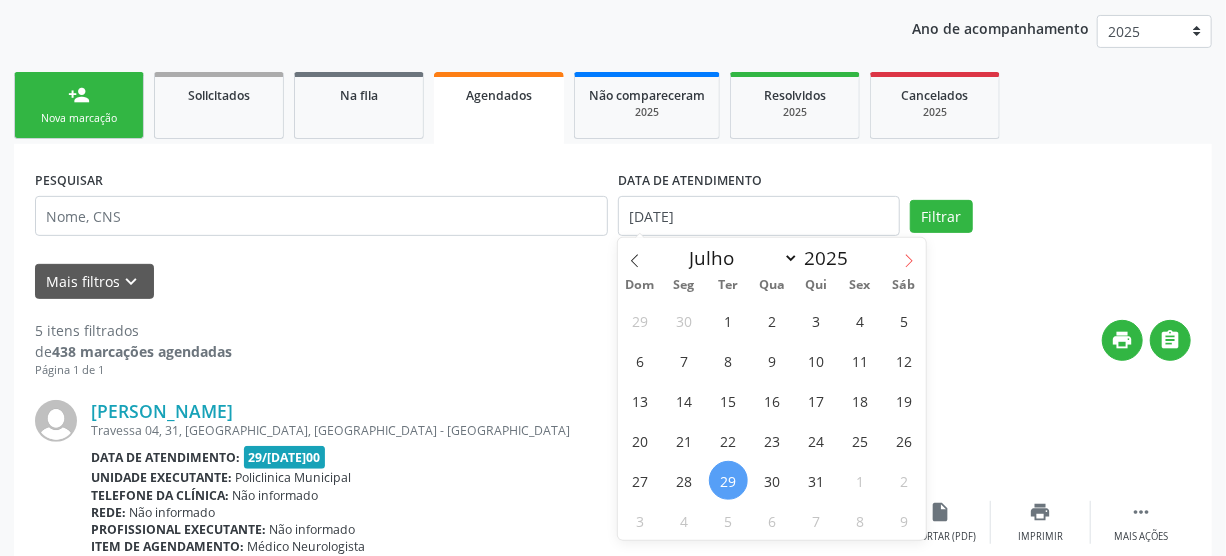 click 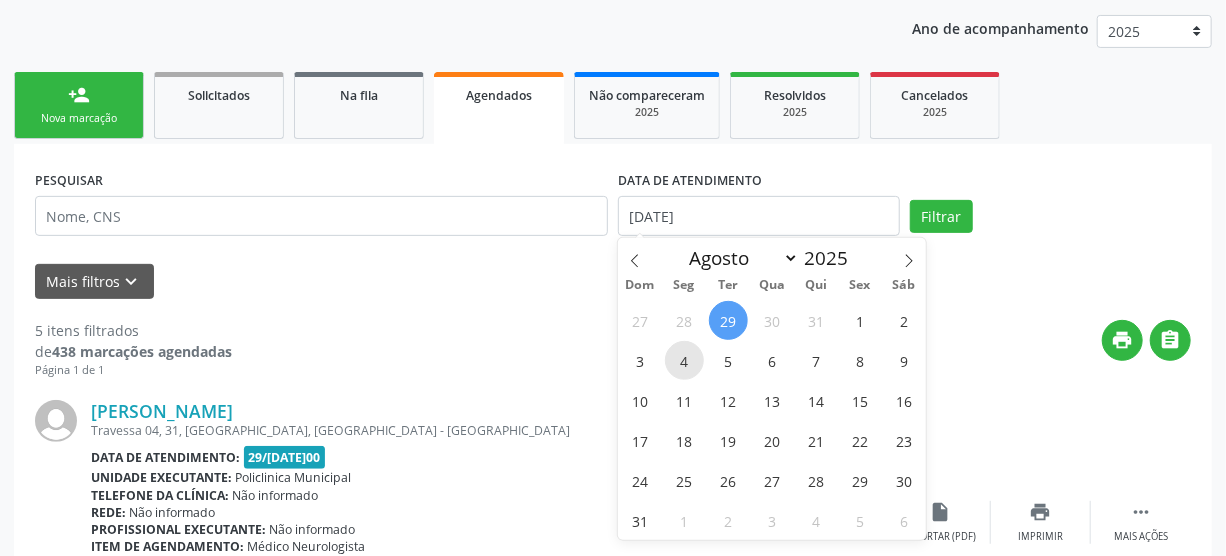 click on "4" at bounding box center (684, 360) 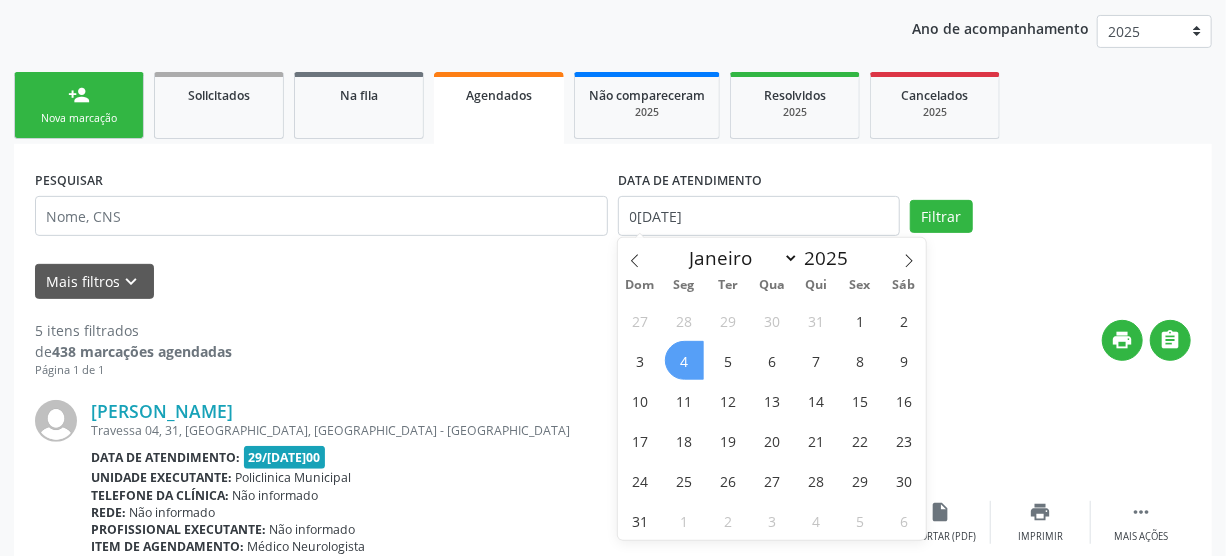 click on "4" at bounding box center (684, 360) 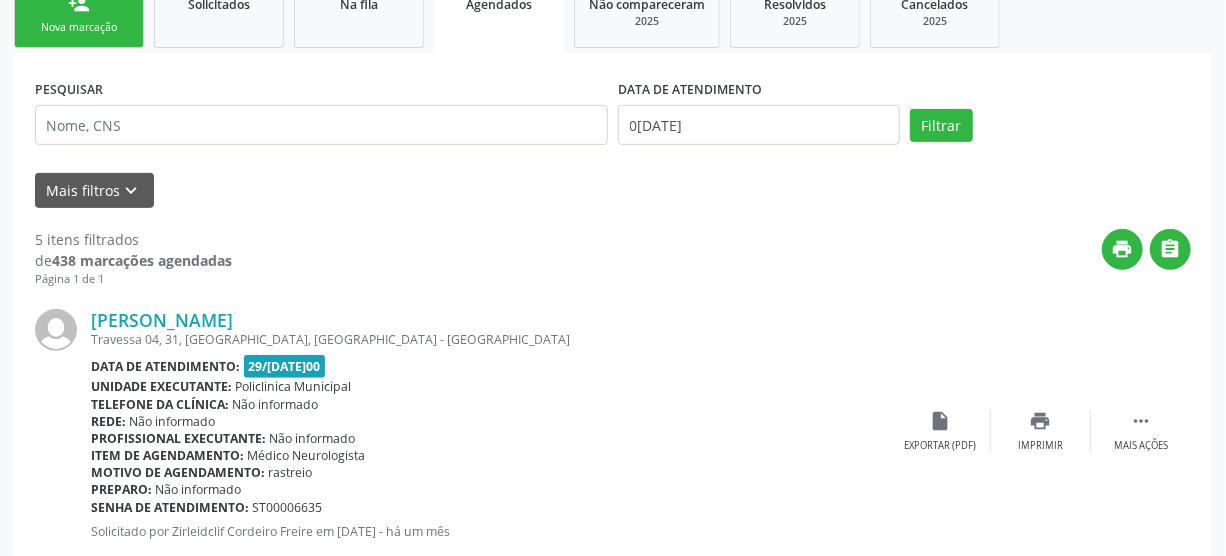 scroll, scrollTop: 409, scrollLeft: 0, axis: vertical 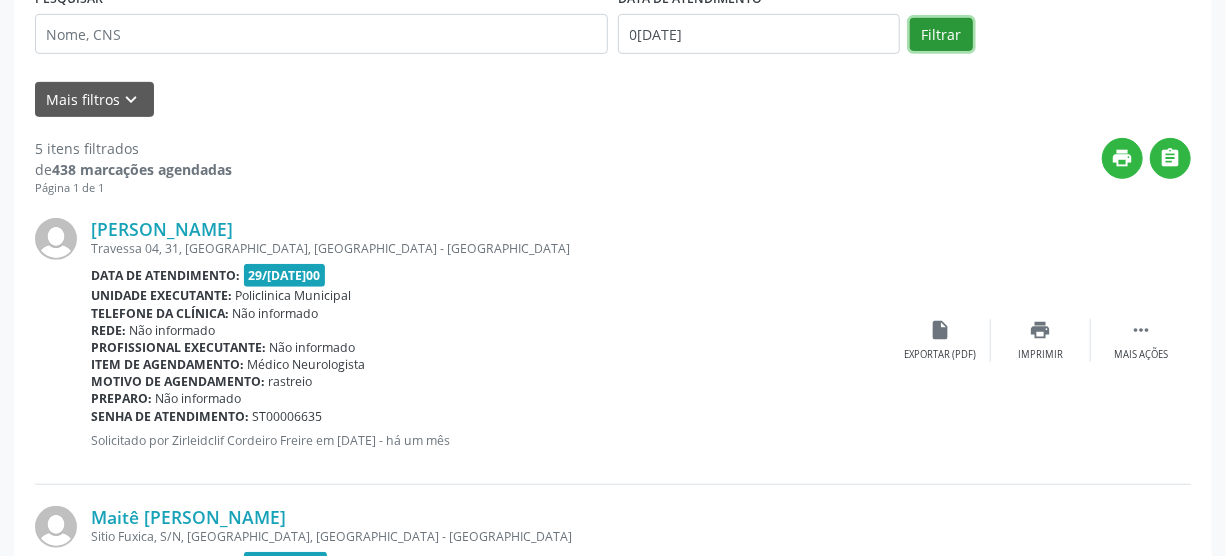 click on "Filtrar" at bounding box center [941, 35] 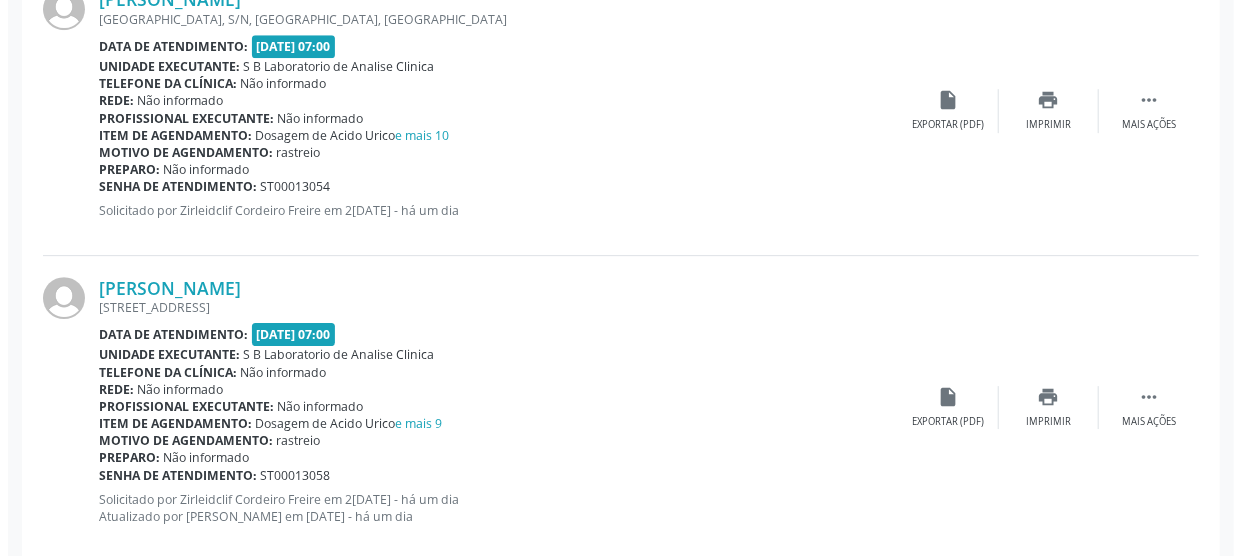 scroll, scrollTop: 2681, scrollLeft: 0, axis: vertical 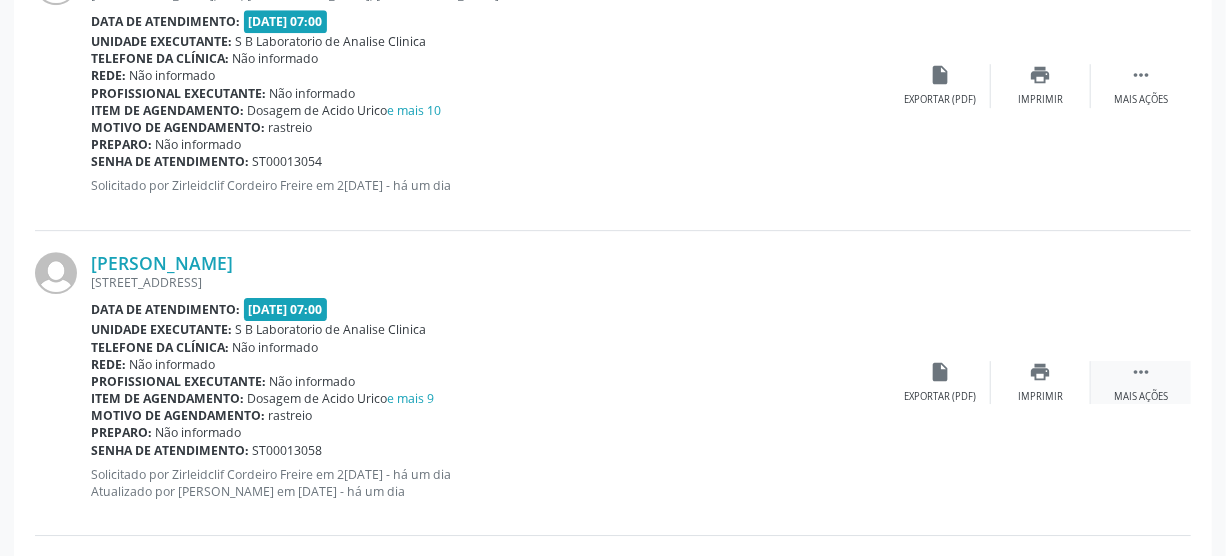 click on "
Mais ações" at bounding box center [1141, 382] 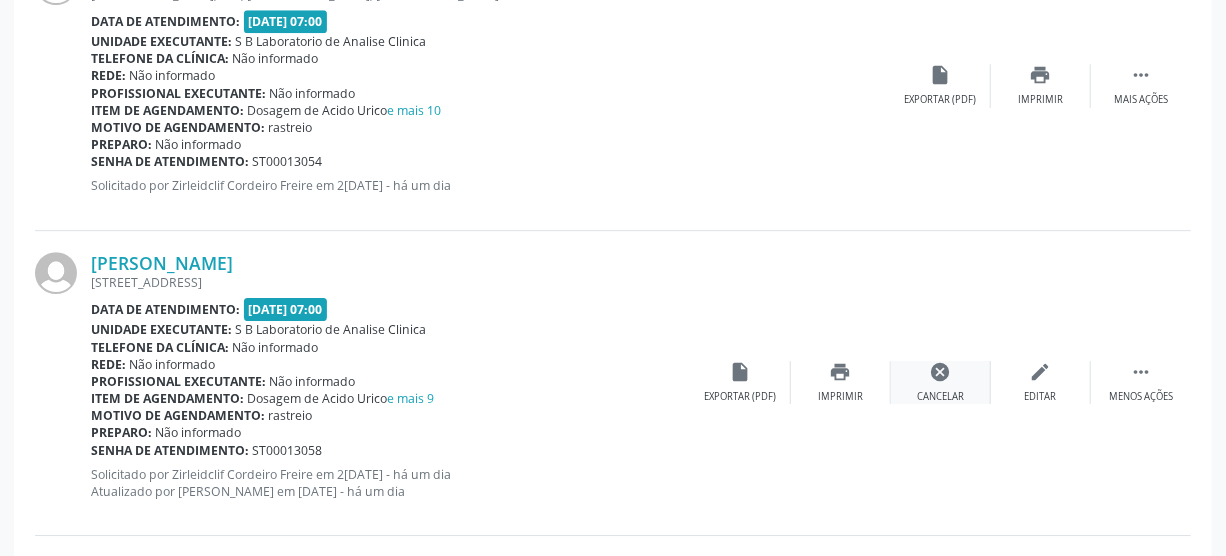 click on "cancel
Cancelar" at bounding box center (941, 382) 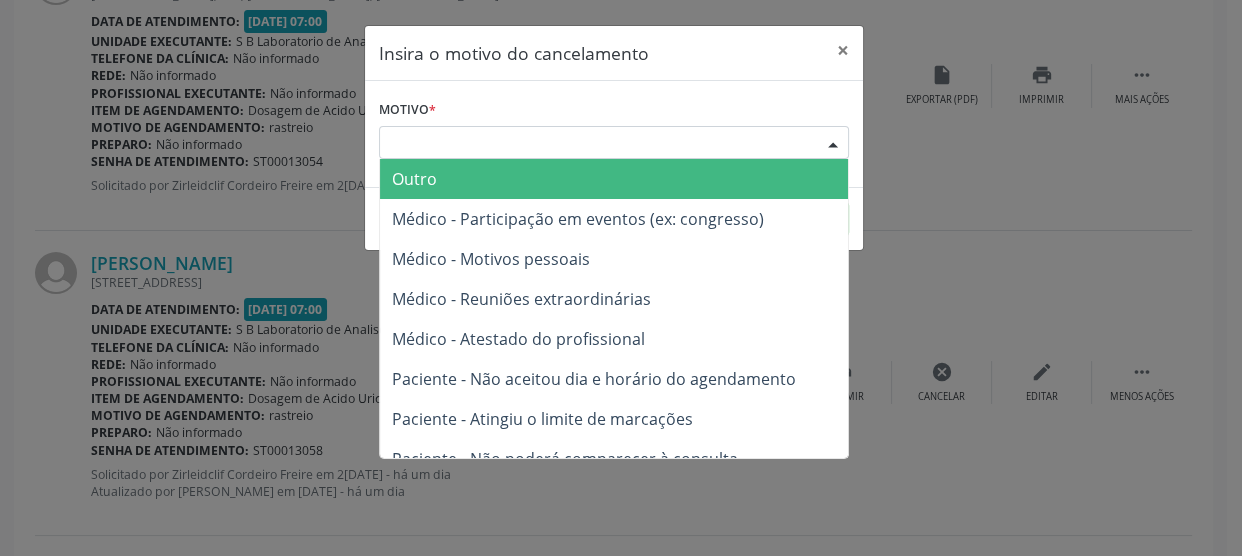 click on "Escolha o motivo" at bounding box center [614, 143] 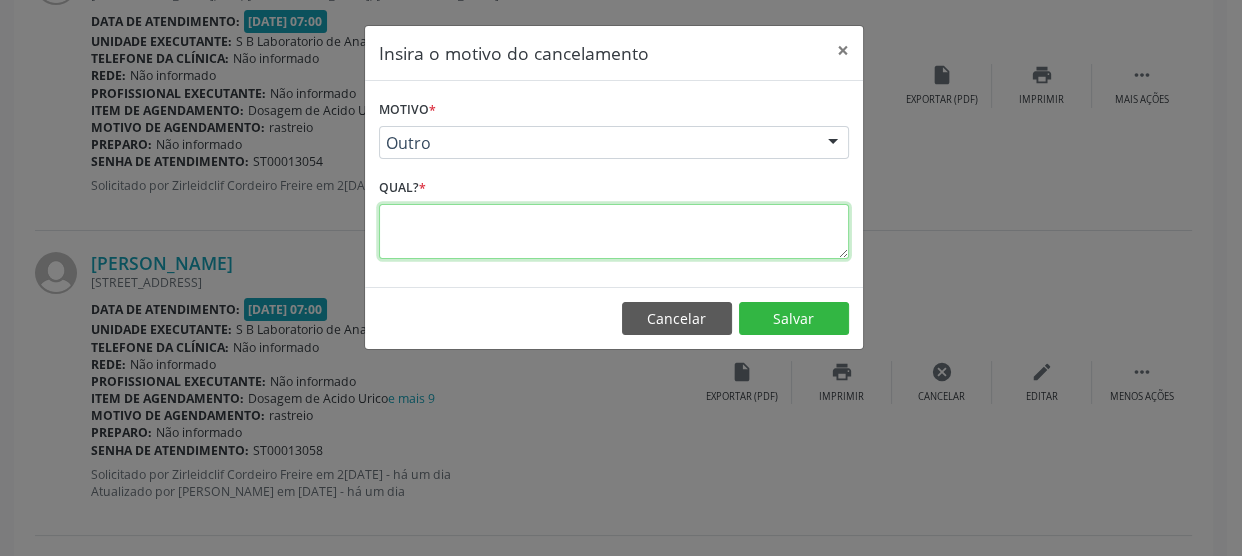 click at bounding box center (614, 231) 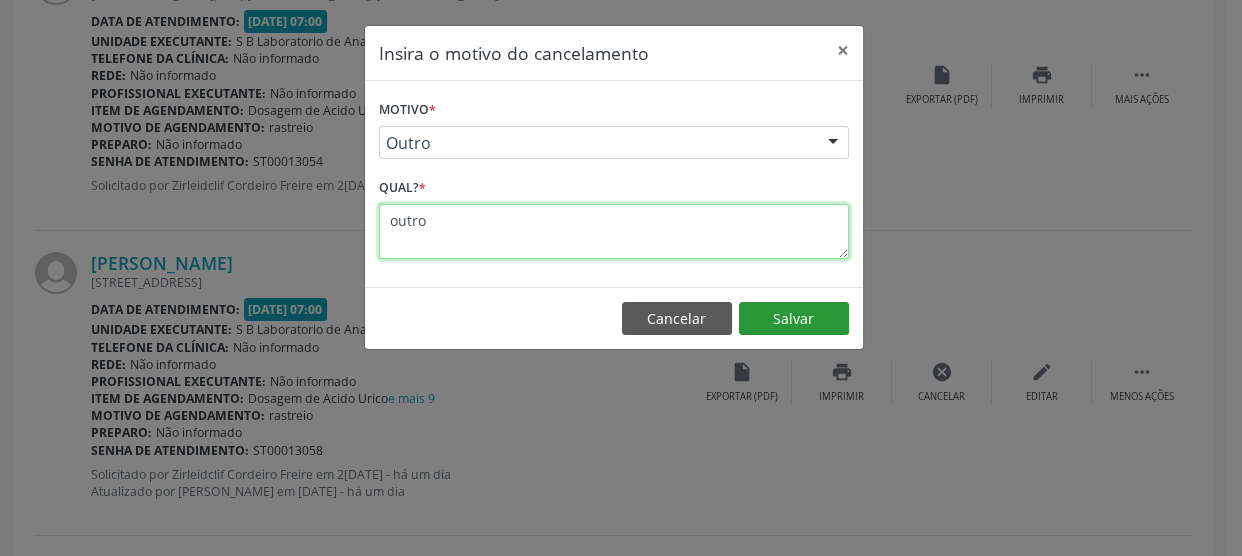 type on "outro" 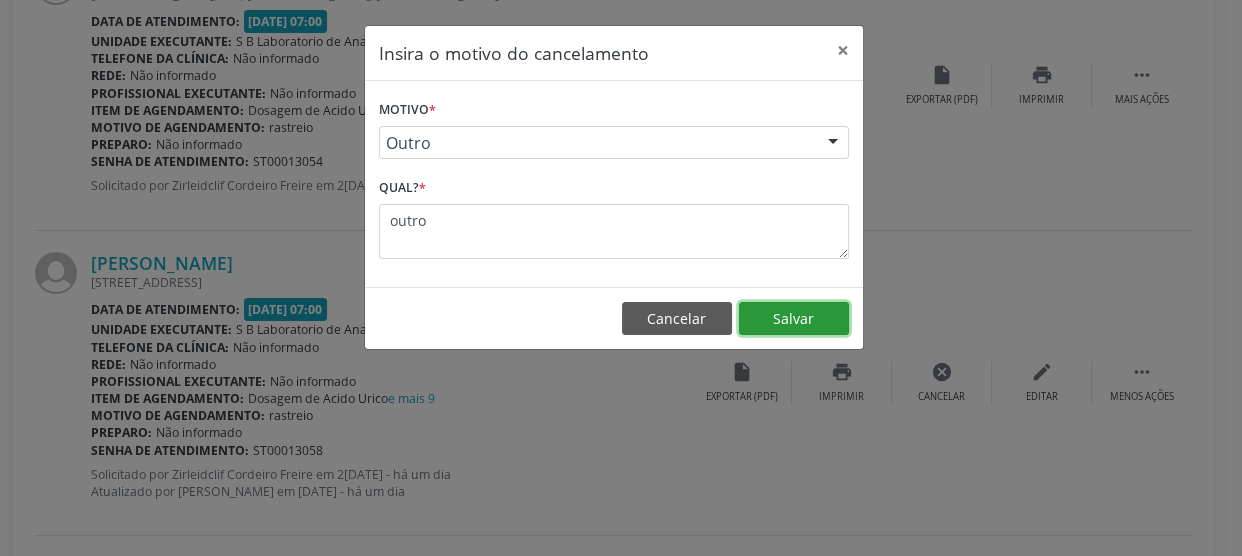 click on "Salvar" at bounding box center [794, 319] 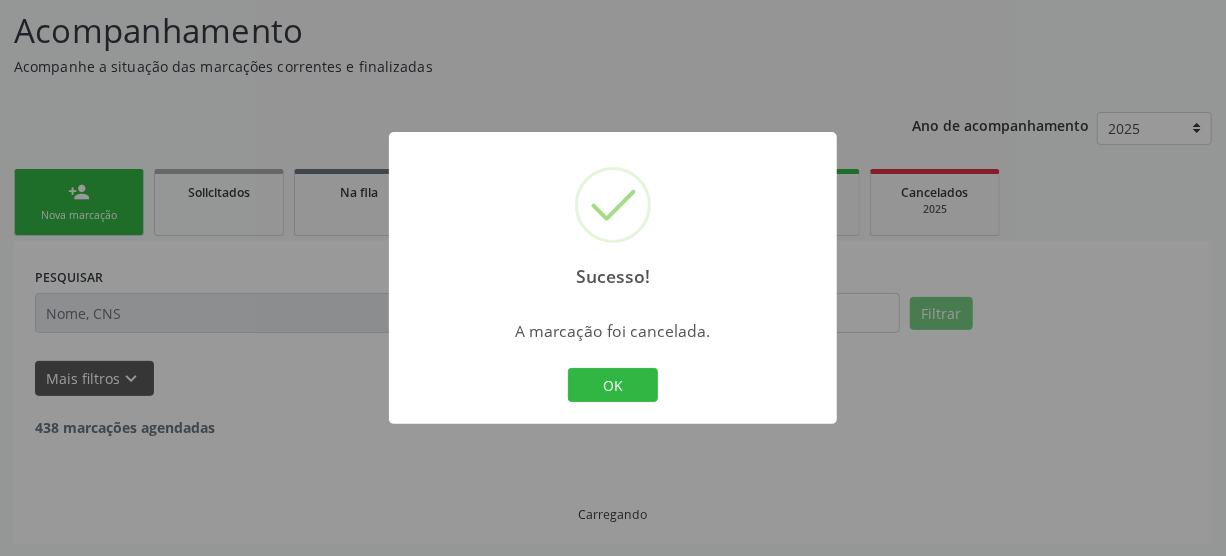 scroll, scrollTop: 2681, scrollLeft: 0, axis: vertical 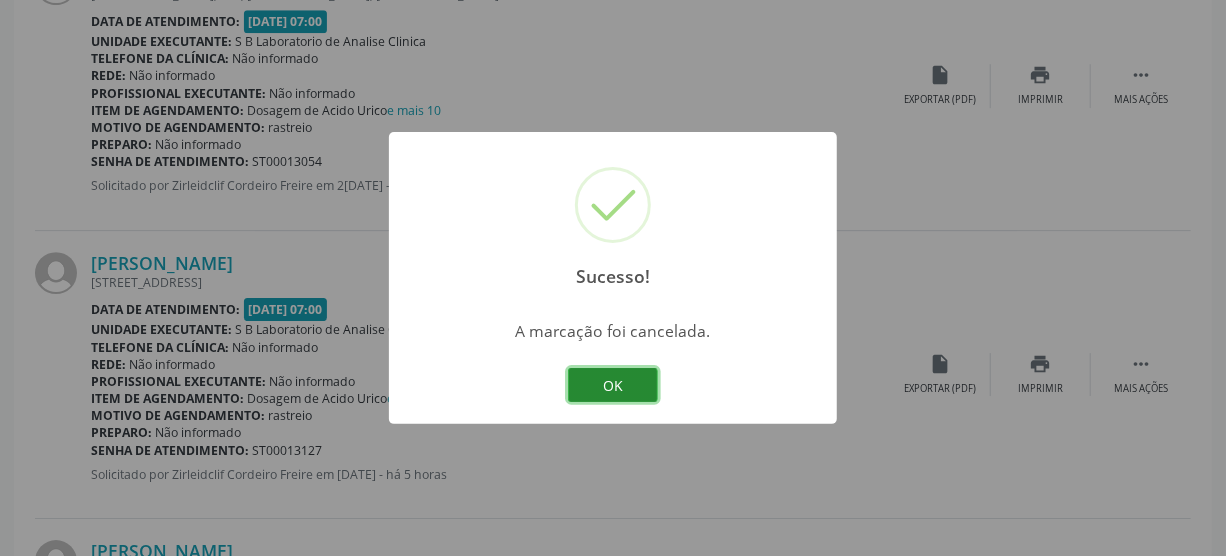 click on "OK" at bounding box center [613, 385] 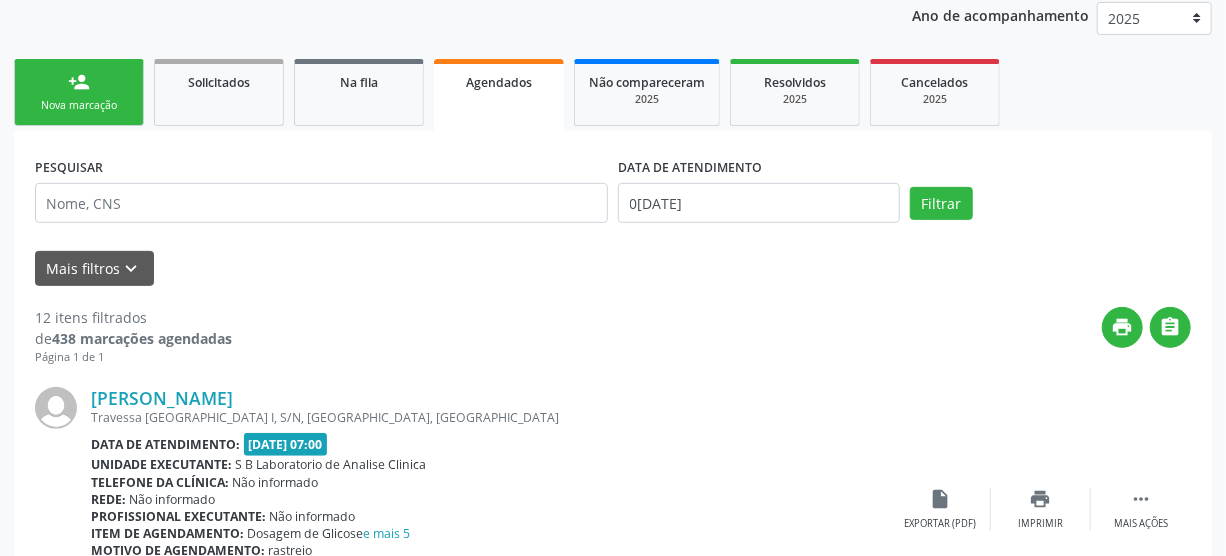 scroll, scrollTop: 227, scrollLeft: 0, axis: vertical 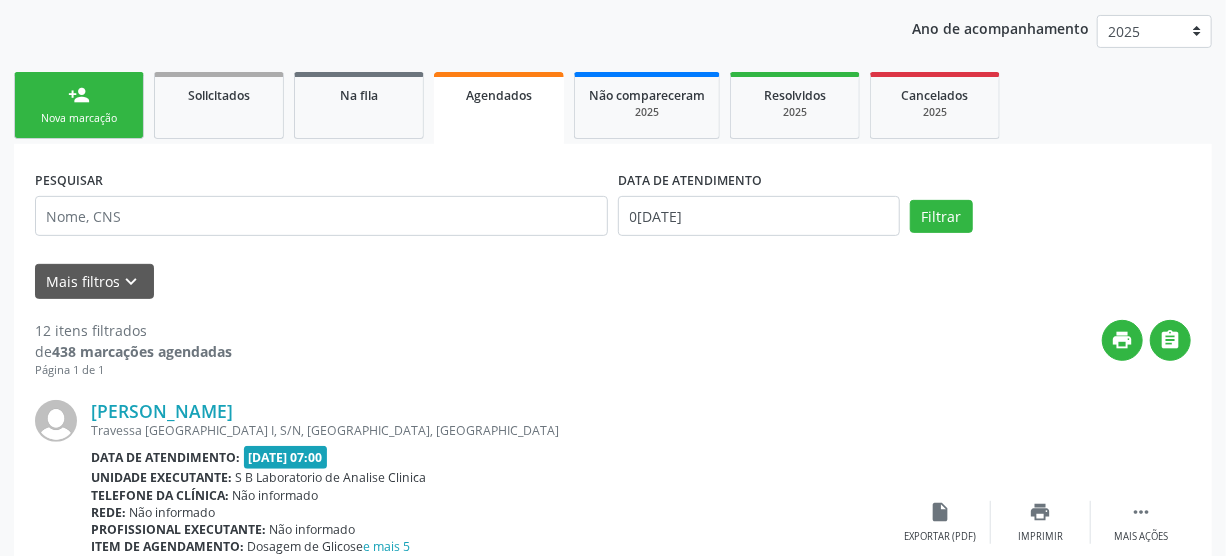 drag, startPoint x: 112, startPoint y: 106, endPoint x: 140, endPoint y: 118, distance: 30.463093 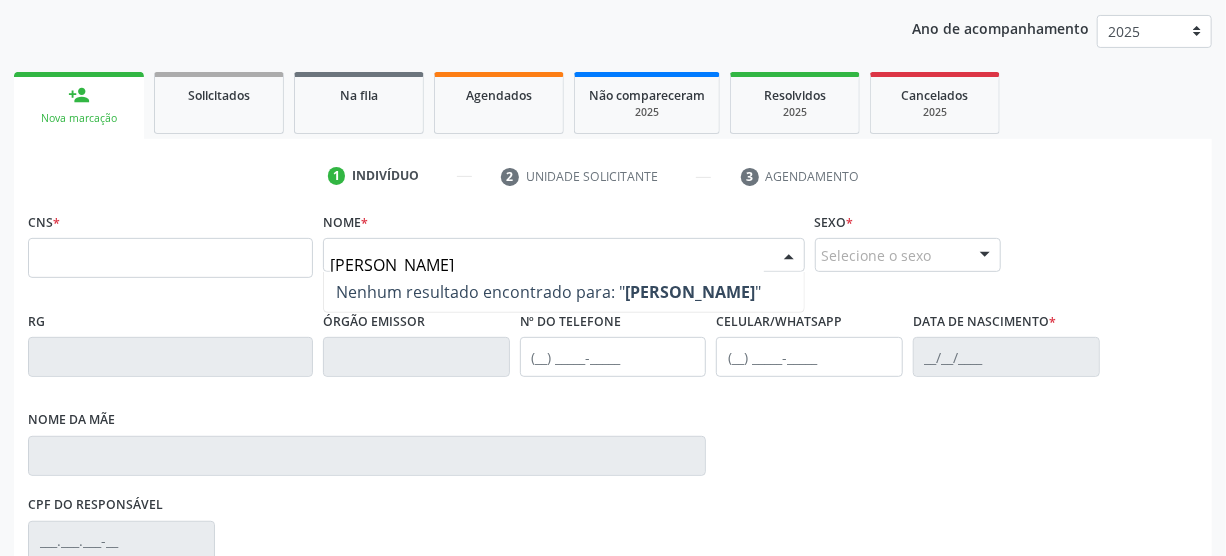 type on "camilla bianca" 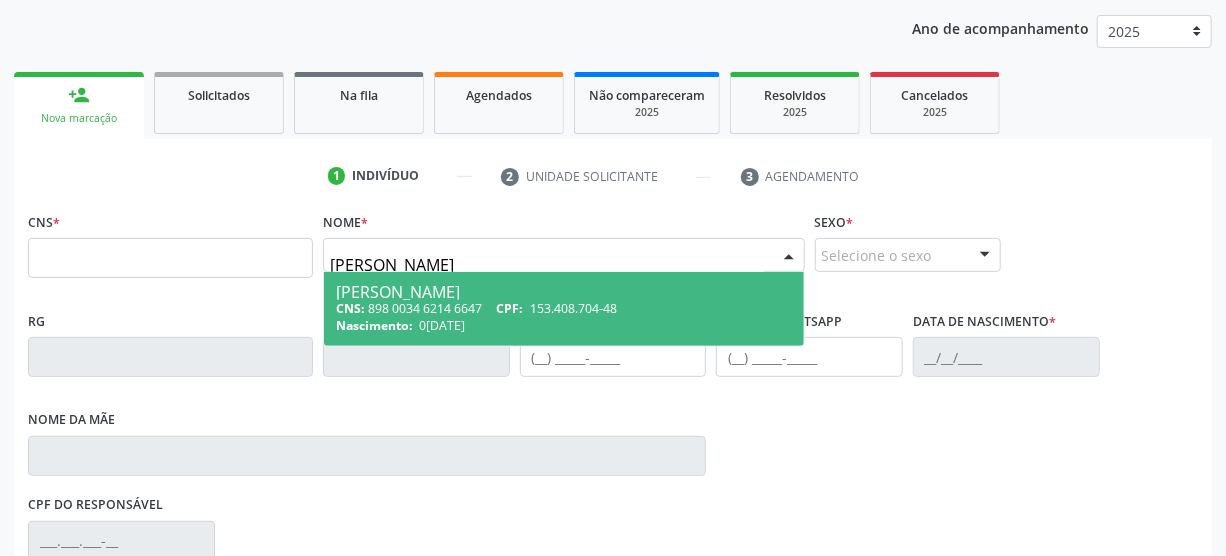 click on "Camilla Bianca da Silva" at bounding box center (564, 292) 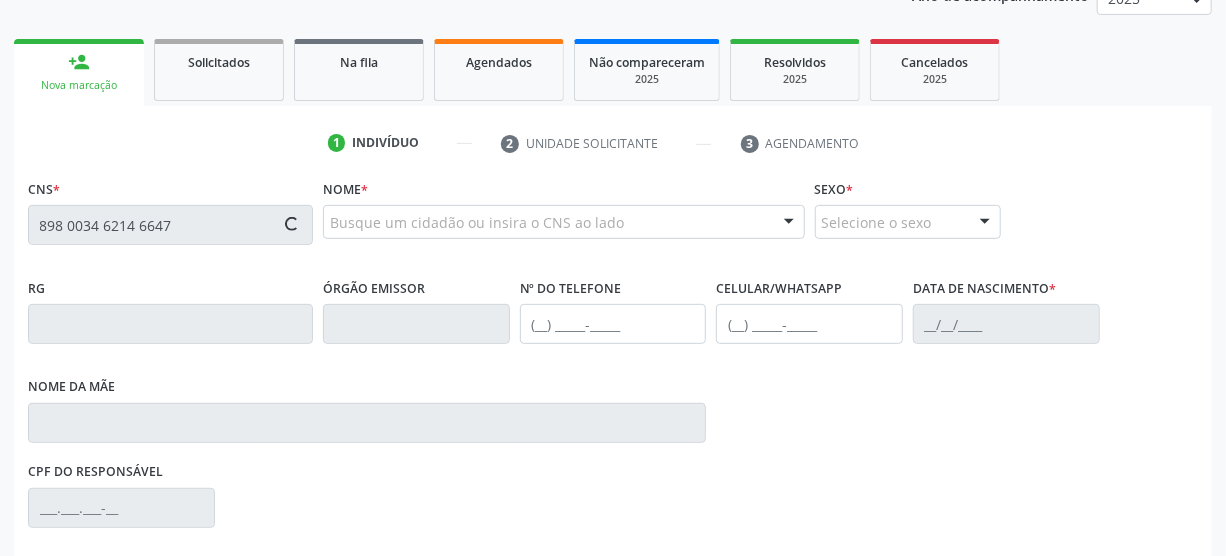 type on "898 0034 6214 6647" 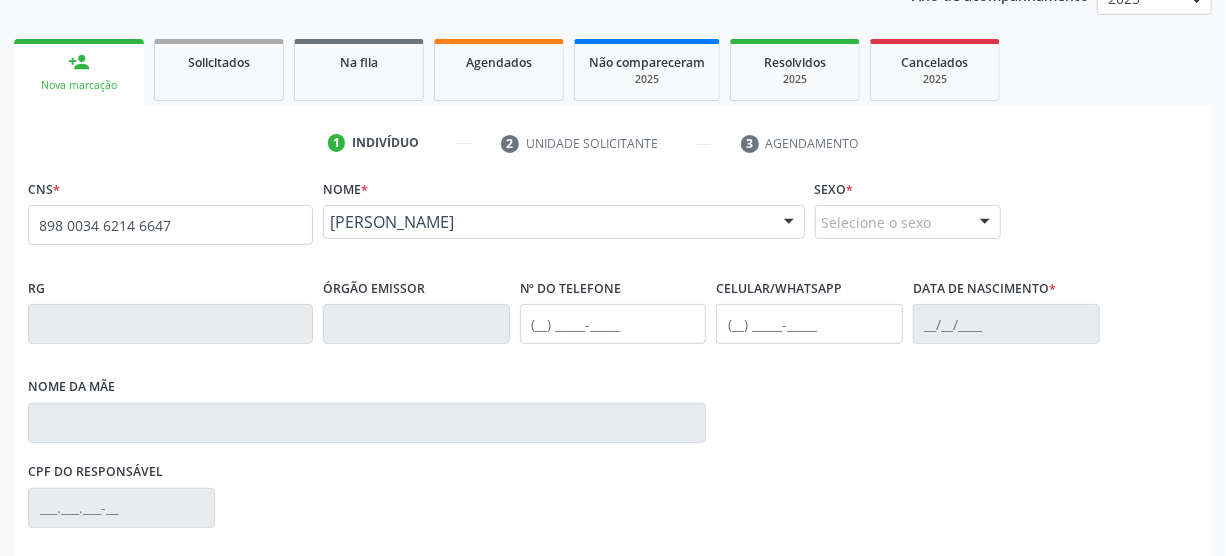 scroll, scrollTop: 500, scrollLeft: 0, axis: vertical 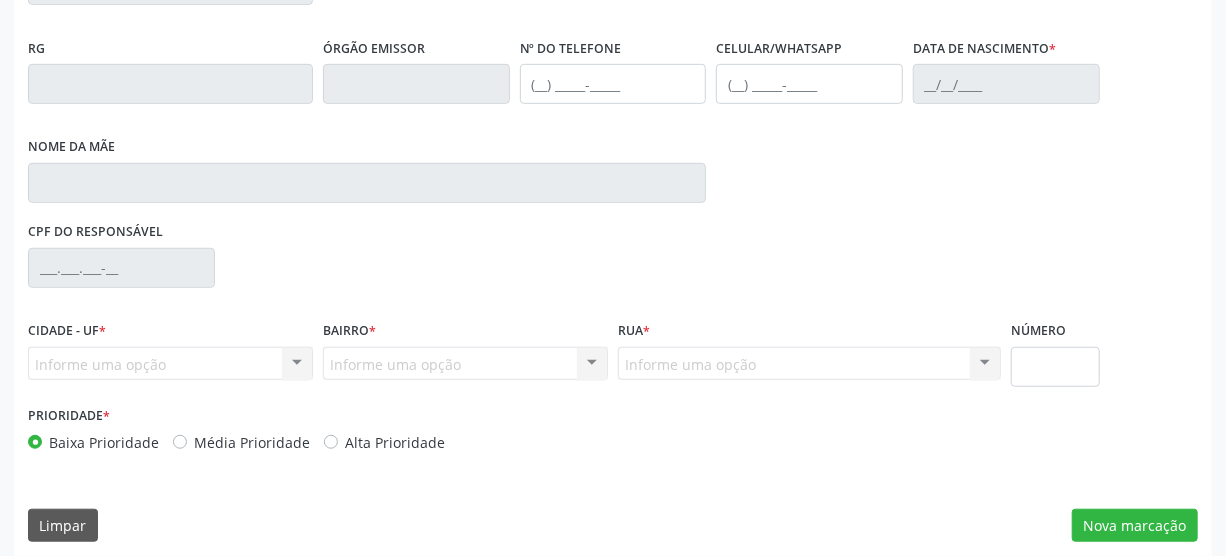 type on "(87) 8140-7500" 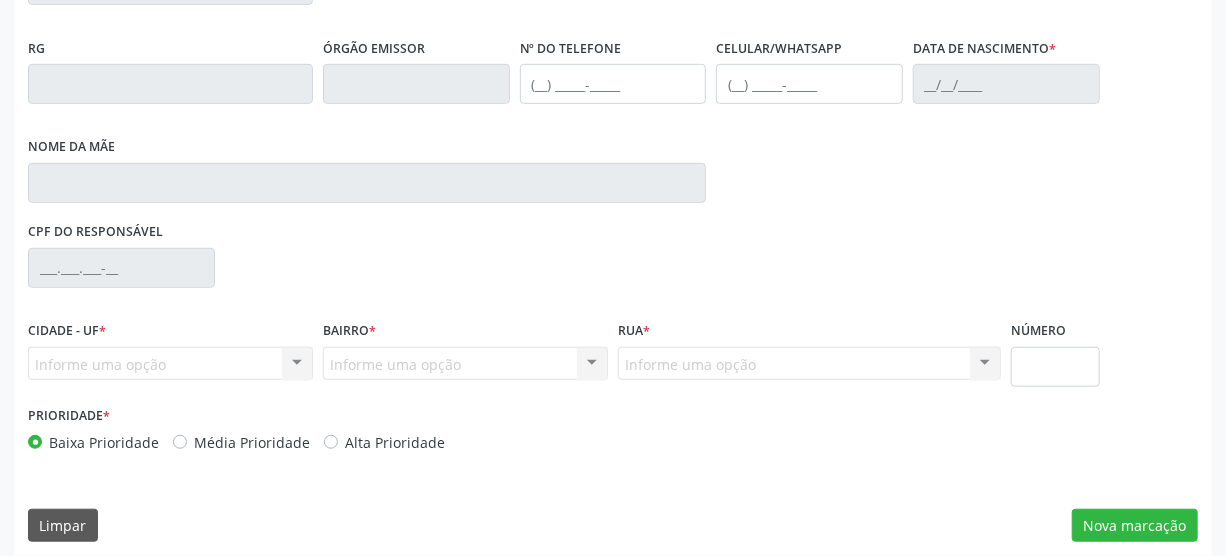 type on "(87) 8140-7500" 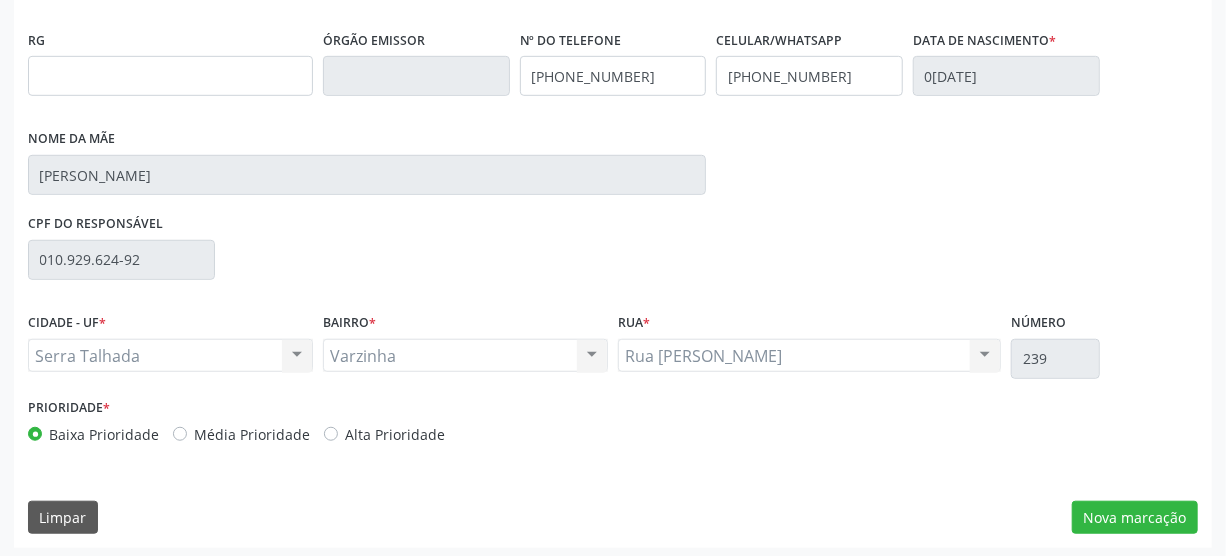 scroll, scrollTop: 512, scrollLeft: 0, axis: vertical 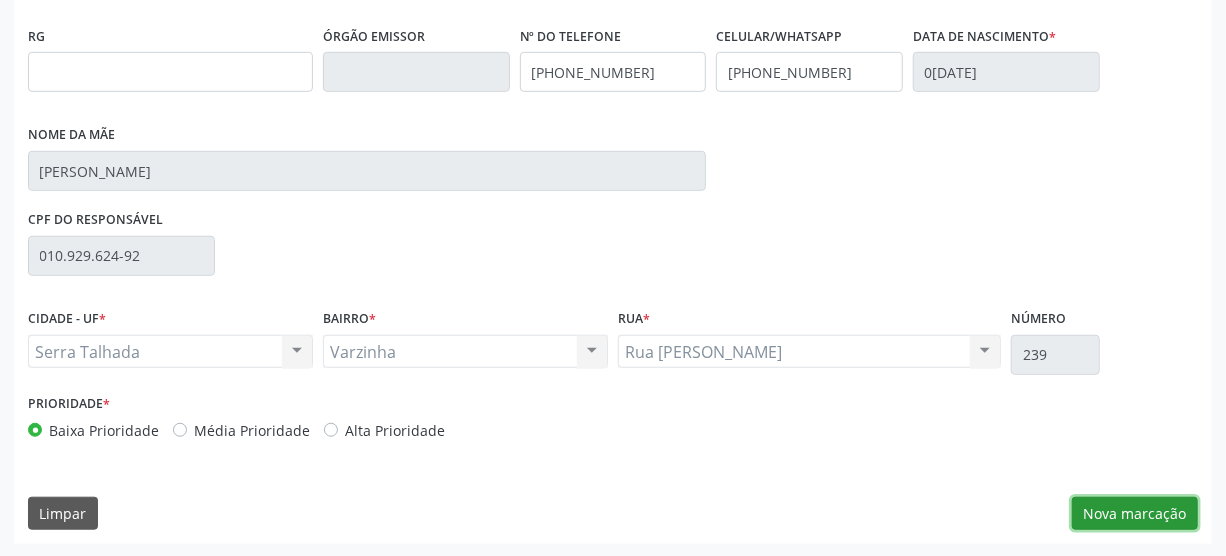 click on "Nova marcação" at bounding box center (1135, 514) 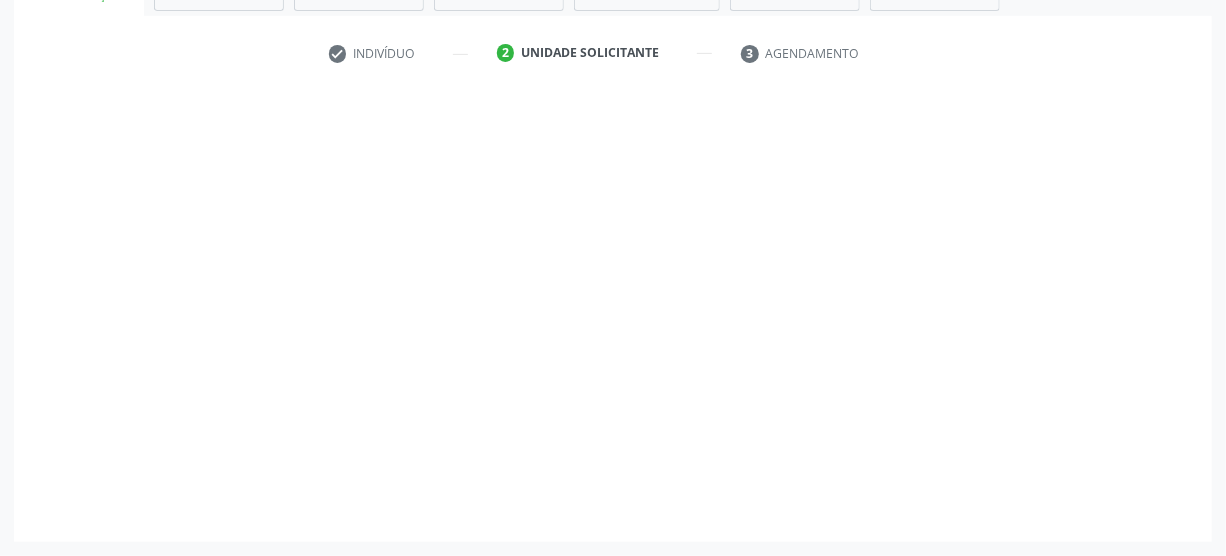 scroll, scrollTop: 348, scrollLeft: 0, axis: vertical 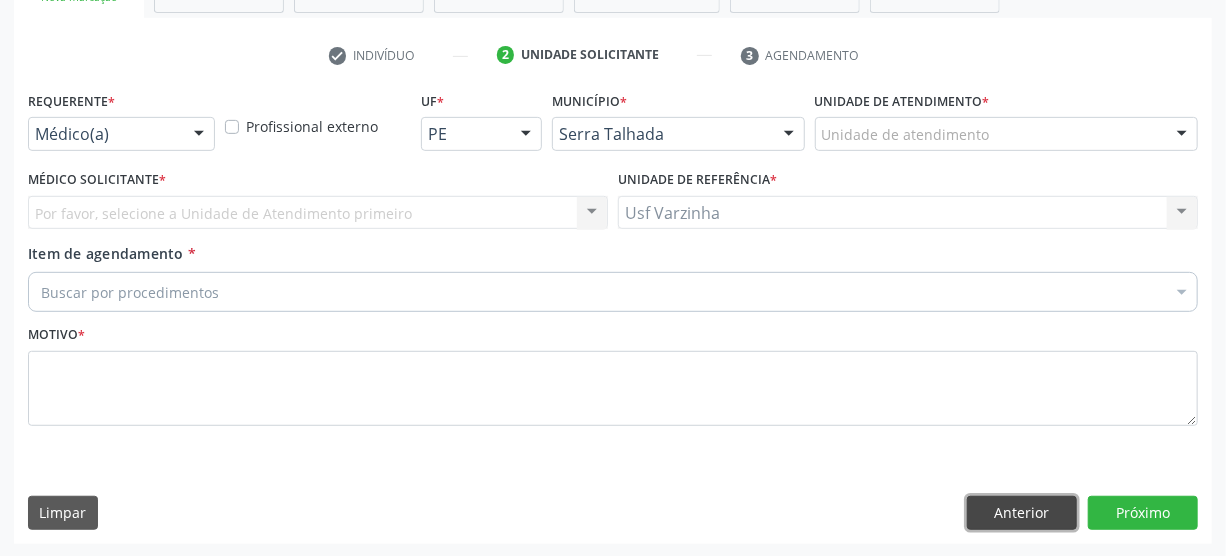 click on "Anterior" at bounding box center (1022, 513) 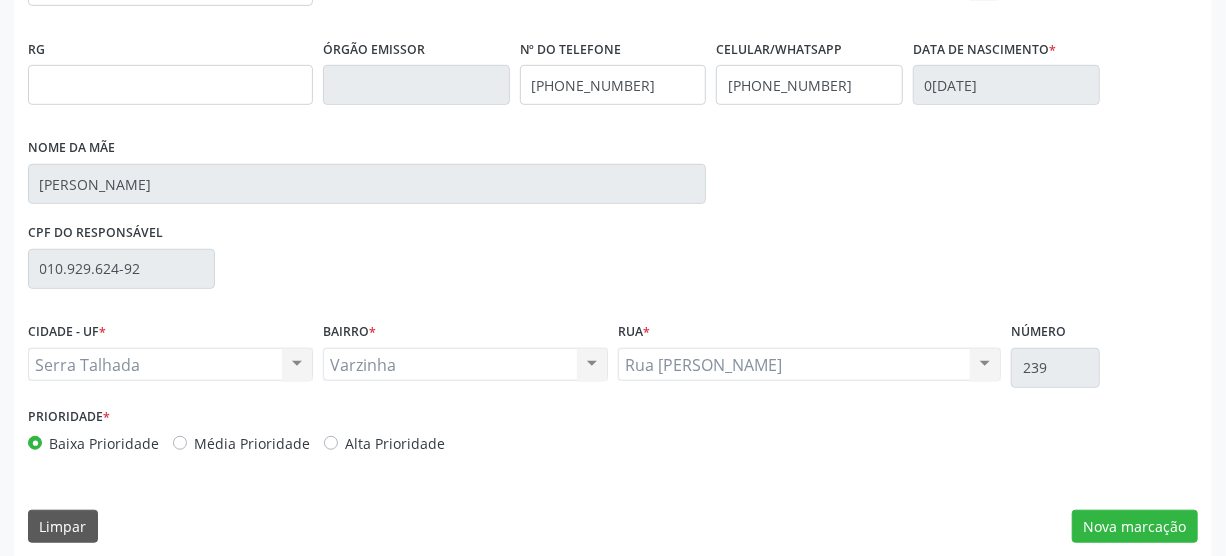 scroll, scrollTop: 512, scrollLeft: 0, axis: vertical 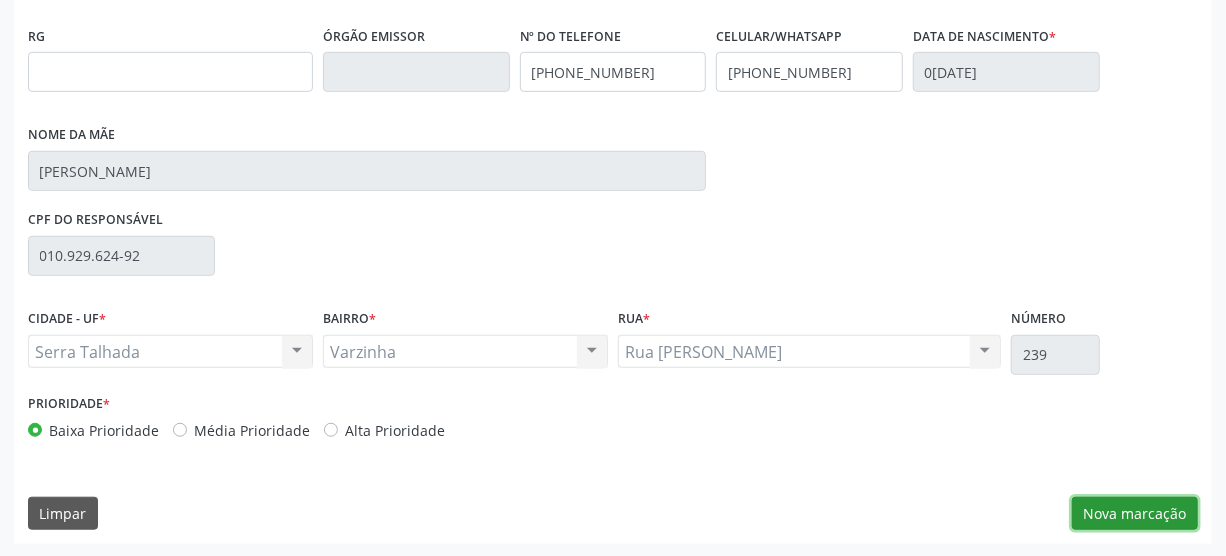 click on "Nova marcação" at bounding box center (1135, 514) 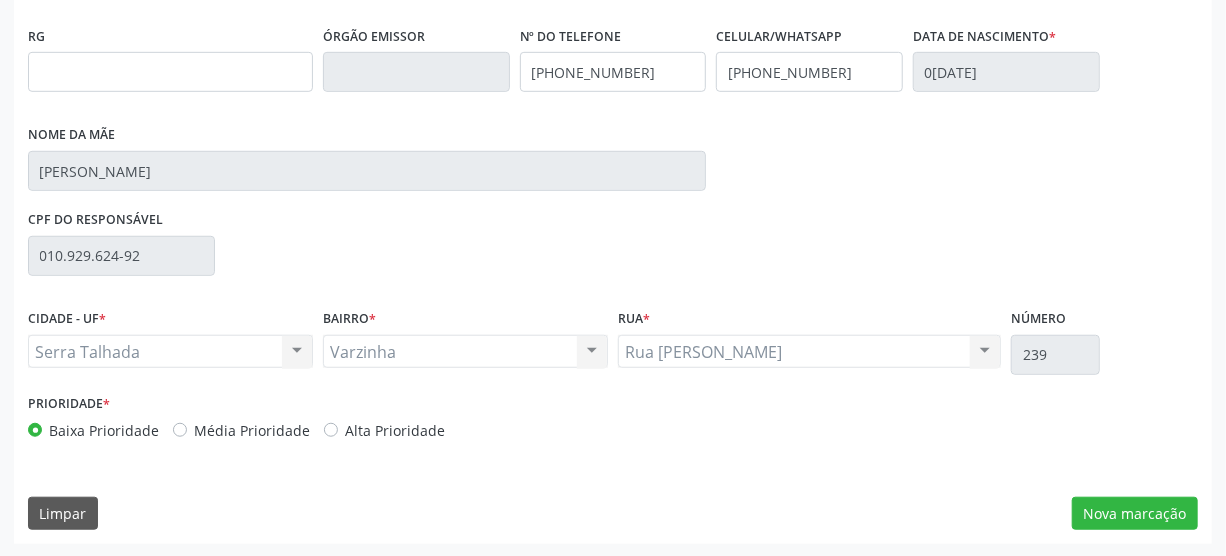 scroll, scrollTop: 348, scrollLeft: 0, axis: vertical 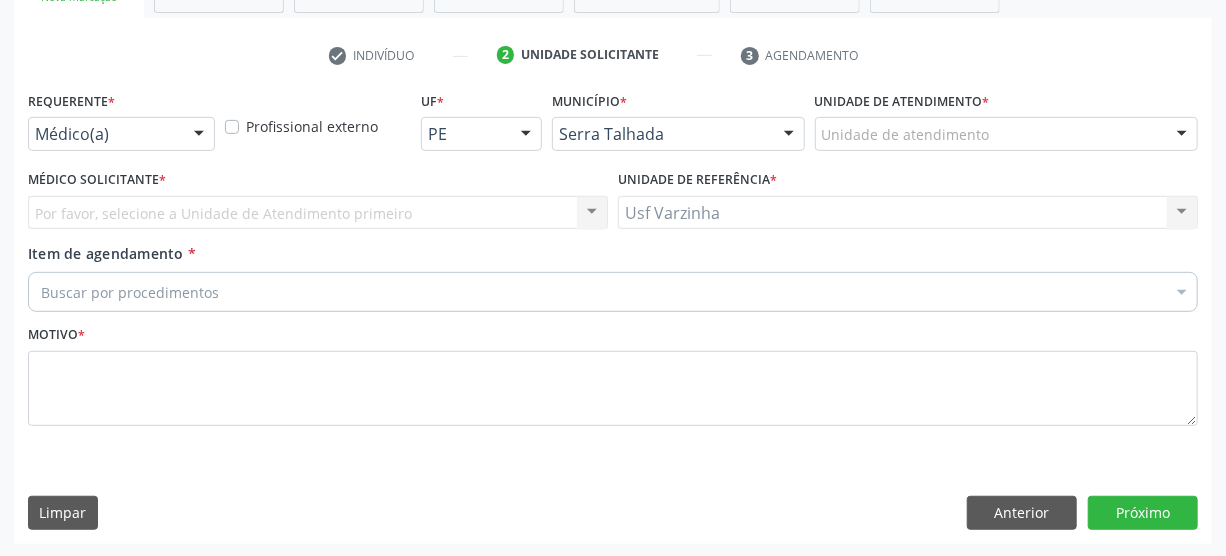 click at bounding box center (199, 135) 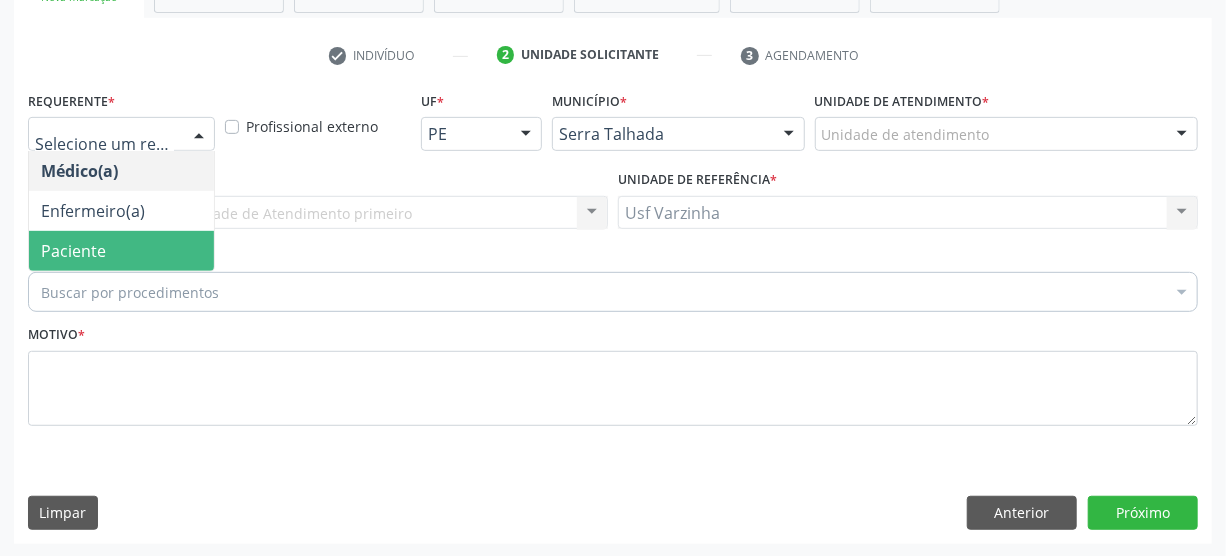 click on "Paciente" at bounding box center (121, 251) 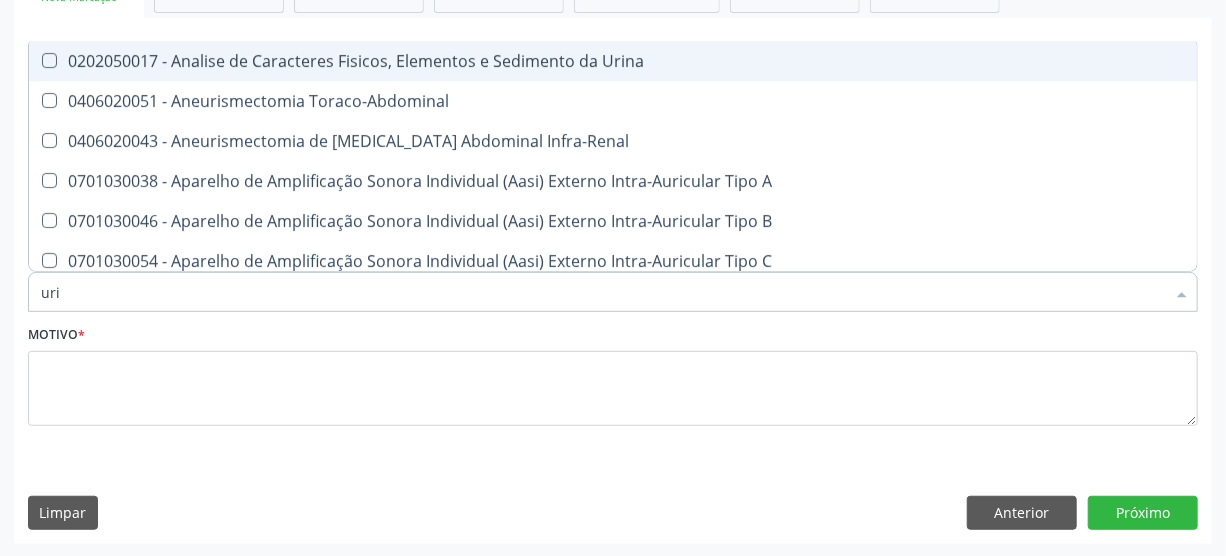 type on "urin" 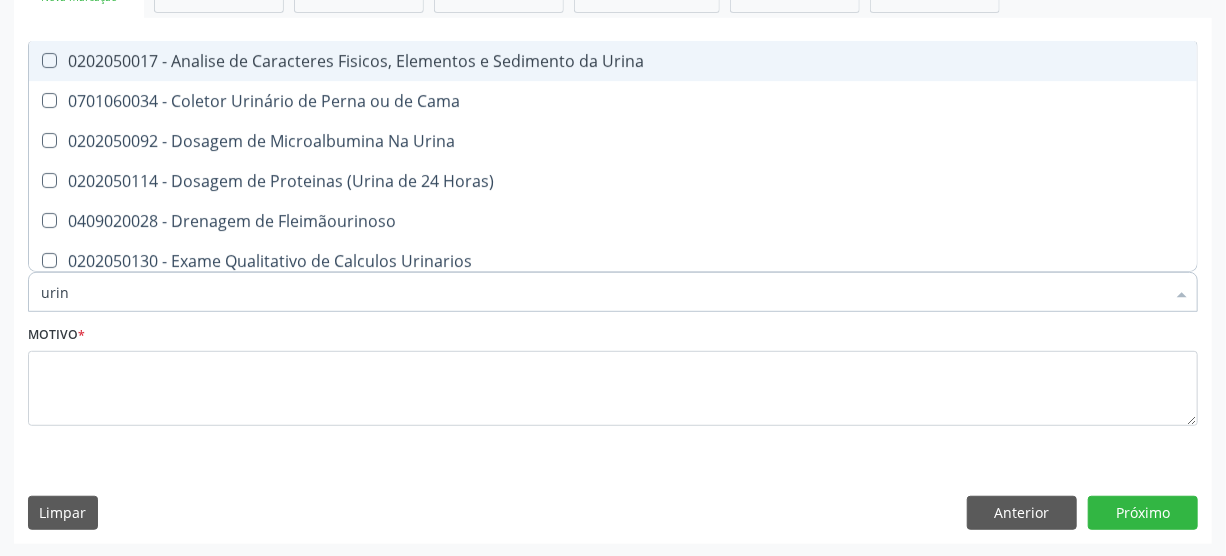 click on "0202050017 - Analise de Caracteres Fisicos, Elementos e Sedimento da Urina" at bounding box center [613, 61] 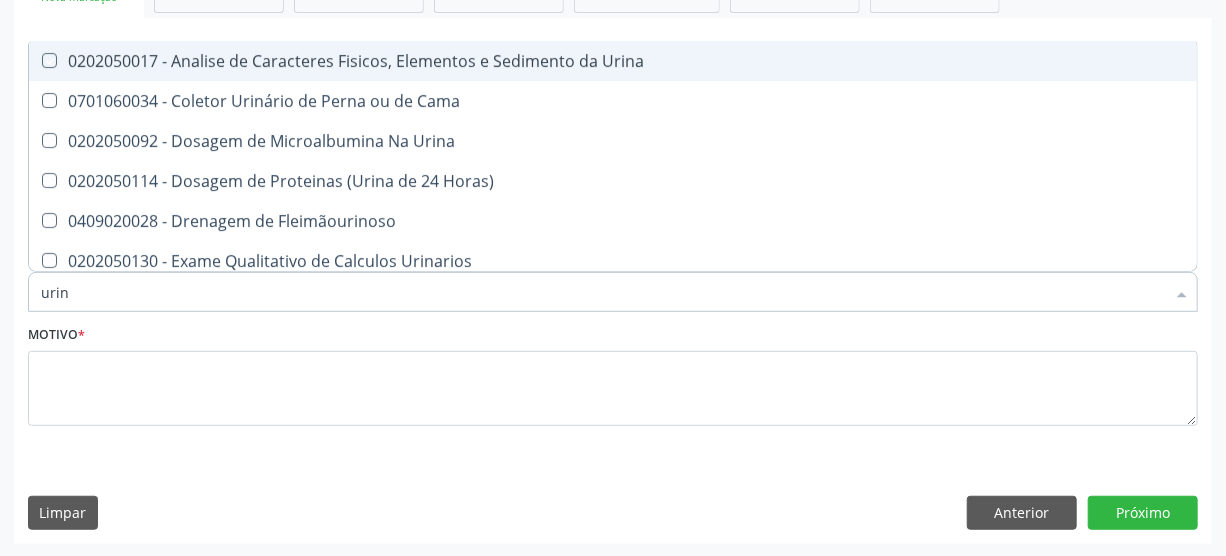 checkbox on "true" 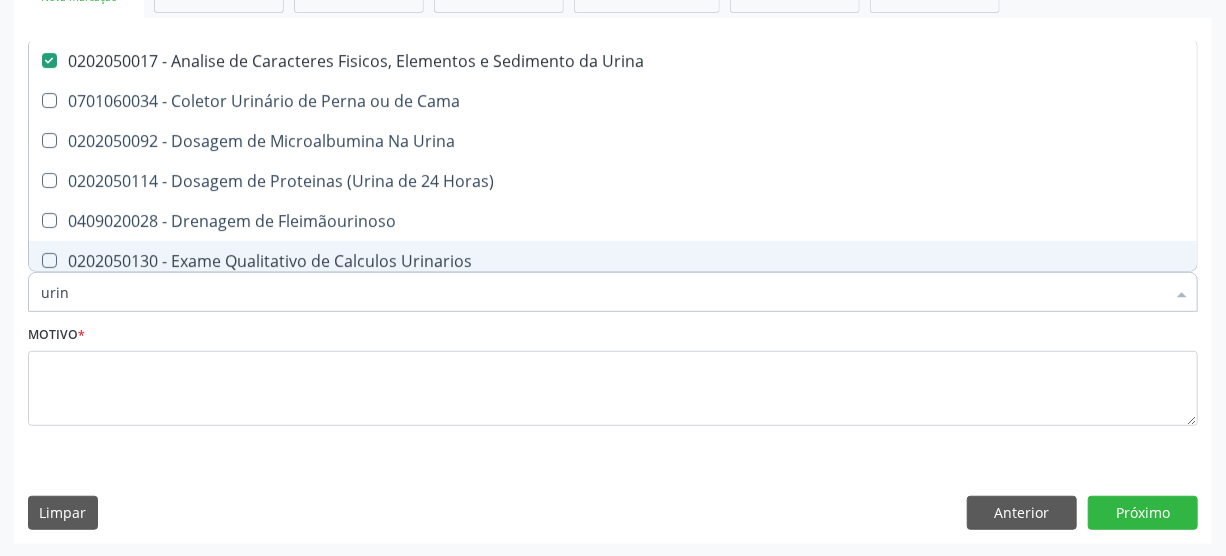 click on "urin" at bounding box center [603, 292] 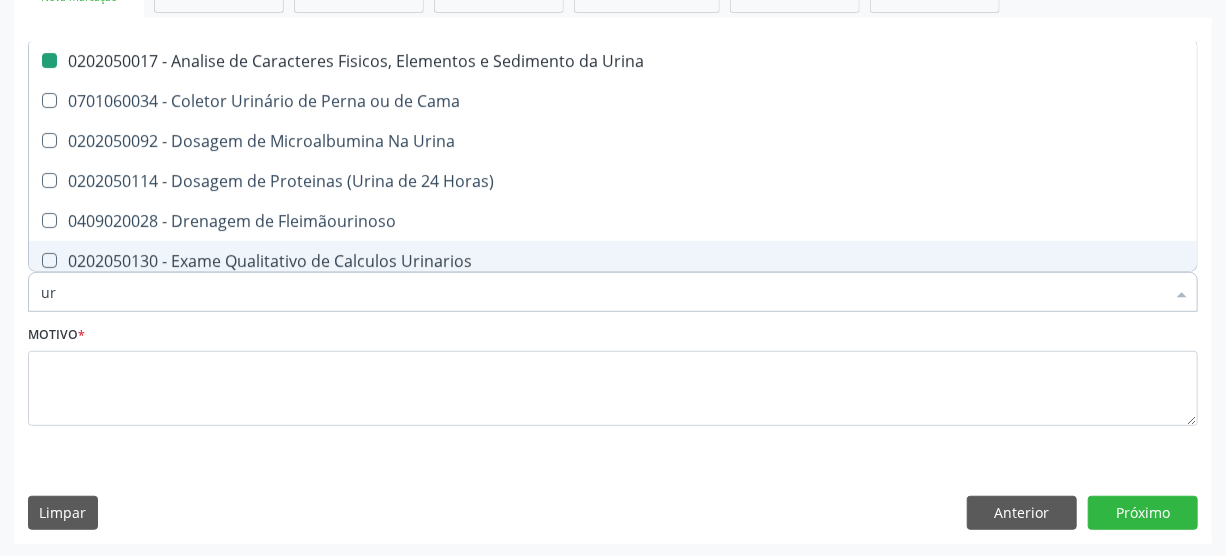 type on "u" 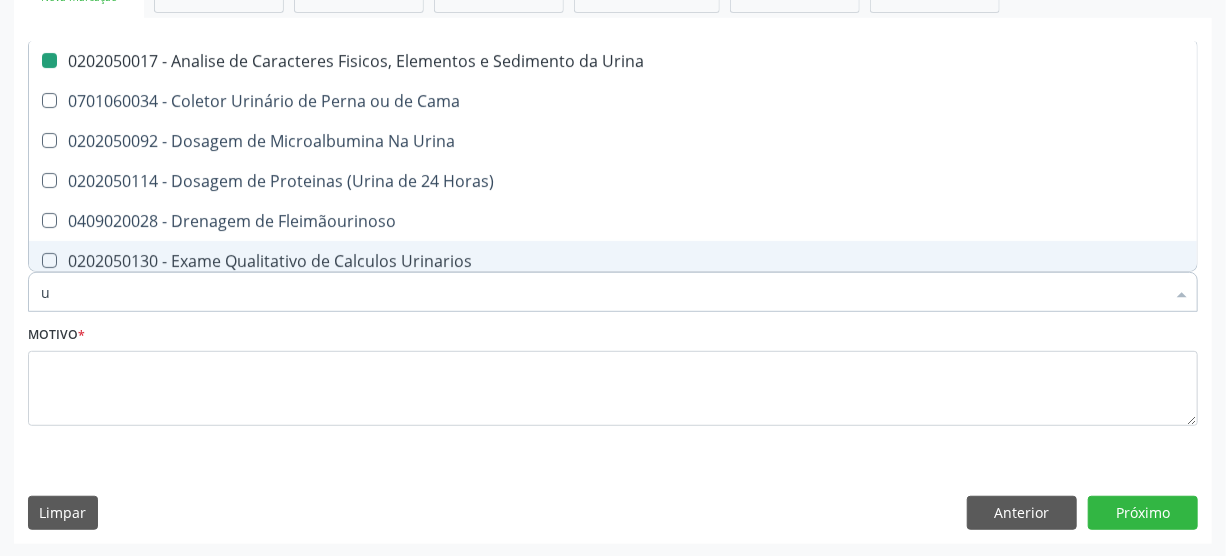 type 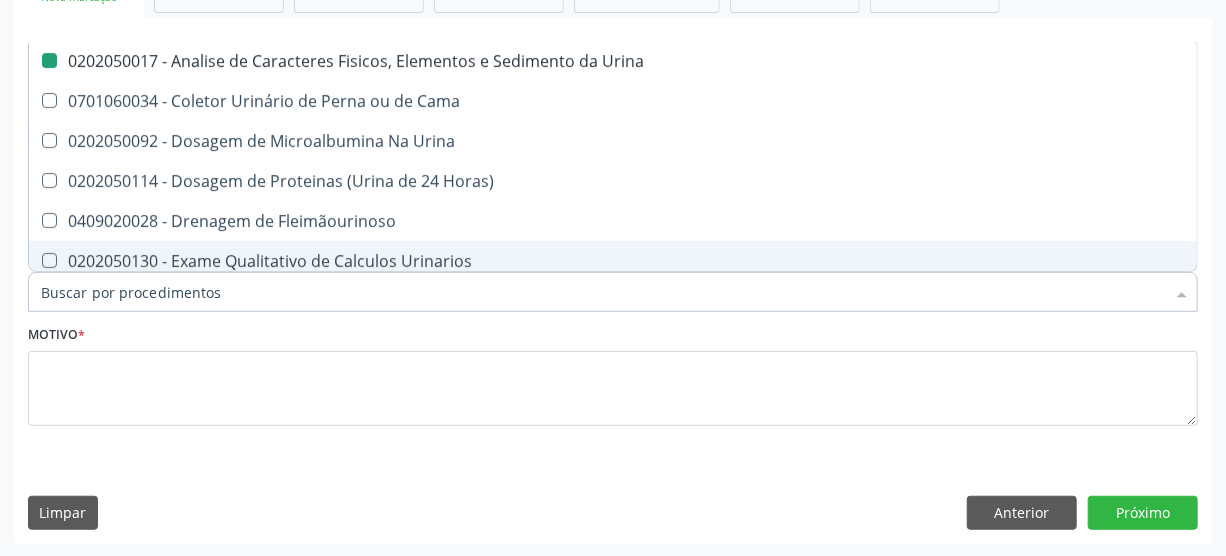checkbox on "false" 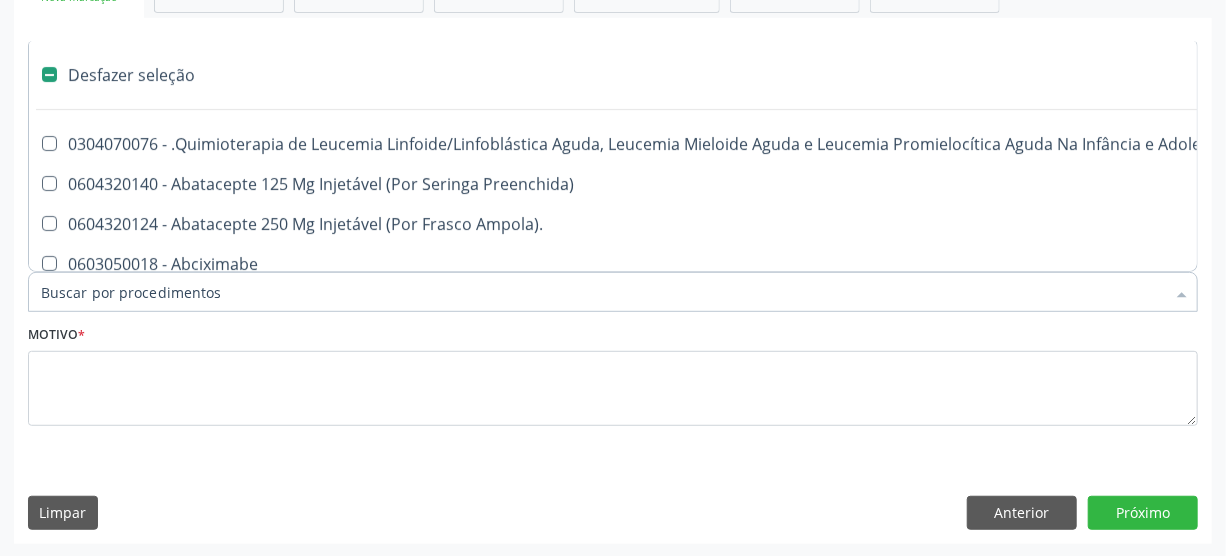 type on "g" 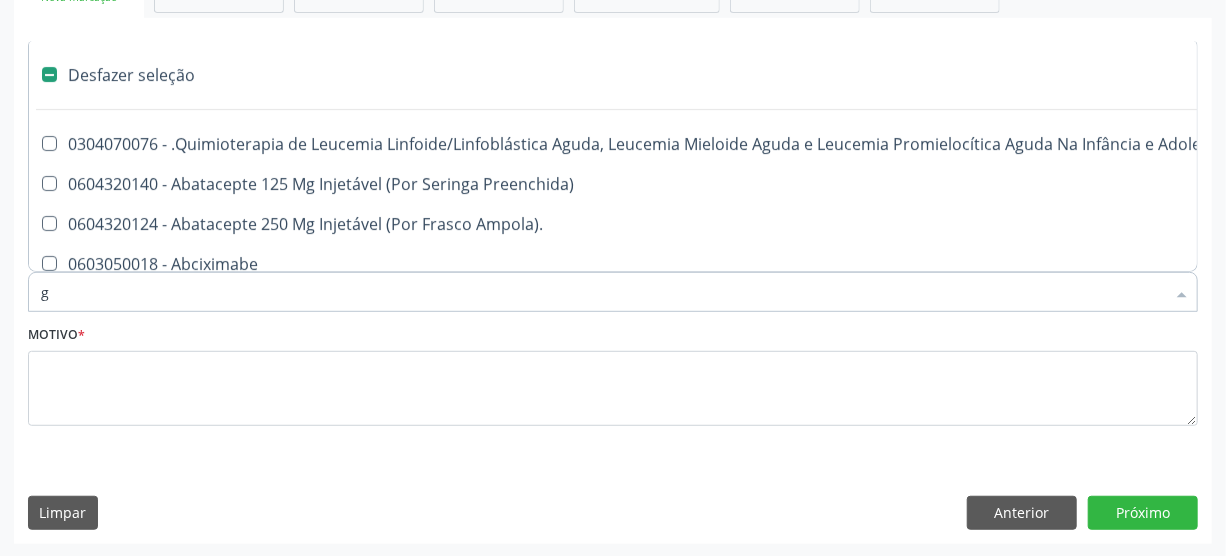 checkbox on "false" 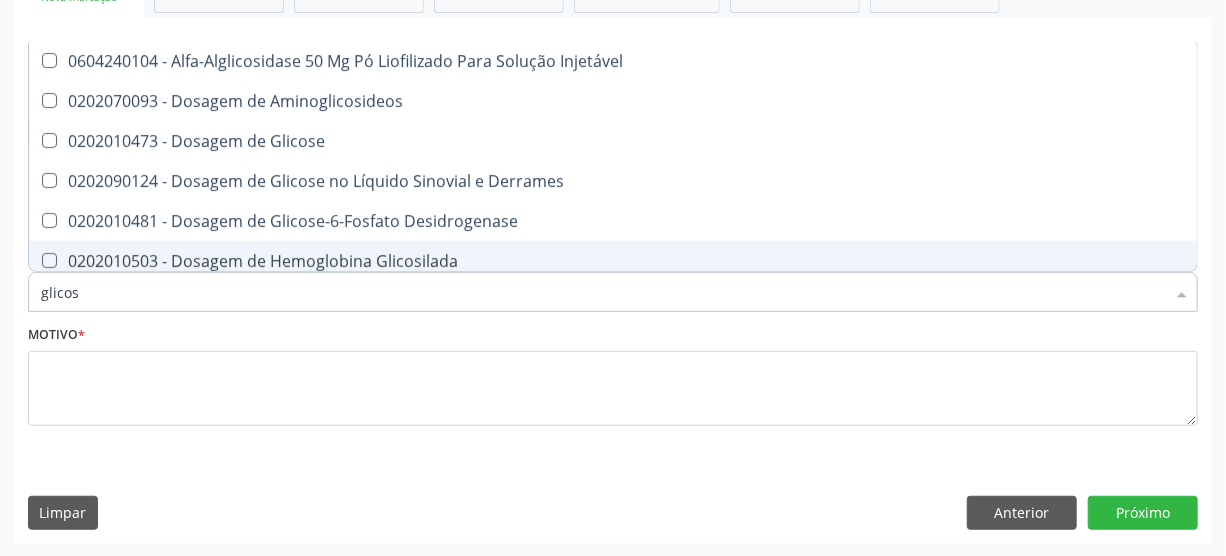 type on "glicose" 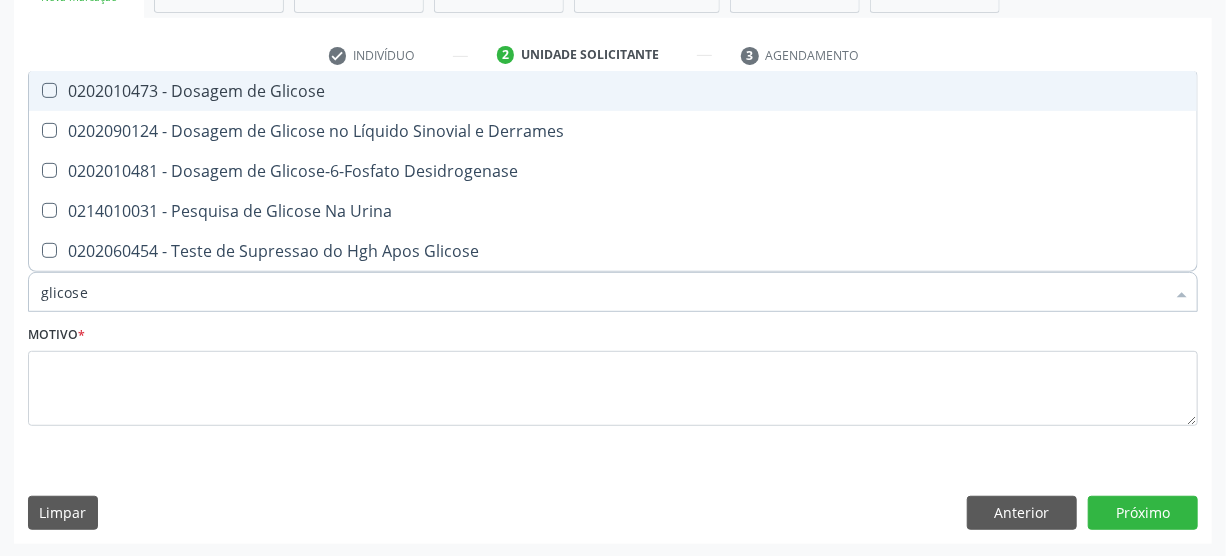 drag, startPoint x: 285, startPoint y: 97, endPoint x: 245, endPoint y: 98, distance: 40.012497 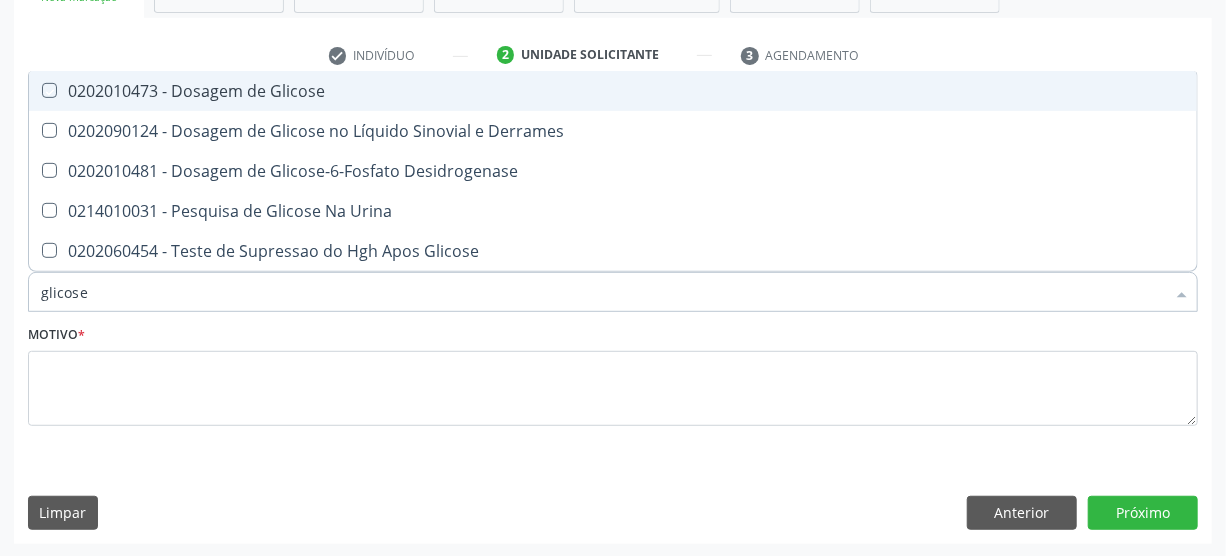 checkbox on "true" 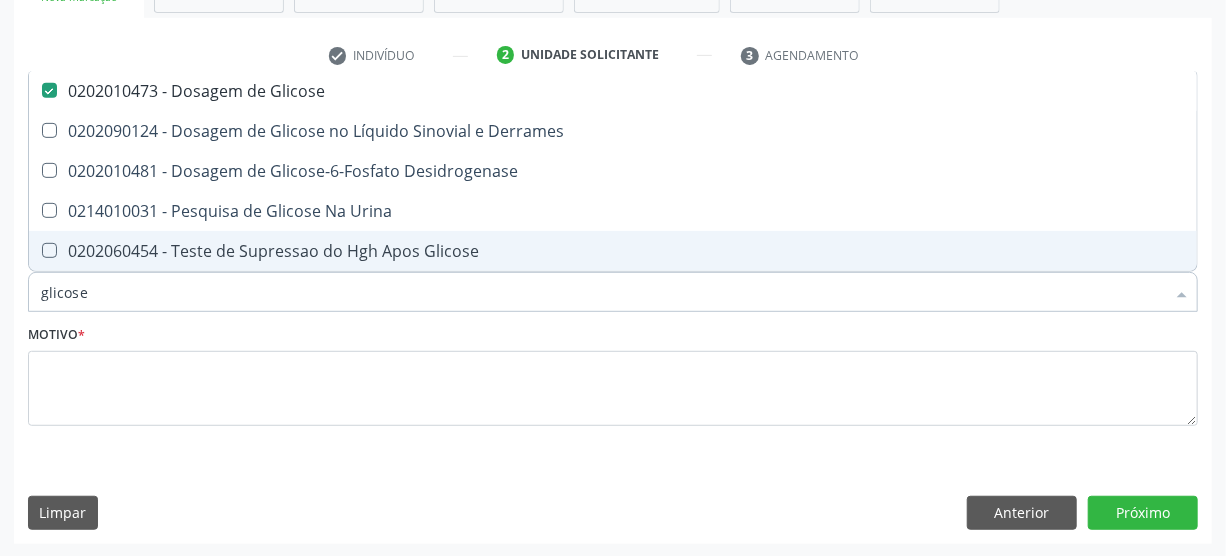 click on "glicose" at bounding box center (603, 292) 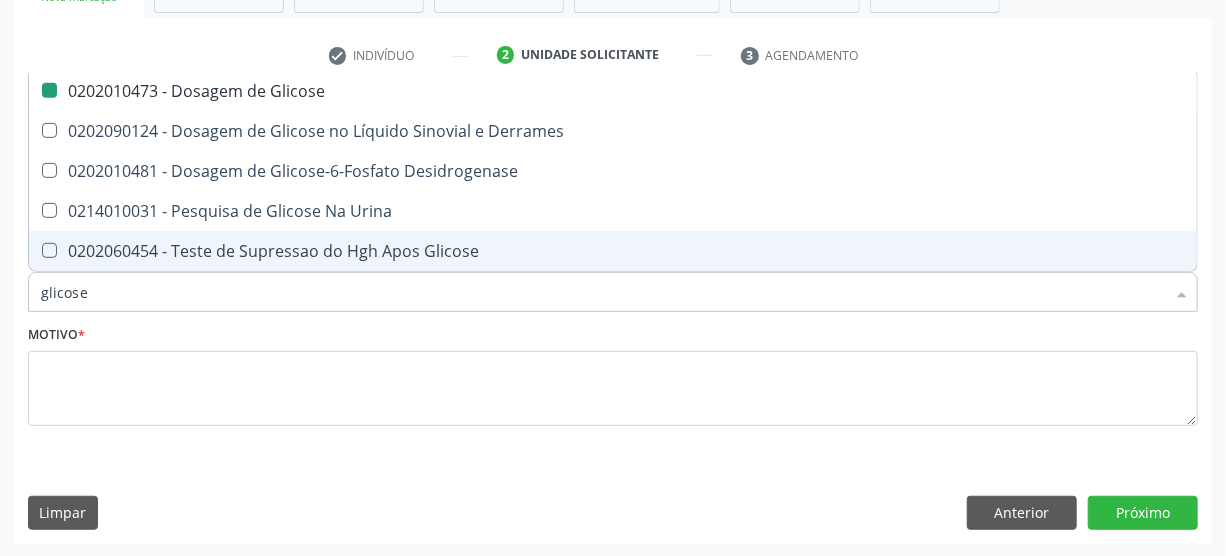 type on "glicos" 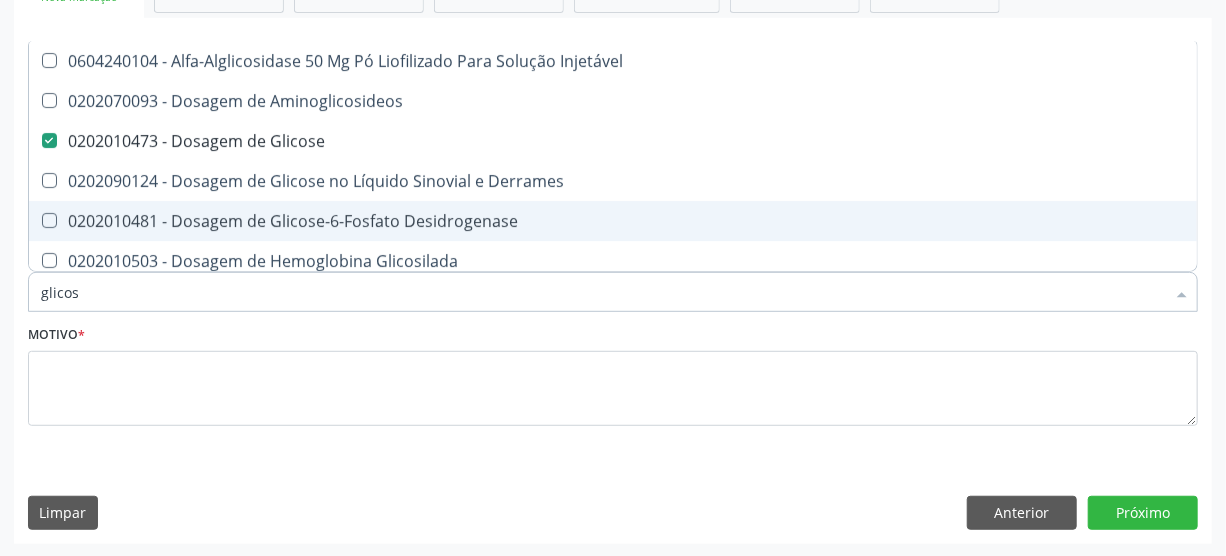 type on "glico" 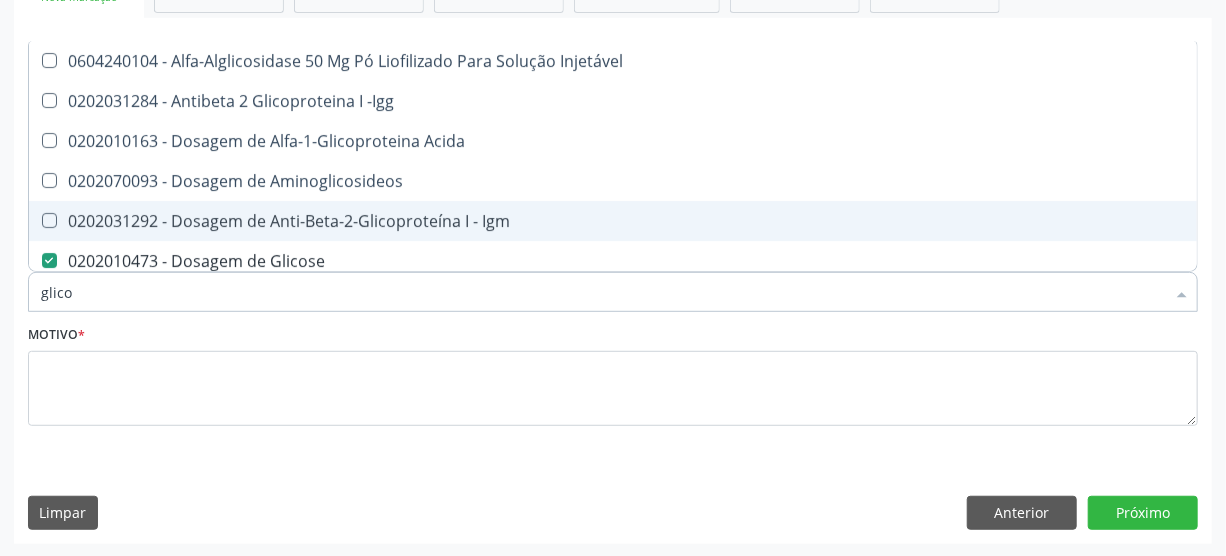 type on "glic" 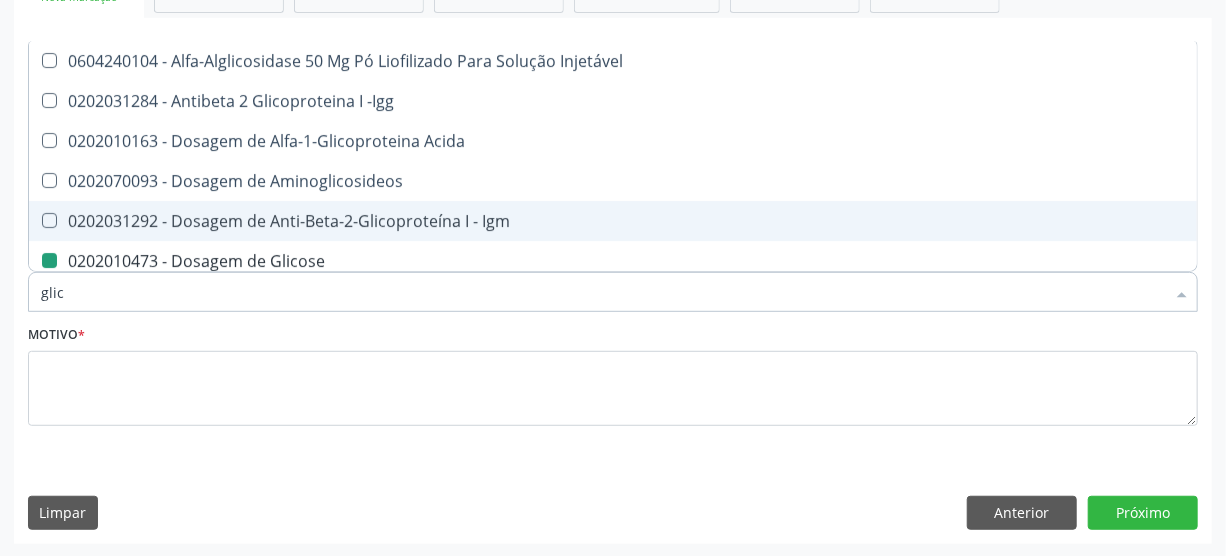 type on "gli" 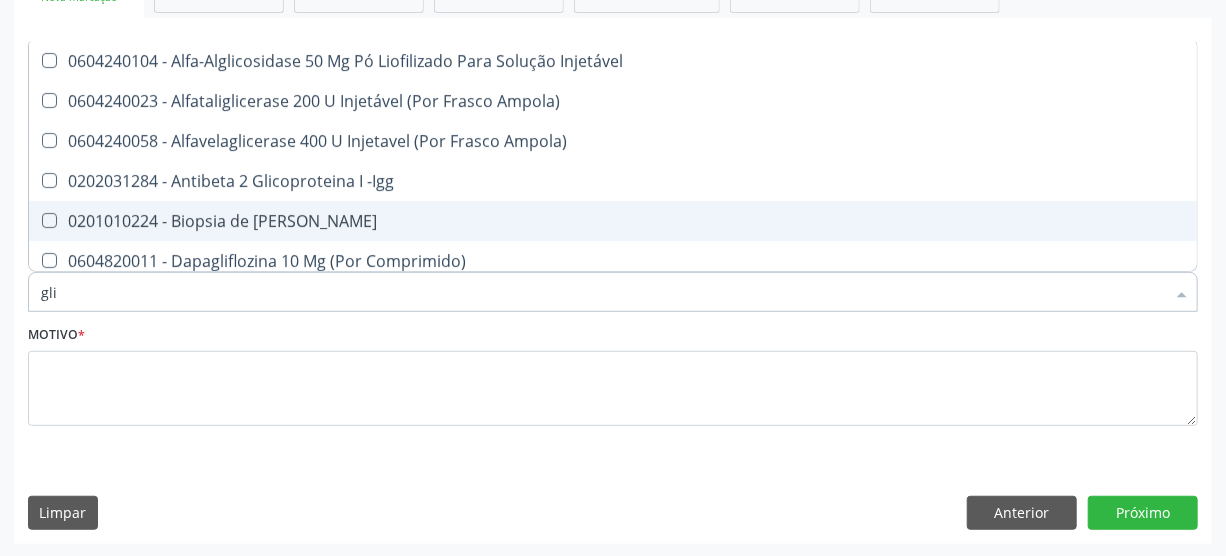 checkbox on "false" 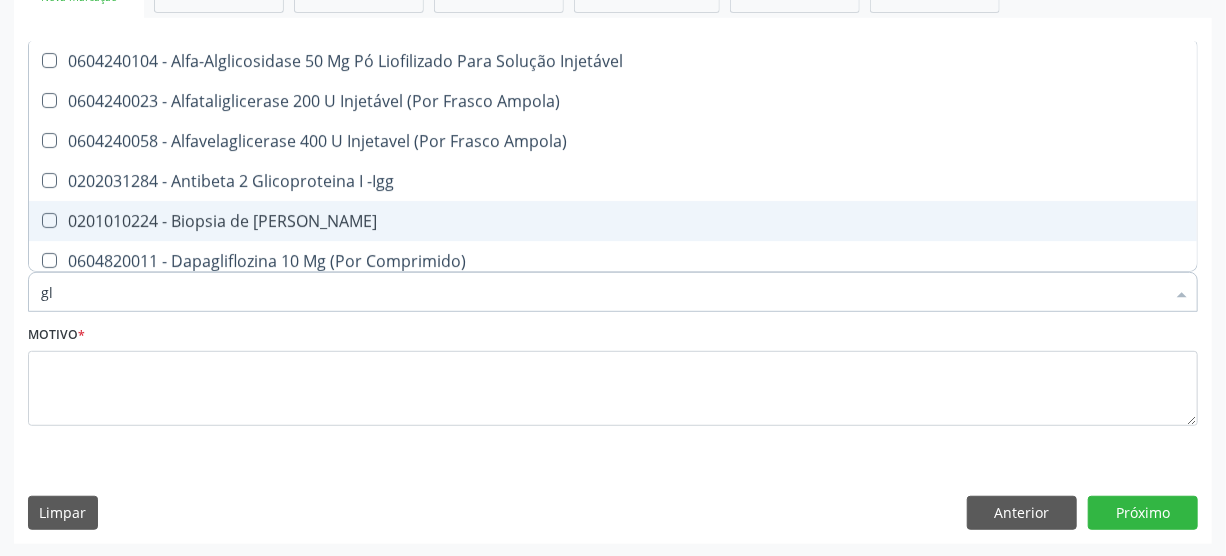 checkbox on "false" 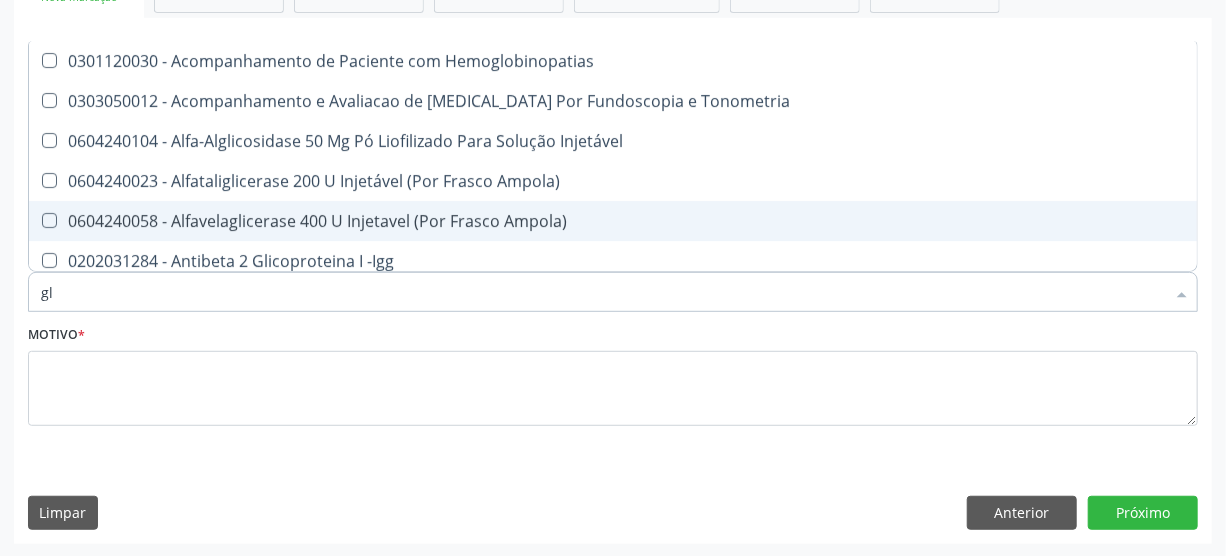 type on "g" 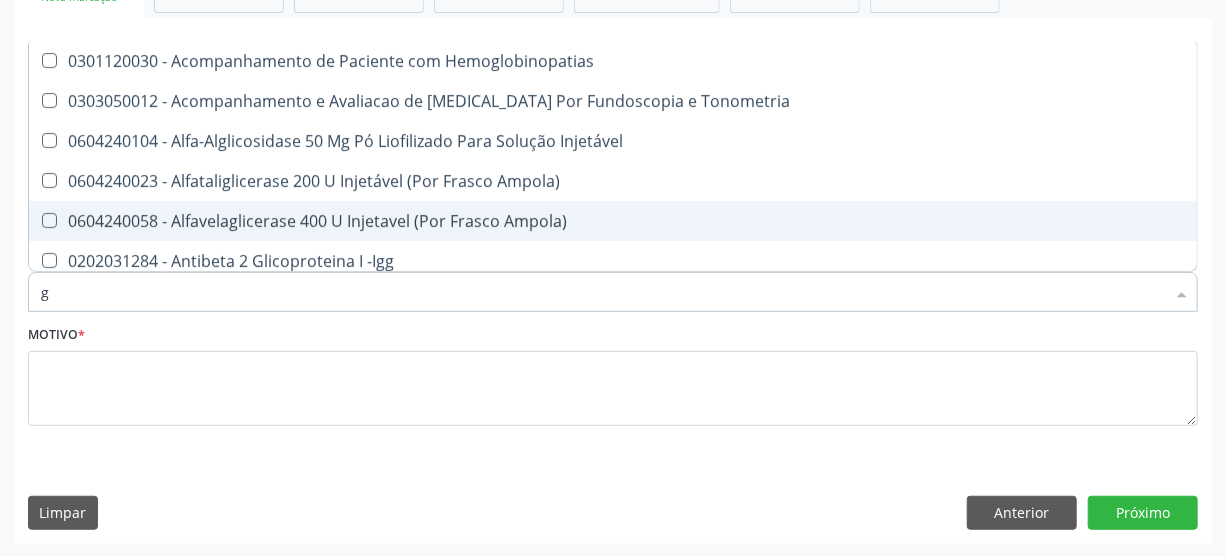 checkbox on "false" 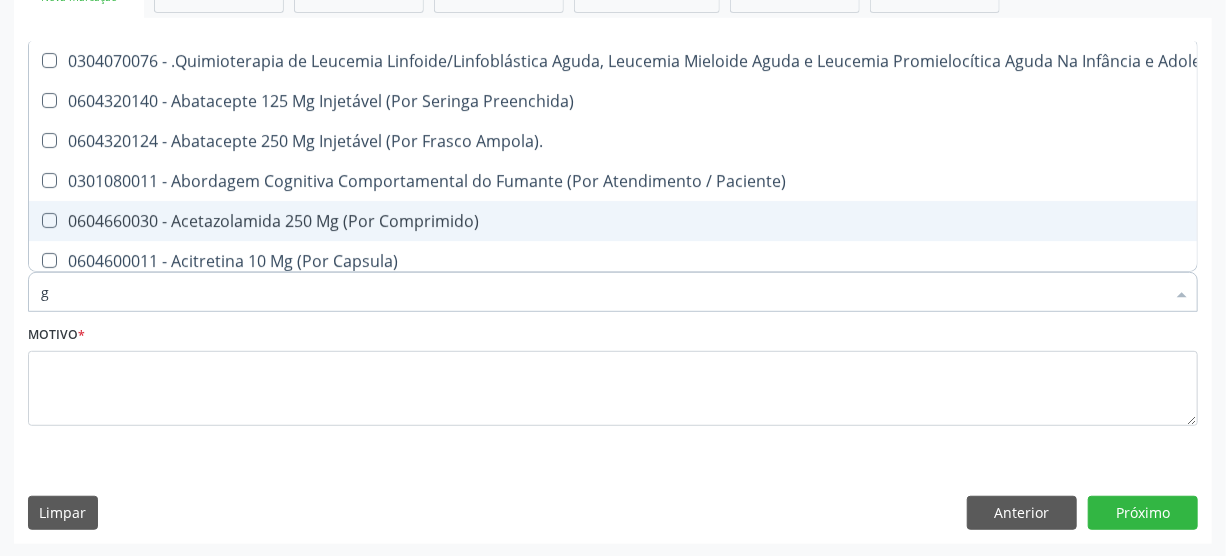 type 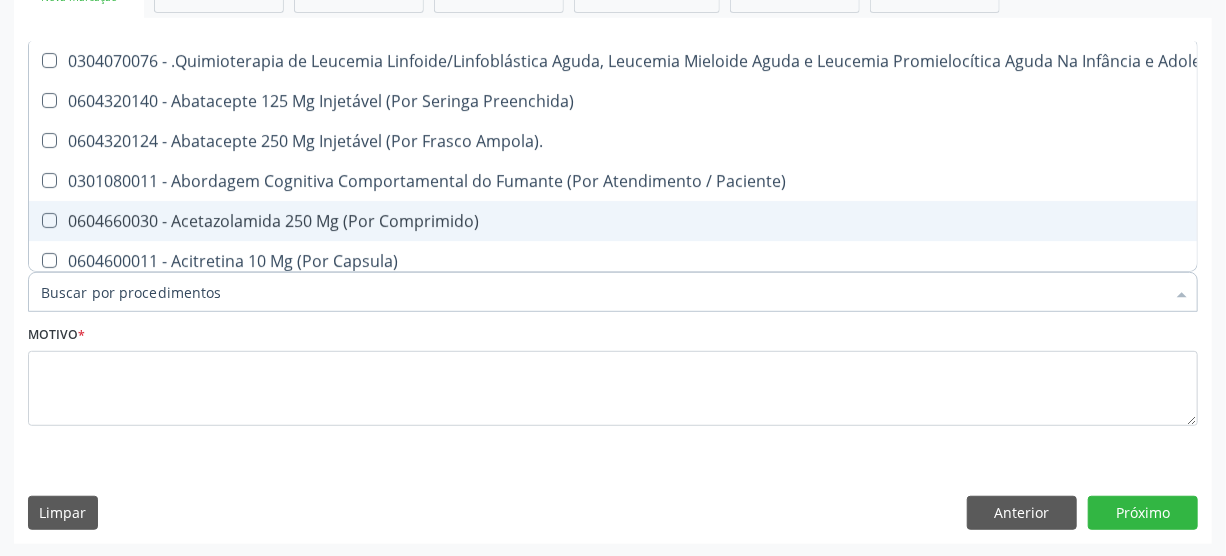 checkbox on "true" 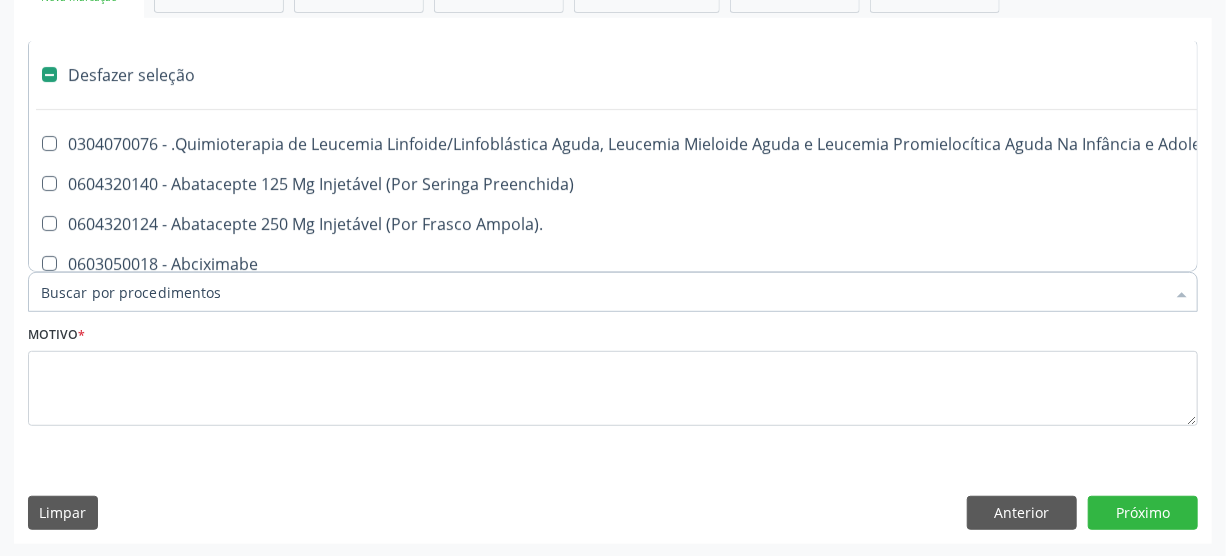 type on "h" 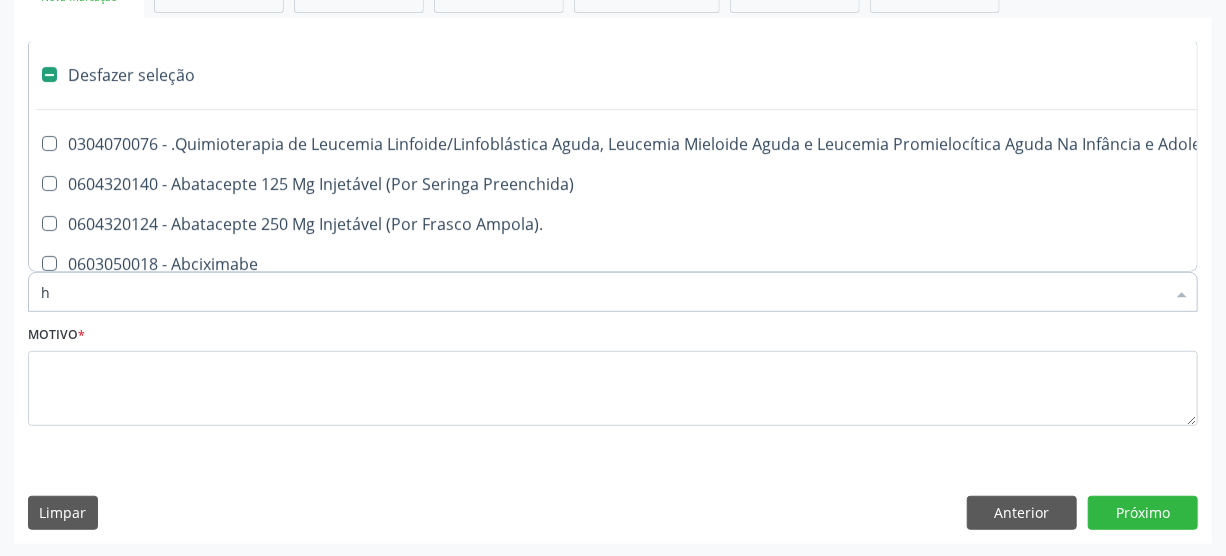 checkbox on "false" 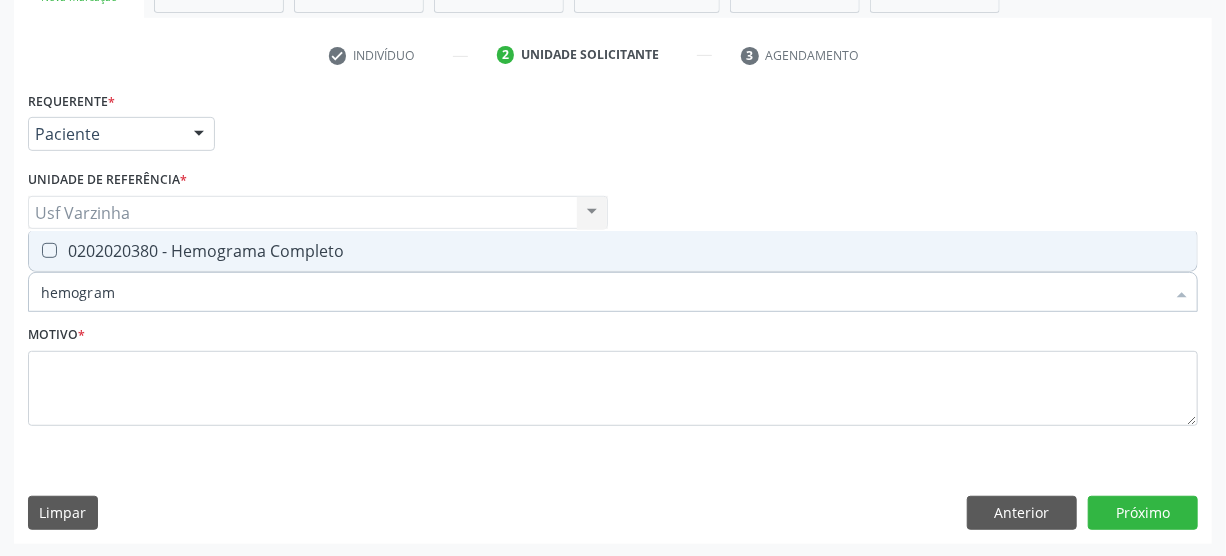 type on "hemograma" 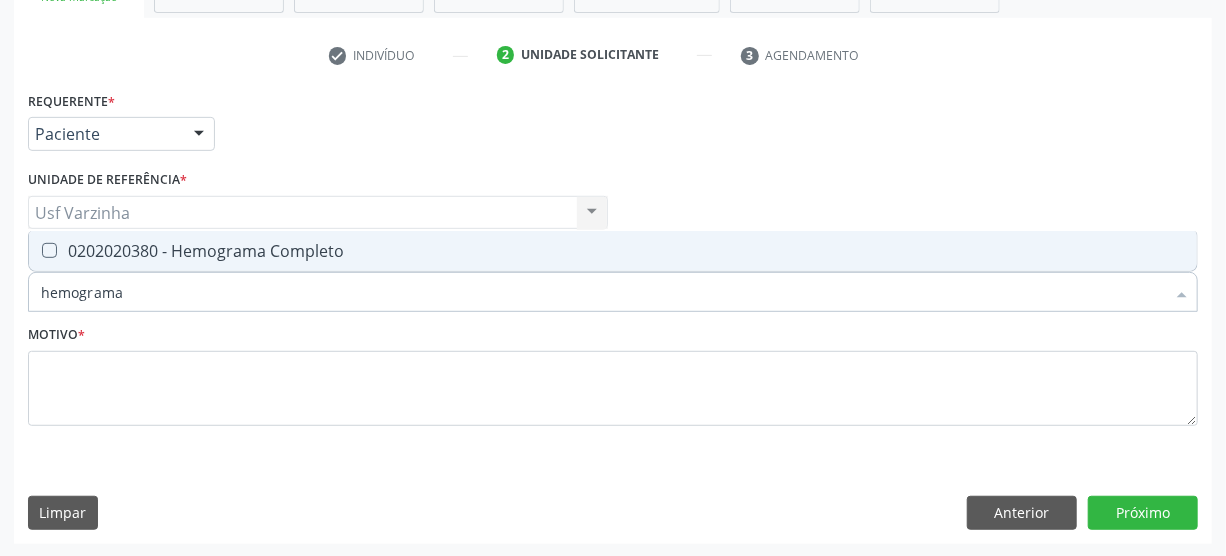 drag, startPoint x: 129, startPoint y: 254, endPoint x: 130, endPoint y: 275, distance: 21.023796 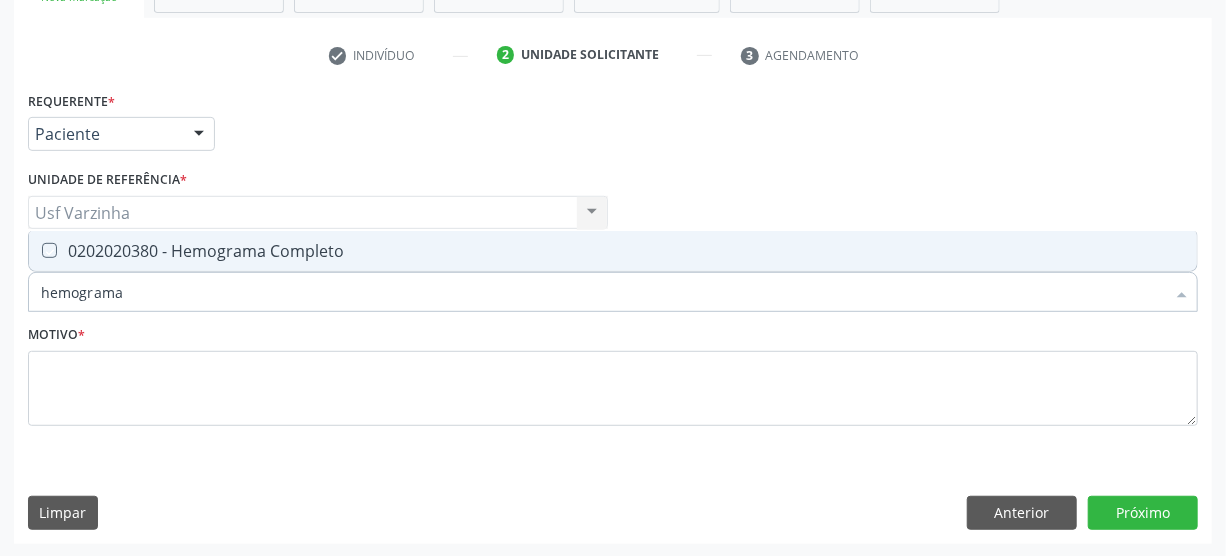 checkbox on "true" 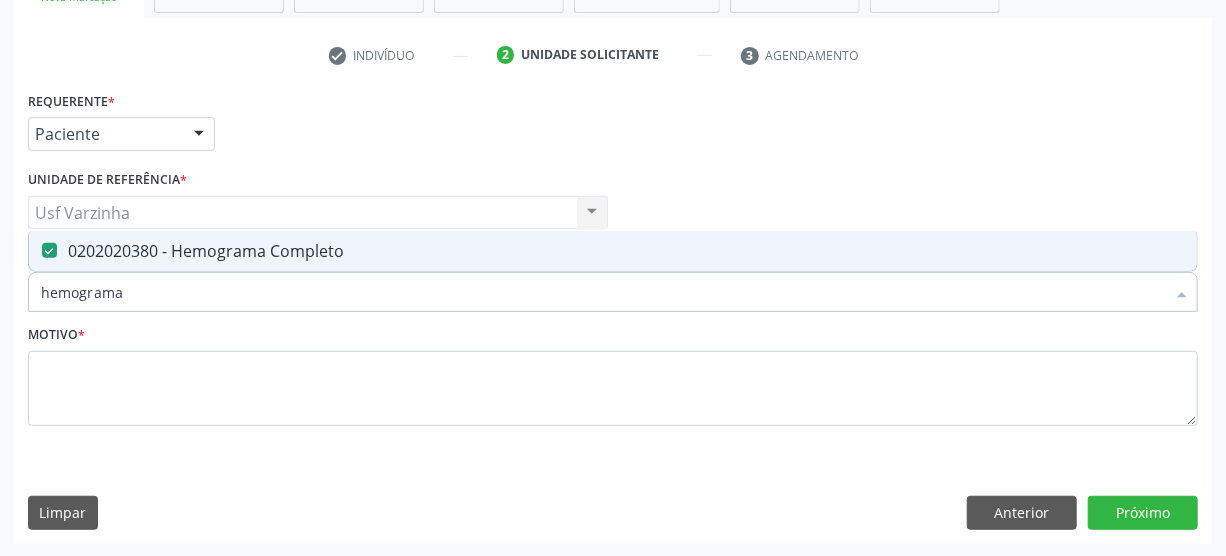 click on "hemograma" at bounding box center (603, 292) 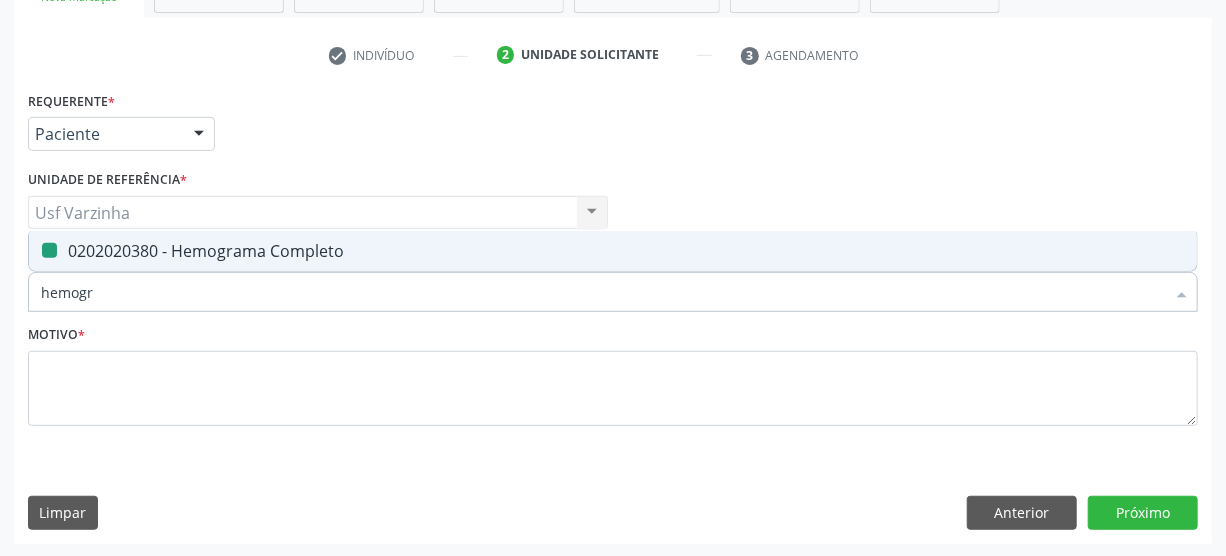 type on "hemog" 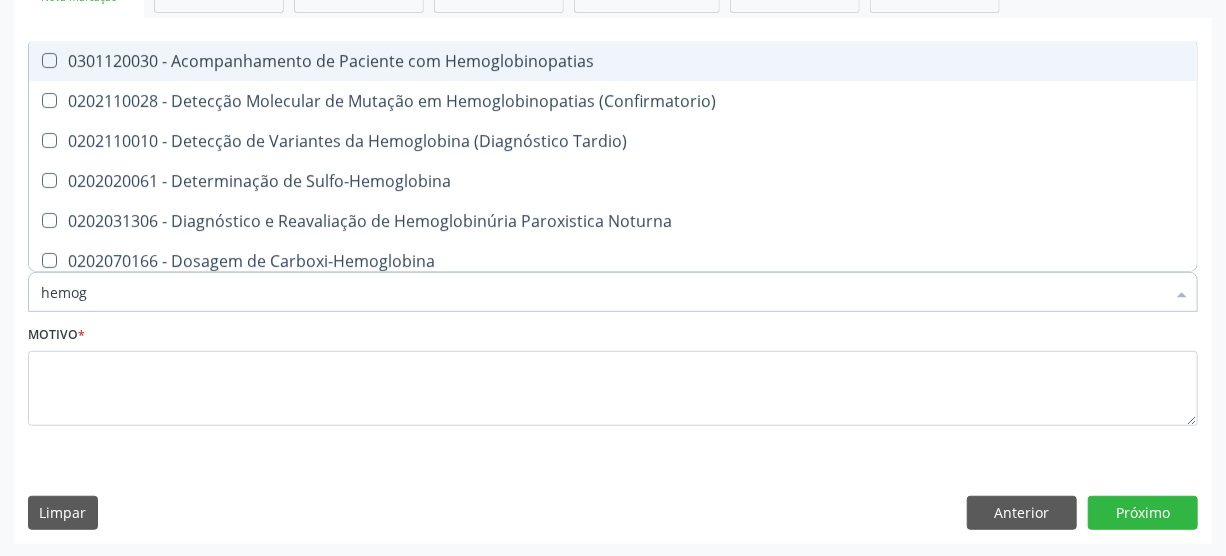 type on "hemo" 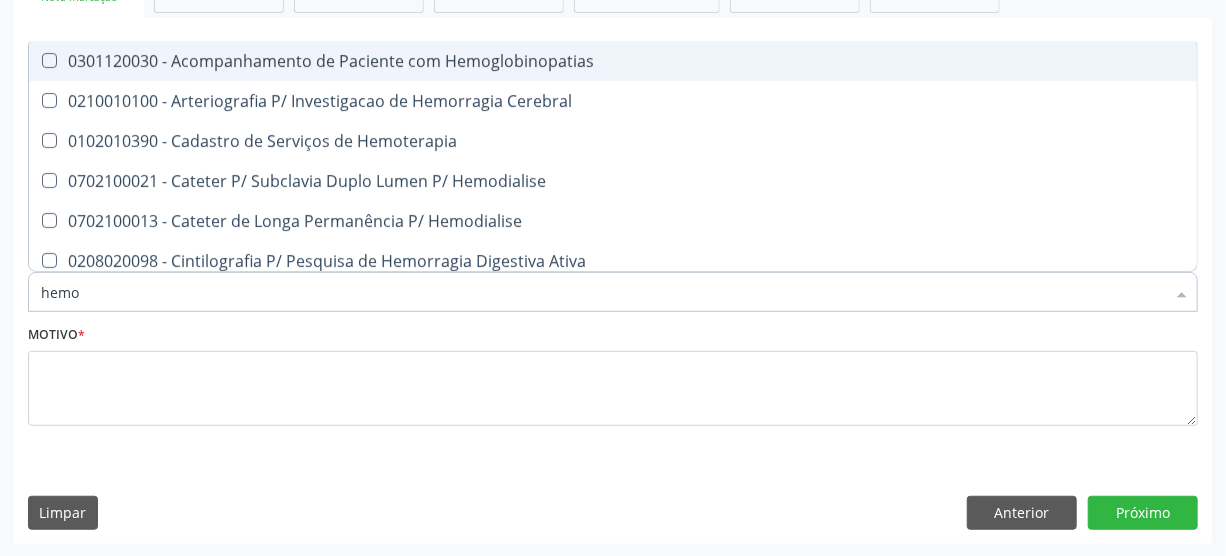 type on "hem" 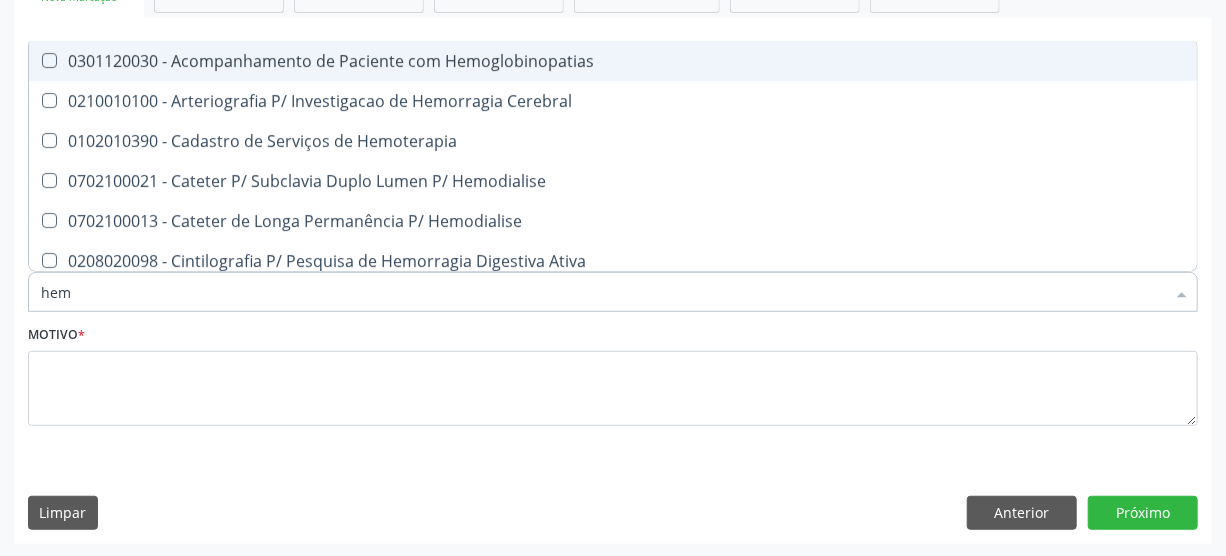 checkbox on "false" 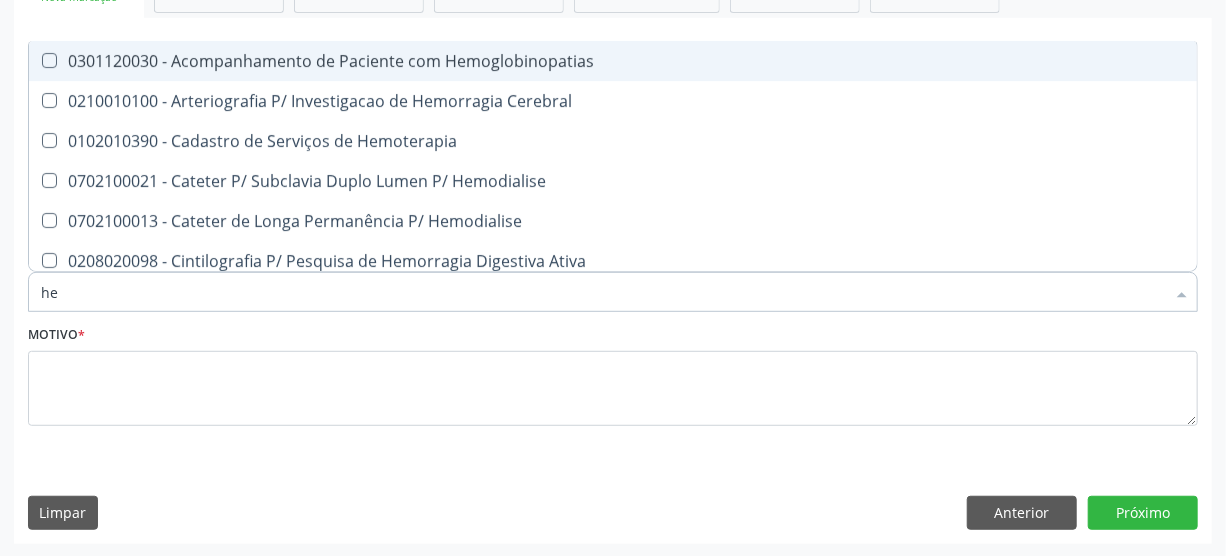 checkbox on "false" 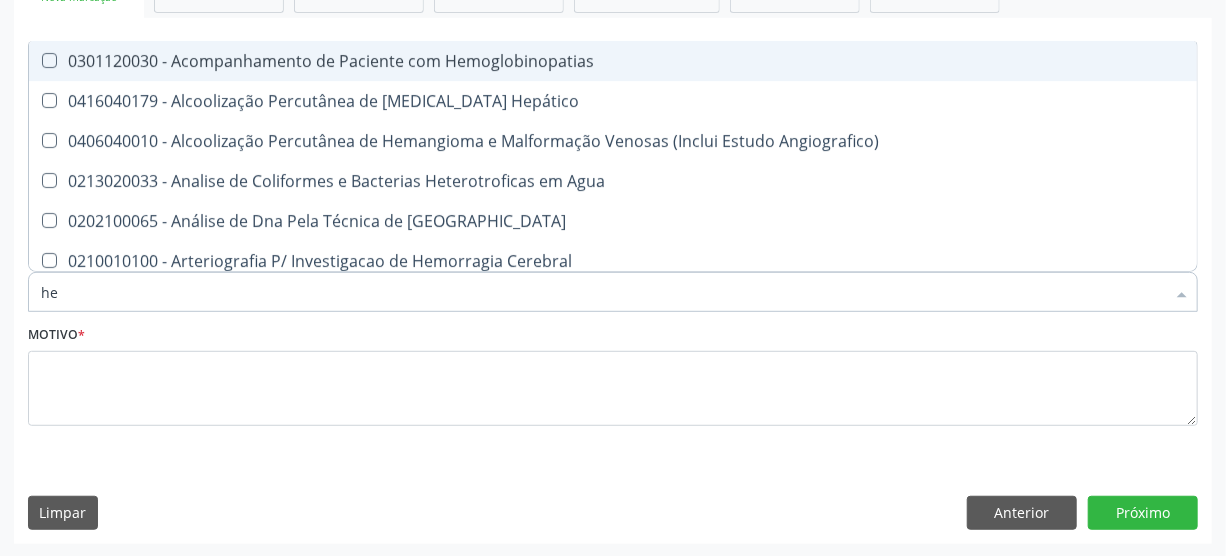 type on "h" 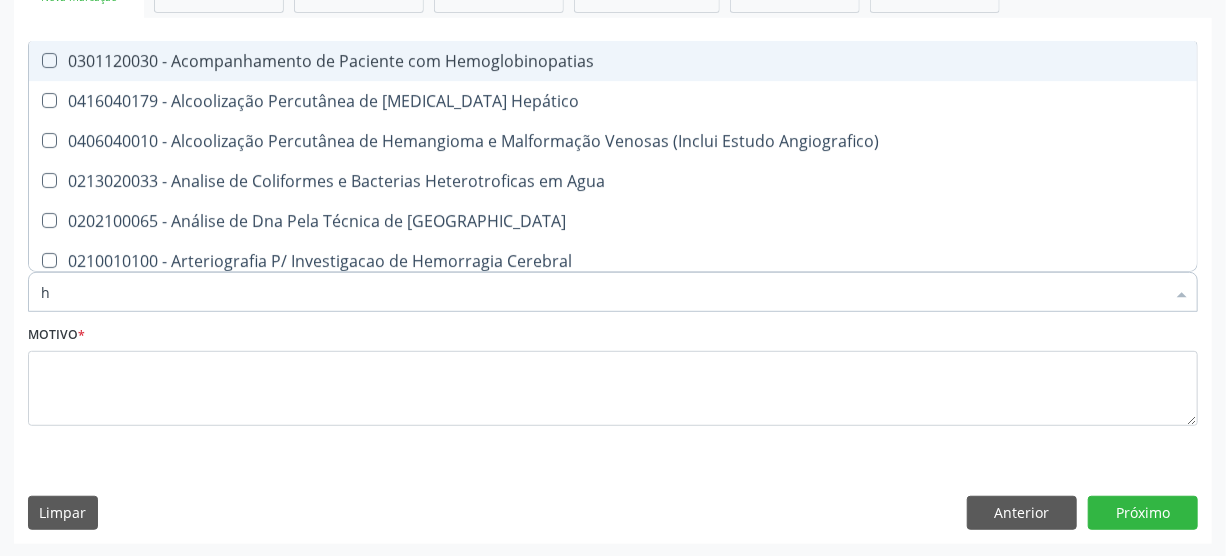 type 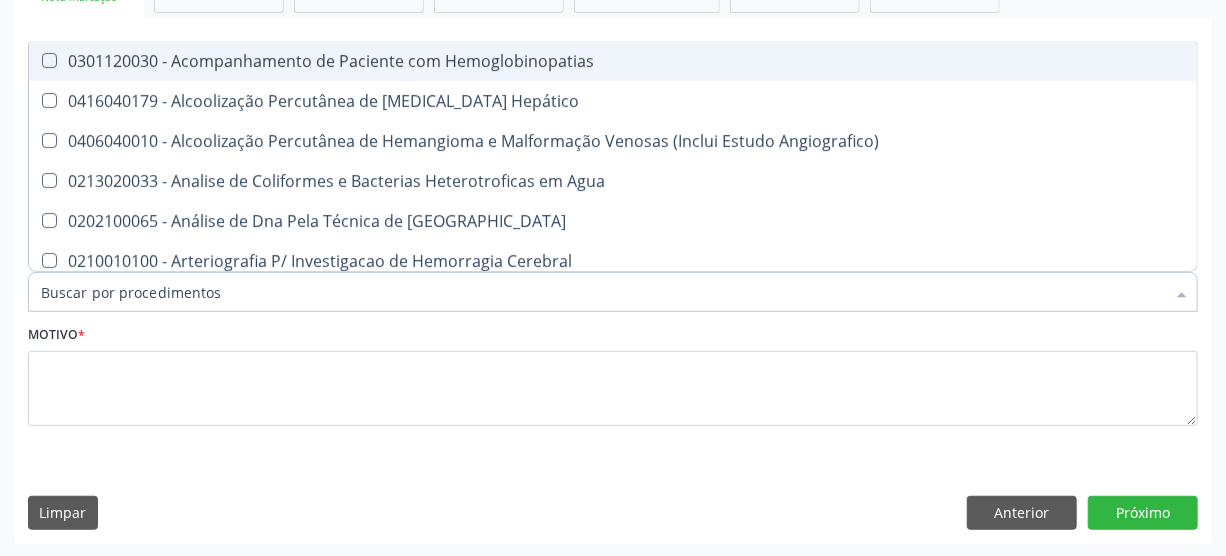 checkbox on "false" 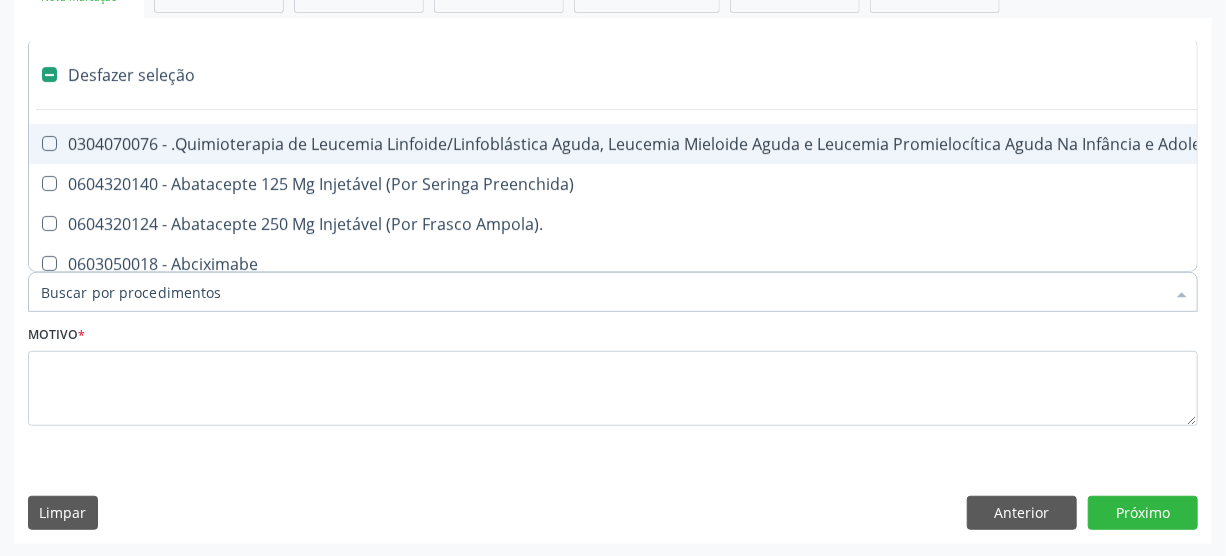 type on "t" 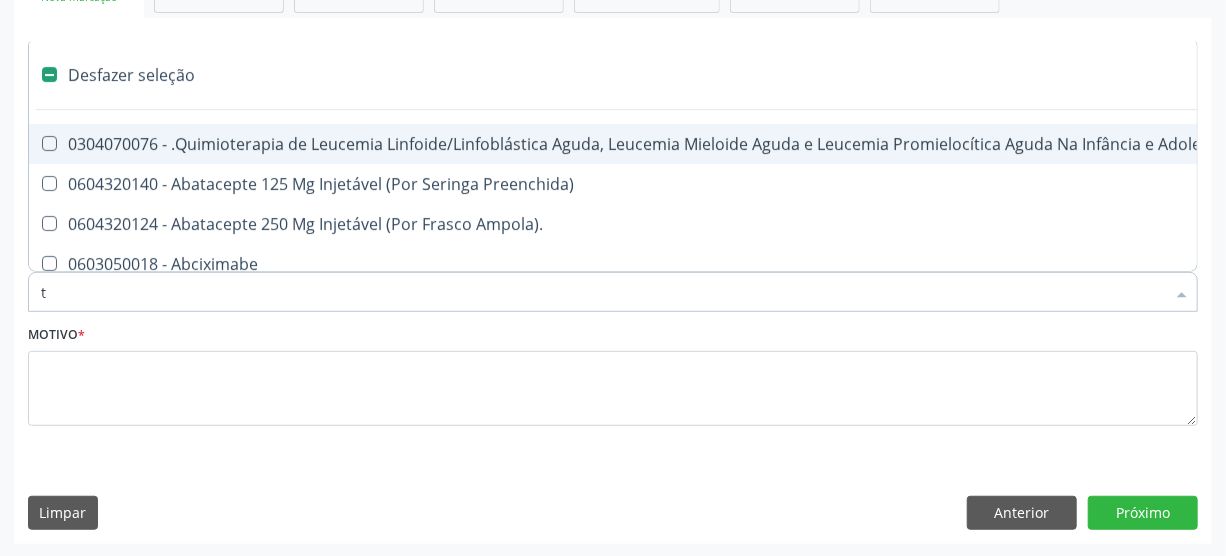 checkbox on "true" 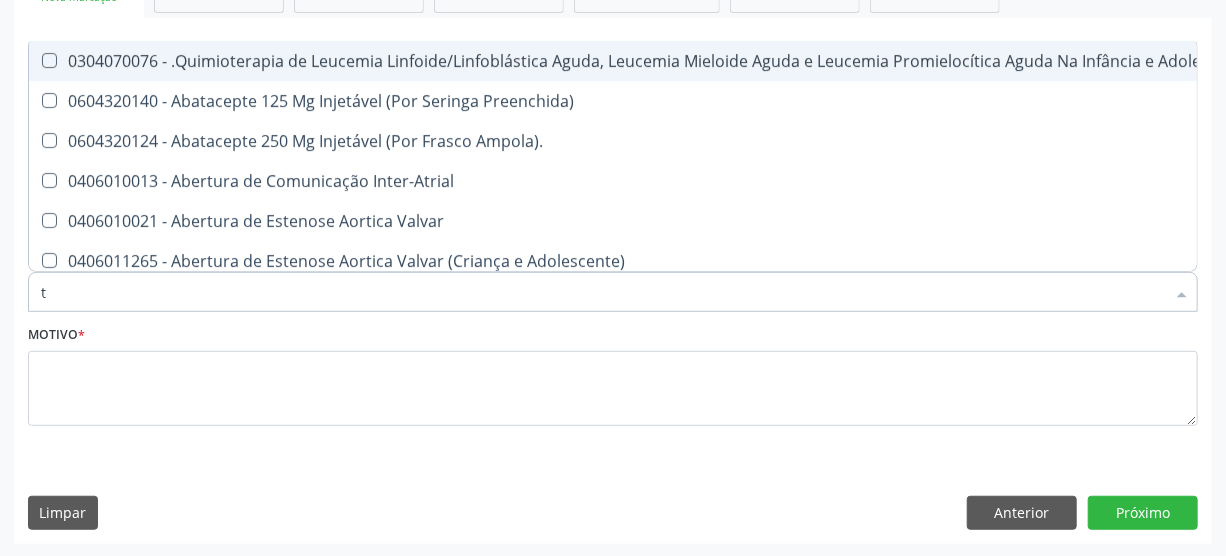 type on "to" 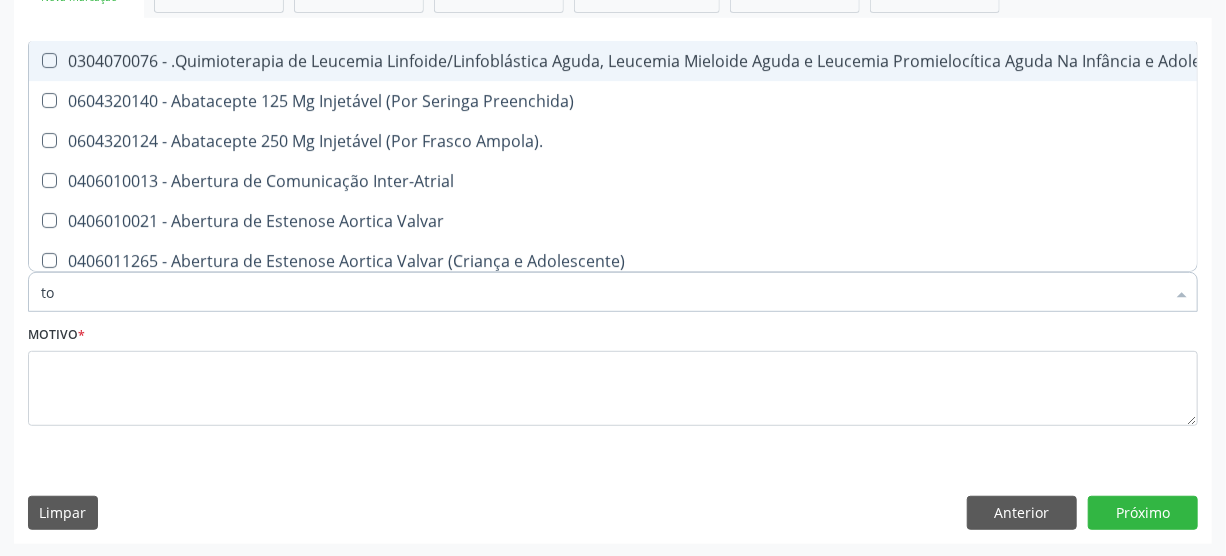 checkbox on "true" 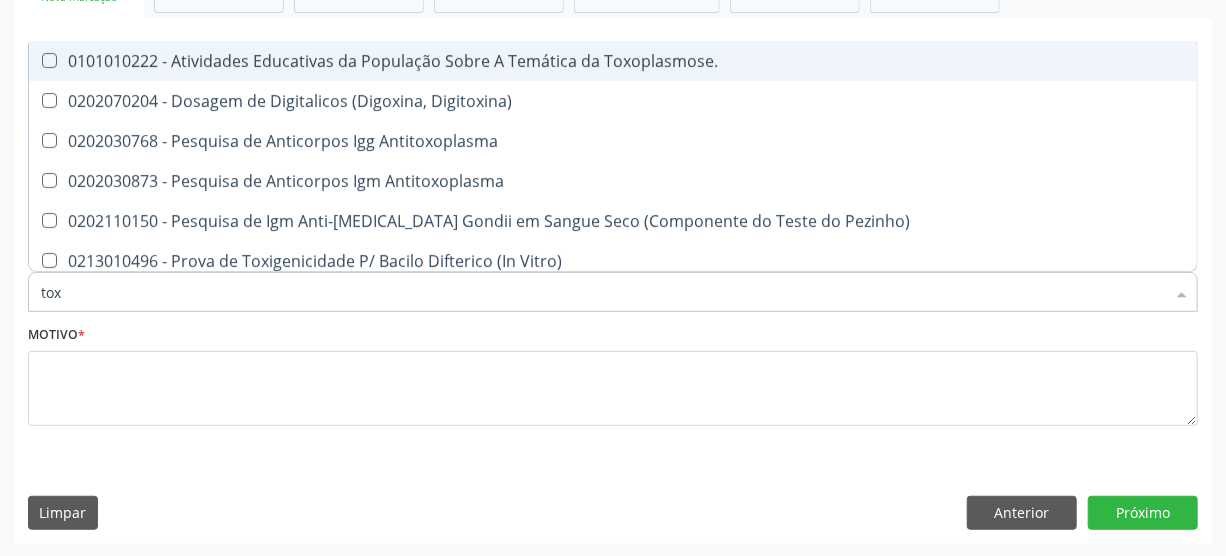 type on "toxo" 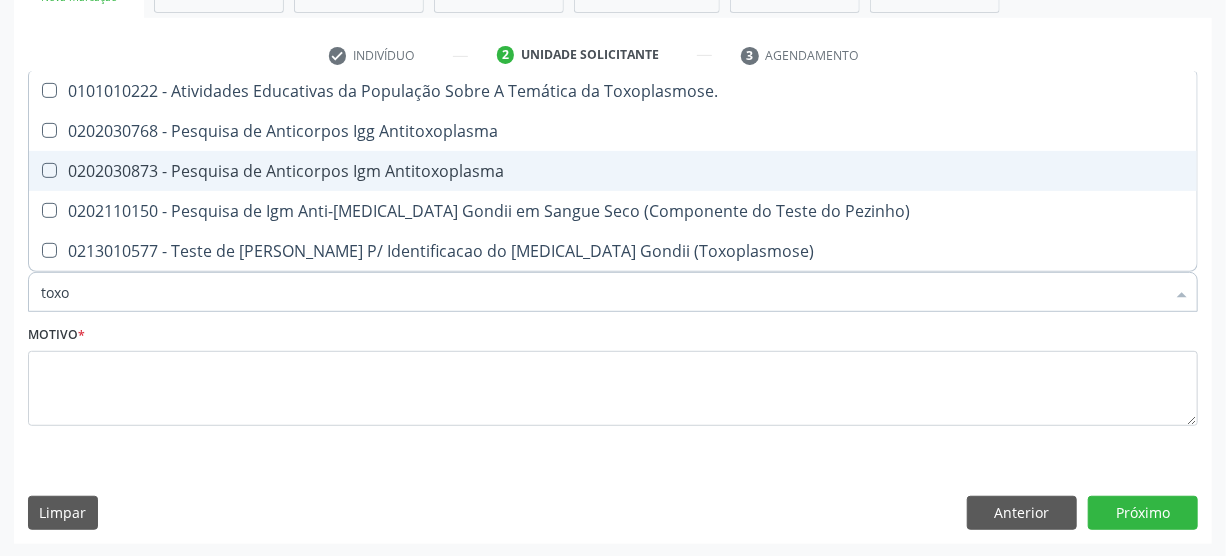 click on "0202030873 - Pesquisa de Anticorpos Igm Antitoxoplasma" at bounding box center (613, 171) 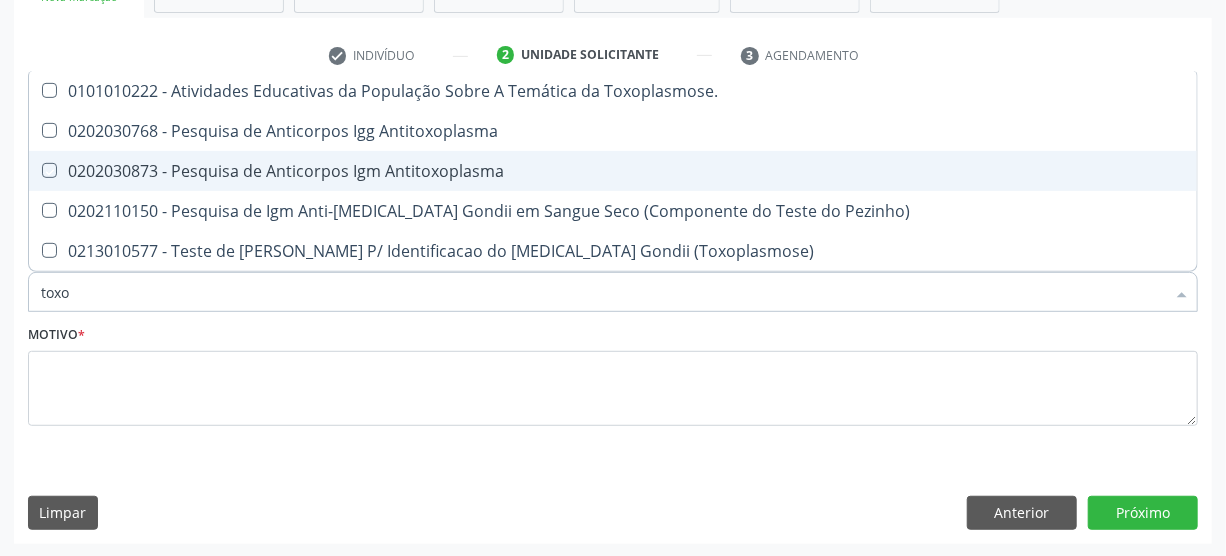 checkbox on "true" 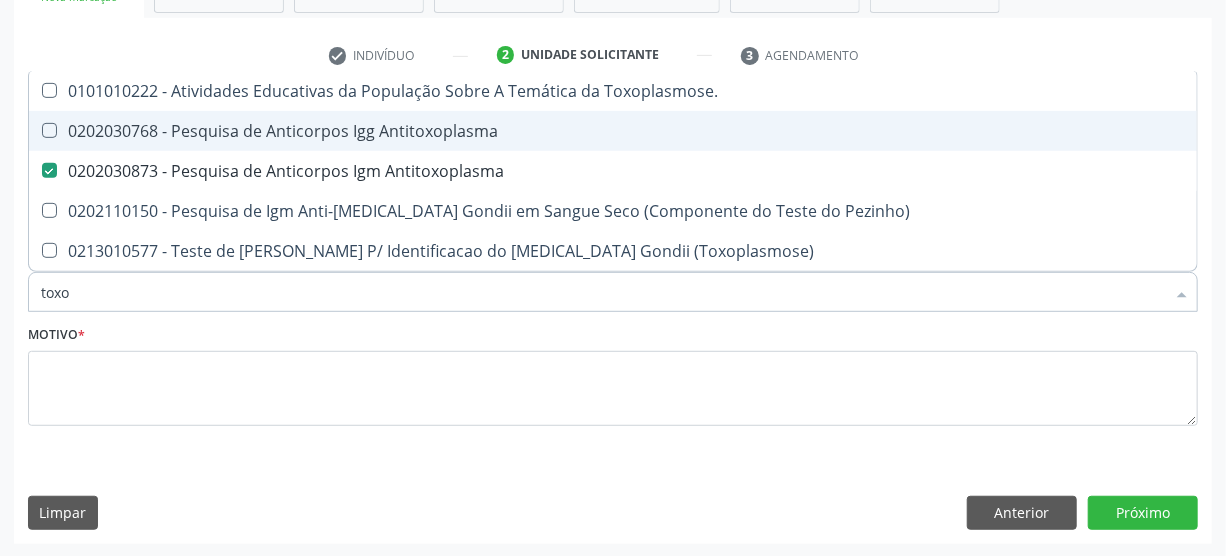 click on "0202030768 - Pesquisa de Anticorpos Igg Antitoxoplasma" at bounding box center (613, 131) 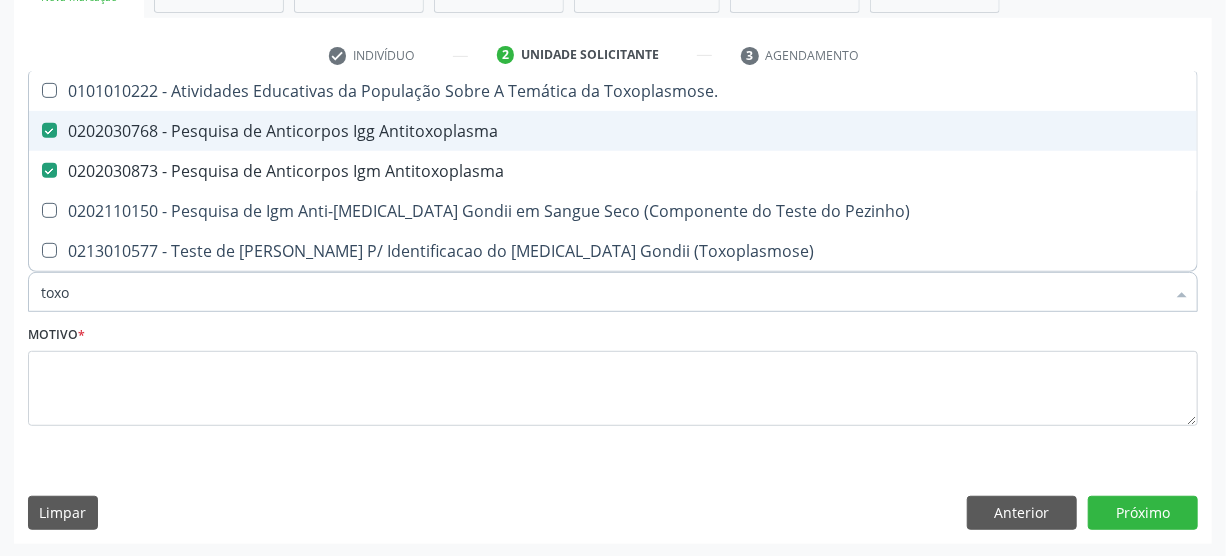 checkbox on "true" 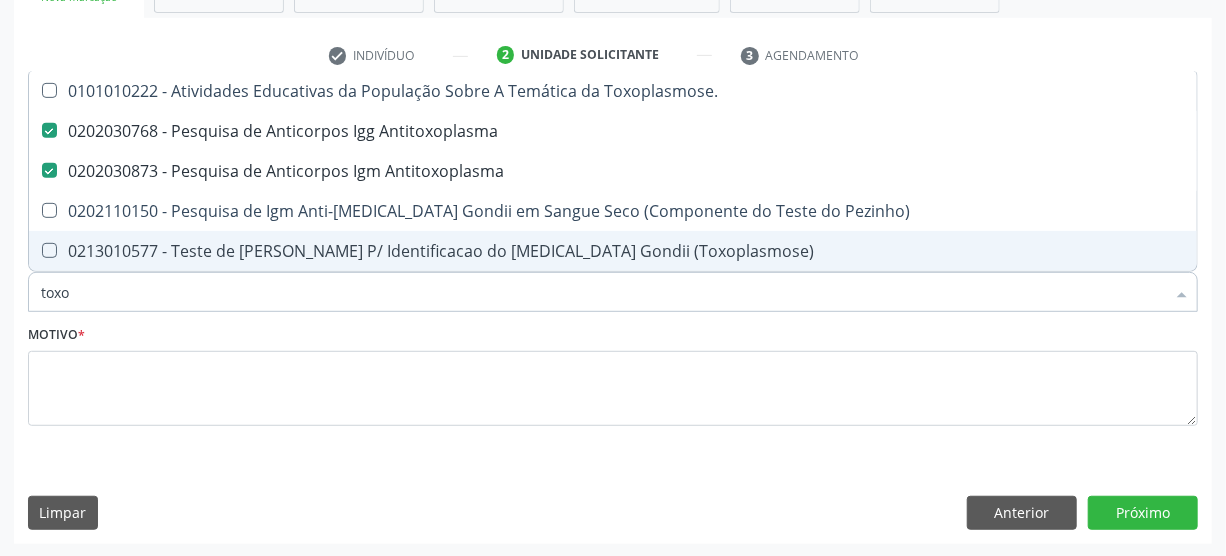 click on "toxo" at bounding box center [603, 292] 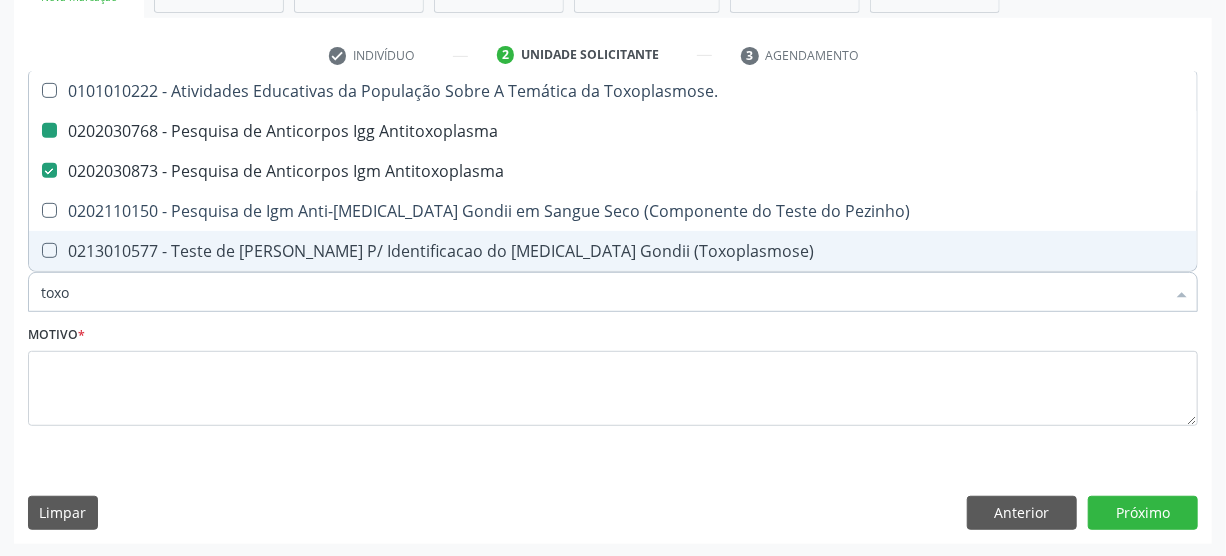 type on "tox" 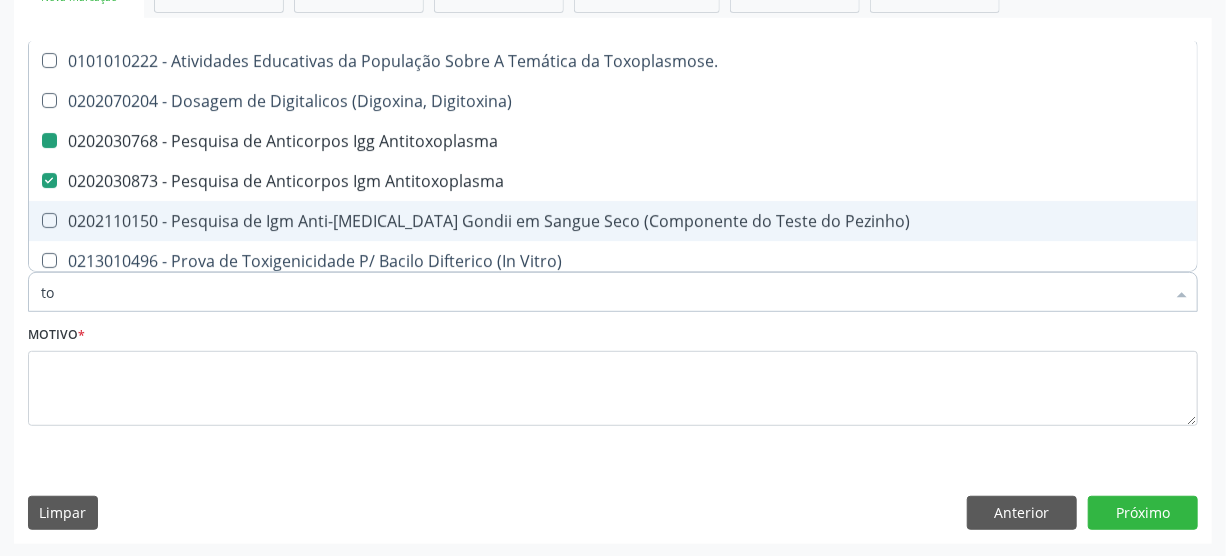 type on "t" 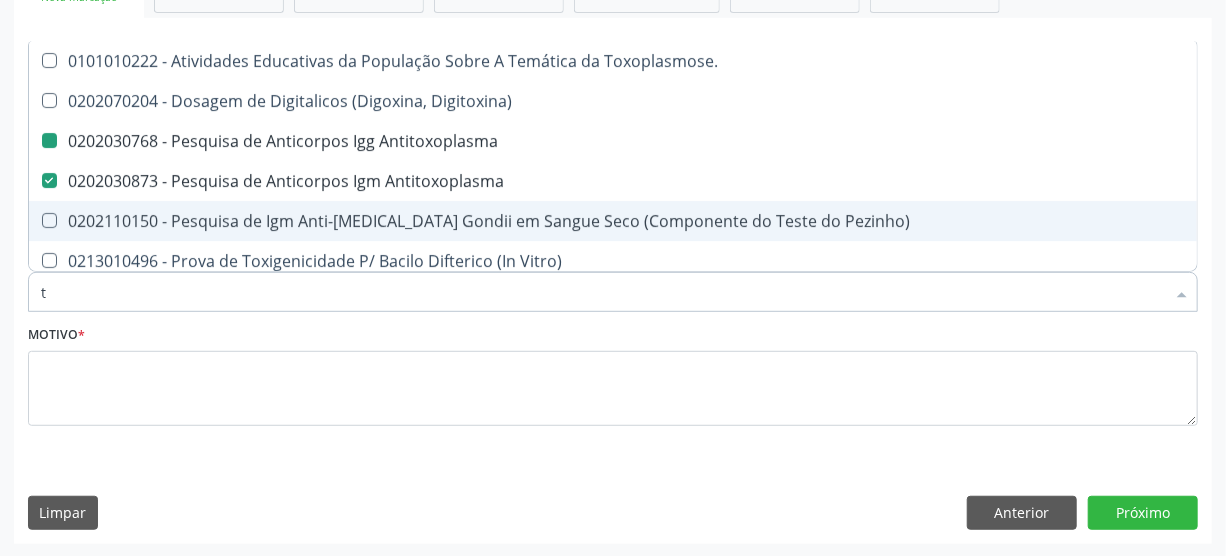 type 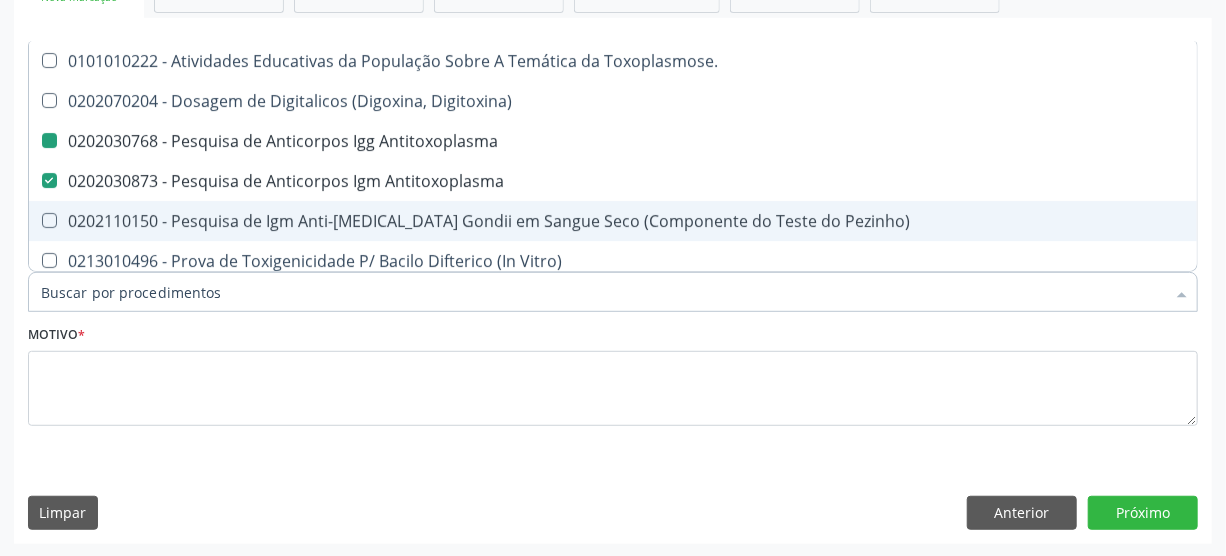 checkbox on "false" 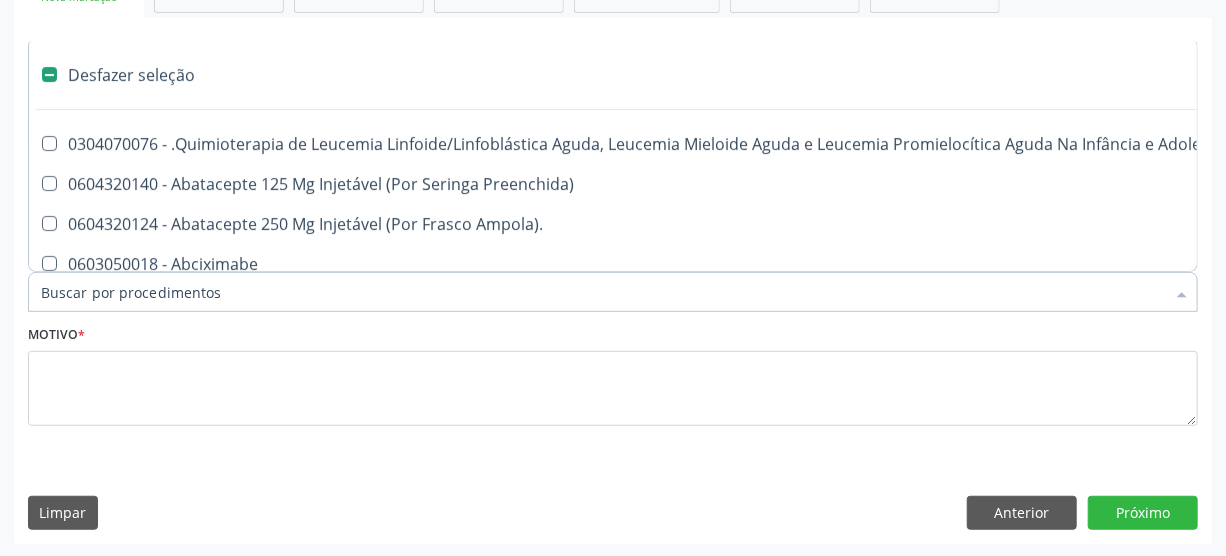 type on "c" 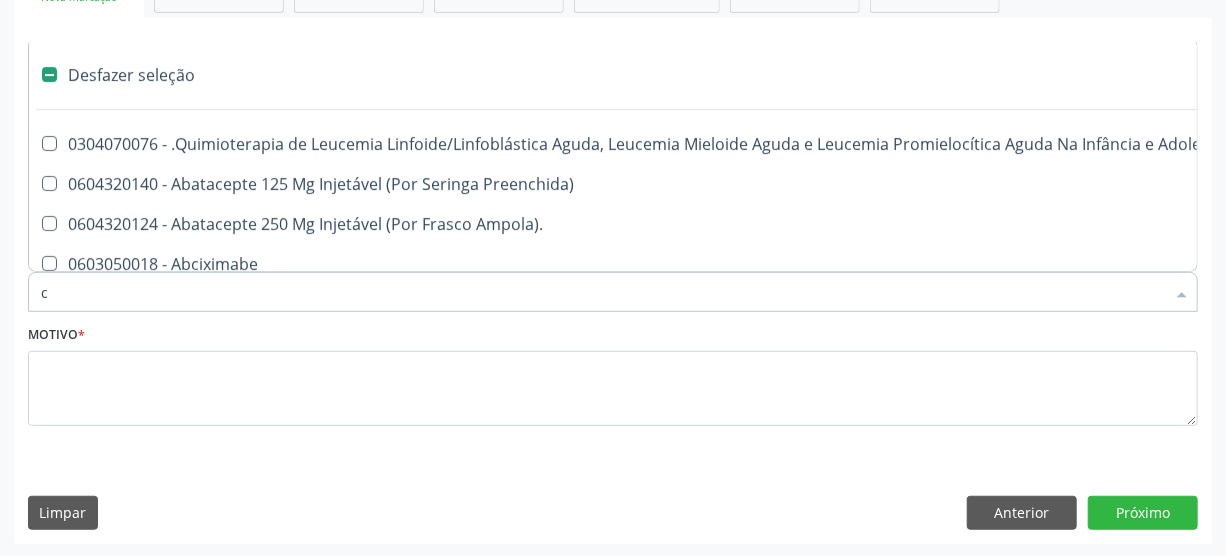 checkbox on "true" 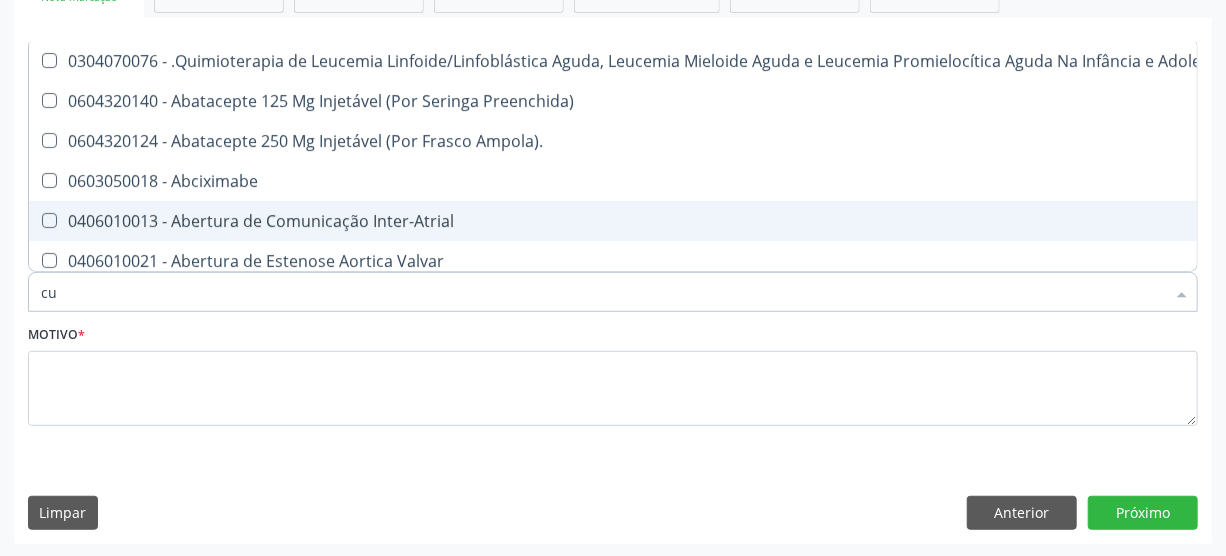 type on "cul" 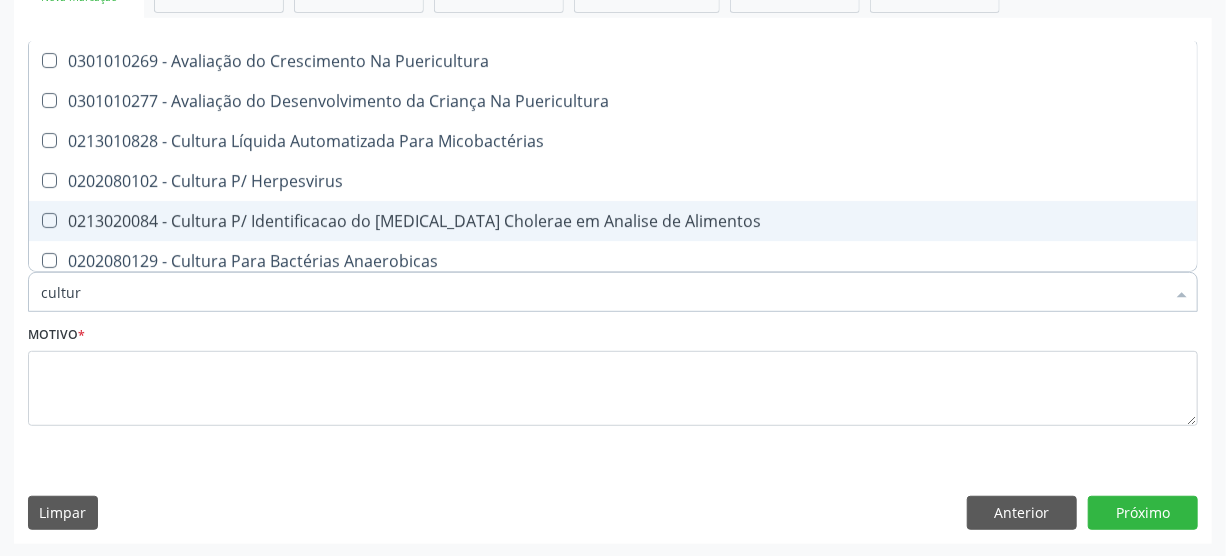 type on "cultura" 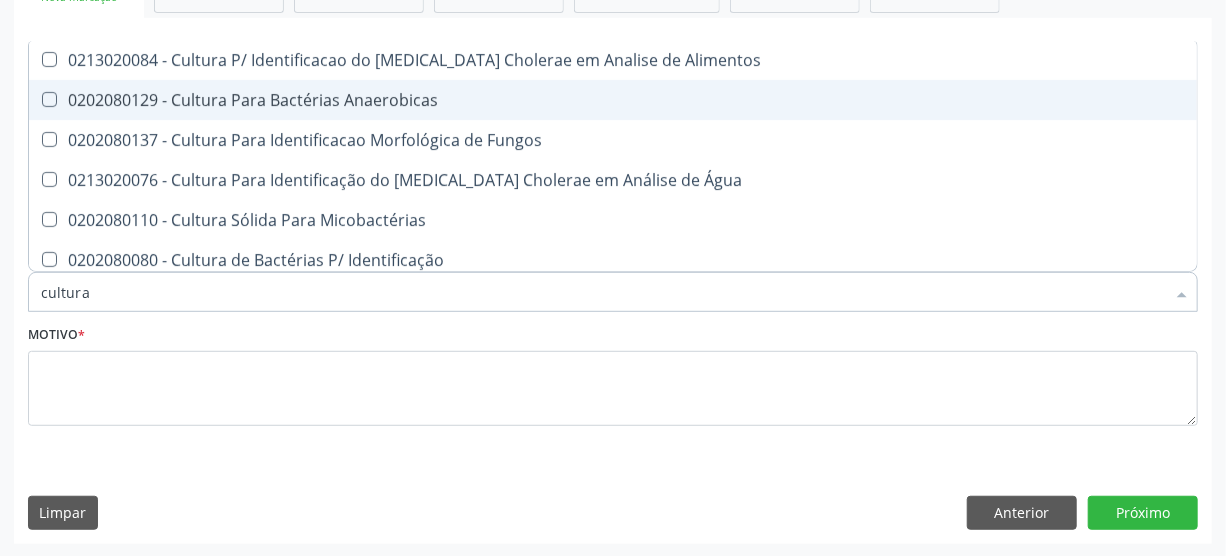 scroll, scrollTop: 181, scrollLeft: 0, axis: vertical 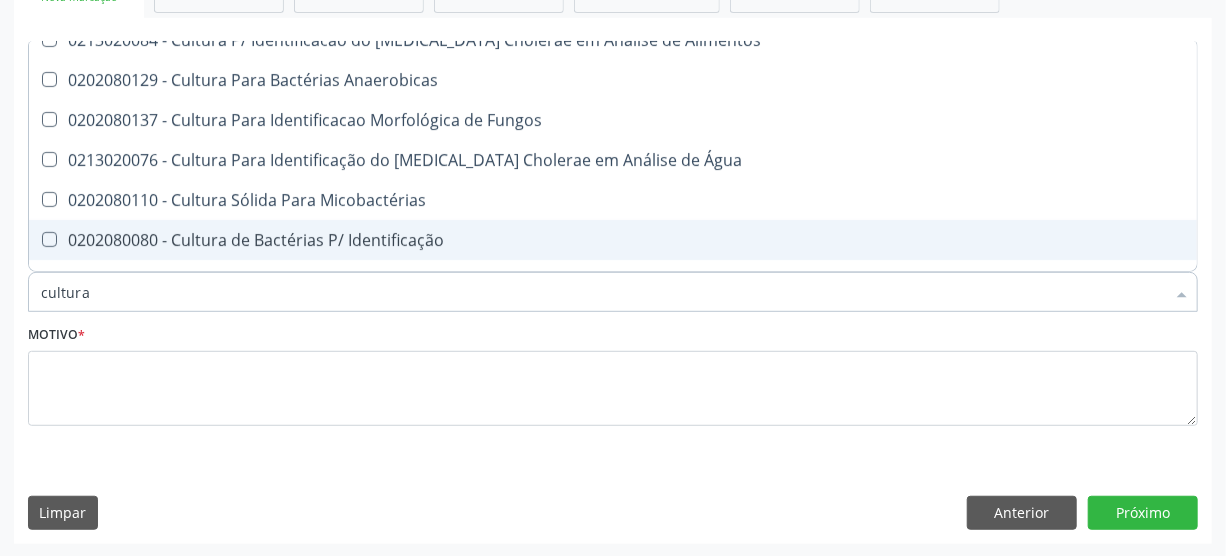 click on "0202080080 - Cultura de Bactérias P/ Identificação" at bounding box center (613, 240) 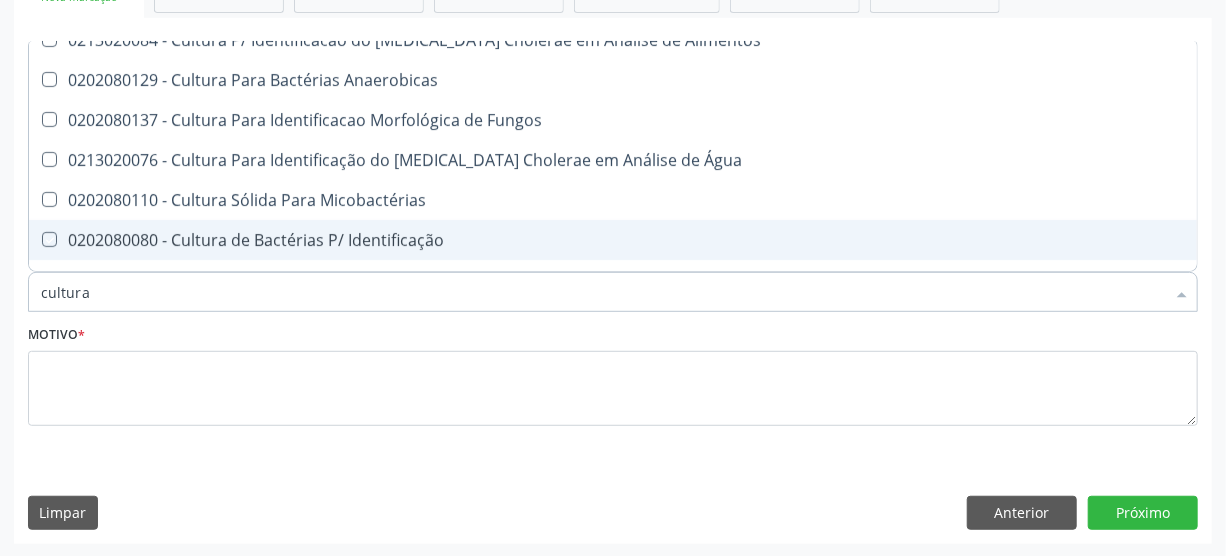 checkbox on "true" 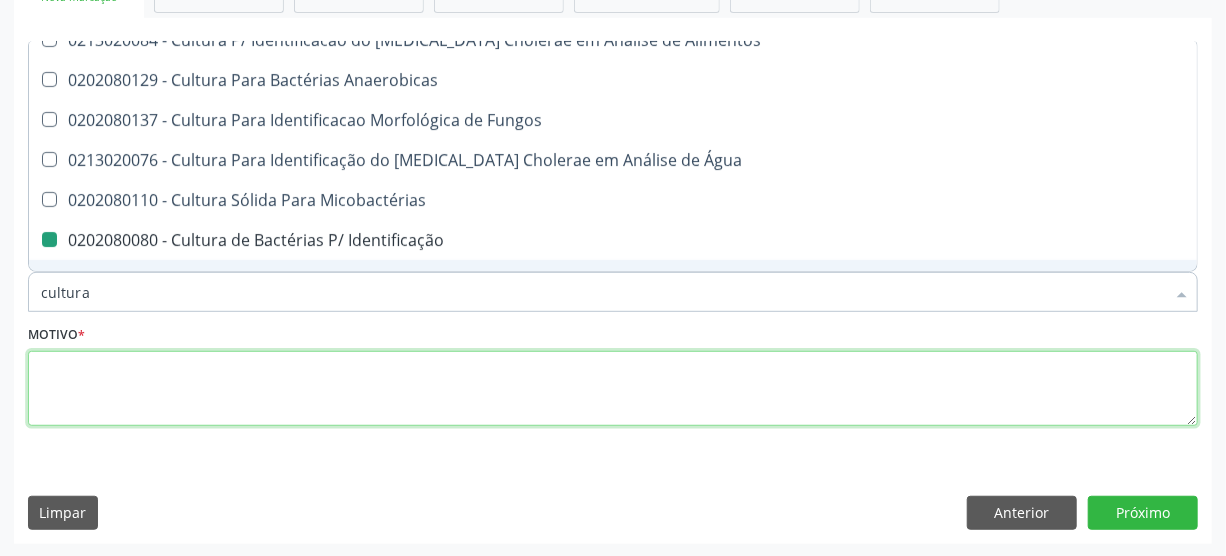 click at bounding box center [613, 389] 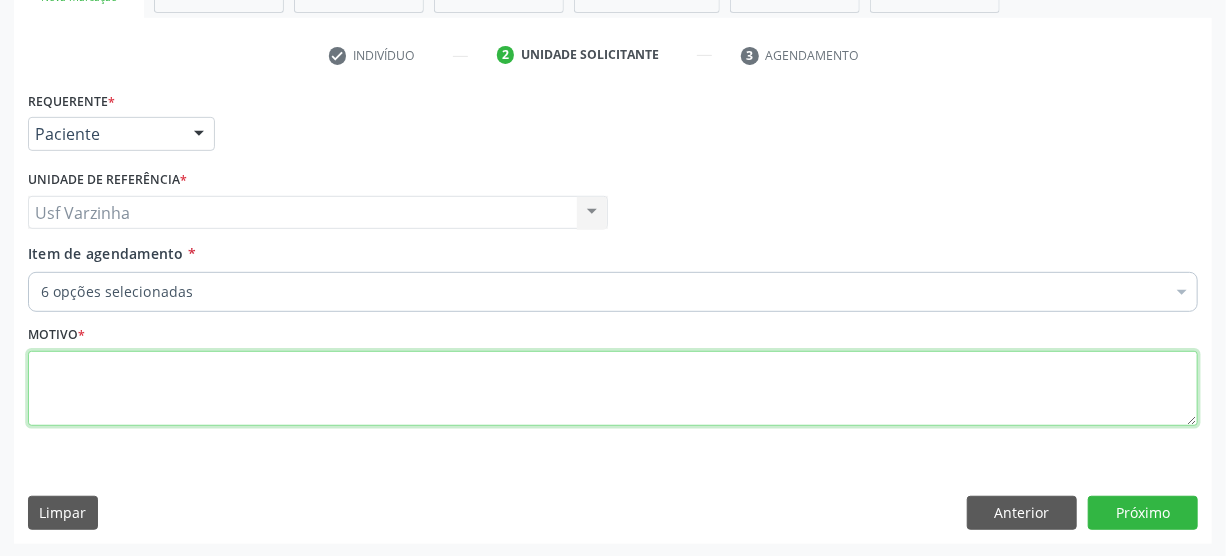 scroll, scrollTop: 0, scrollLeft: 0, axis: both 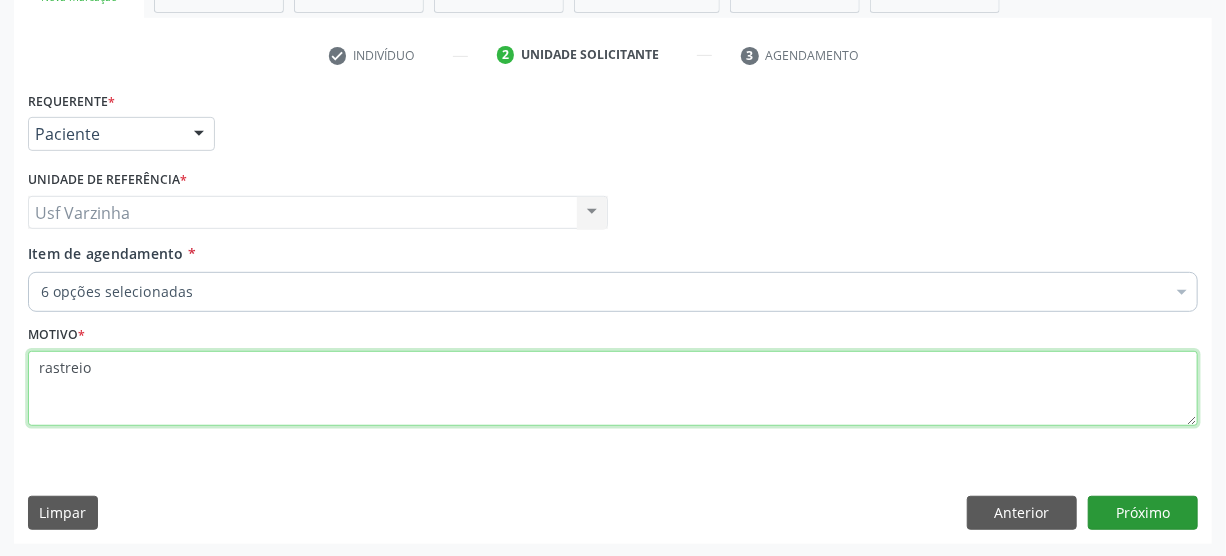 type on "rastreio" 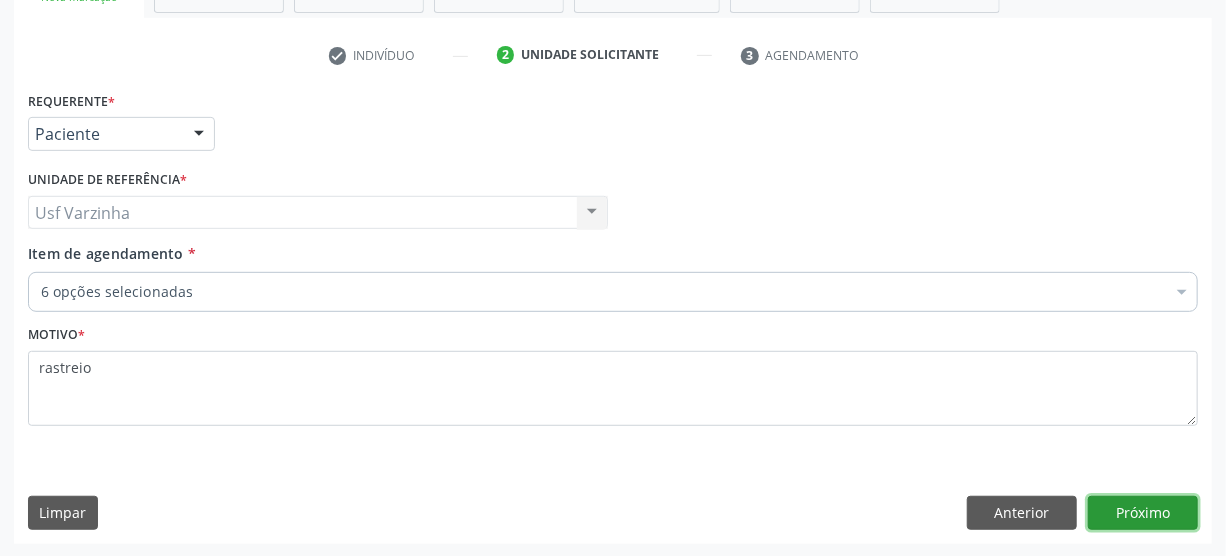 click on "Próximo" at bounding box center [1143, 513] 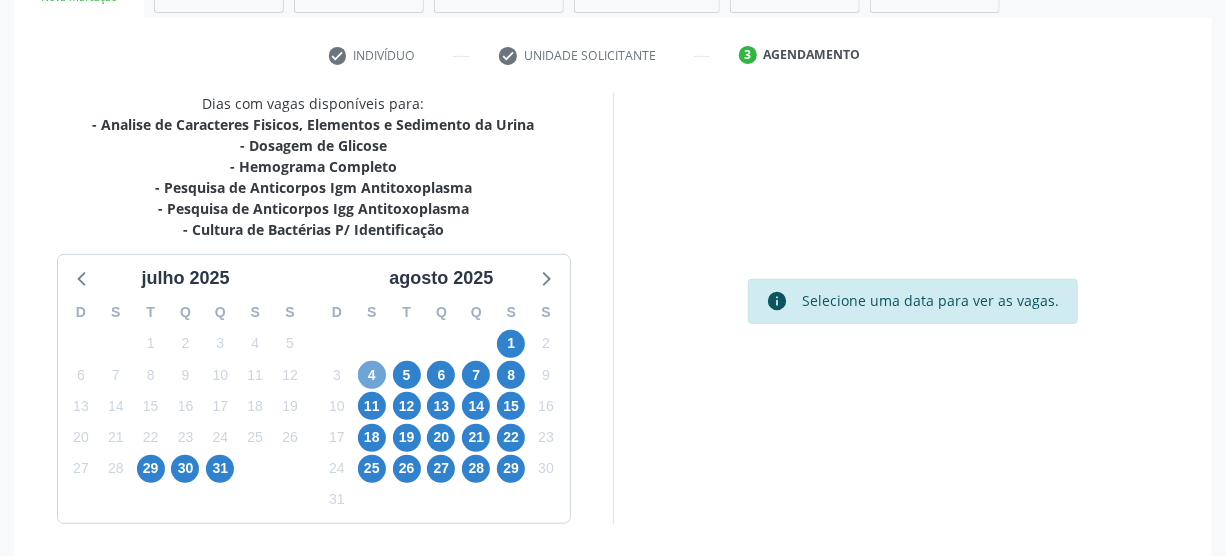 click on "4" at bounding box center (372, 375) 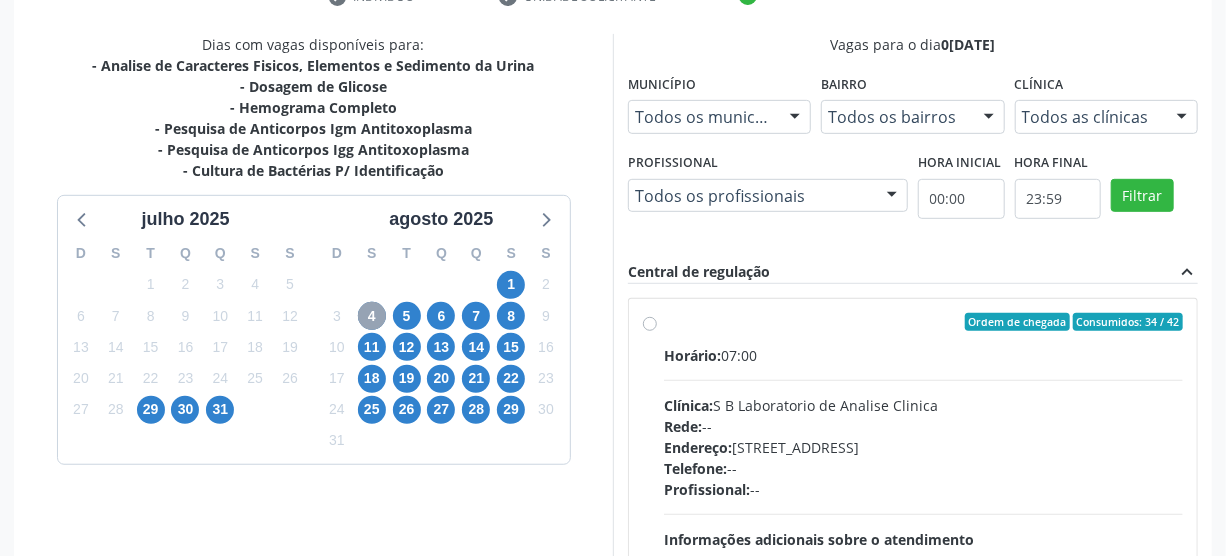 scroll, scrollTop: 439, scrollLeft: 0, axis: vertical 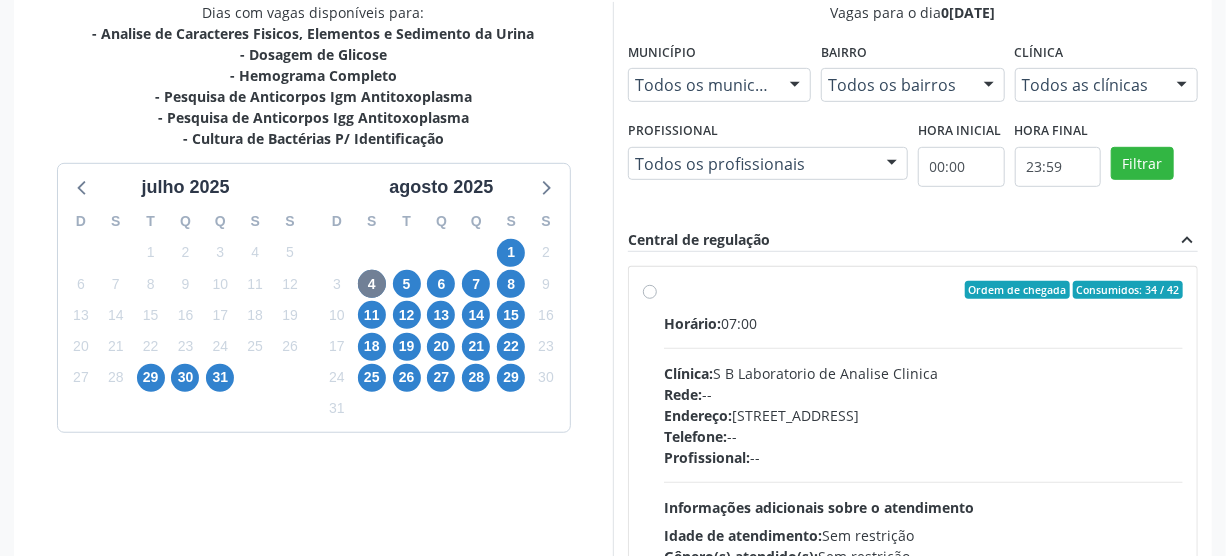 drag, startPoint x: 648, startPoint y: 288, endPoint x: 724, endPoint y: 220, distance: 101.98039 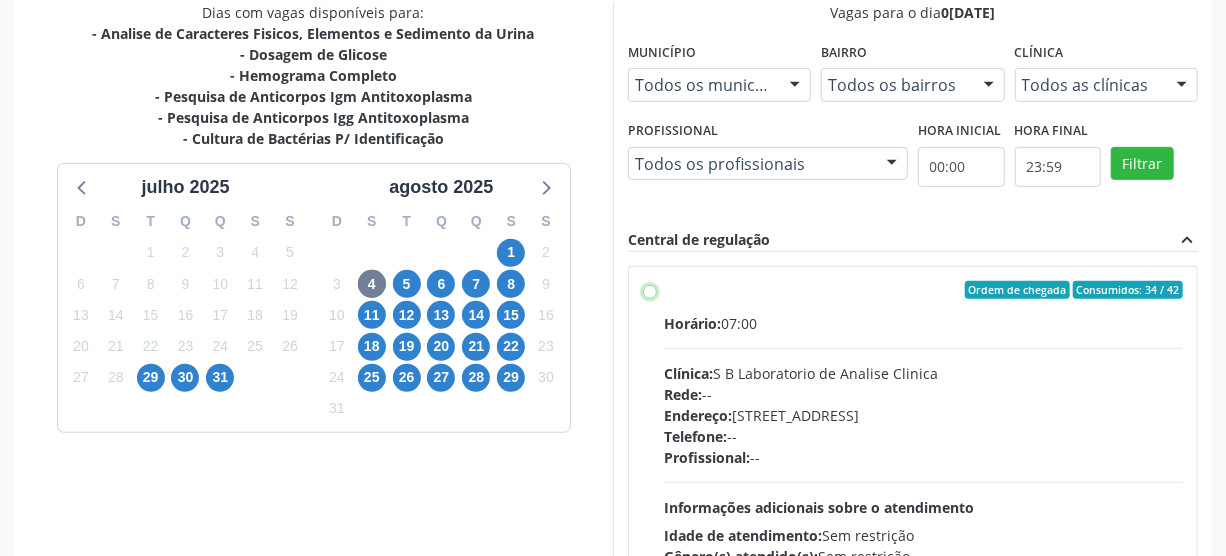 click on "Ordem de chegada
Consumidos: 34 / 42
Horário:   07:00
Clínica:  S B Laboratorio de Analise Clinica
Rede:
--
Endereço:   Casa, nº 679, Centro, Serra Talhada - PE
Telefone:   --
Profissional:
--
Informações adicionais sobre o atendimento
Idade de atendimento:
Sem restrição
Gênero(s) atendido(s):
Sem restrição
Informações adicionais:
--" at bounding box center (650, 290) 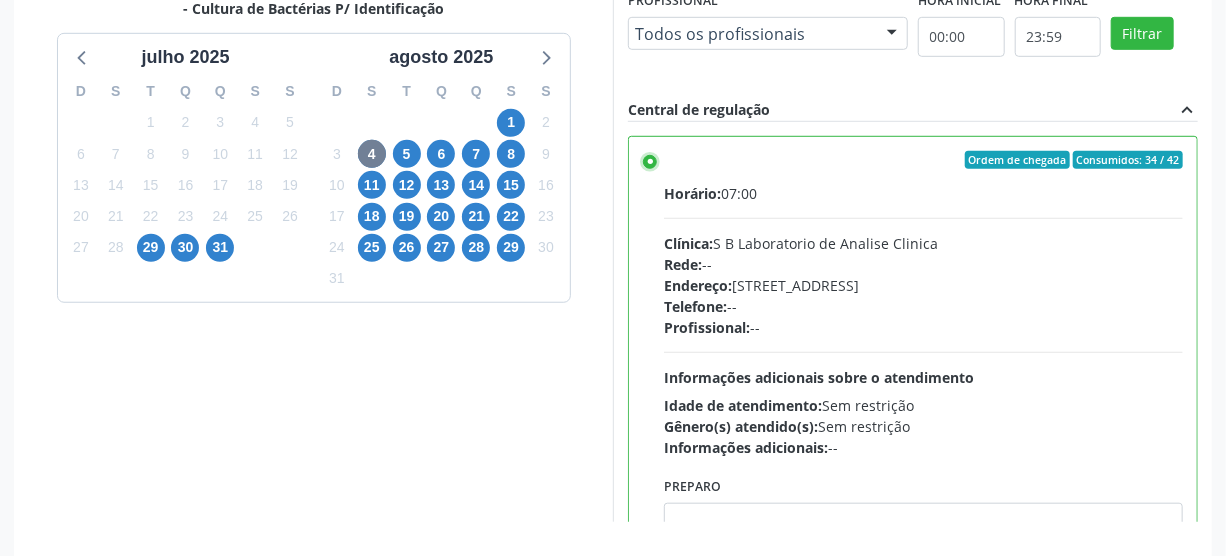 scroll, scrollTop: 637, scrollLeft: 0, axis: vertical 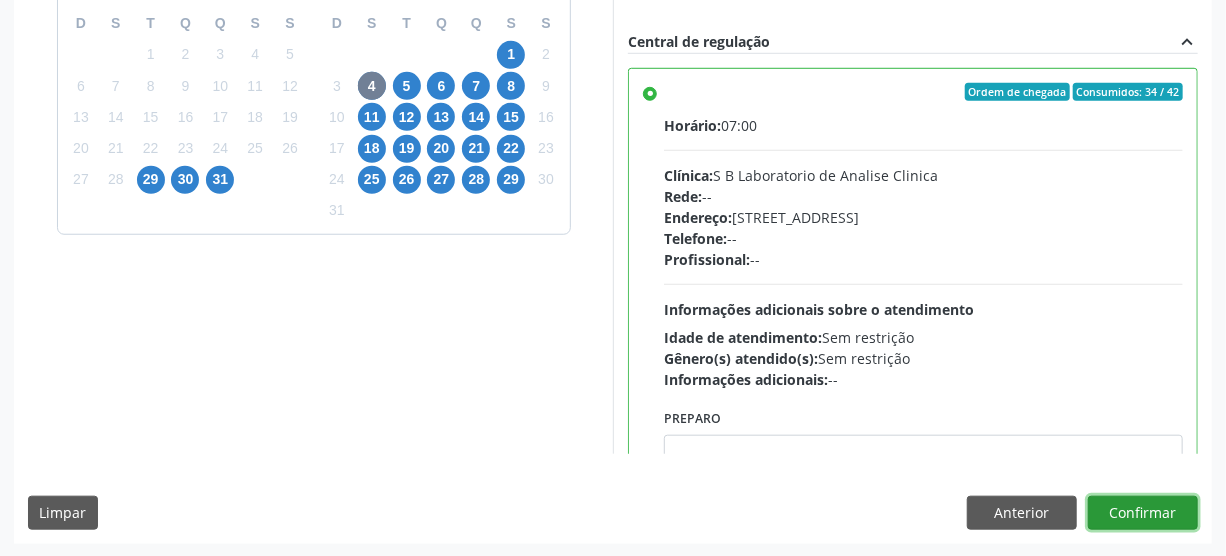 click on "Confirmar" at bounding box center (1143, 513) 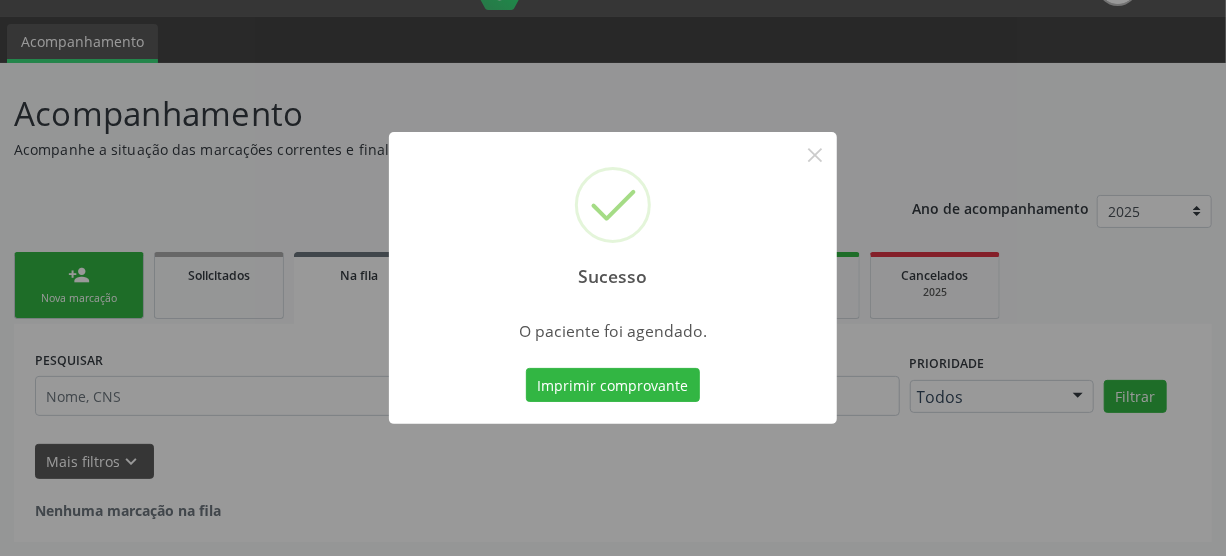scroll, scrollTop: 45, scrollLeft: 0, axis: vertical 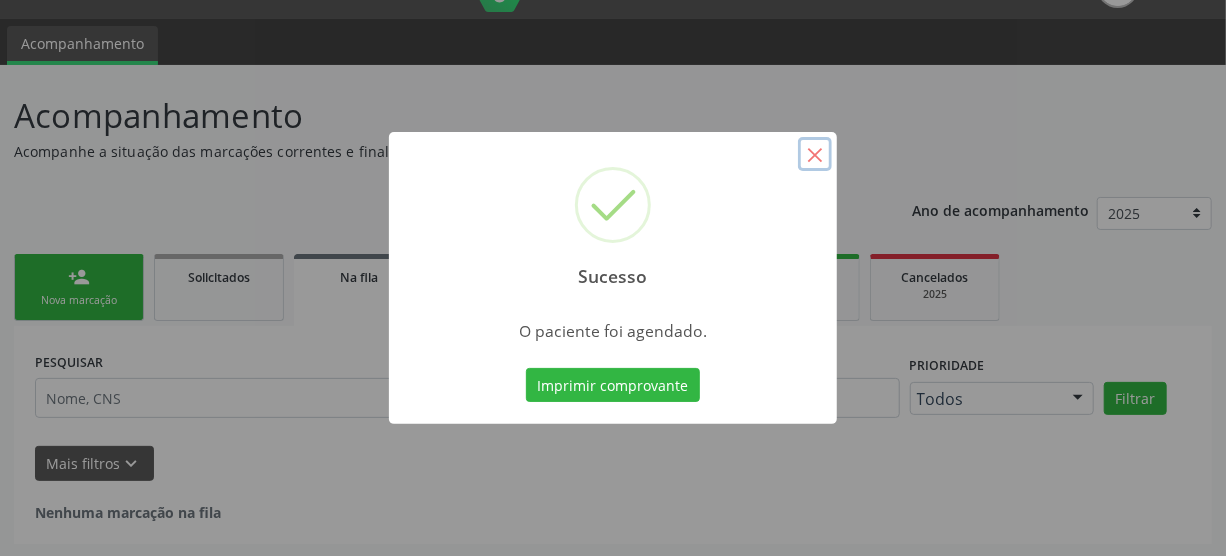 click on "×" at bounding box center [815, 154] 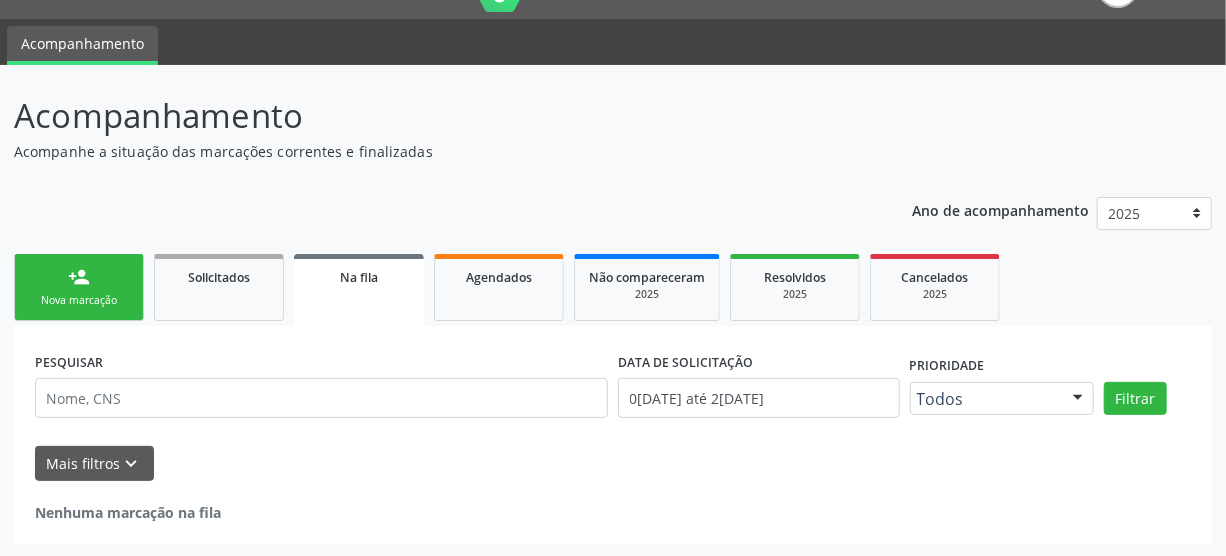 click on "Nova marcação" at bounding box center (79, 300) 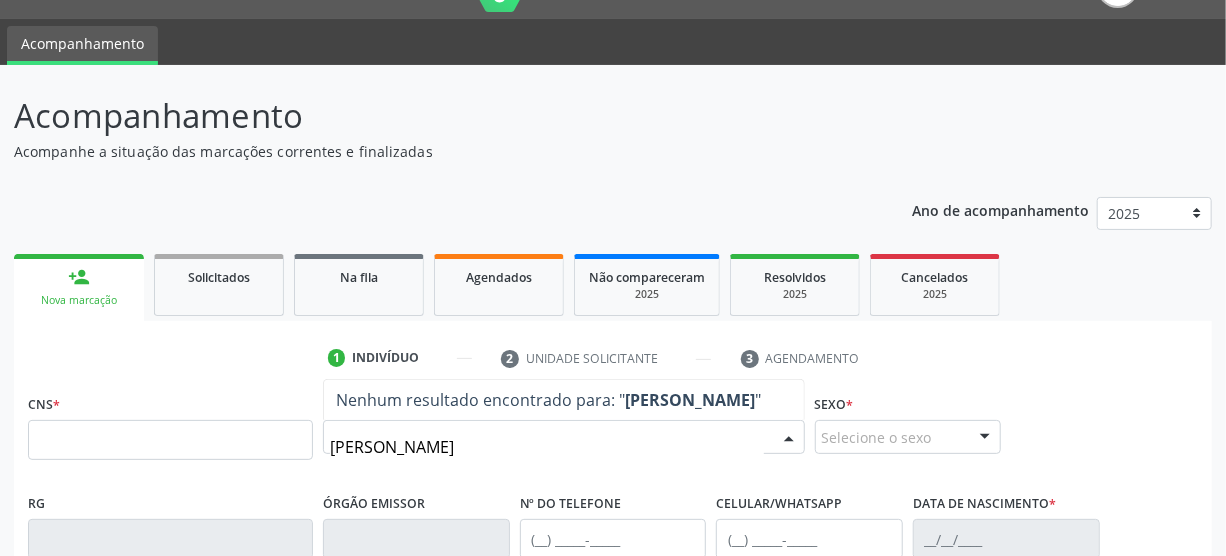 type on "joseane cordeiro da silva" 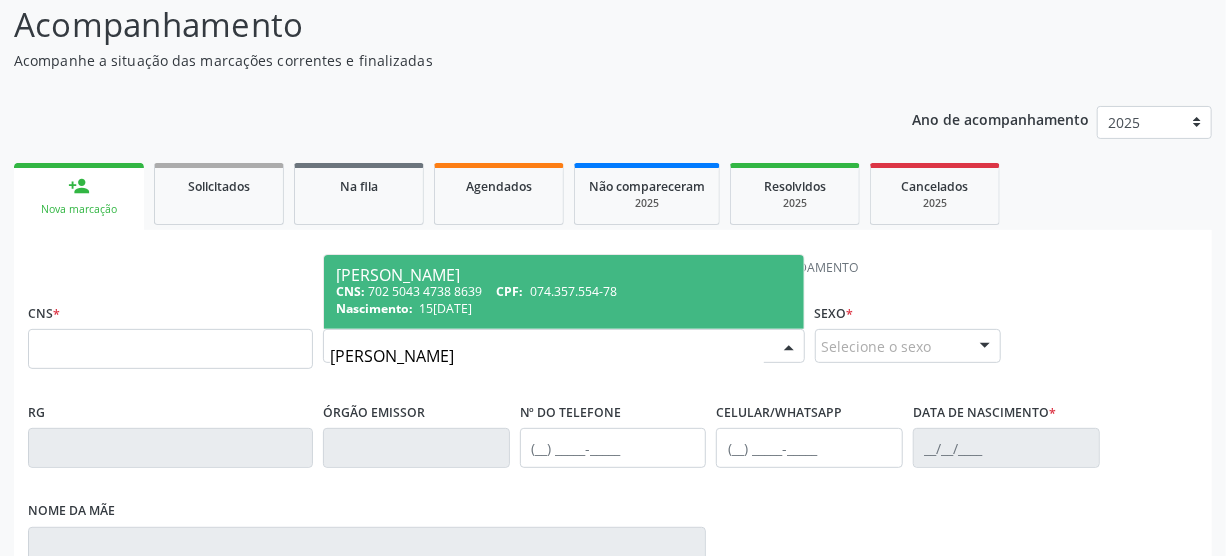 drag, startPoint x: 615, startPoint y: 291, endPoint x: 653, endPoint y: 292, distance: 38.013157 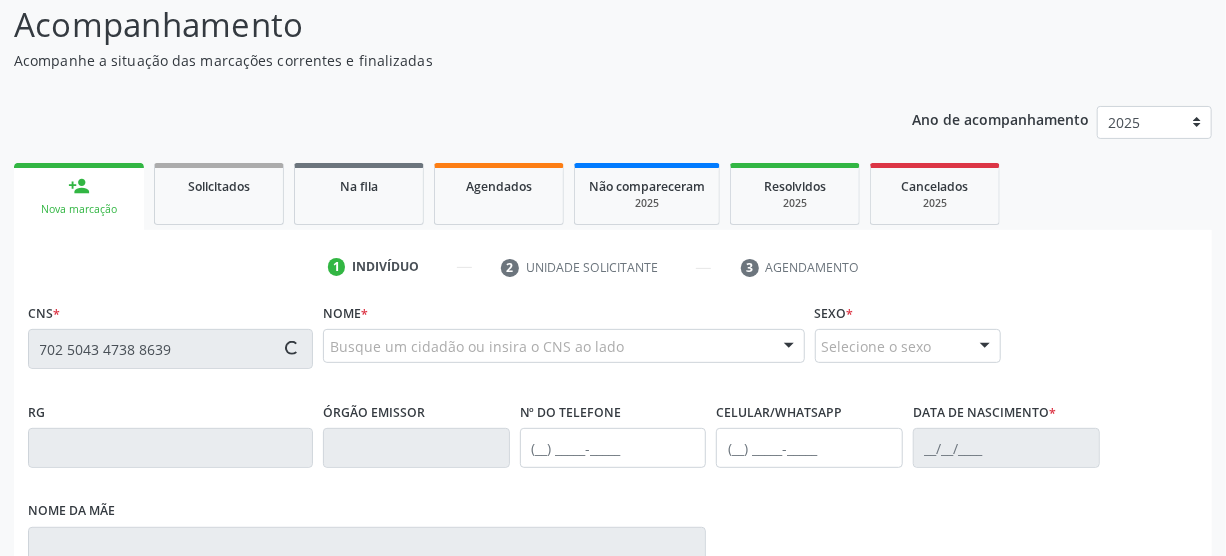 type on "702 5043 4738 8639" 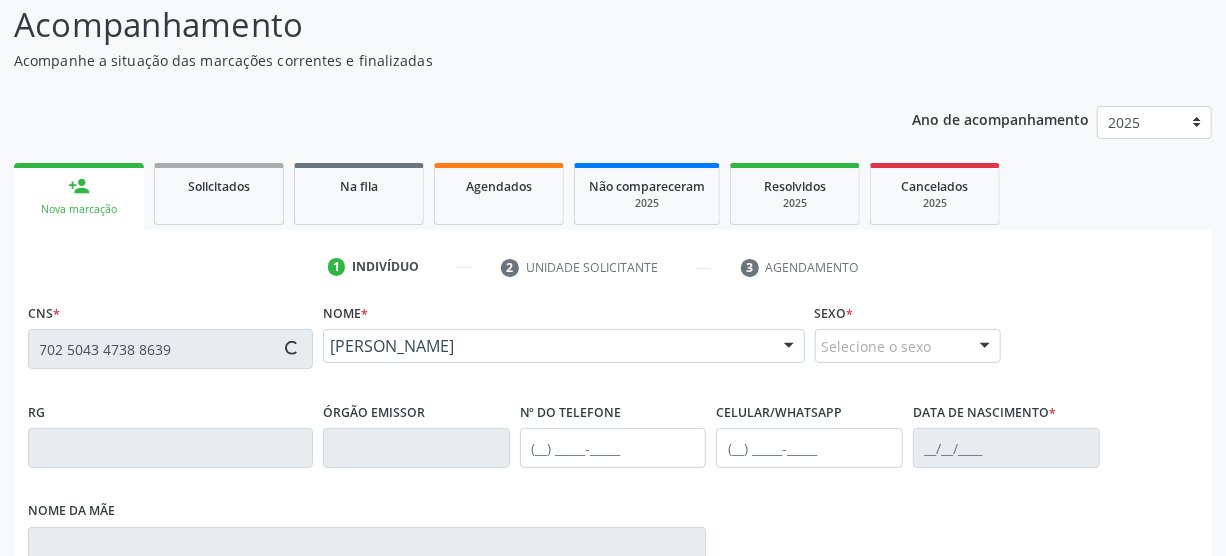 type on "[PHONE_NUMBER]" 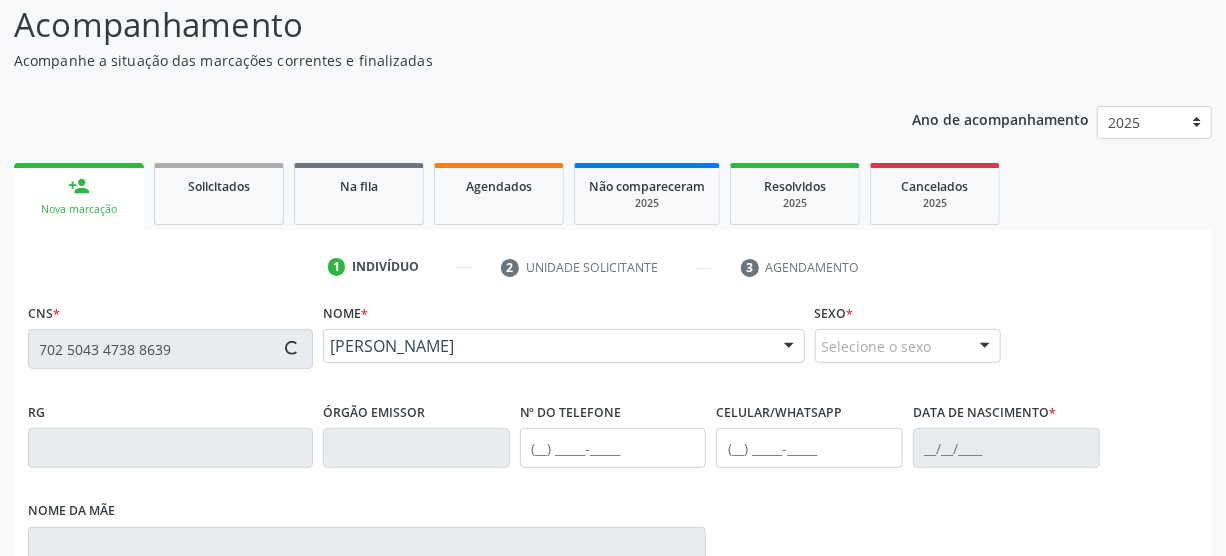 type on "15/1[DATE]" 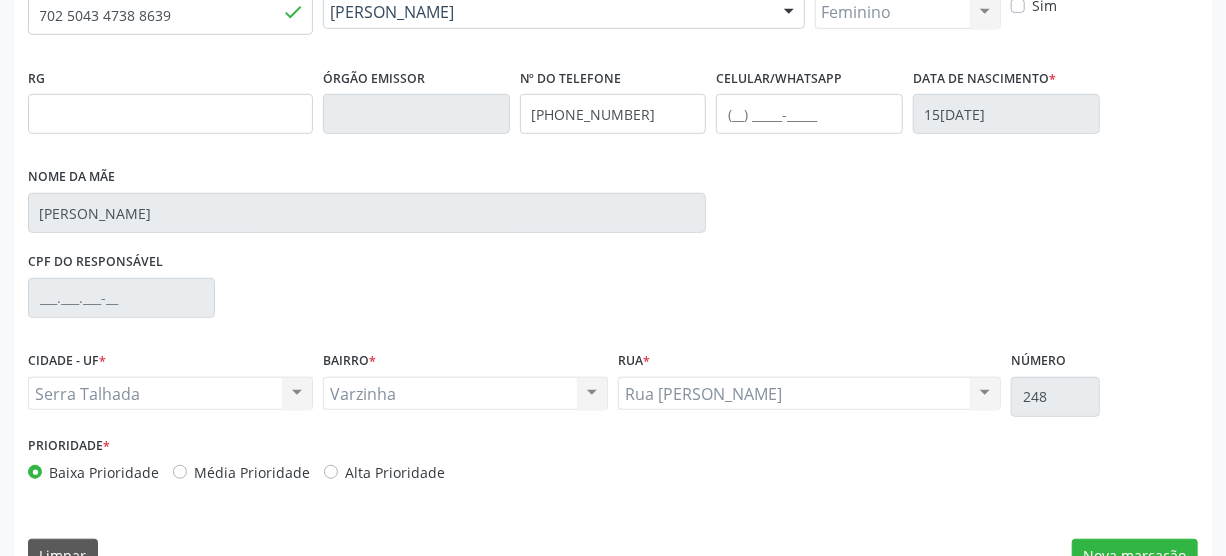scroll, scrollTop: 500, scrollLeft: 0, axis: vertical 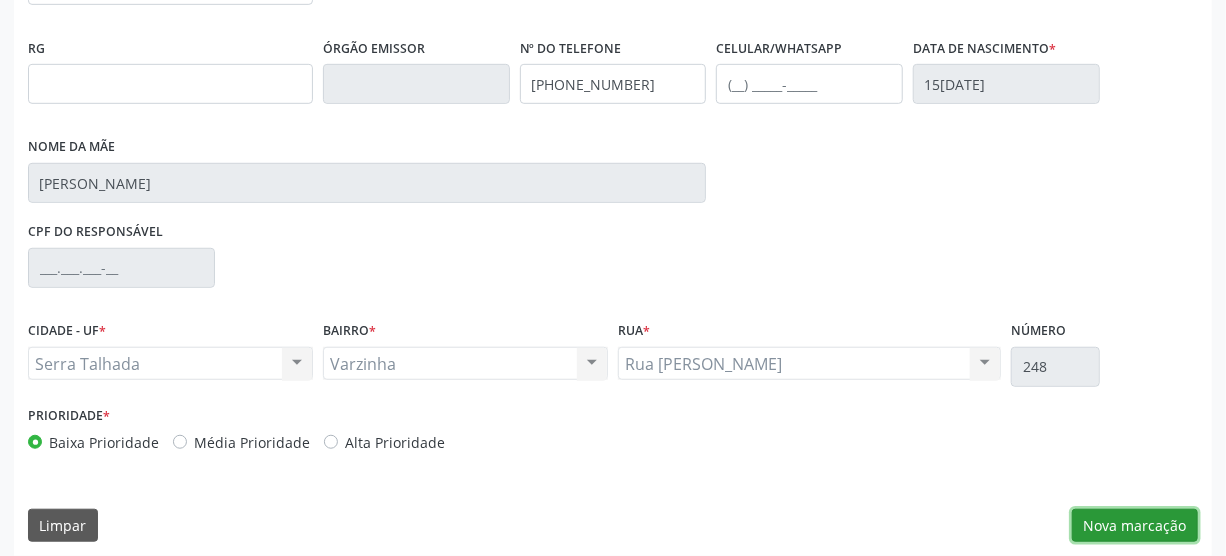 click on "Nova marcação" at bounding box center (1135, 526) 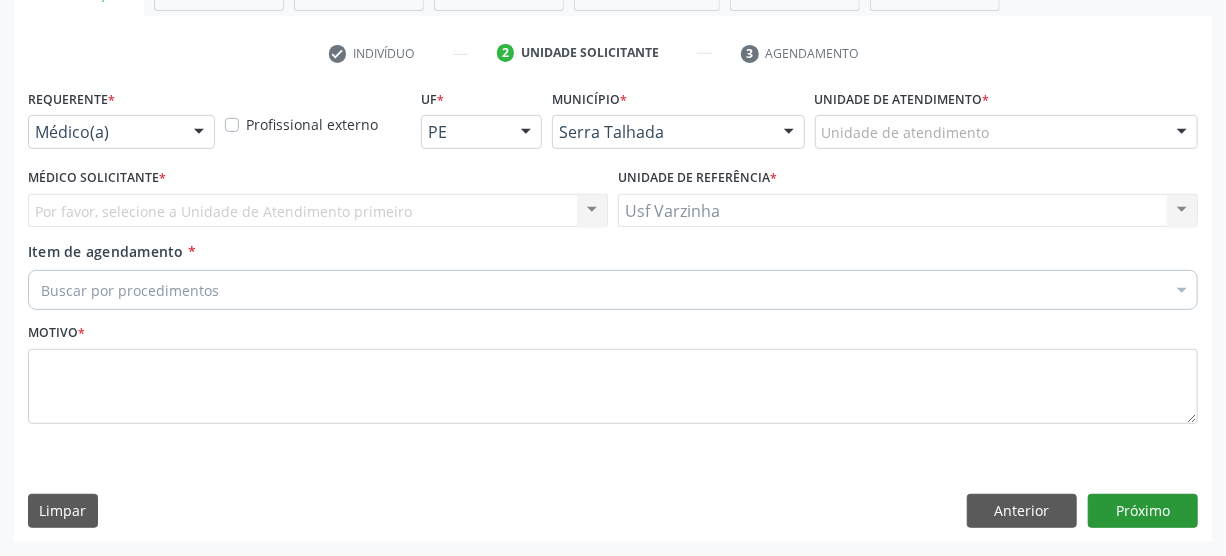 scroll, scrollTop: 348, scrollLeft: 0, axis: vertical 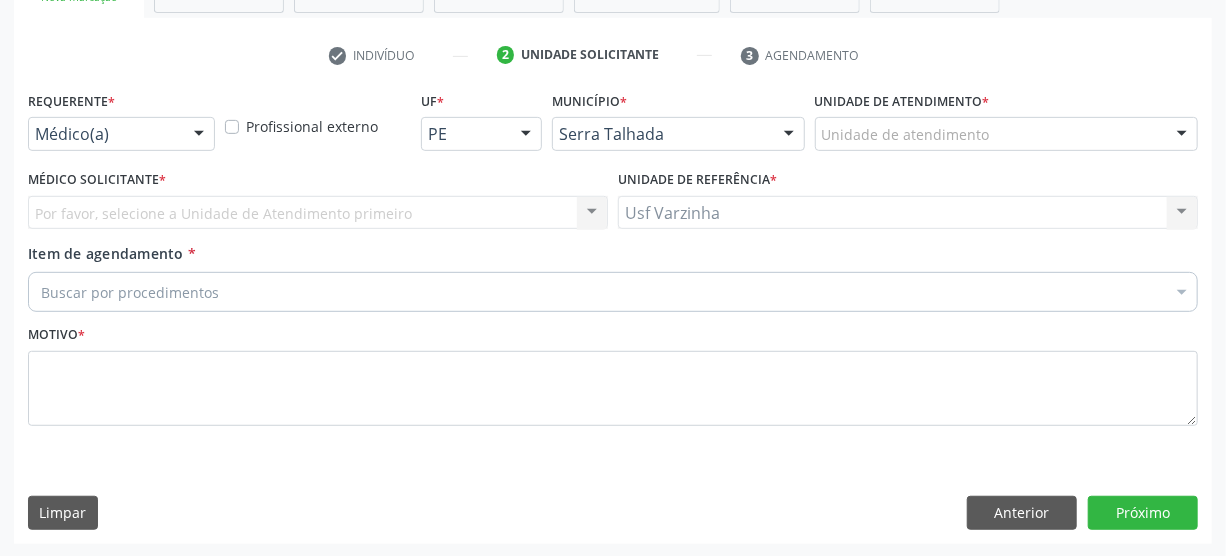 click at bounding box center (199, 135) 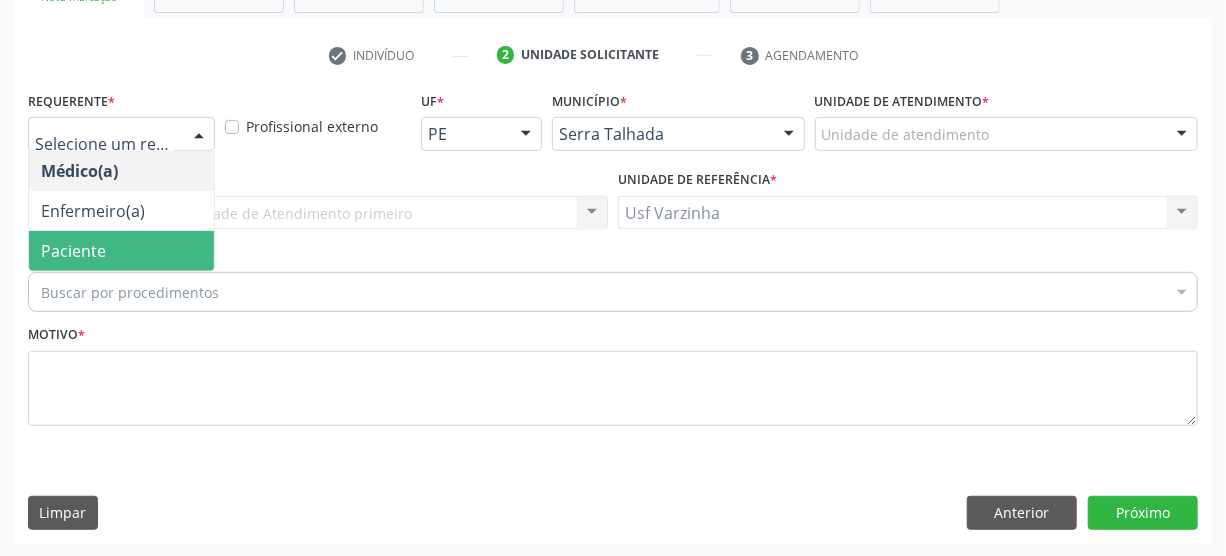 click on "Paciente" at bounding box center [121, 251] 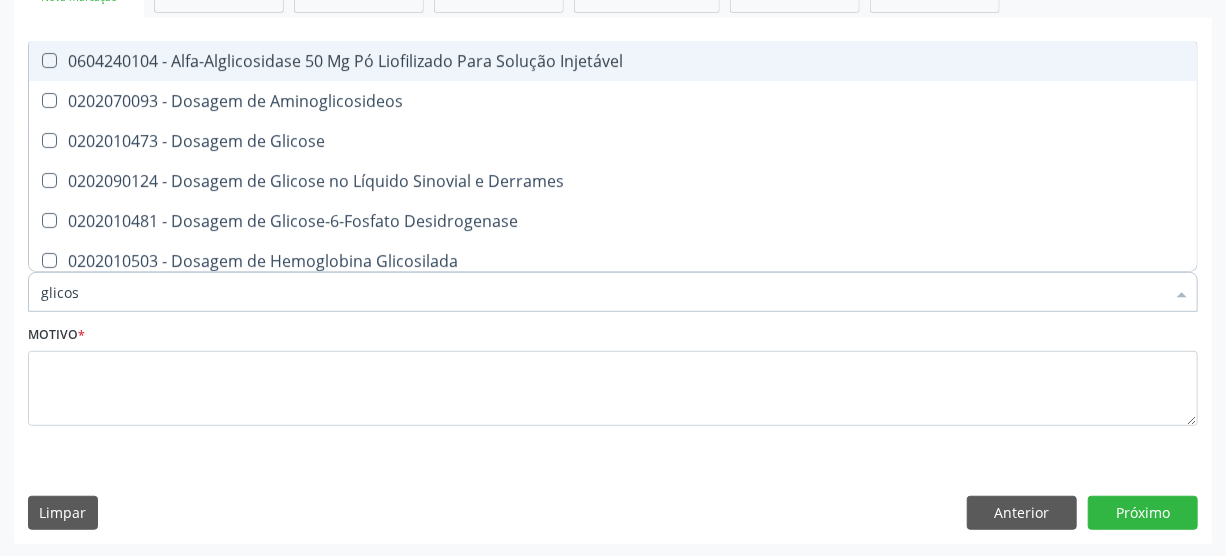 type on "glicose" 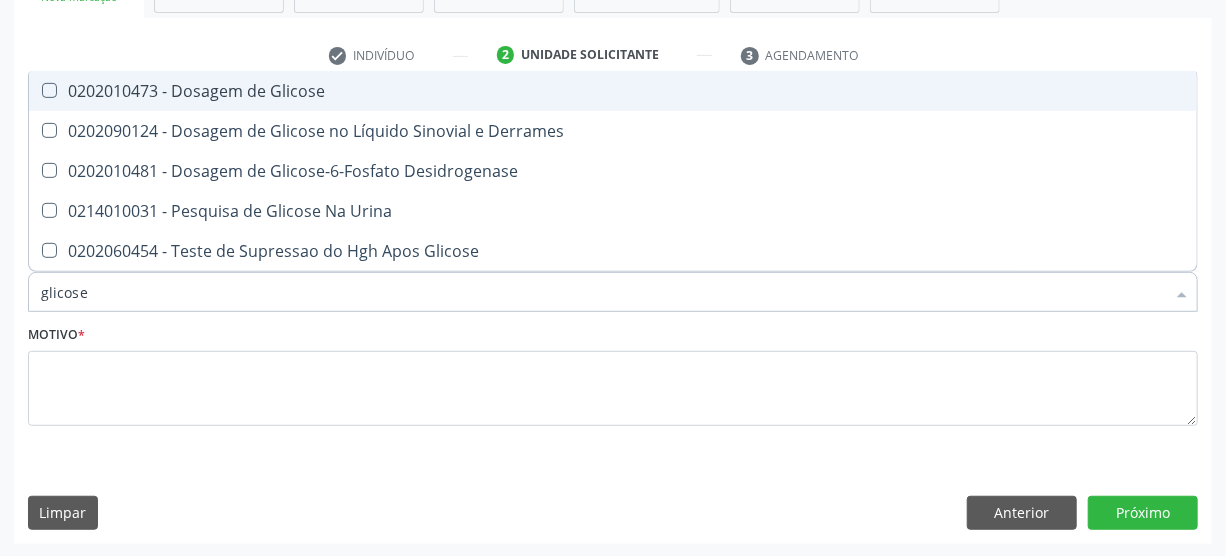 click on "0202010473 - Dosagem de Glicose" at bounding box center [613, 91] 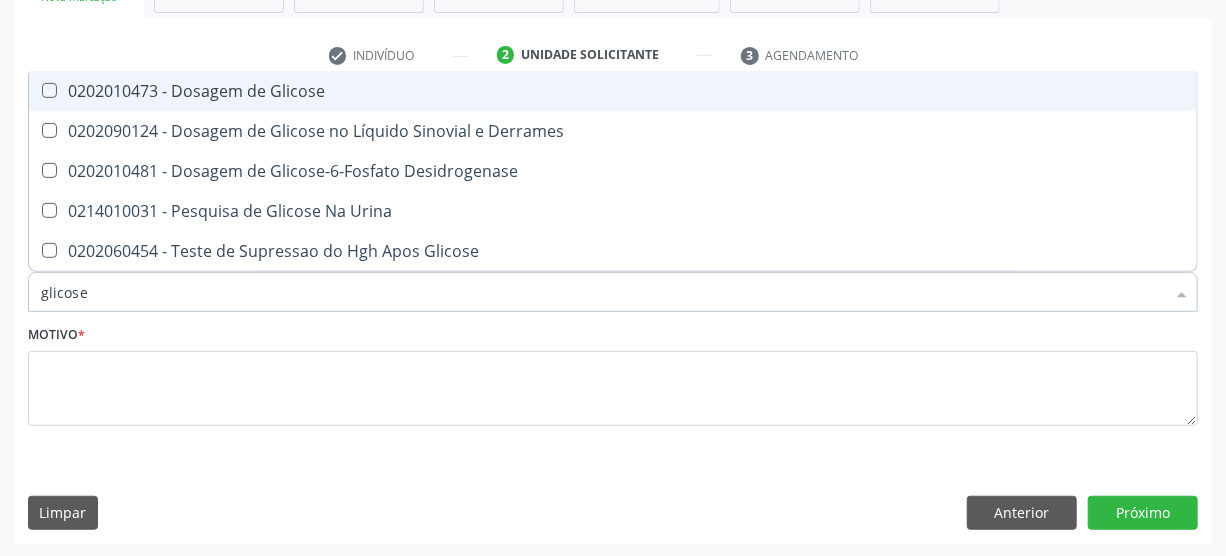 checkbox on "true" 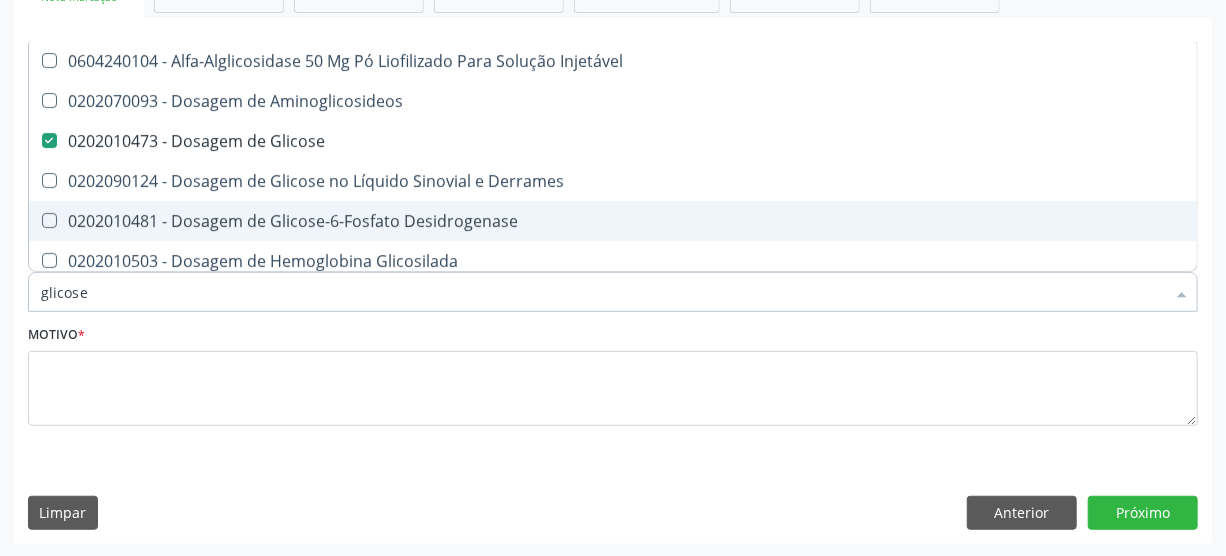 type on "glicos" 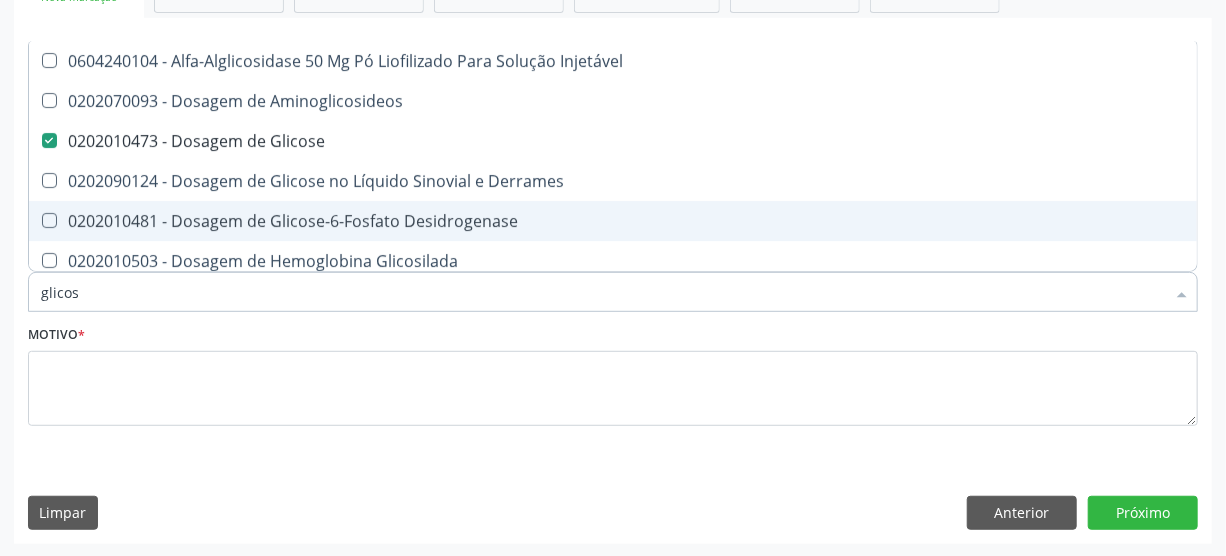 type on "glico" 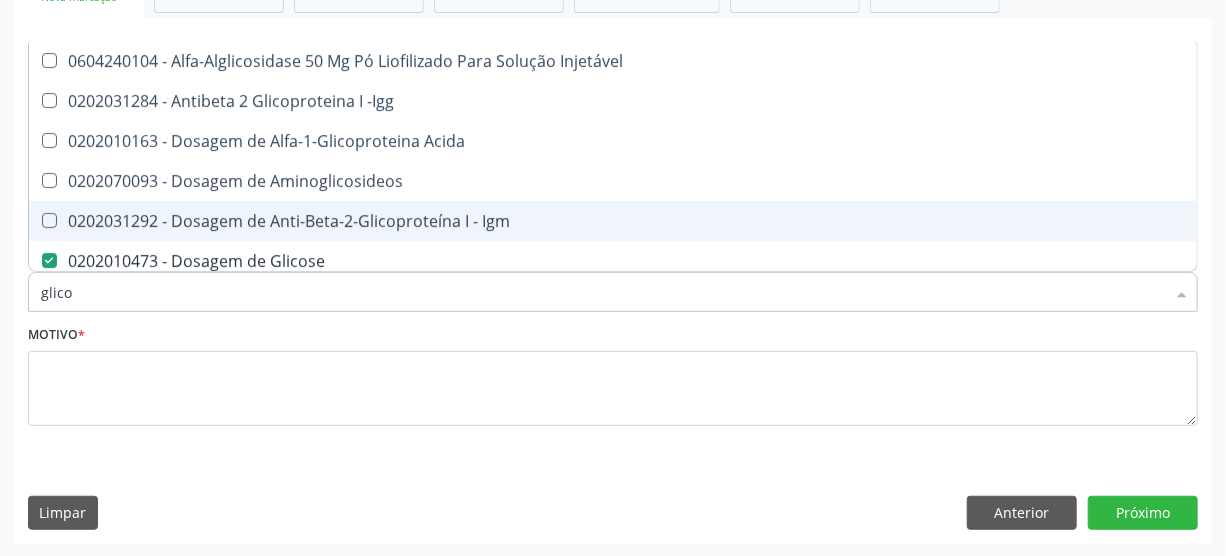 type on "glic" 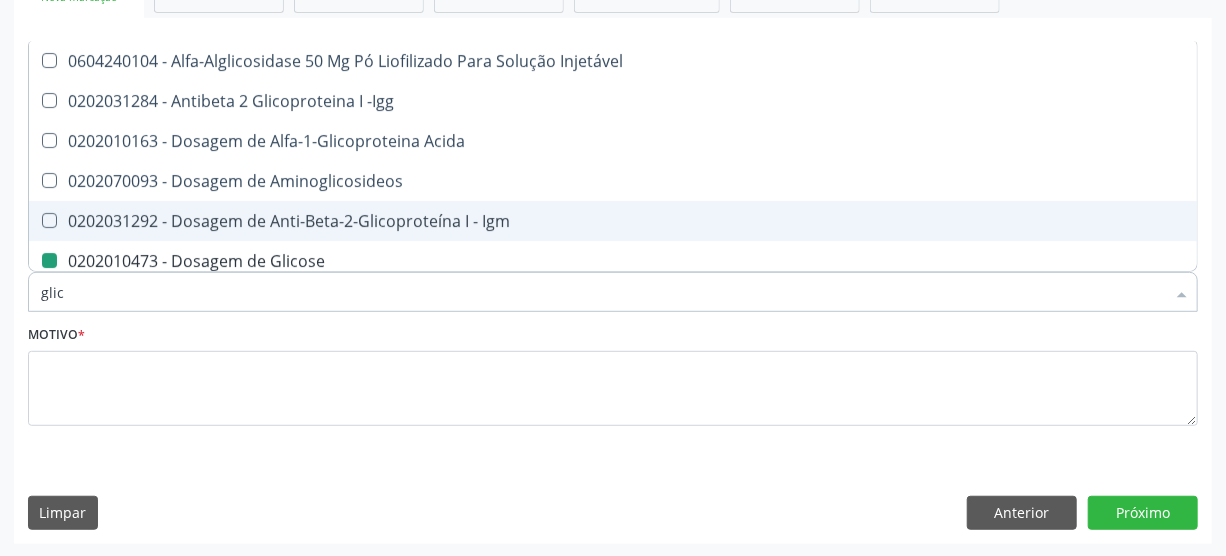 type on "gli" 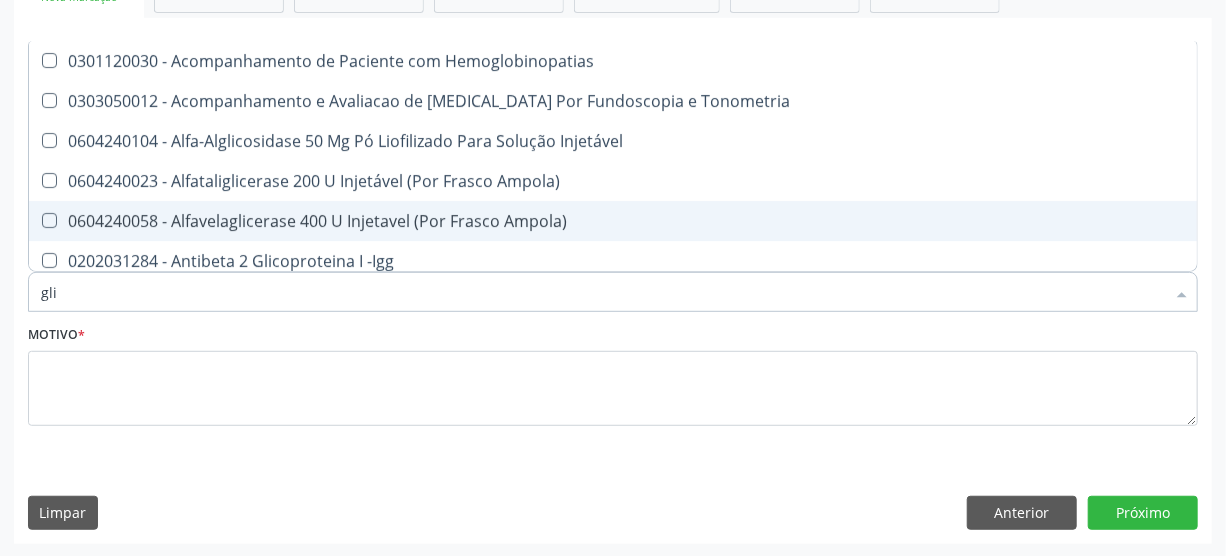 type on "gl" 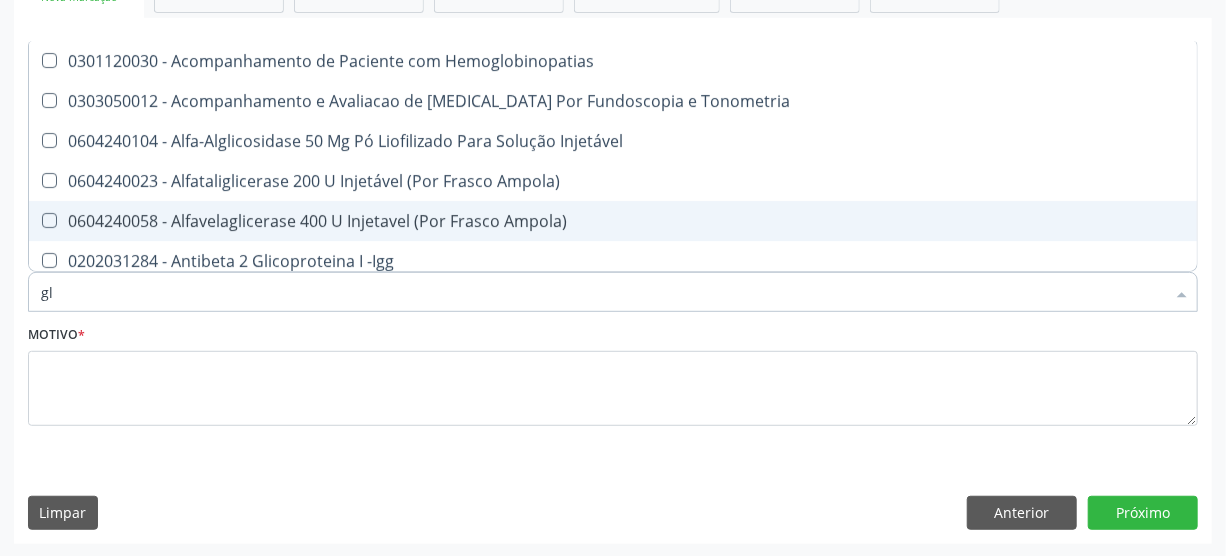 checkbox on "false" 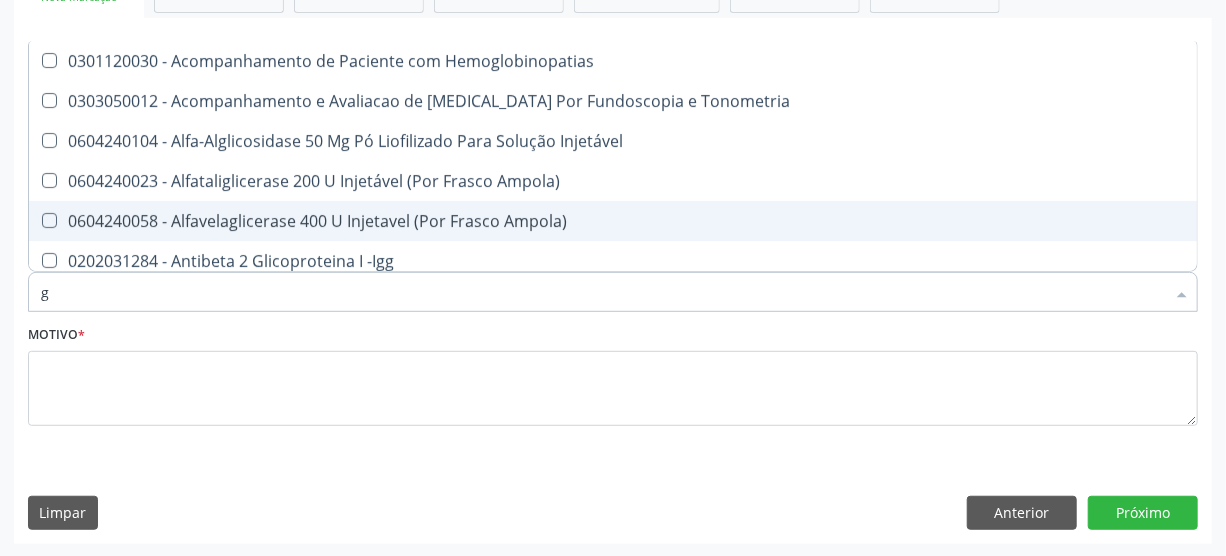 type 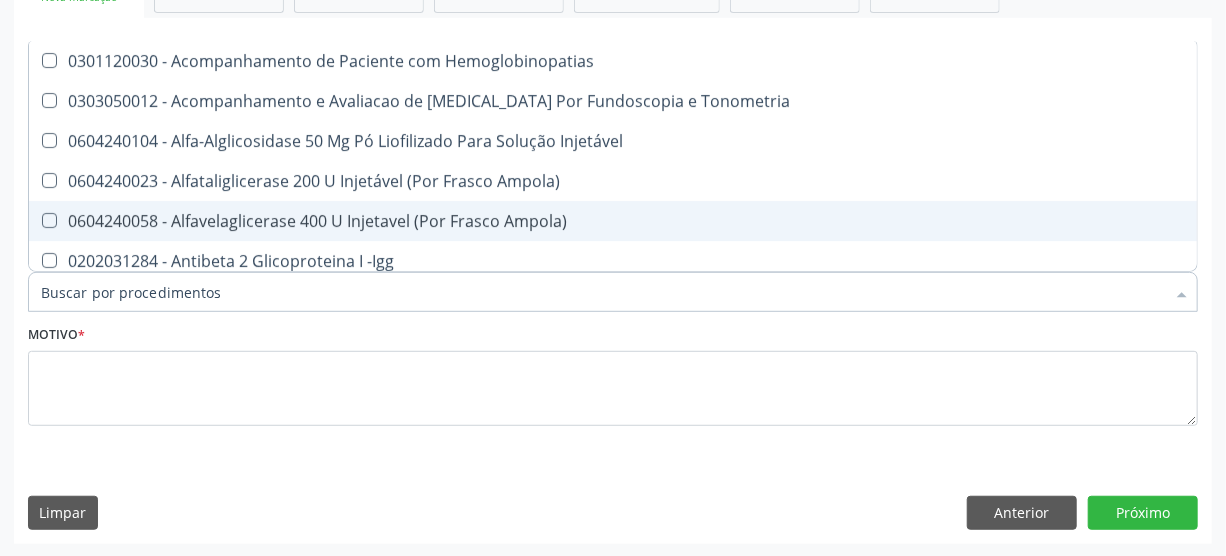 checkbox on "false" 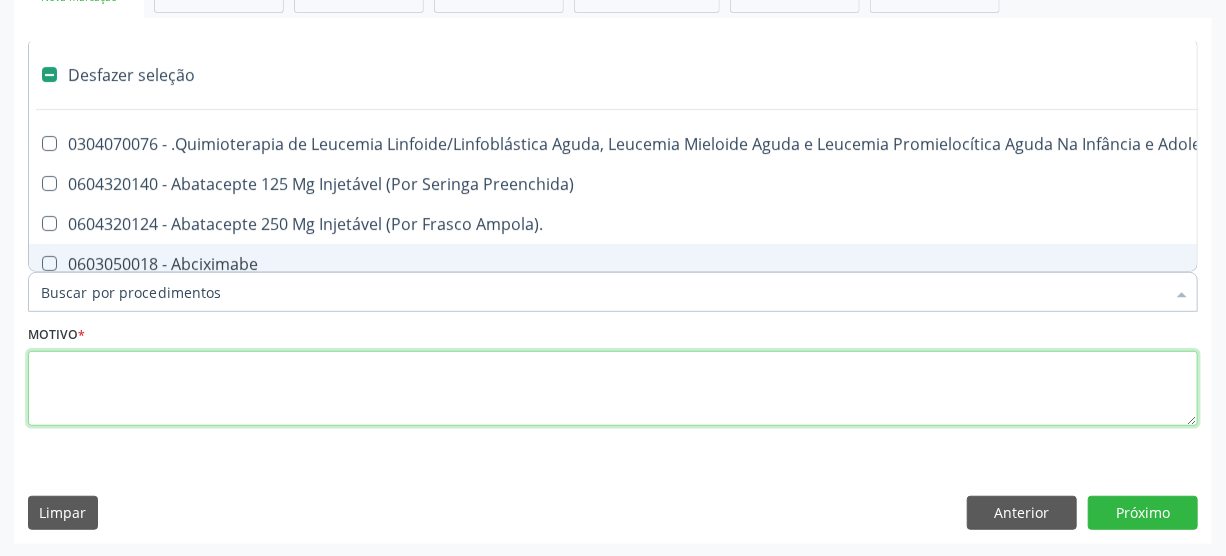 click at bounding box center [613, 389] 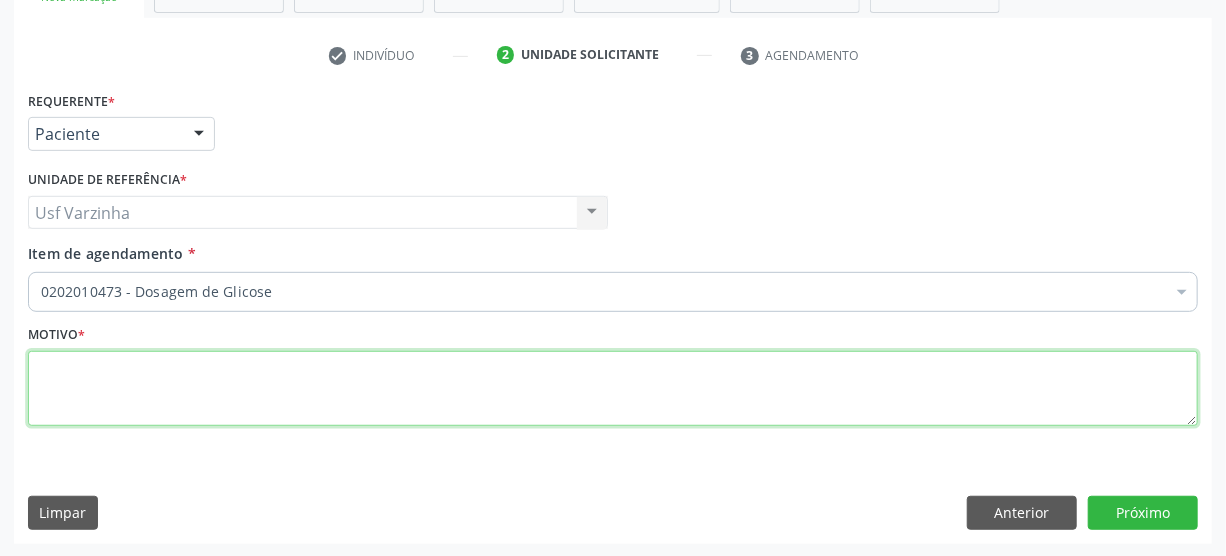checkbox on "true" 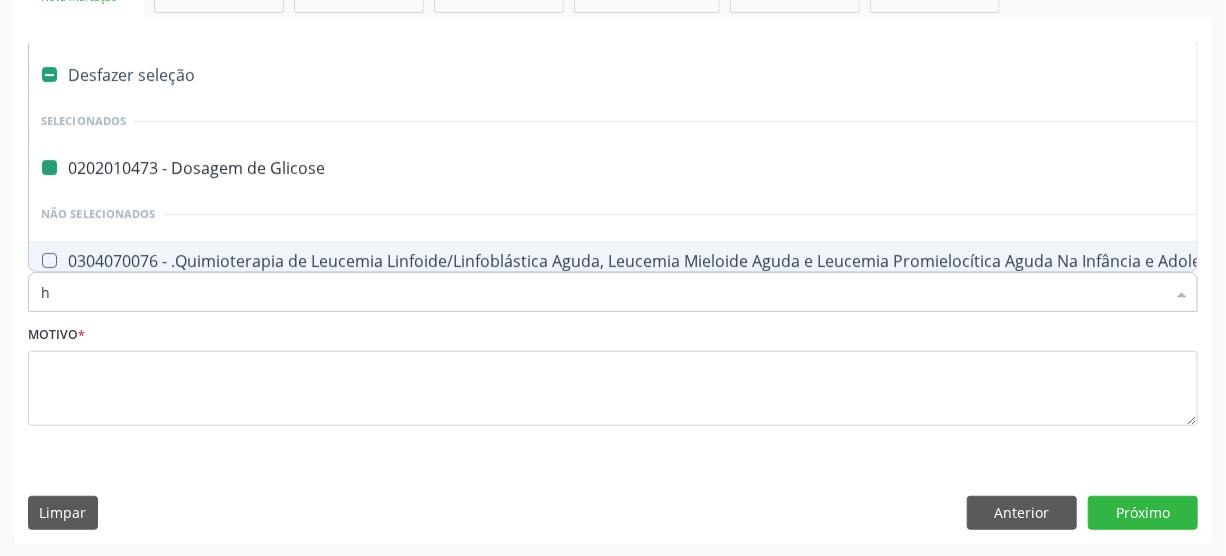 type on "he" 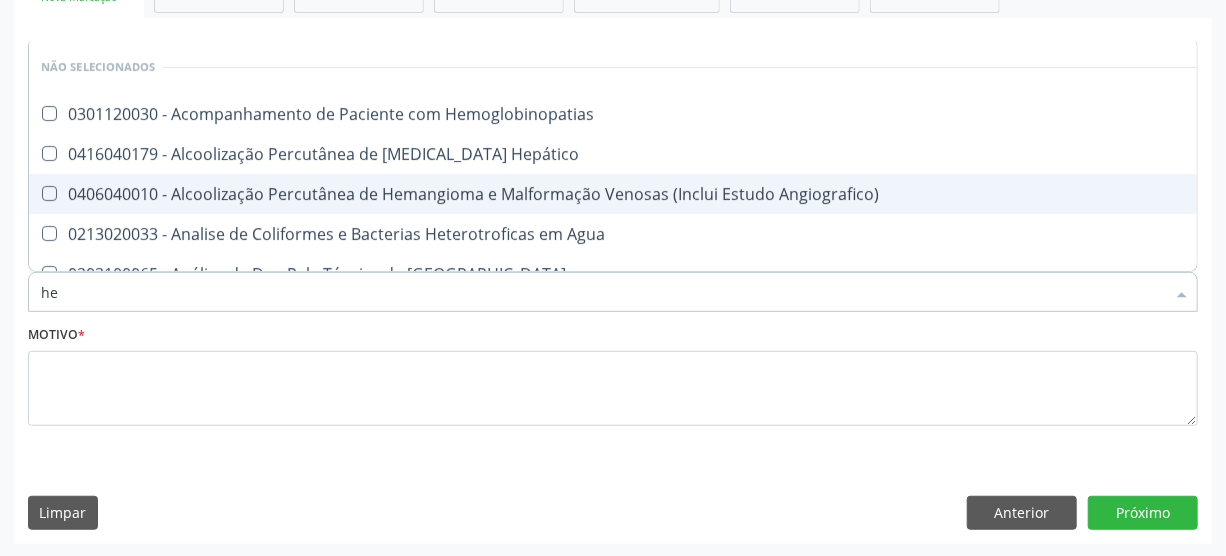 checkbox on "false" 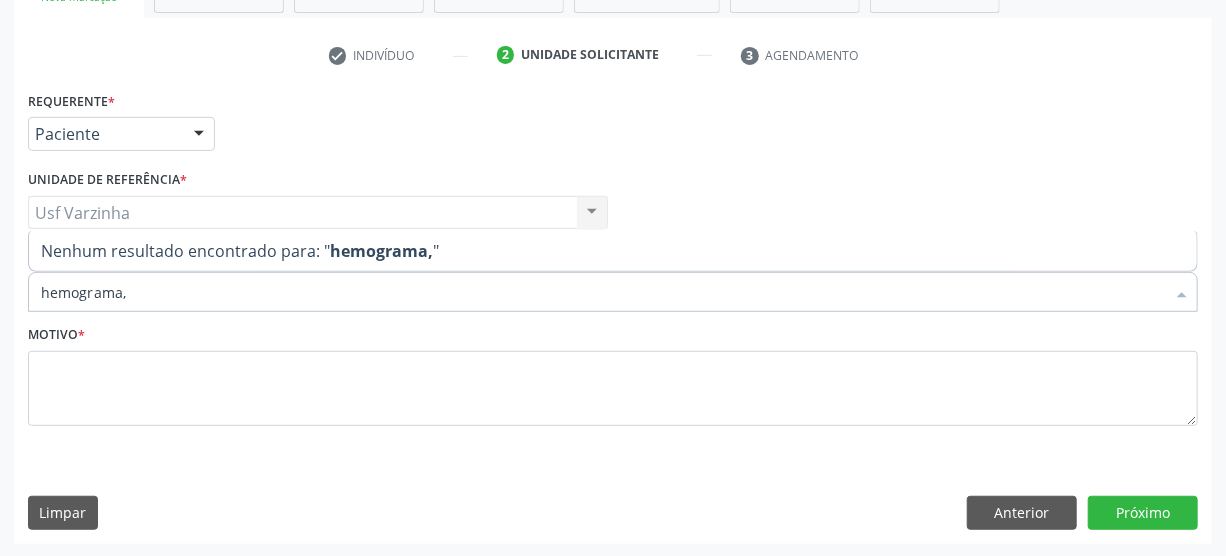 type on "hemograma" 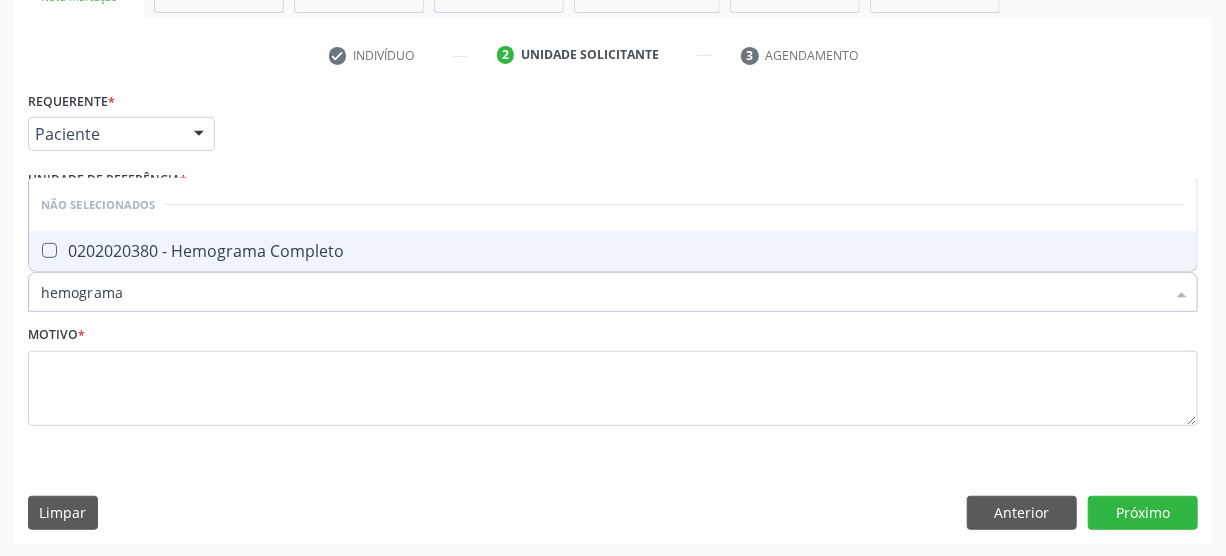 click on "0202020380 - Hemograma Completo" at bounding box center [613, 251] 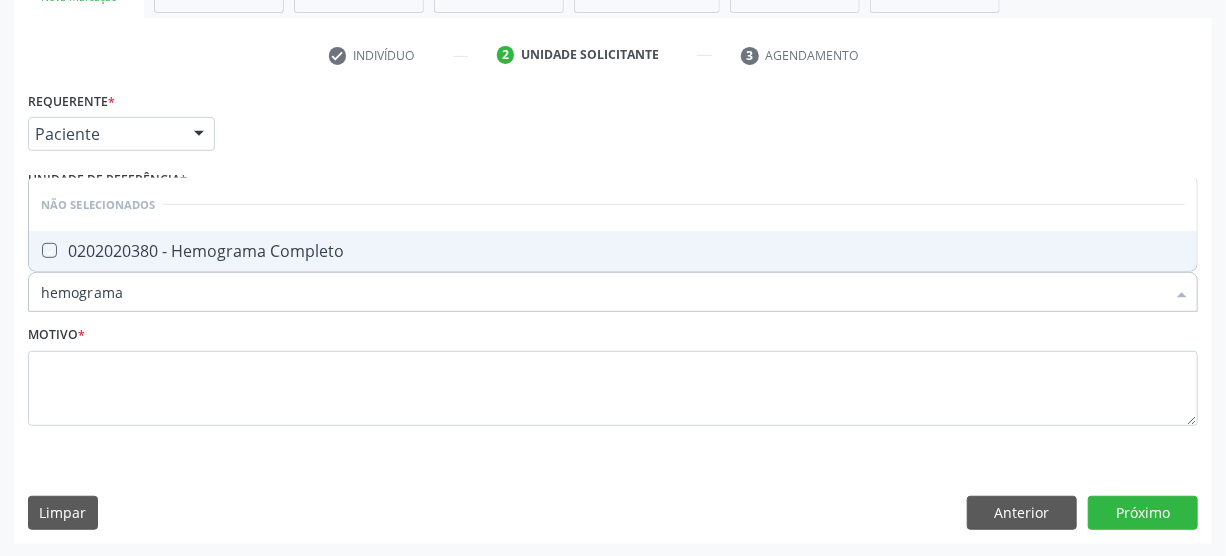 checkbox on "true" 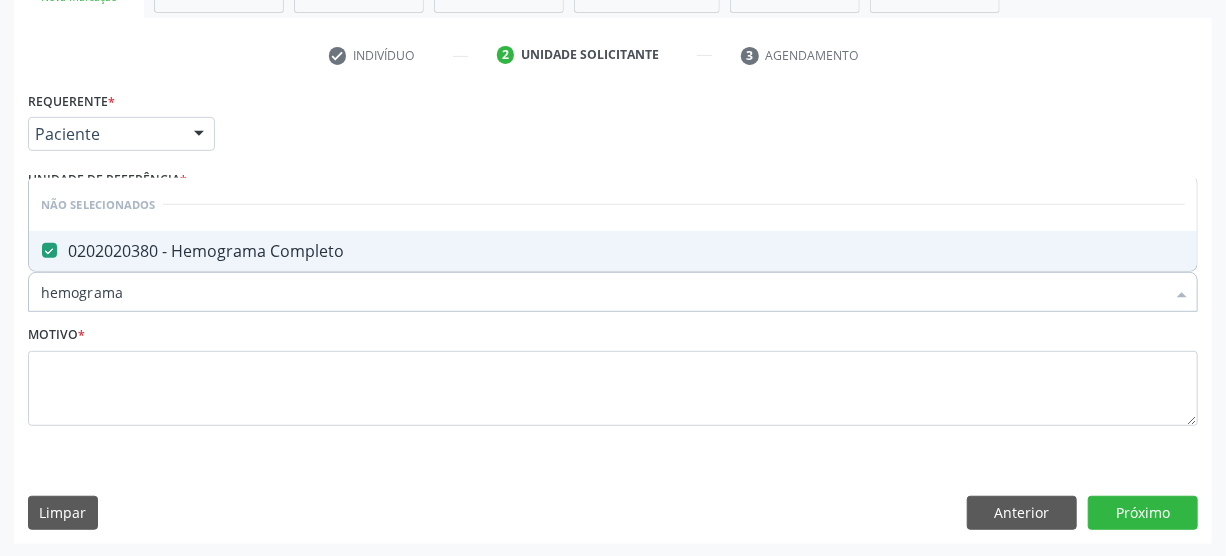 click on "hemograma" at bounding box center [603, 292] 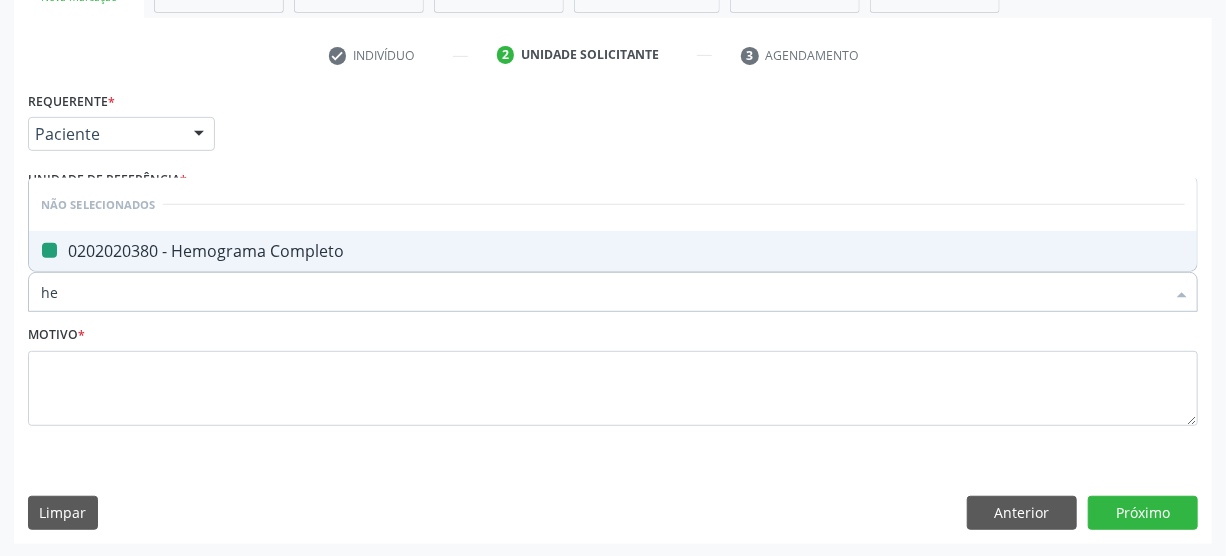 type on "h" 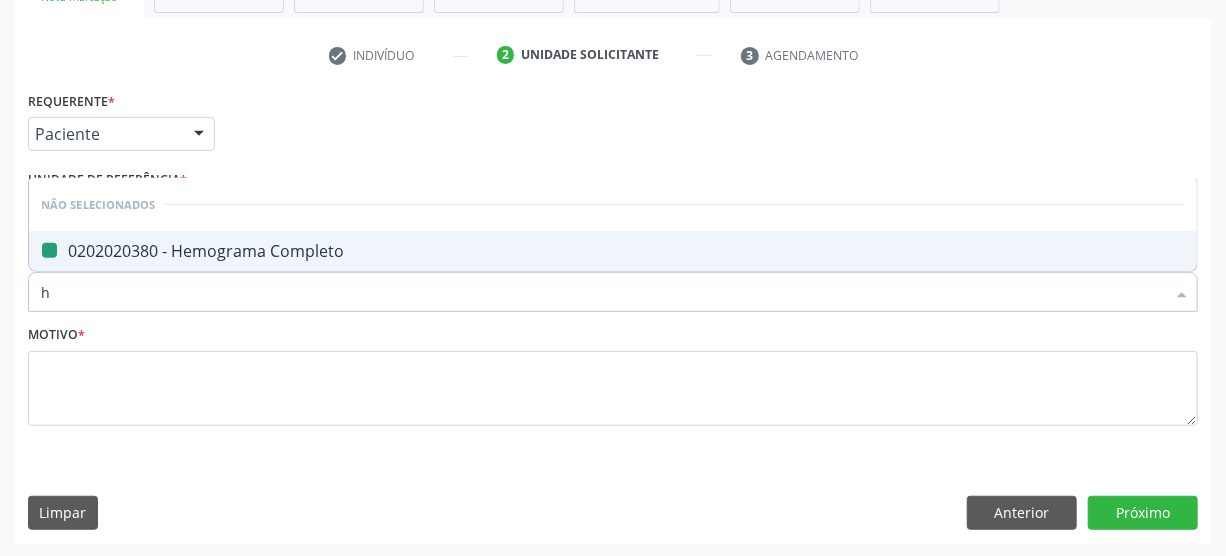 type 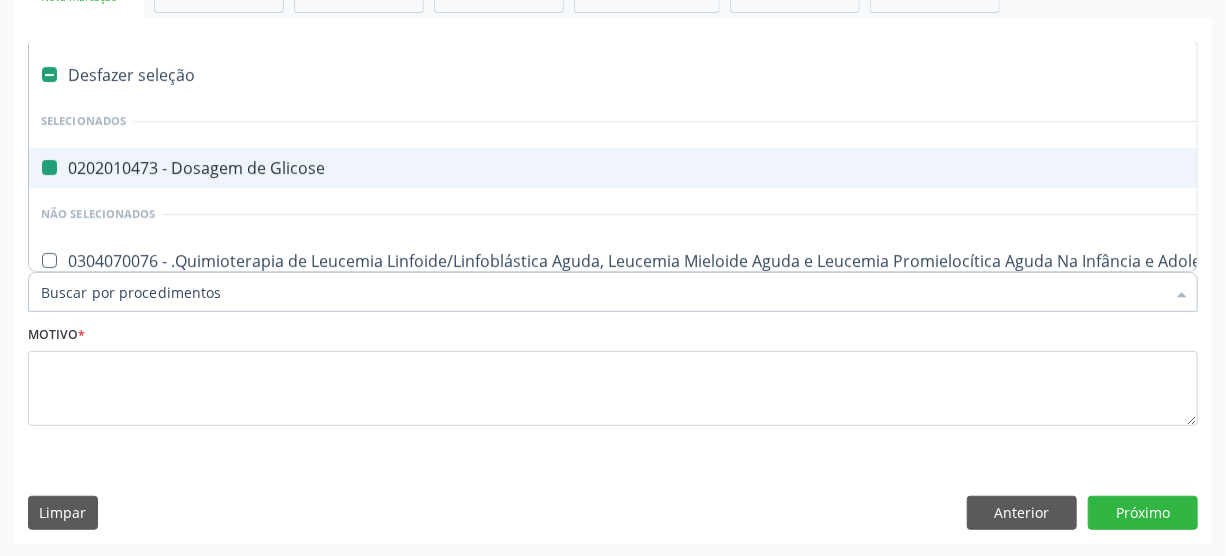checkbox on "true" 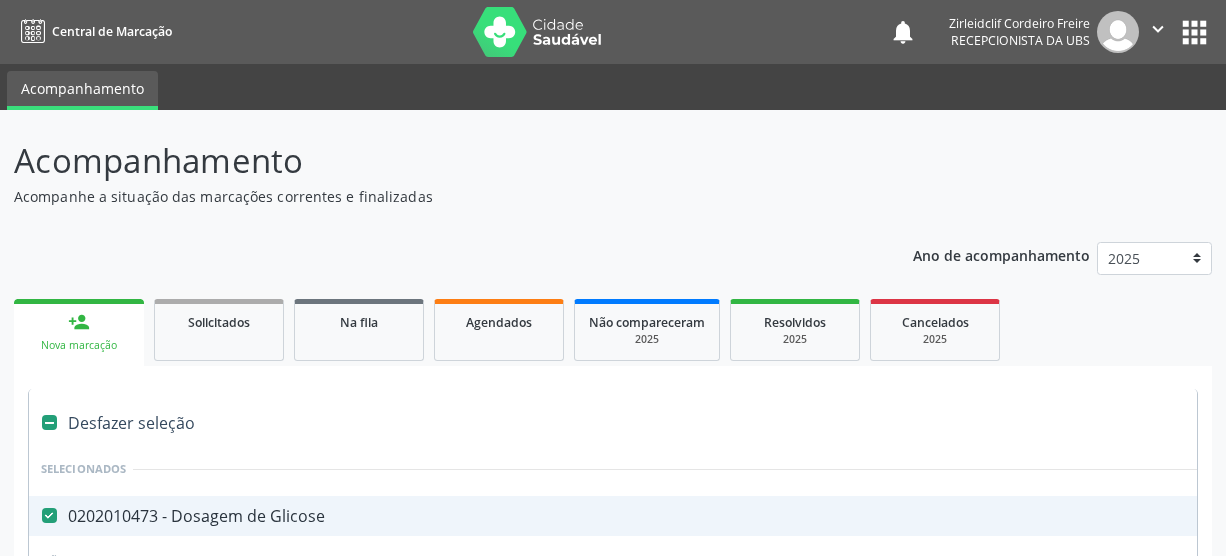 scroll, scrollTop: 348, scrollLeft: 0, axis: vertical 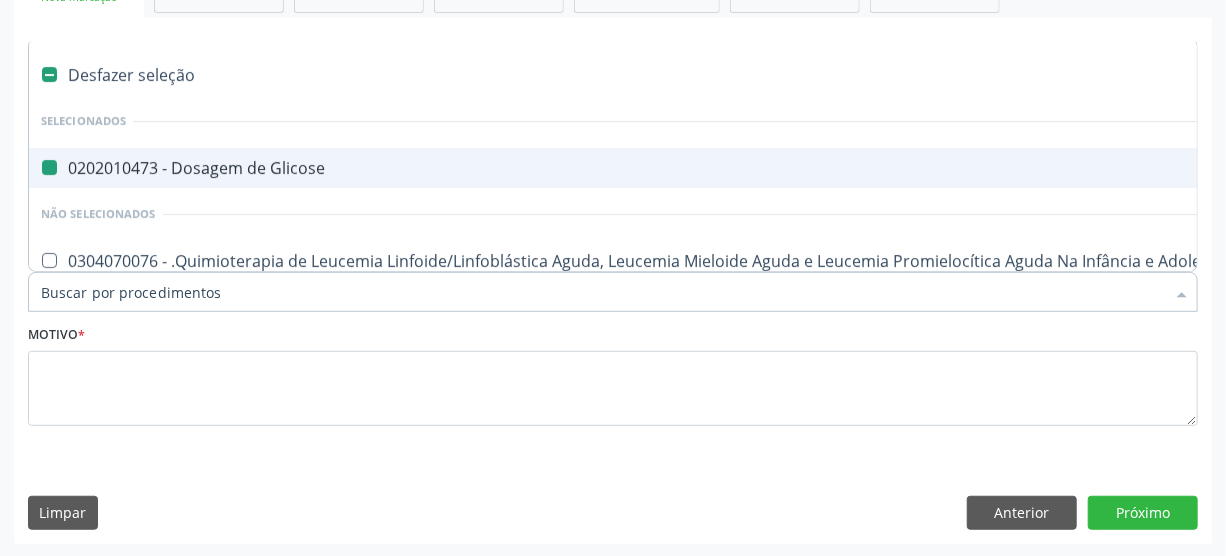 type on "t" 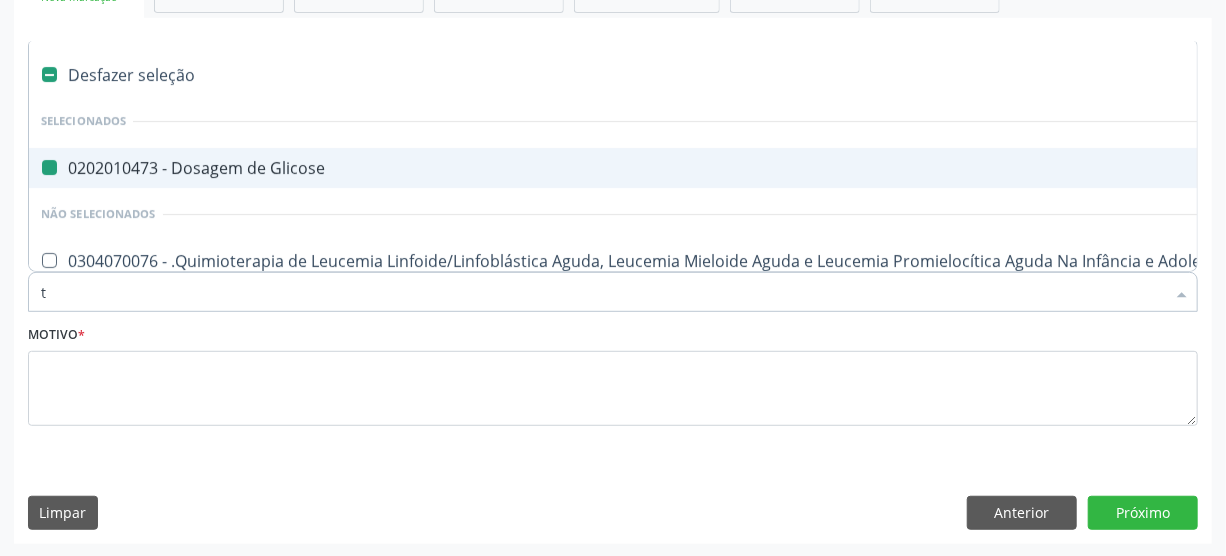 checkbox on "false" 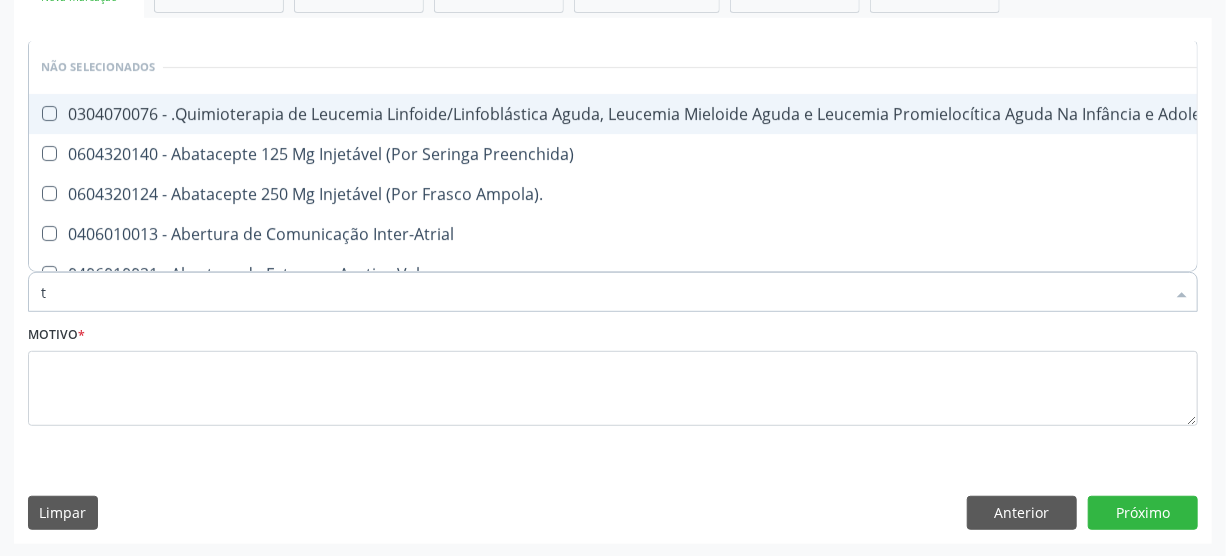 type on "to" 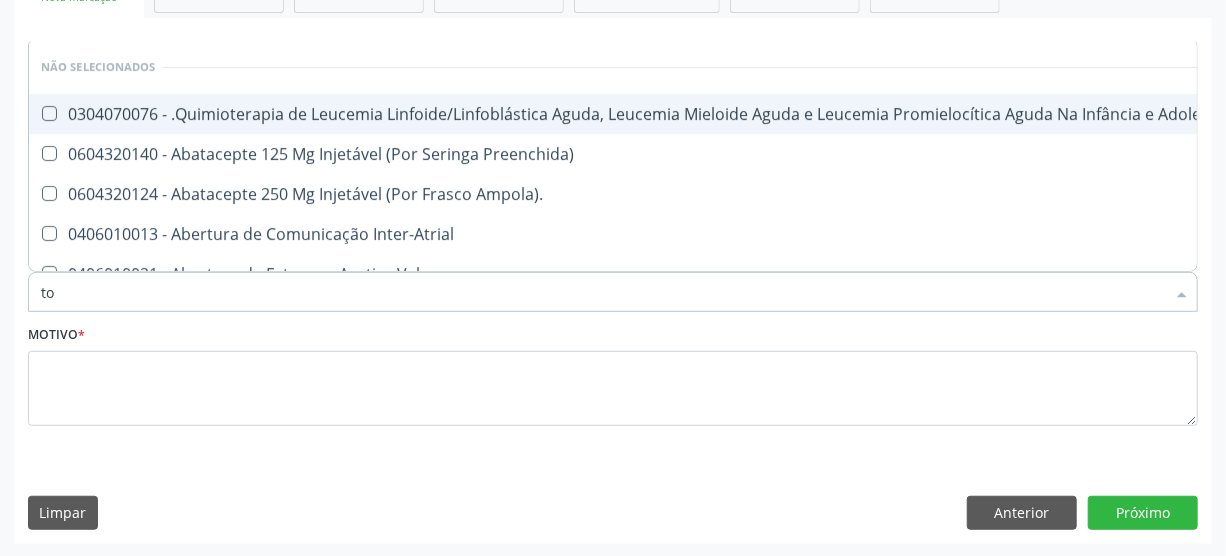 checkbox on "true" 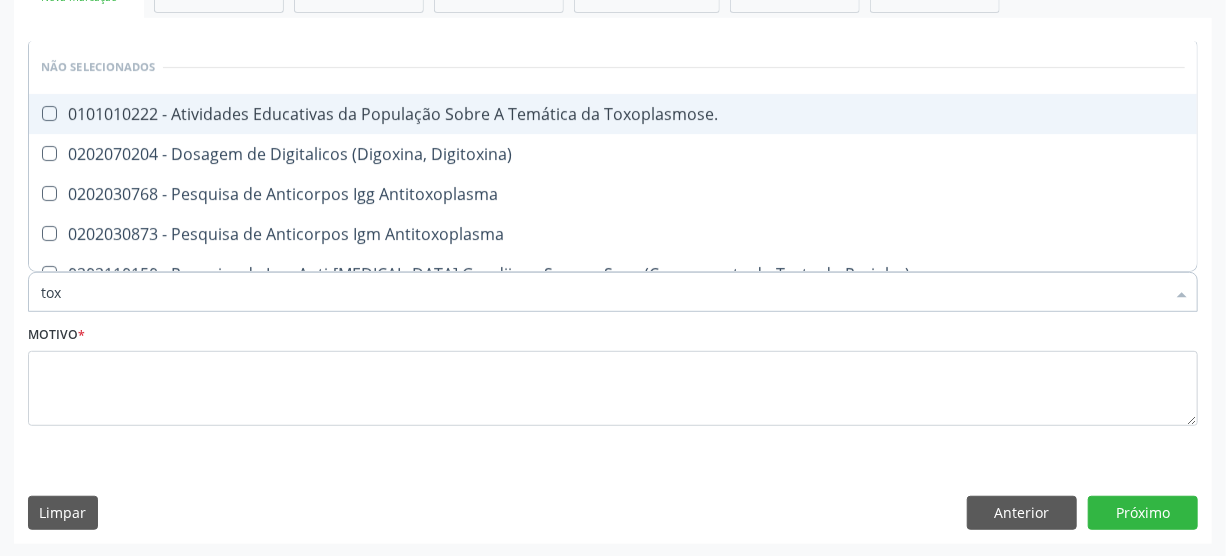 type on "toxo" 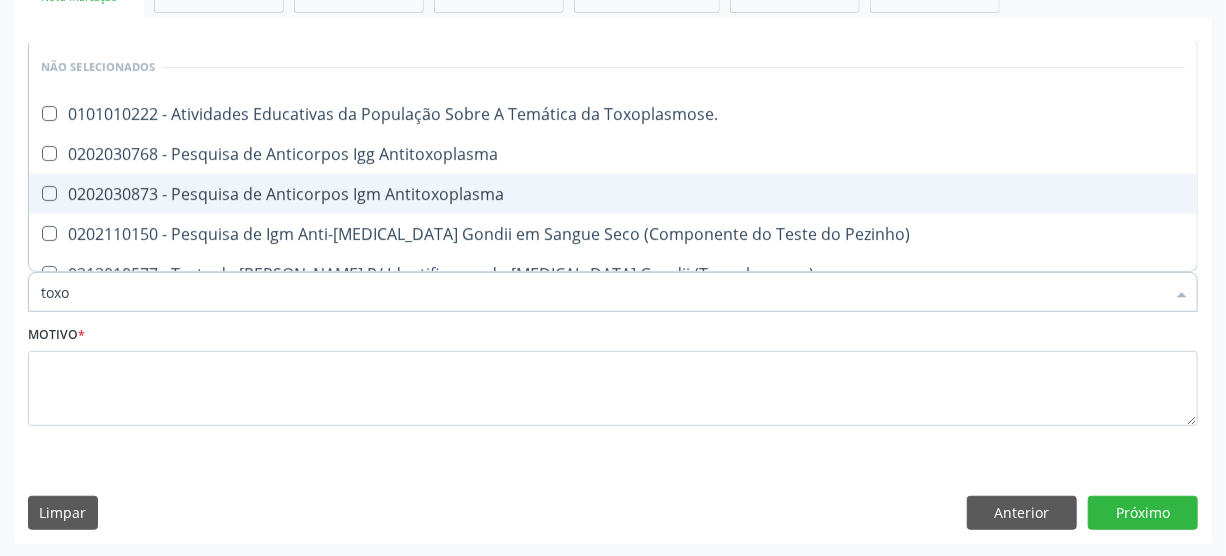 drag, startPoint x: 210, startPoint y: 192, endPoint x: 209, endPoint y: 165, distance: 27.018513 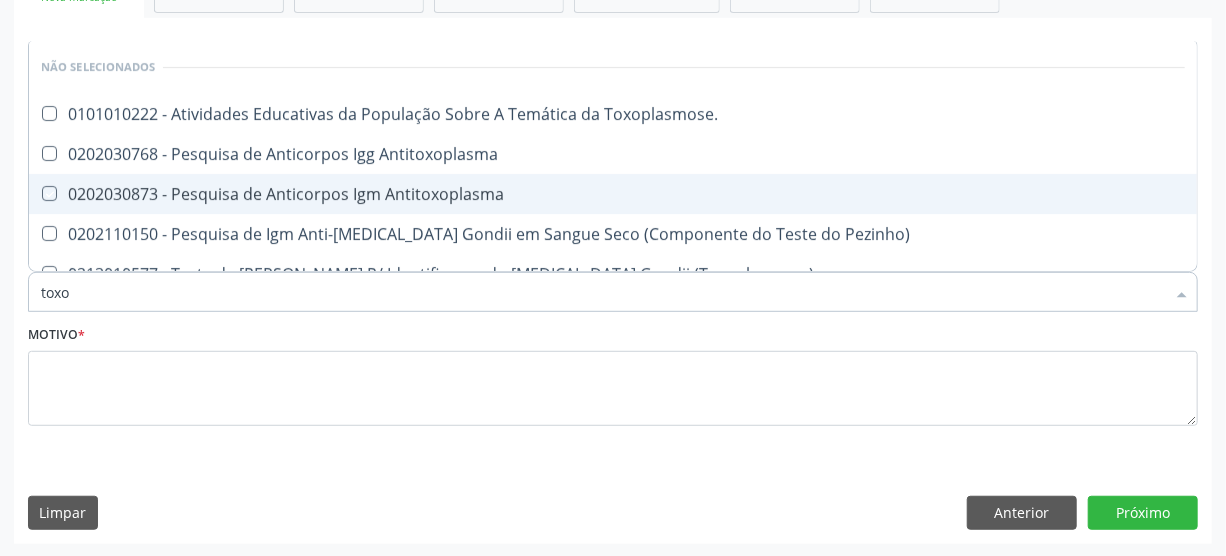 checkbox on "true" 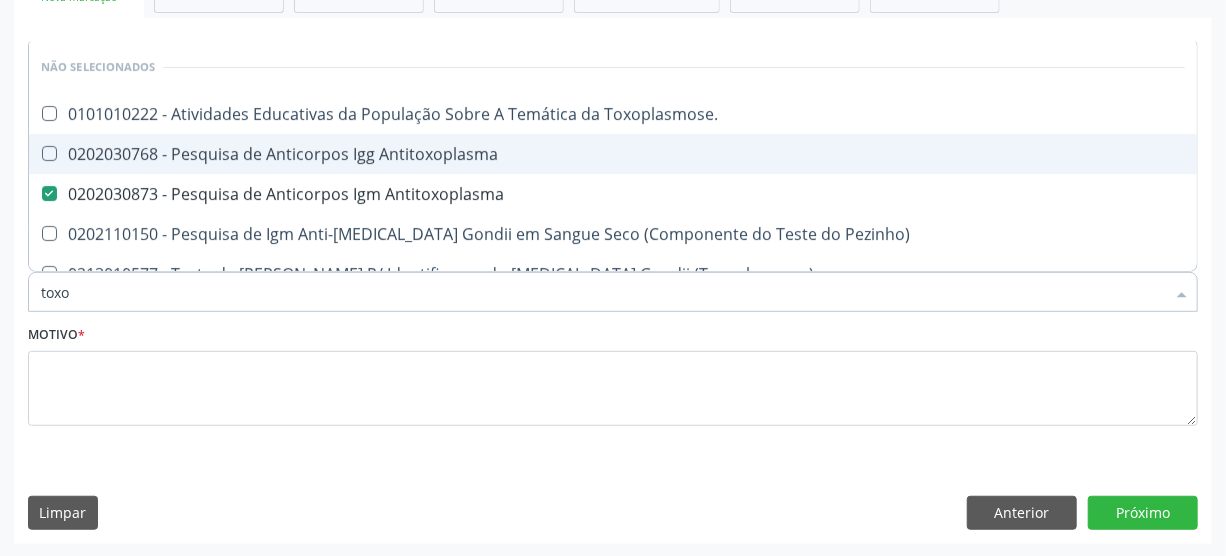 click on "0202030768 - Pesquisa de Anticorpos Igg Antitoxoplasma" at bounding box center [613, 154] 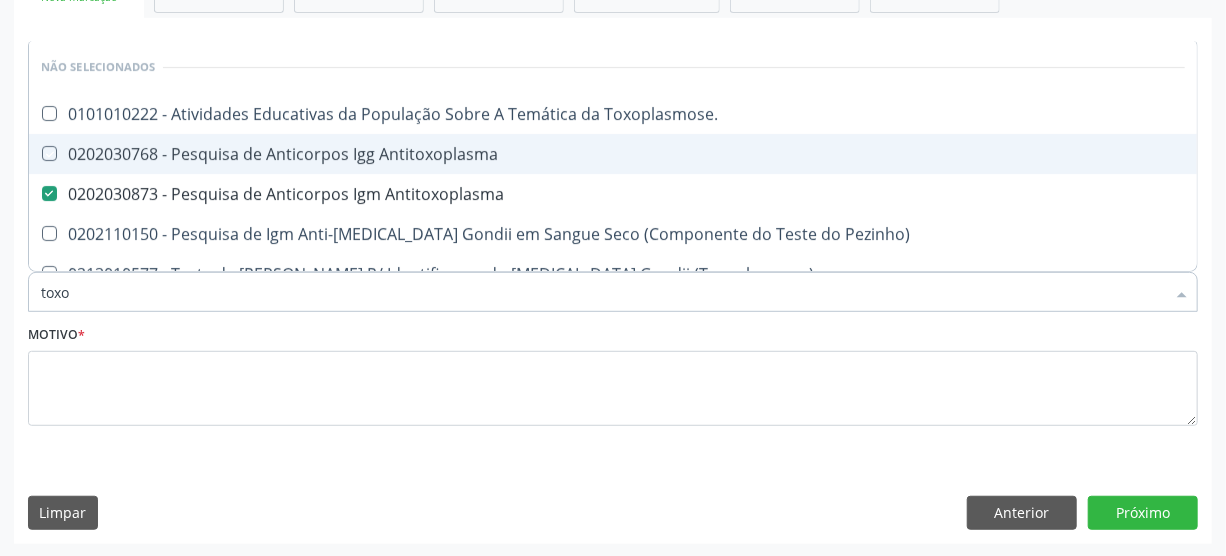 checkbox on "true" 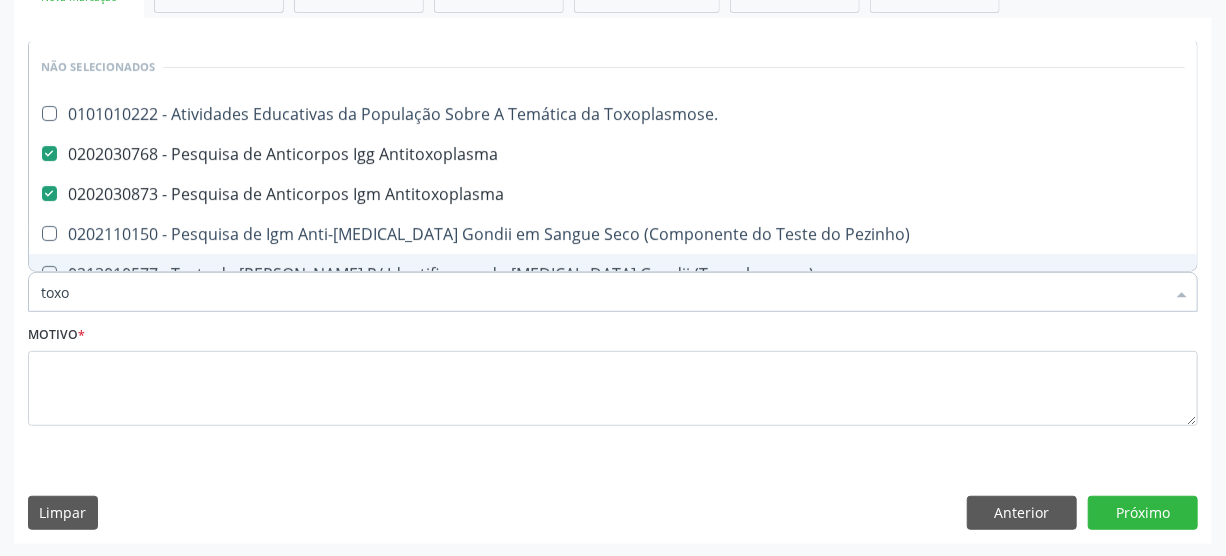 click on "toxo" at bounding box center [603, 292] 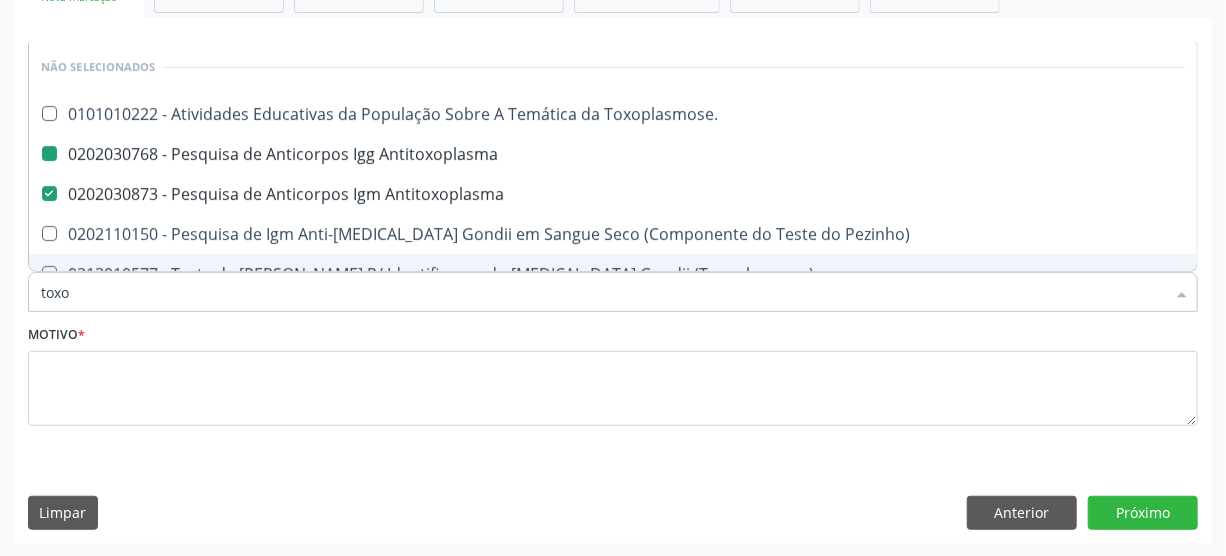 type on "tox" 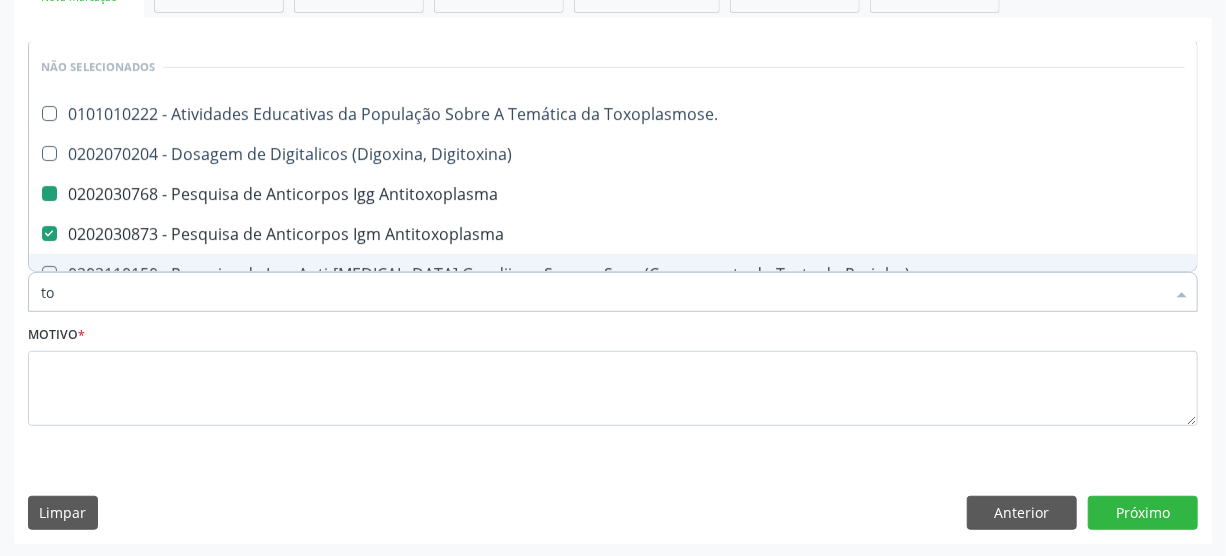 type on "t" 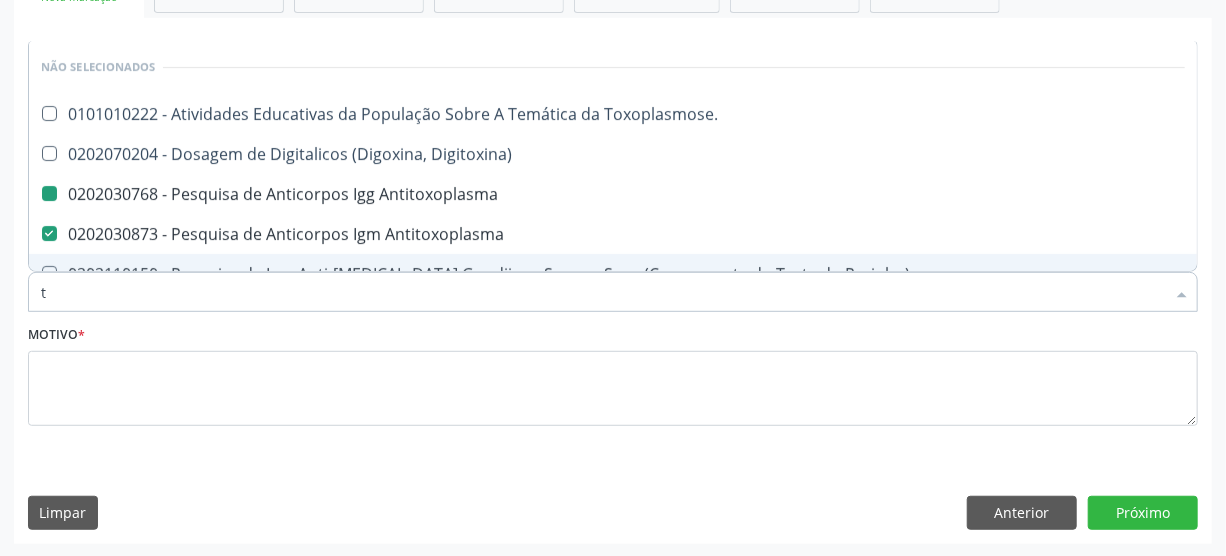 type 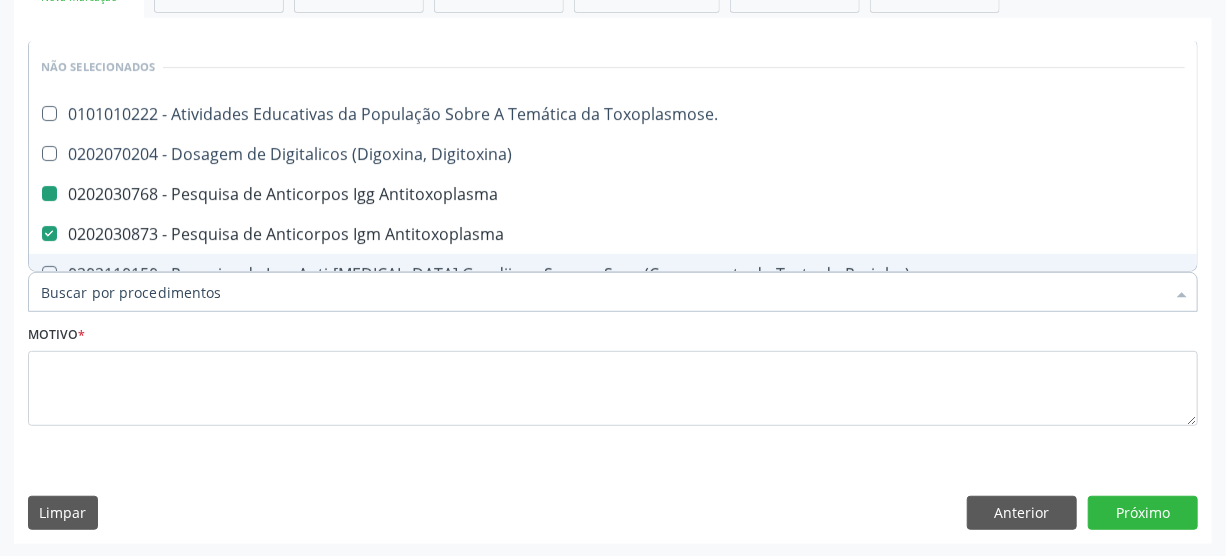 checkbox on "true" 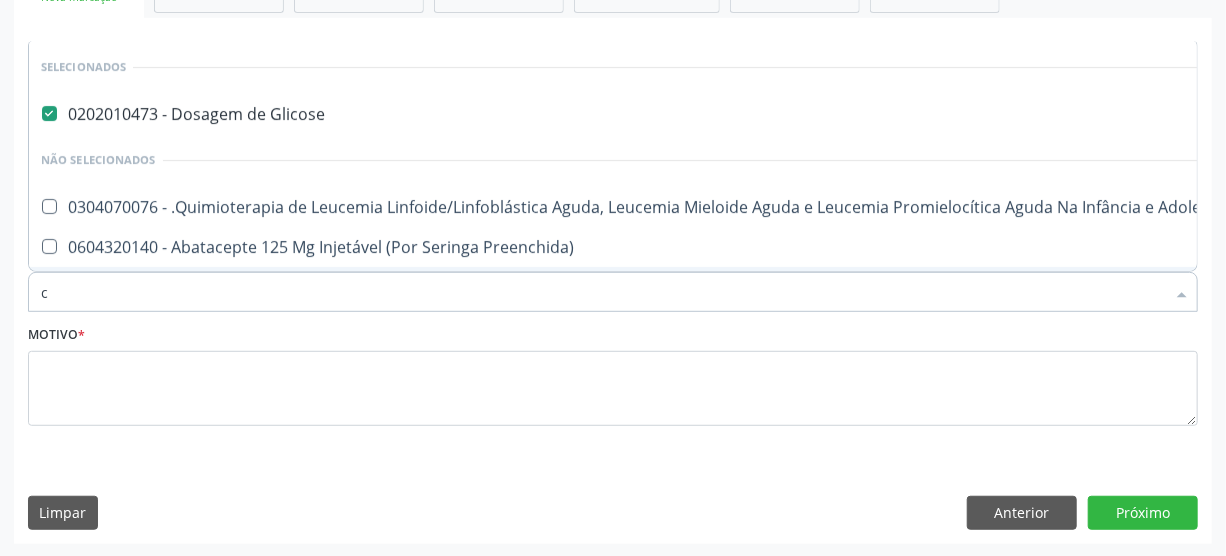 type on "ci" 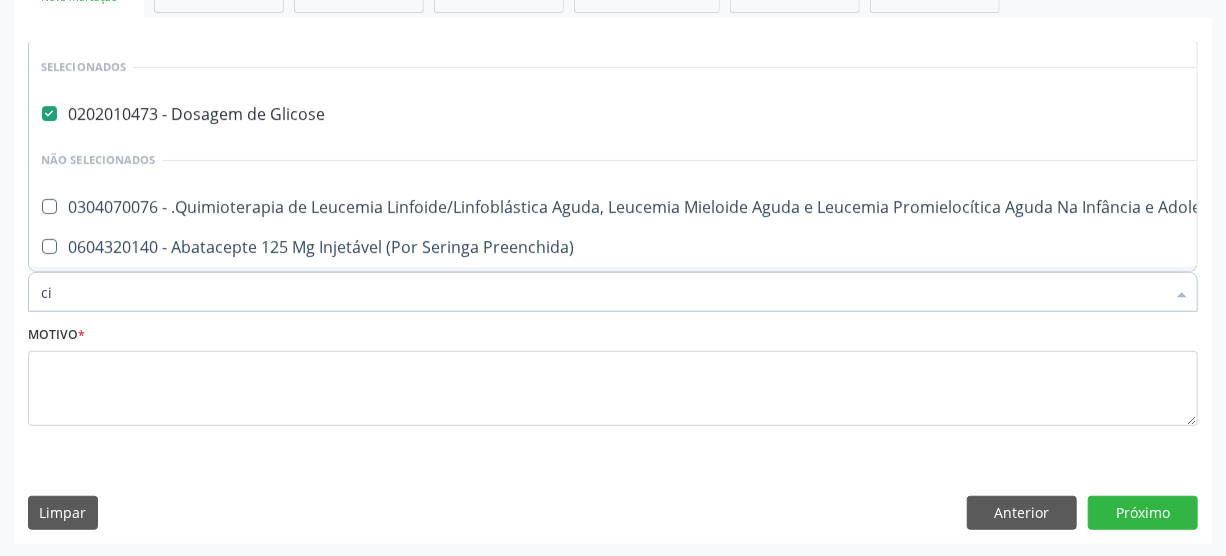 checkbox on "false" 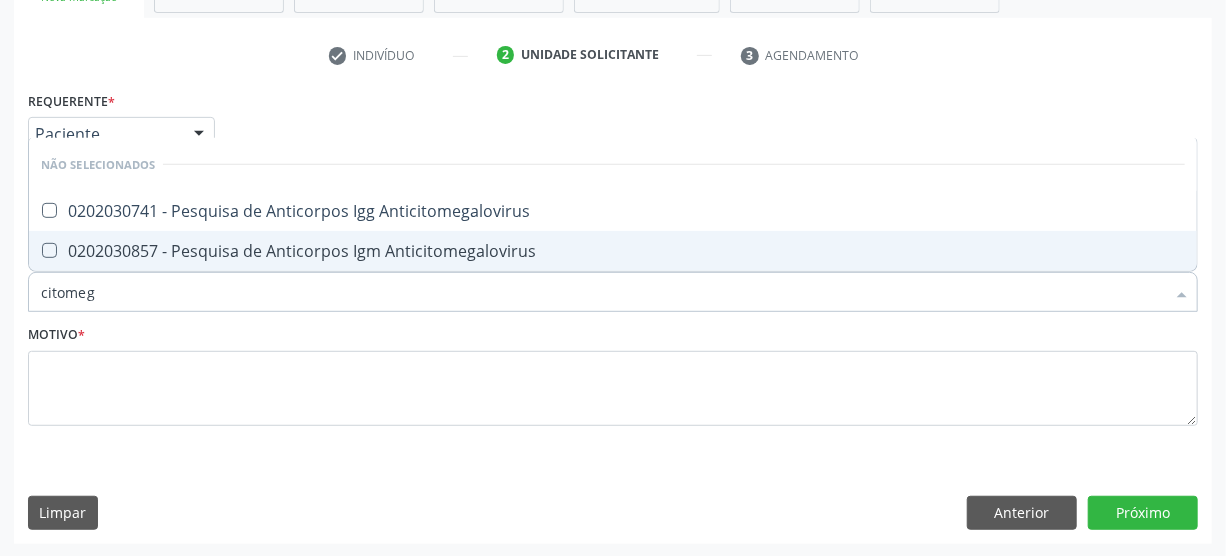 type on "citomega" 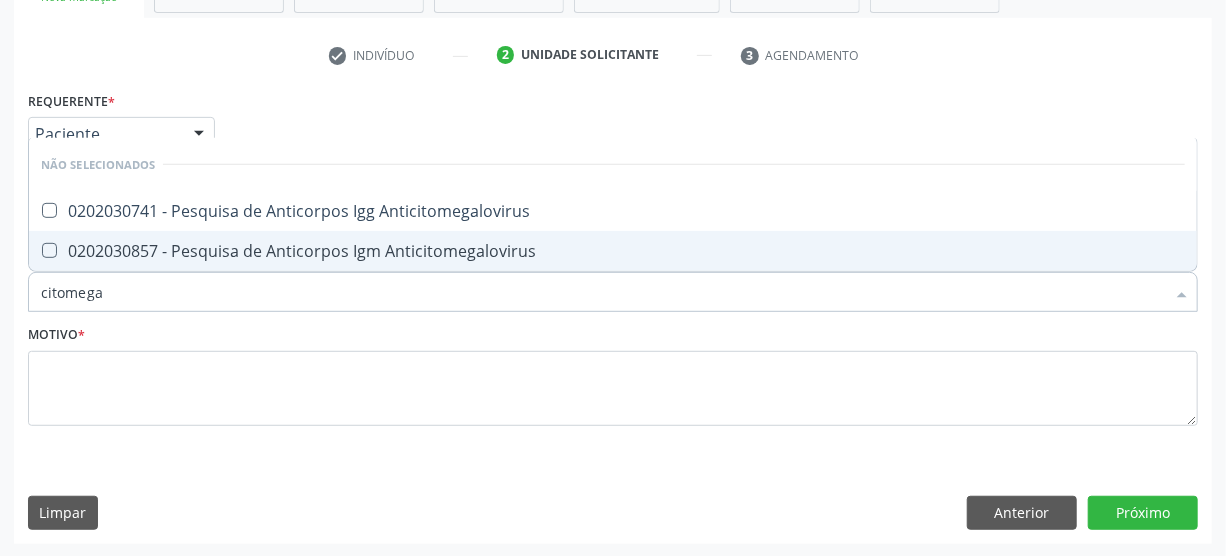 click on "0202030857 - Pesquisa de Anticorpos Igm Anticitomegalovirus" at bounding box center (613, 251) 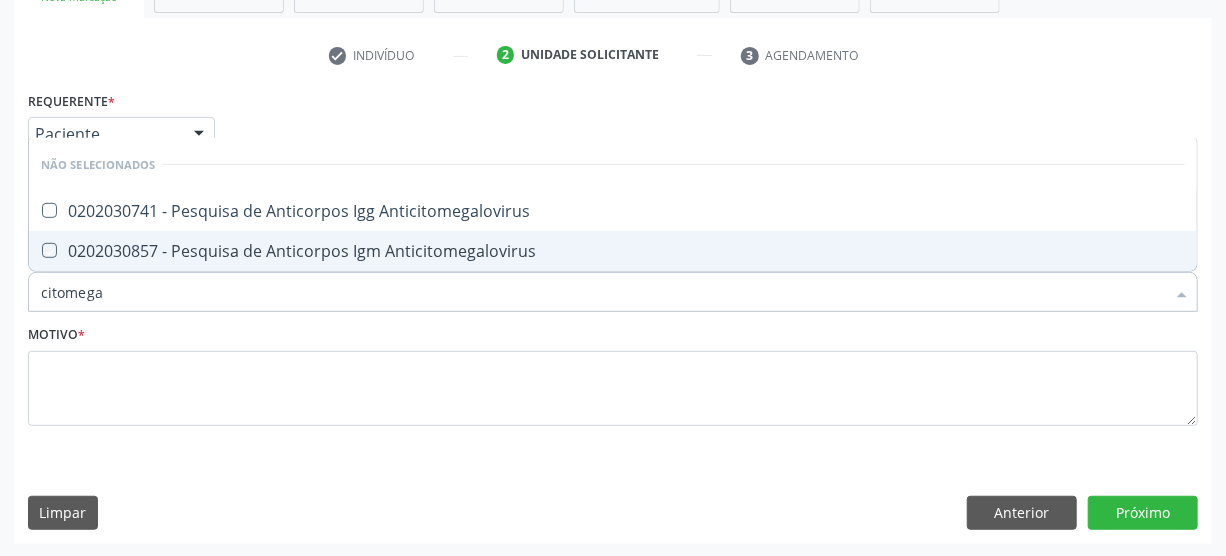 checkbox on "true" 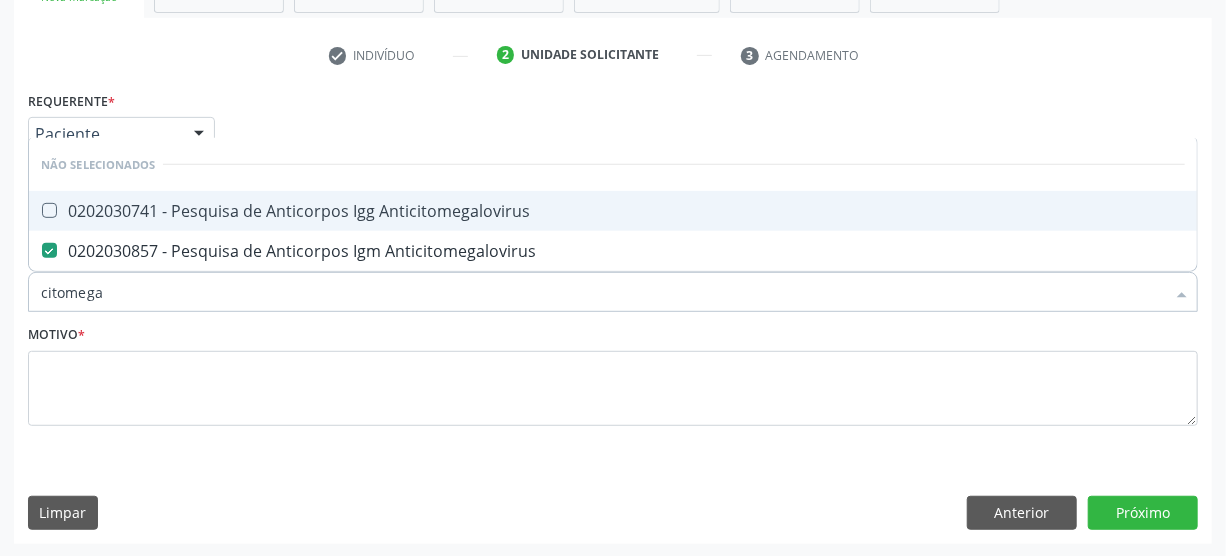 click on "0202030741 - Pesquisa de Anticorpos Igg Anticitomegalovirus" at bounding box center [613, 211] 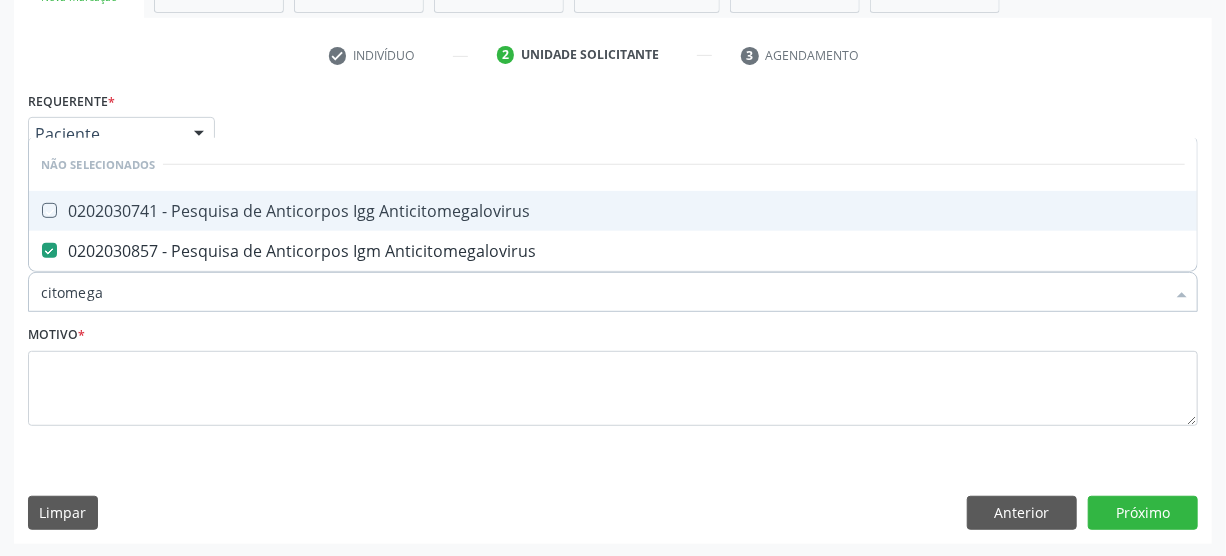 checkbox on "true" 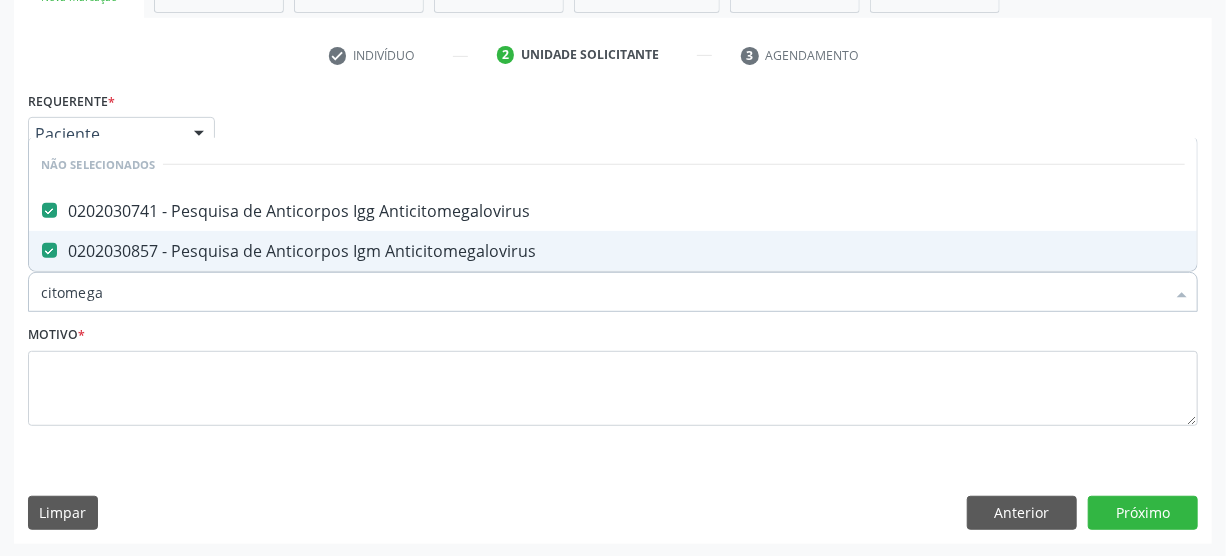click on "citomega" at bounding box center [603, 292] 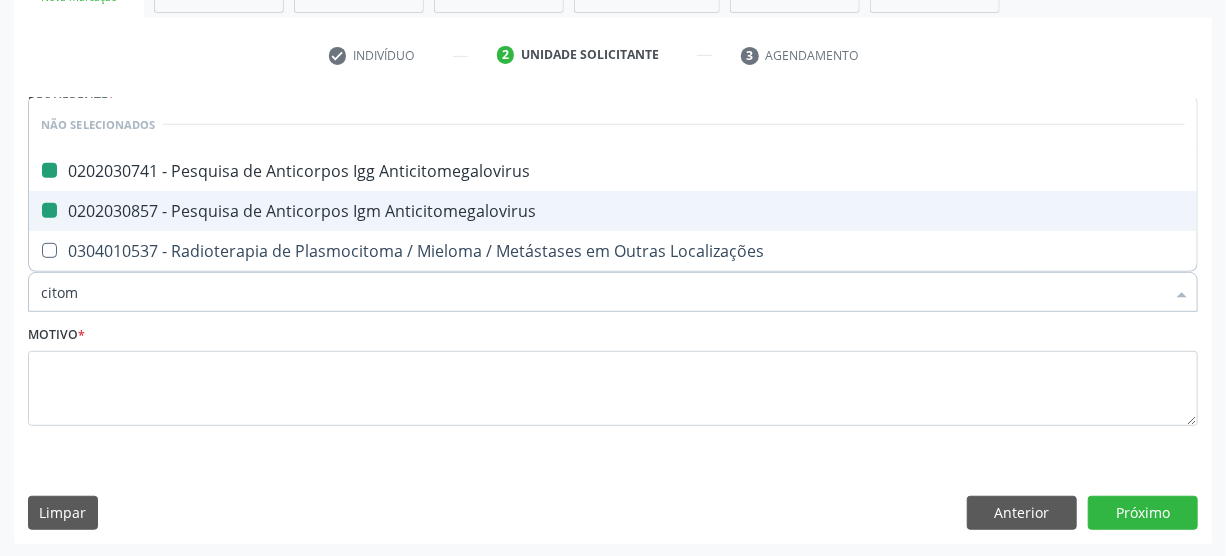 type on "cito" 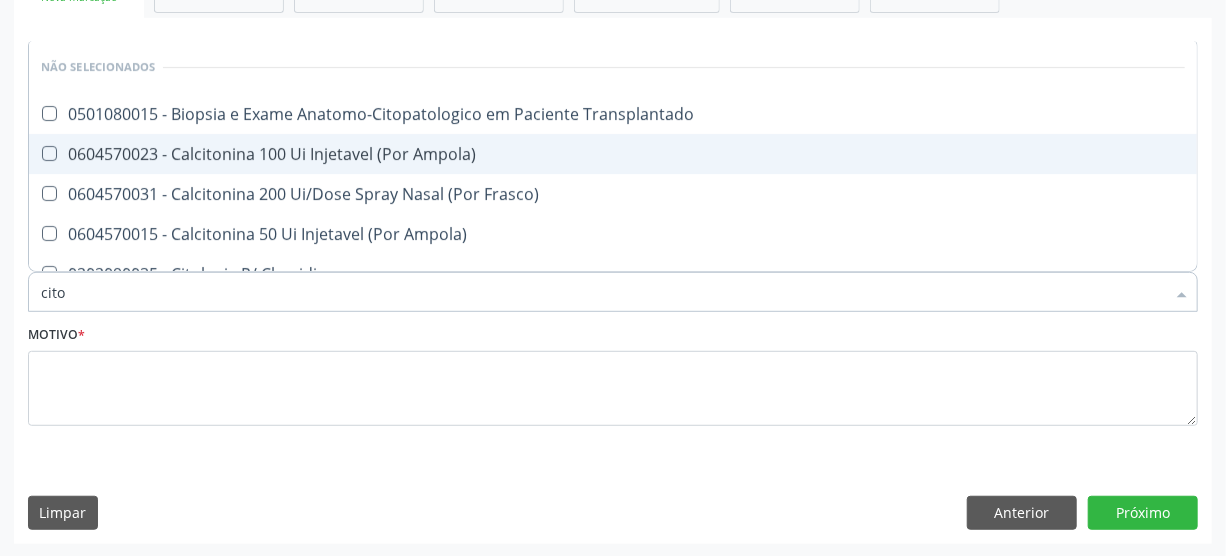 type on "cit" 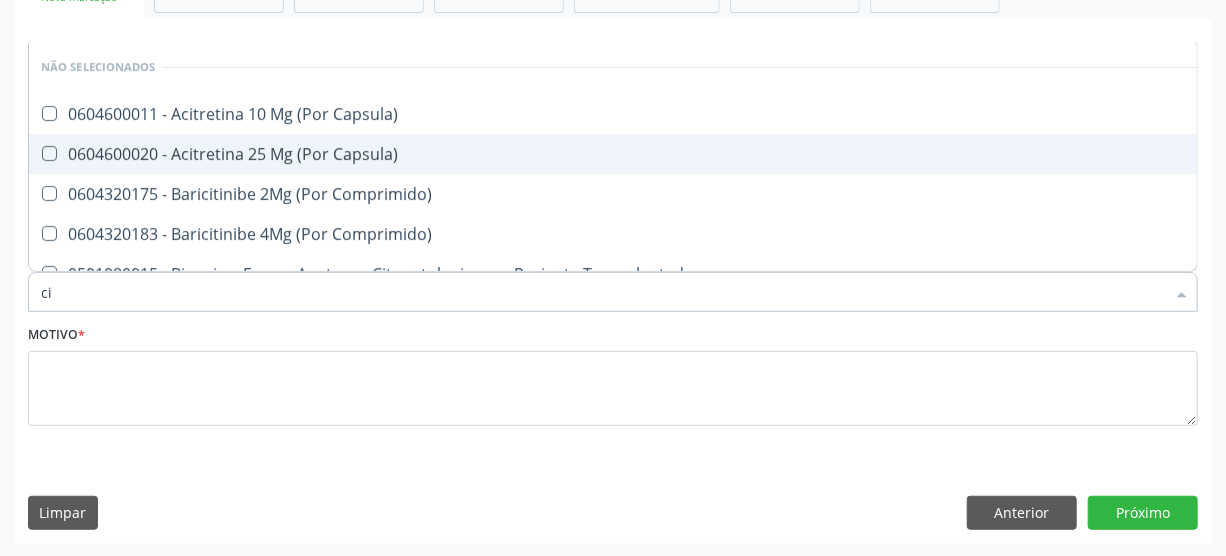 type on "c" 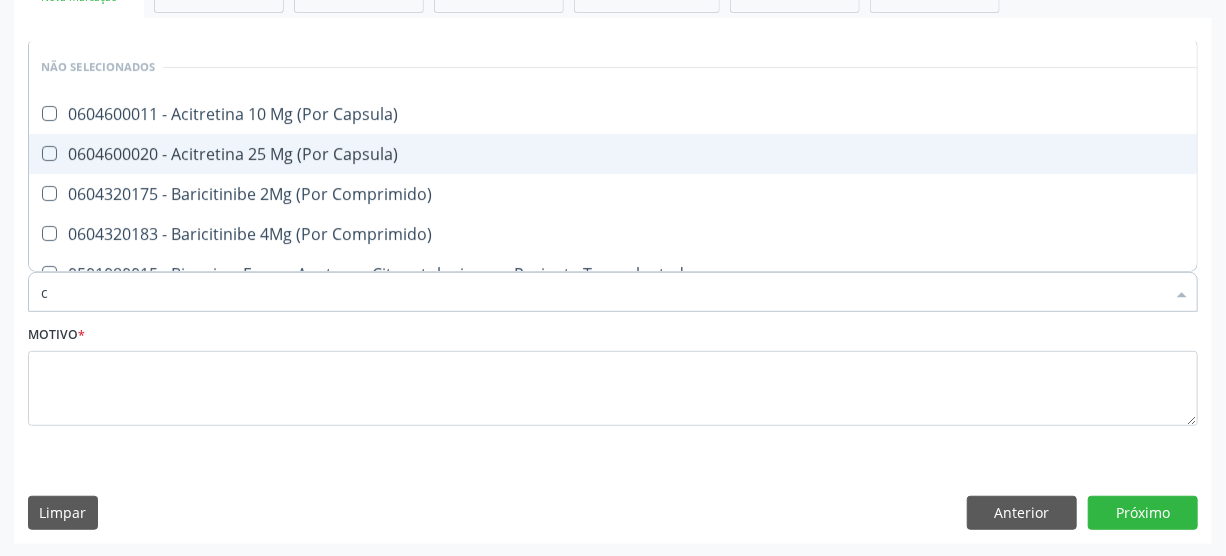 type 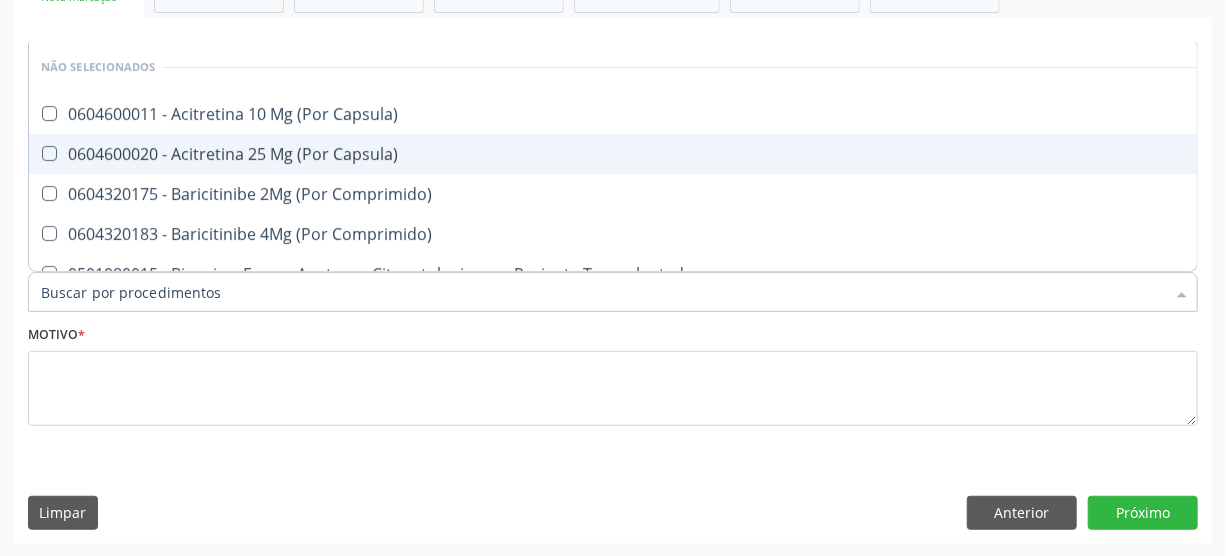 checkbox on "true" 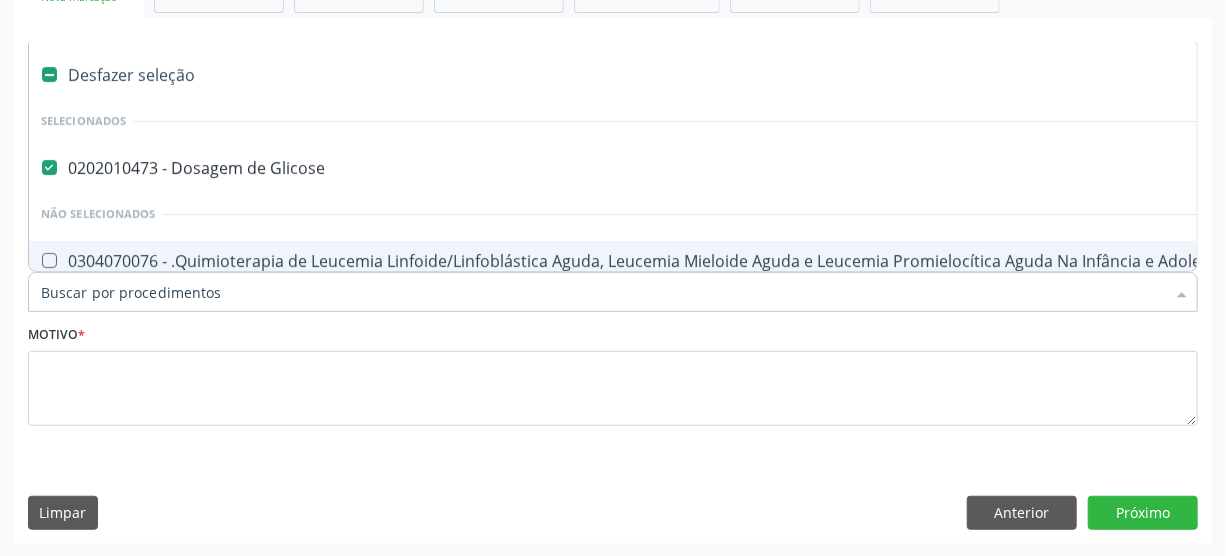 type on "r" 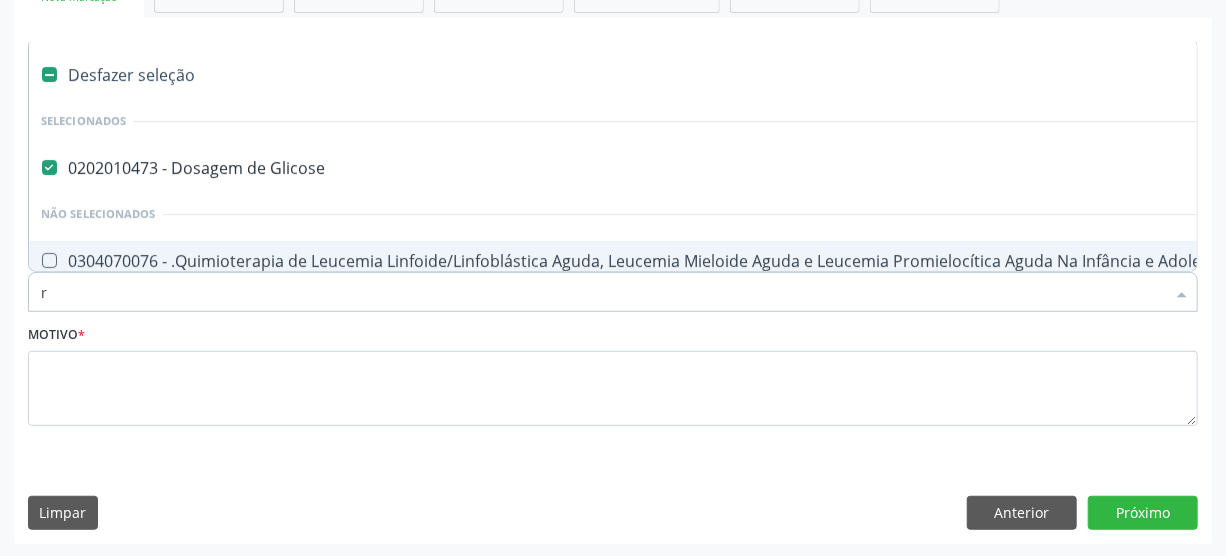 checkbox on "false" 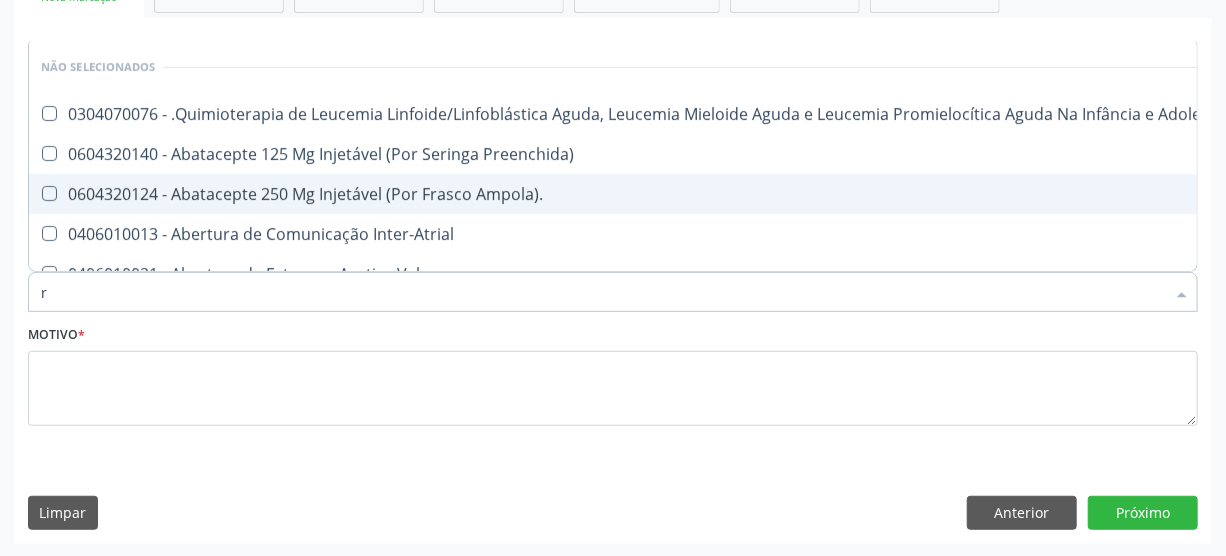 type on "ru" 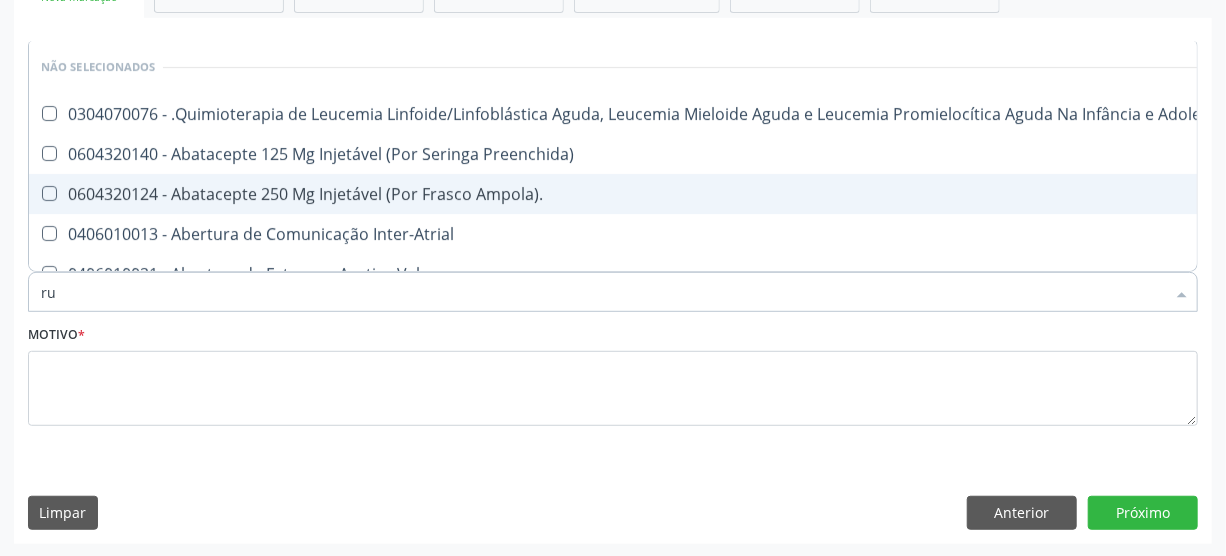 checkbox on "true" 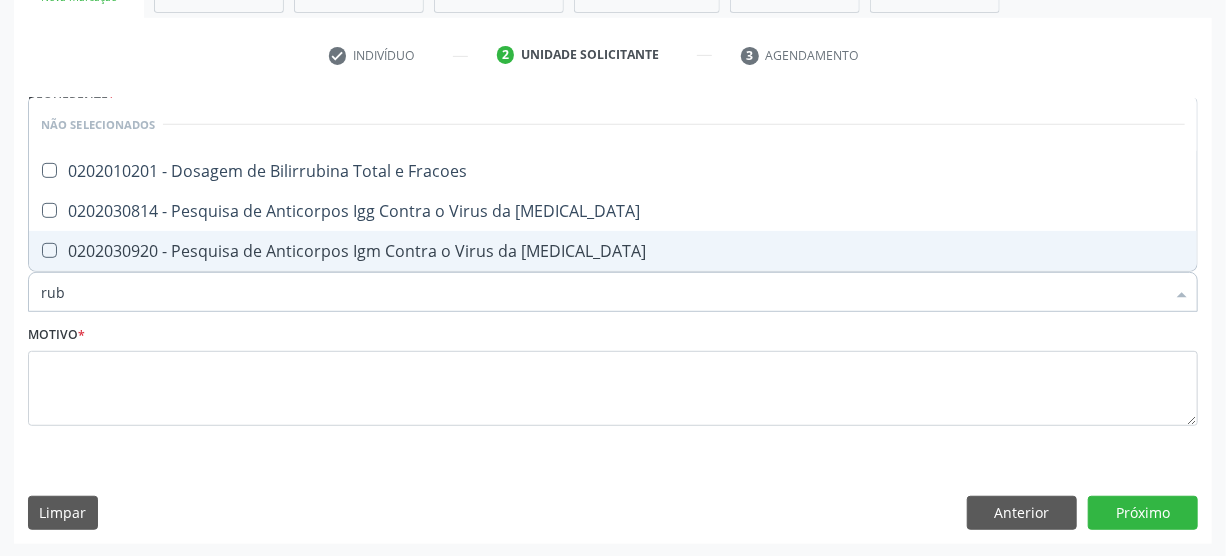 type on "rube" 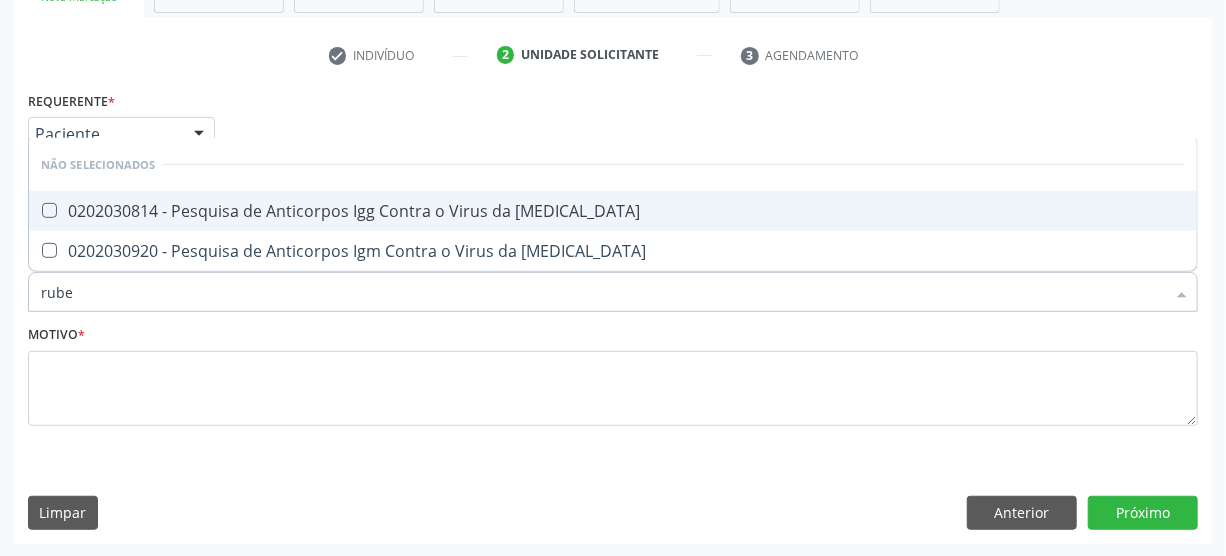 drag, startPoint x: 152, startPoint y: 218, endPoint x: 146, endPoint y: 258, distance: 40.4475 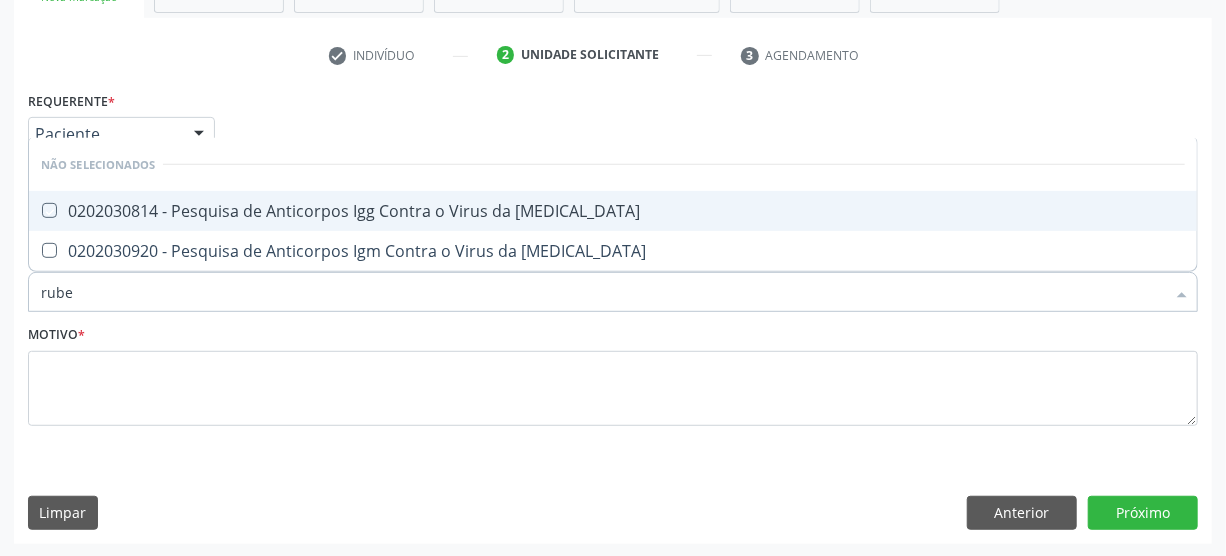 checkbox on "true" 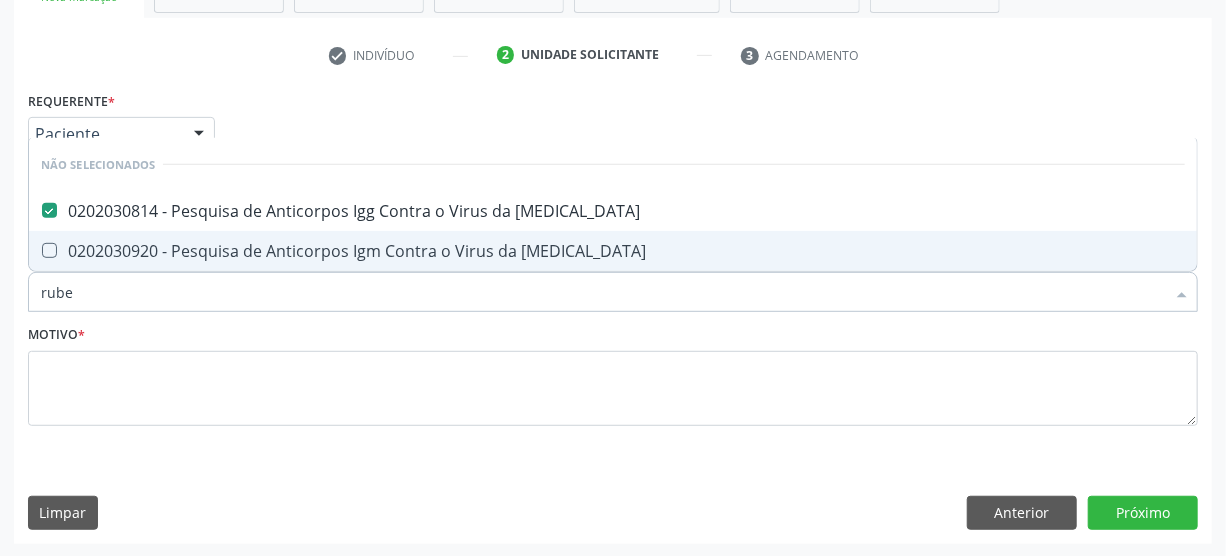 drag, startPoint x: 146, startPoint y: 258, endPoint x: 114, endPoint y: 282, distance: 40 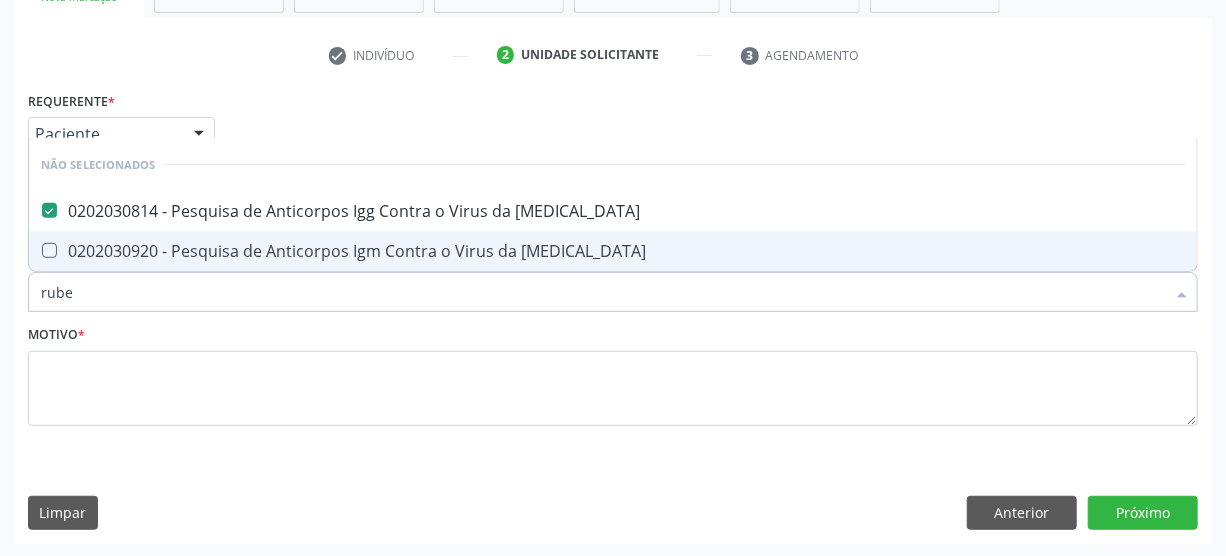 checkbox on "true" 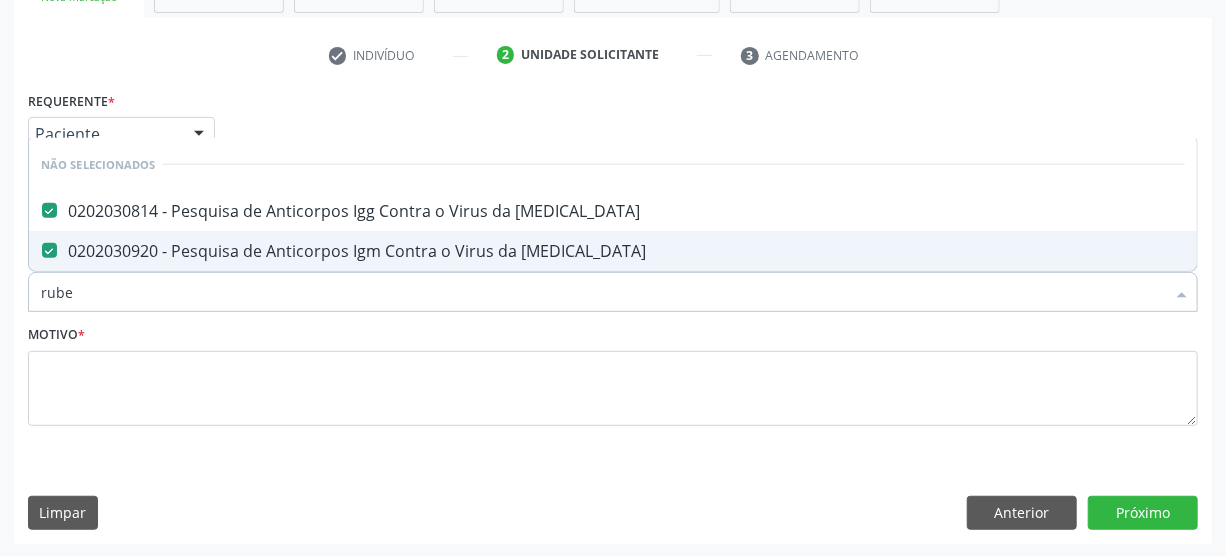 click on "rube" at bounding box center (603, 292) 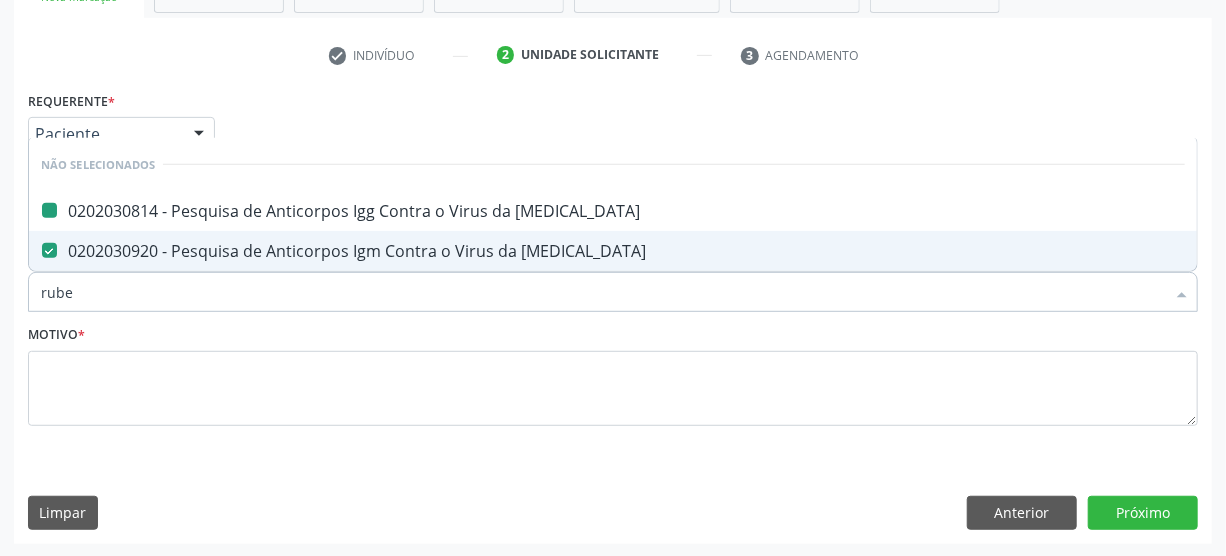 type on "rub" 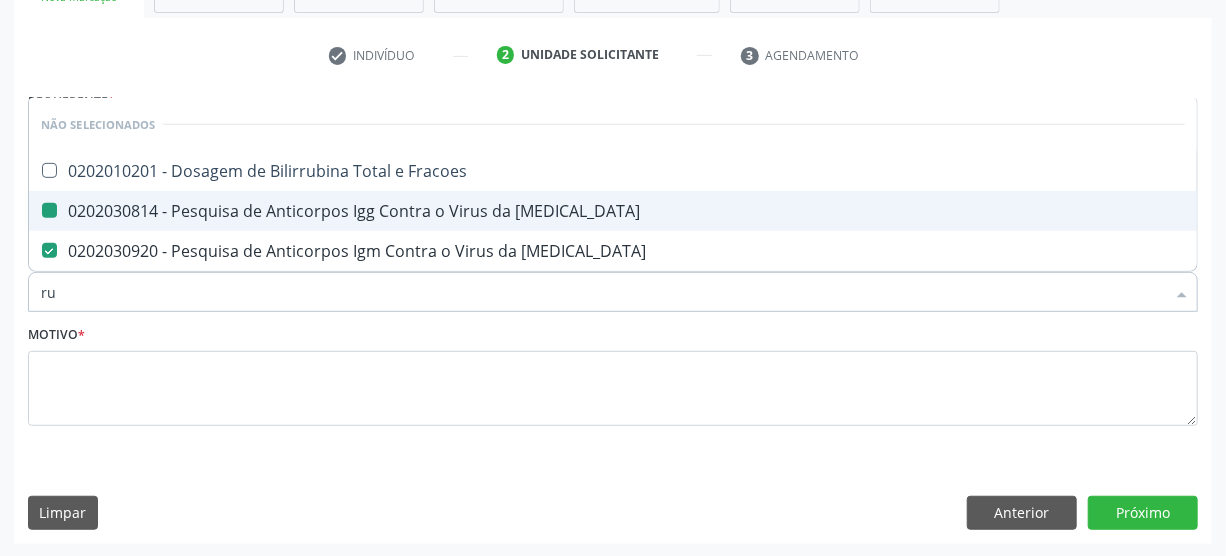 type on "r" 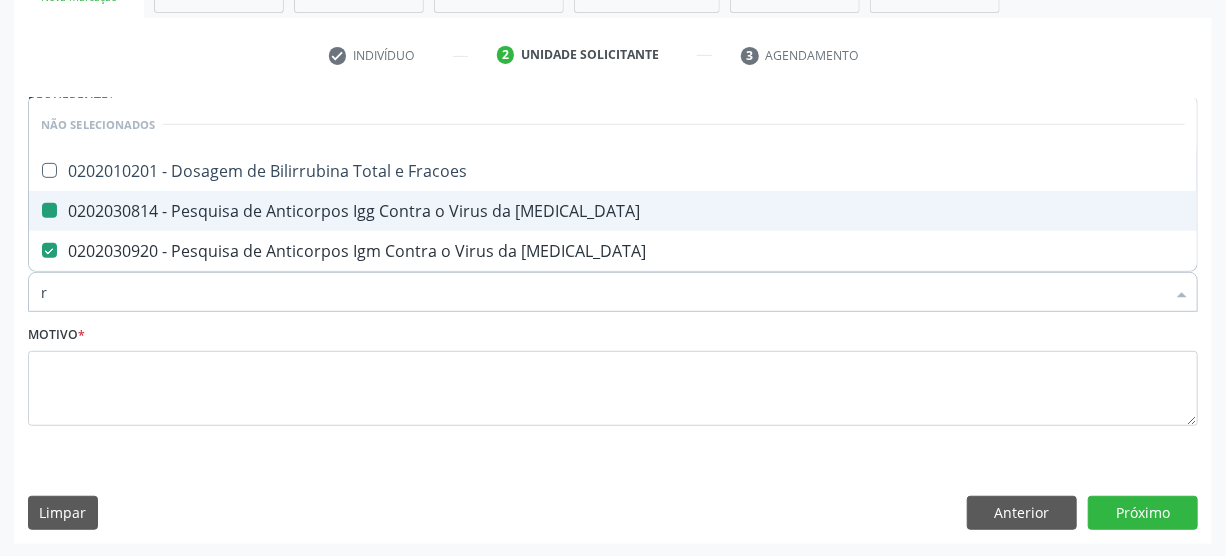 type 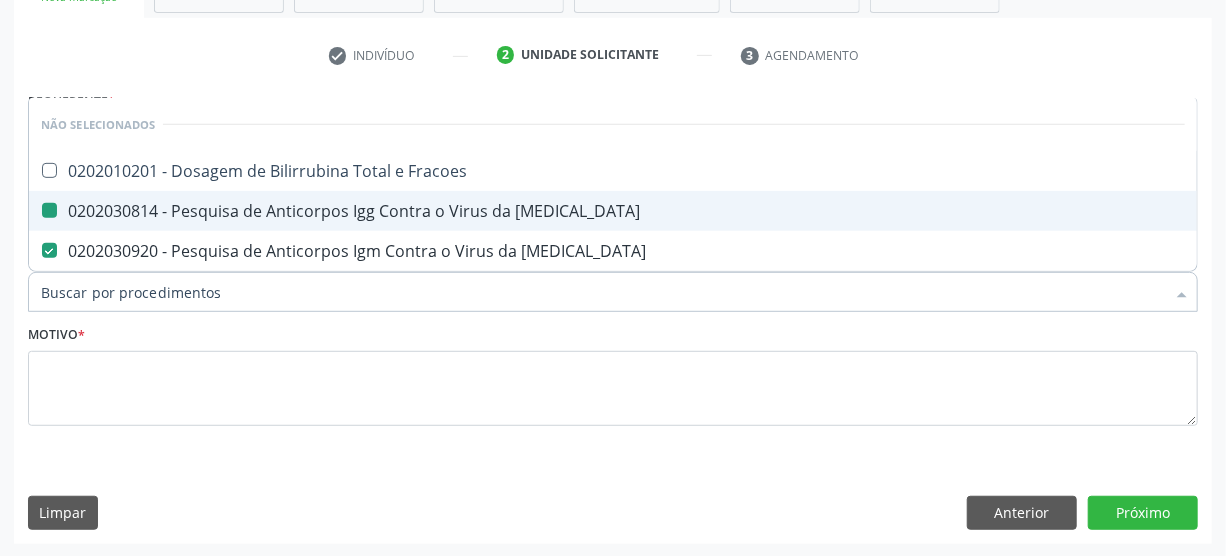 checkbox on "true" 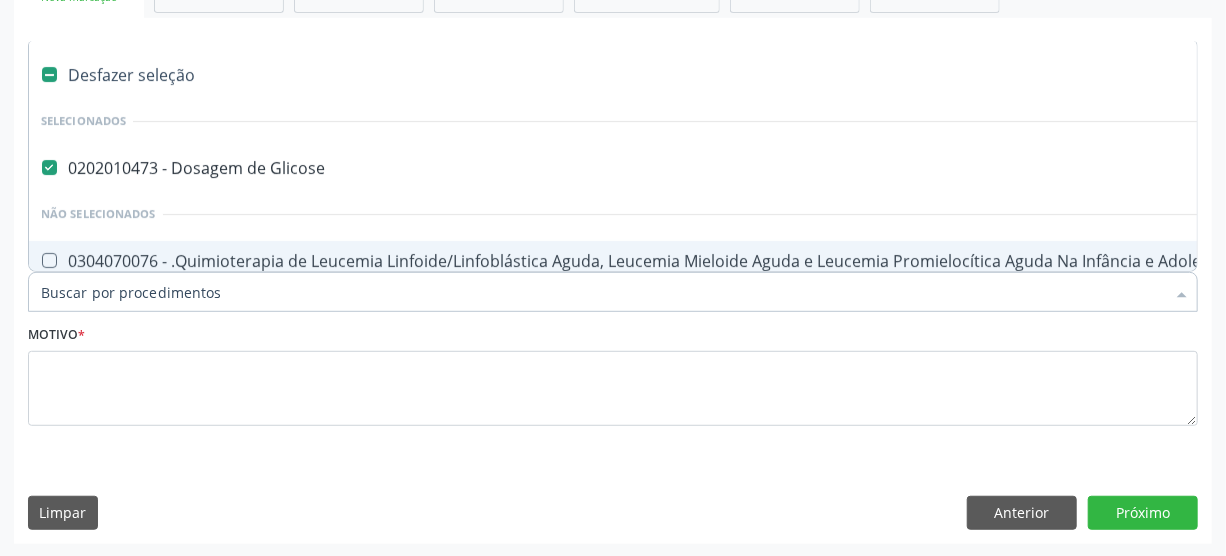 type on "b" 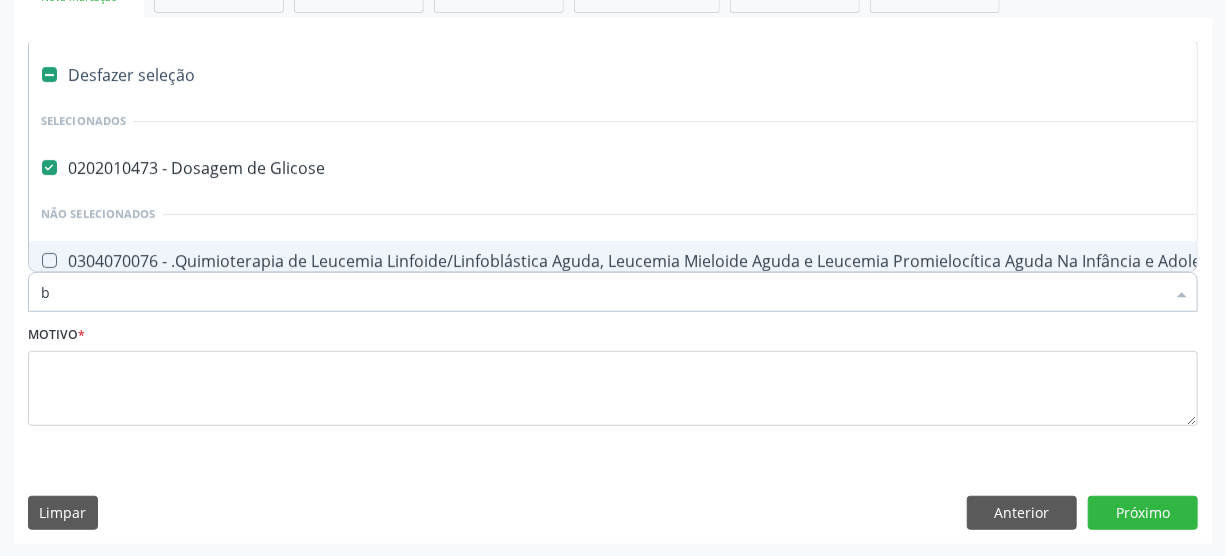 checkbox on "false" 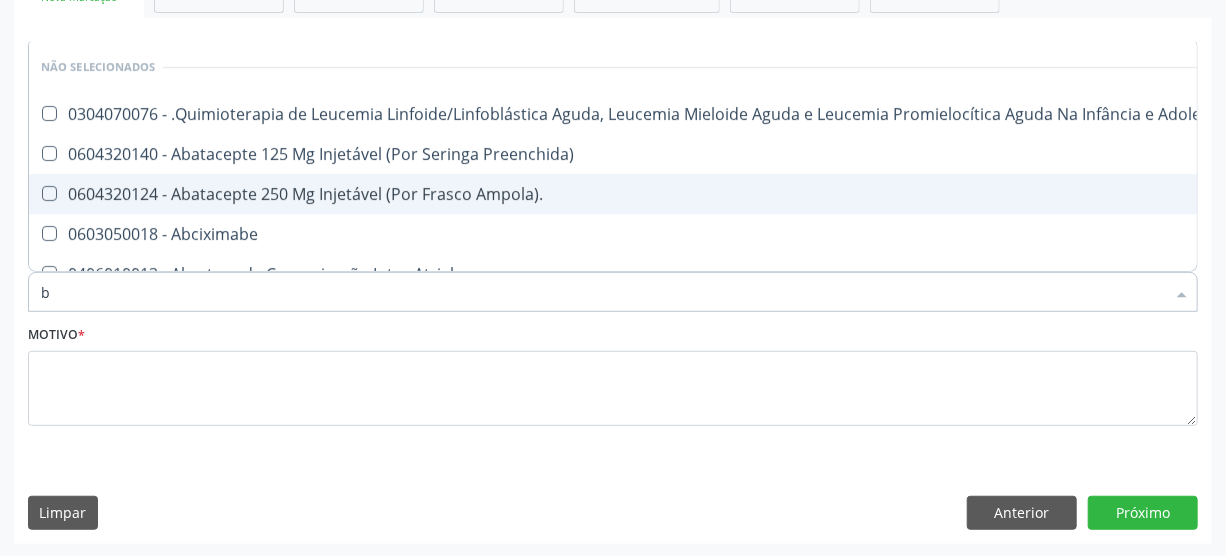 type on "be" 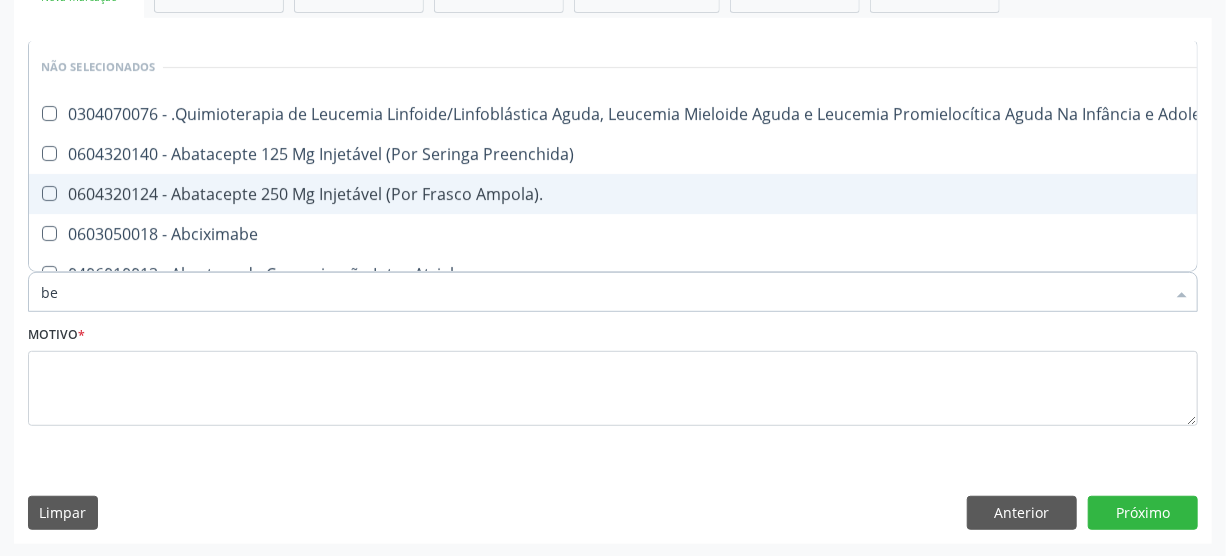 checkbox on "true" 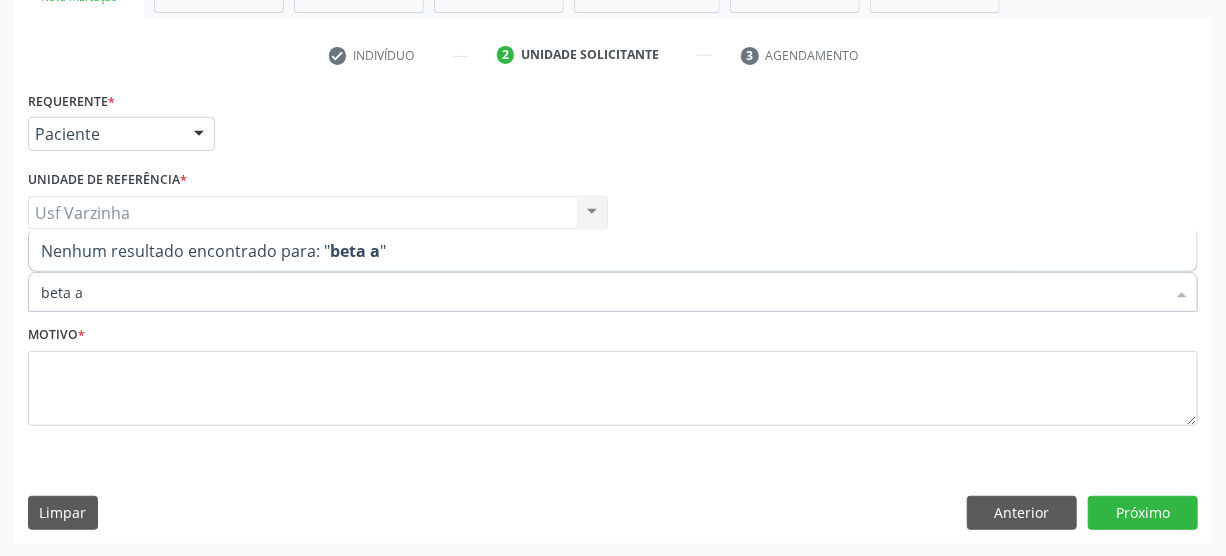 scroll, scrollTop: 0, scrollLeft: 0, axis: both 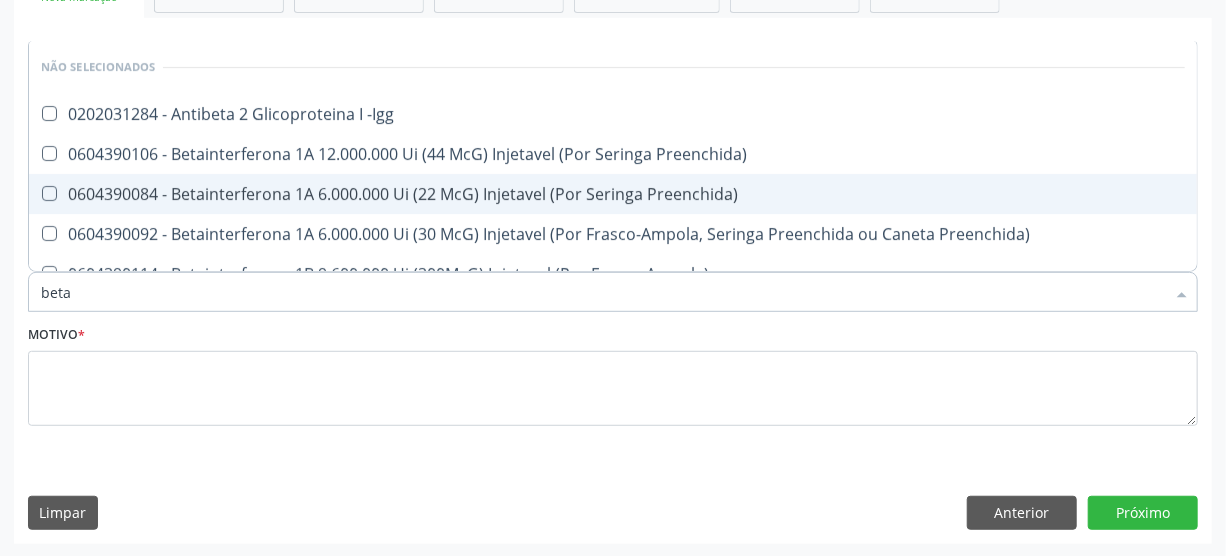 type on "beta h" 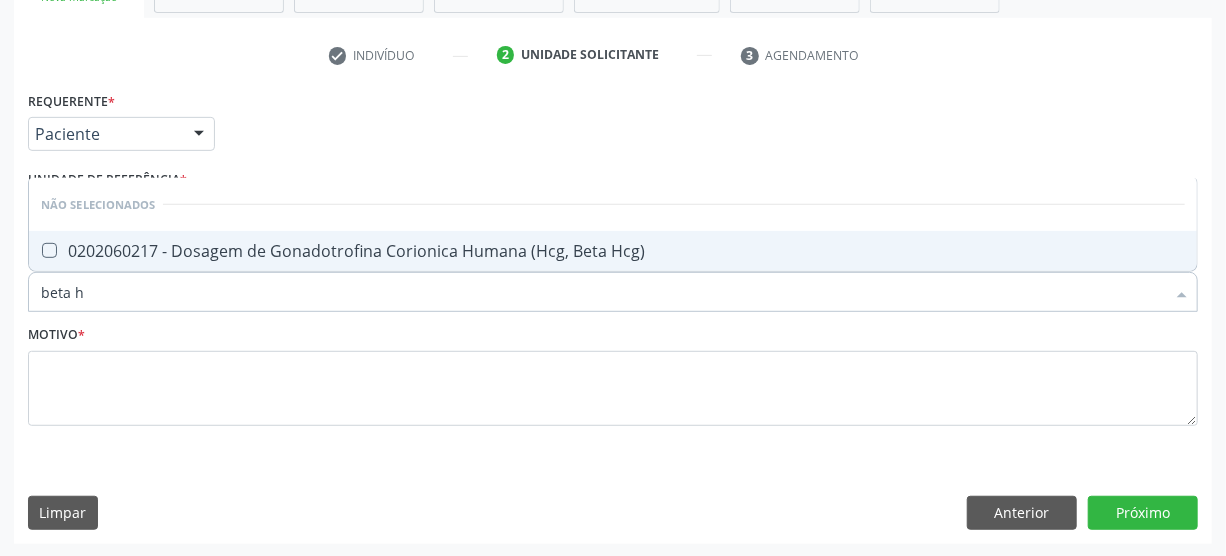 drag, startPoint x: 55, startPoint y: 249, endPoint x: 77, endPoint y: 275, distance: 34.058773 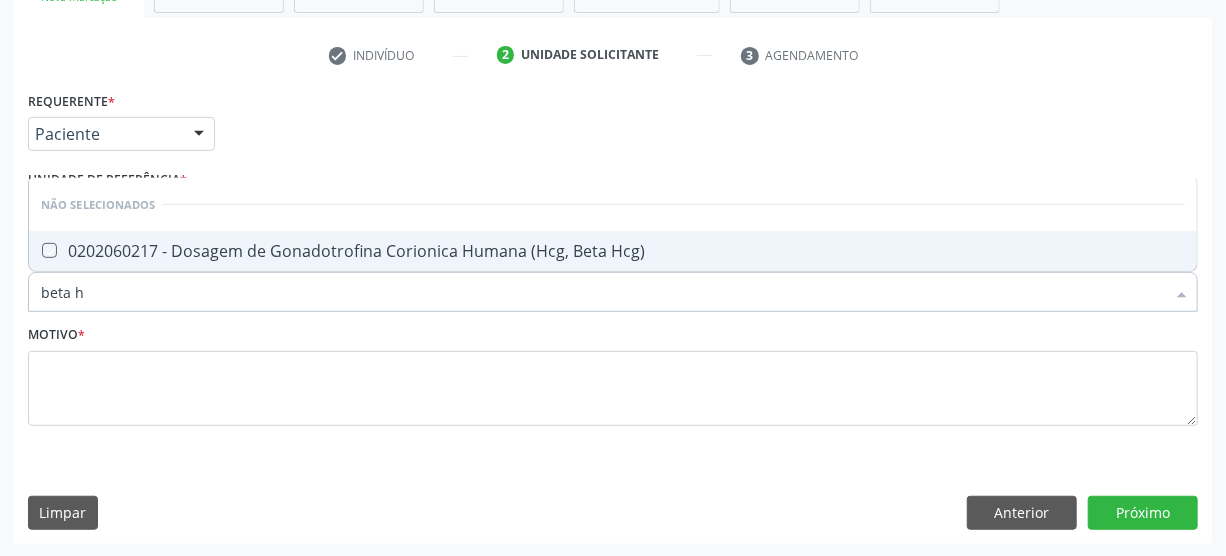 checkbox on "true" 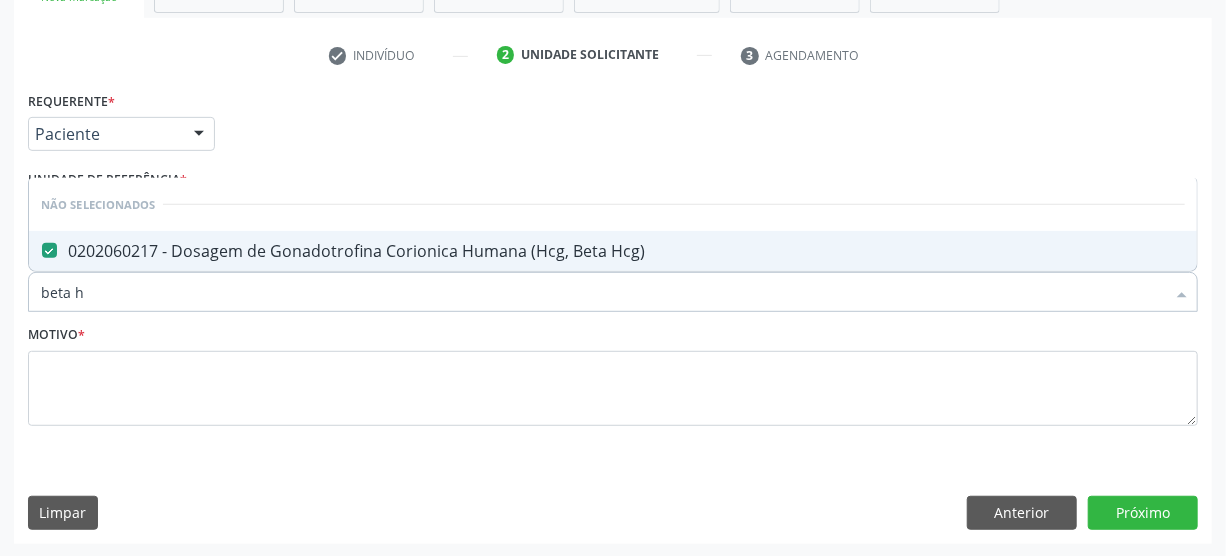 click on "beta h" at bounding box center (603, 292) 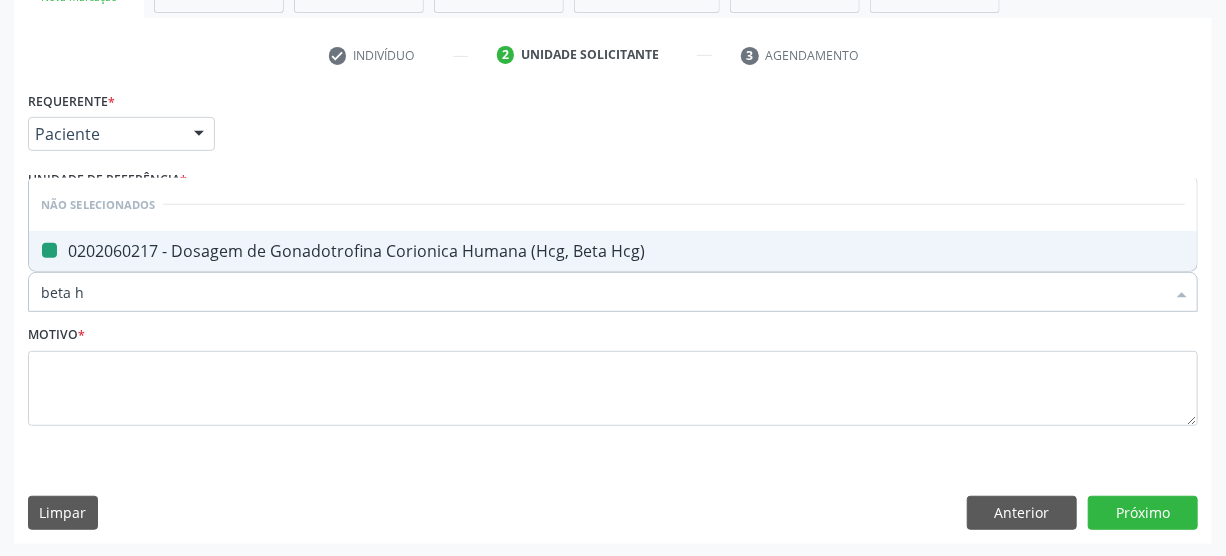 type on "beta" 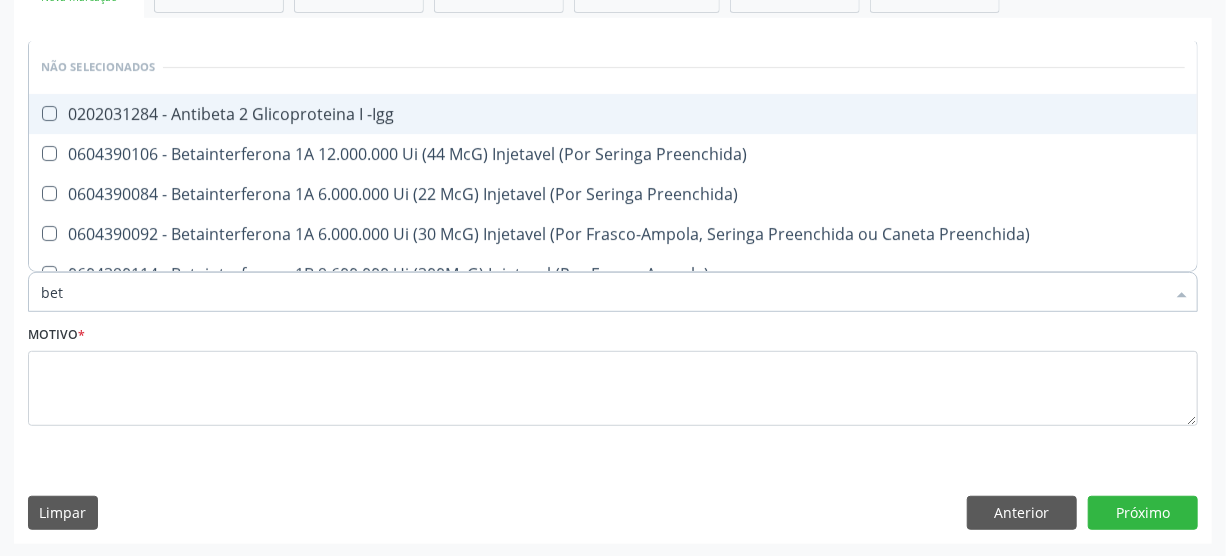 type on "be" 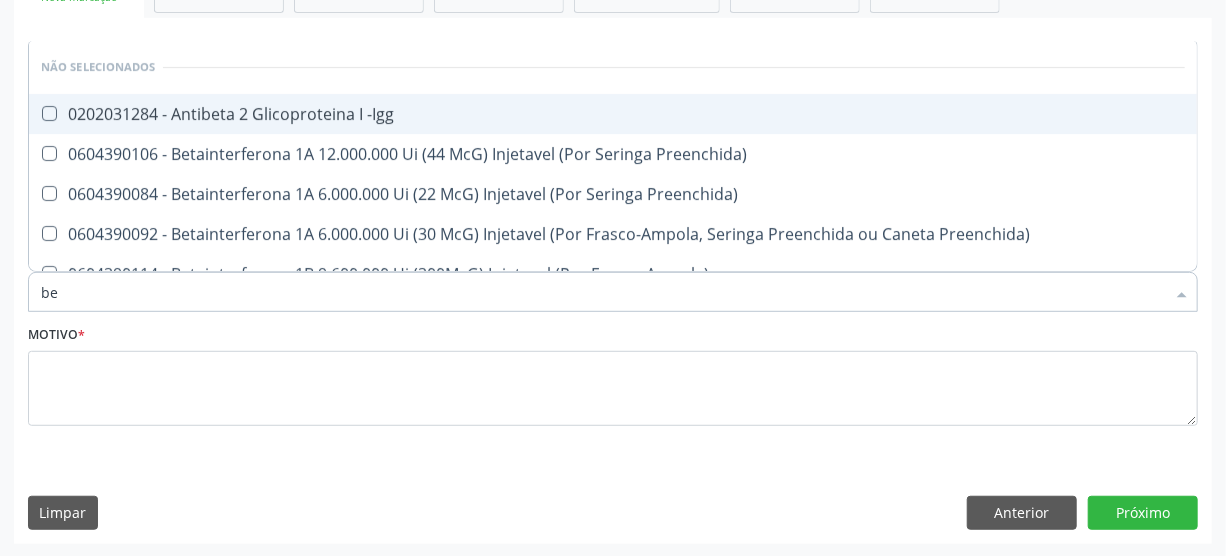 checkbox on "false" 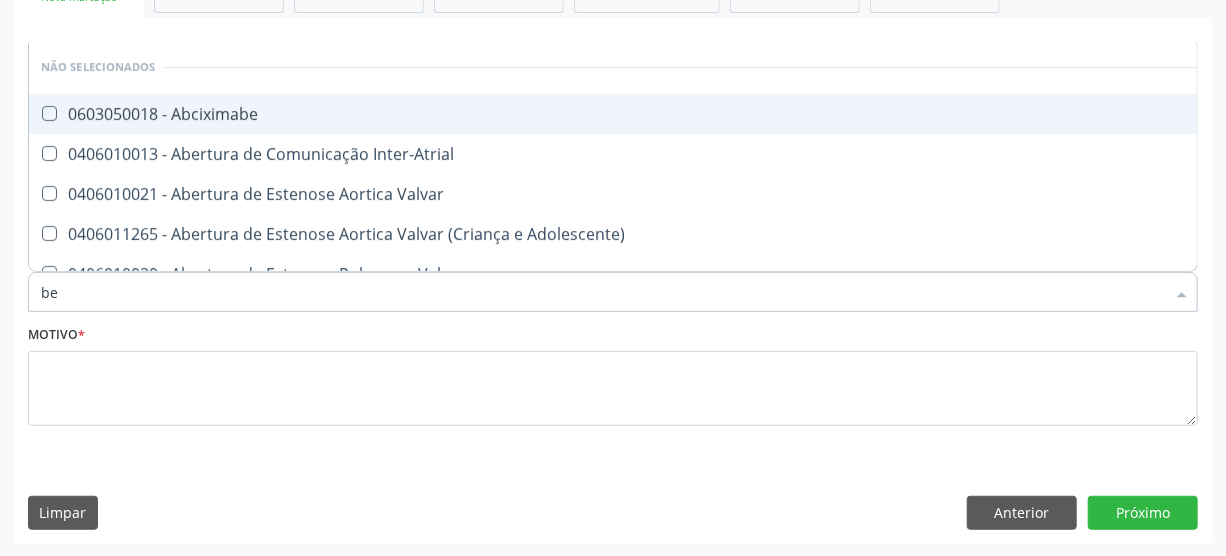 type on "b" 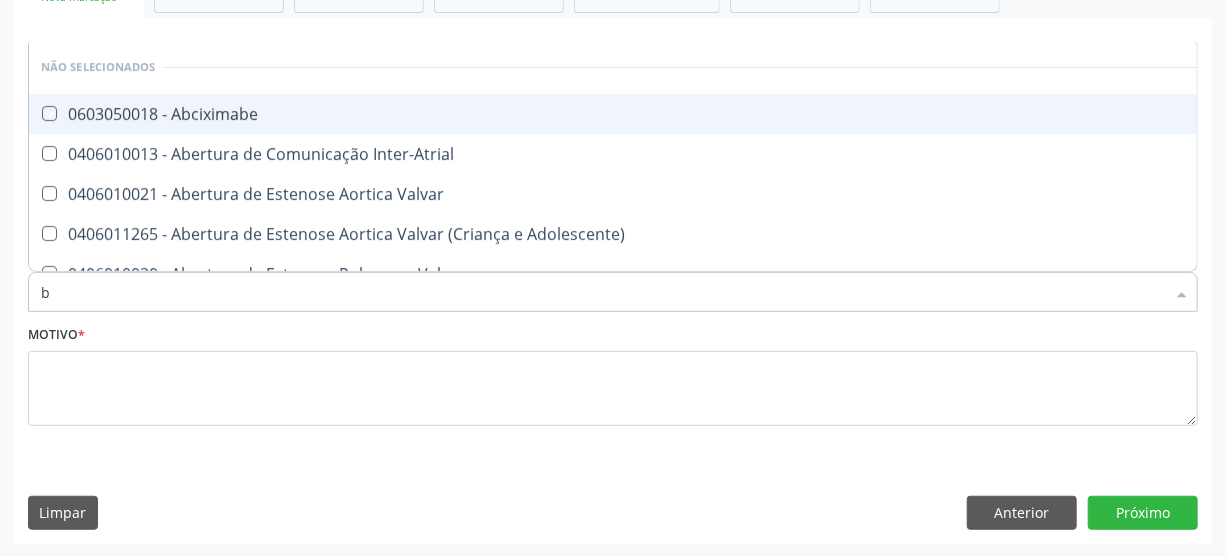 type 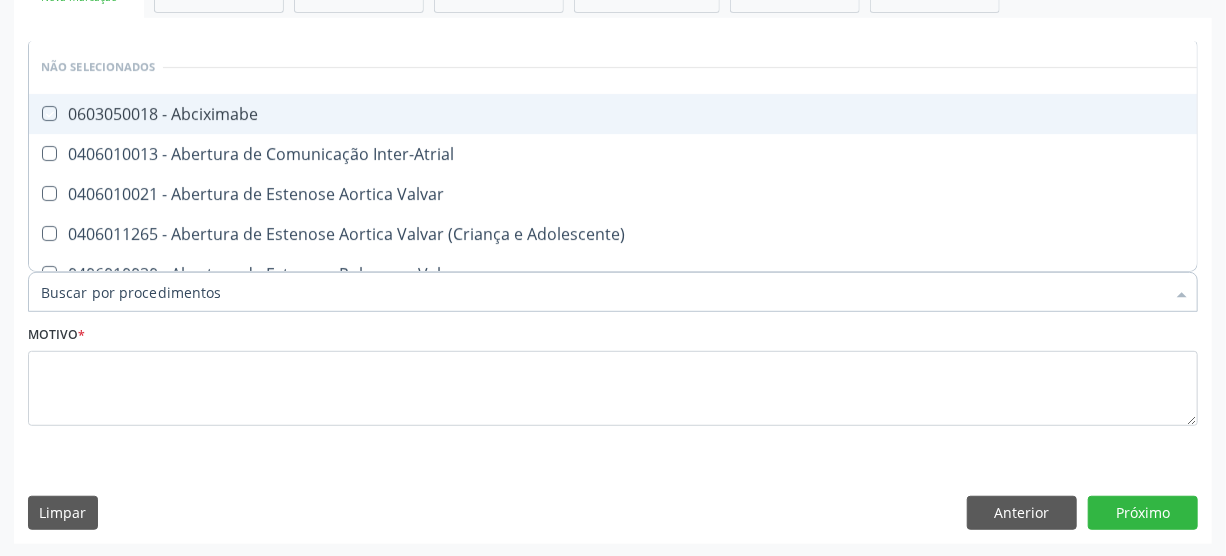 checkbox on "true" 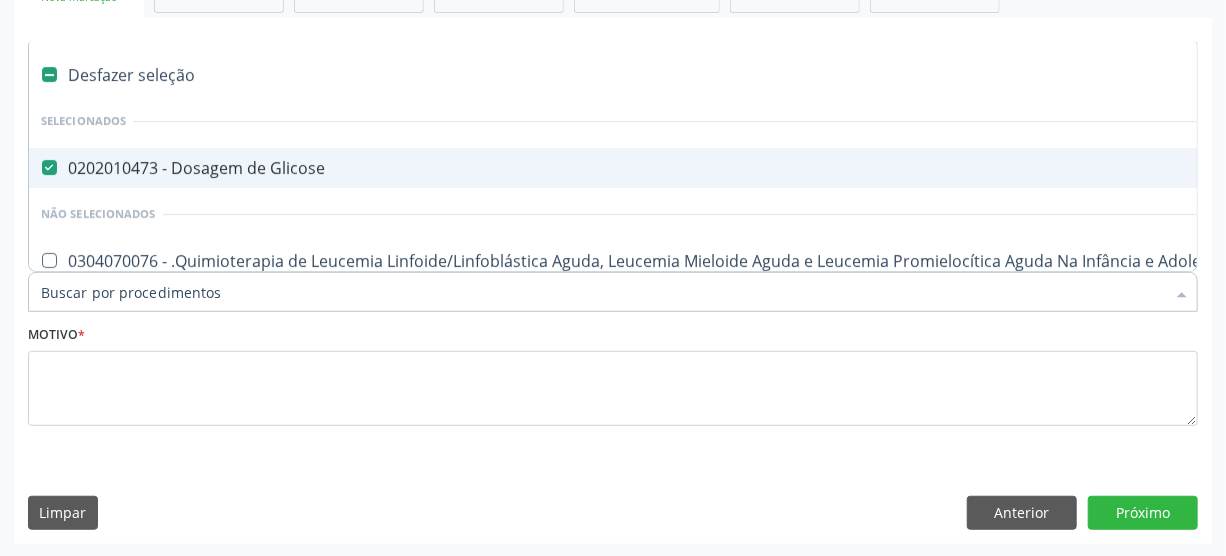 type on "u" 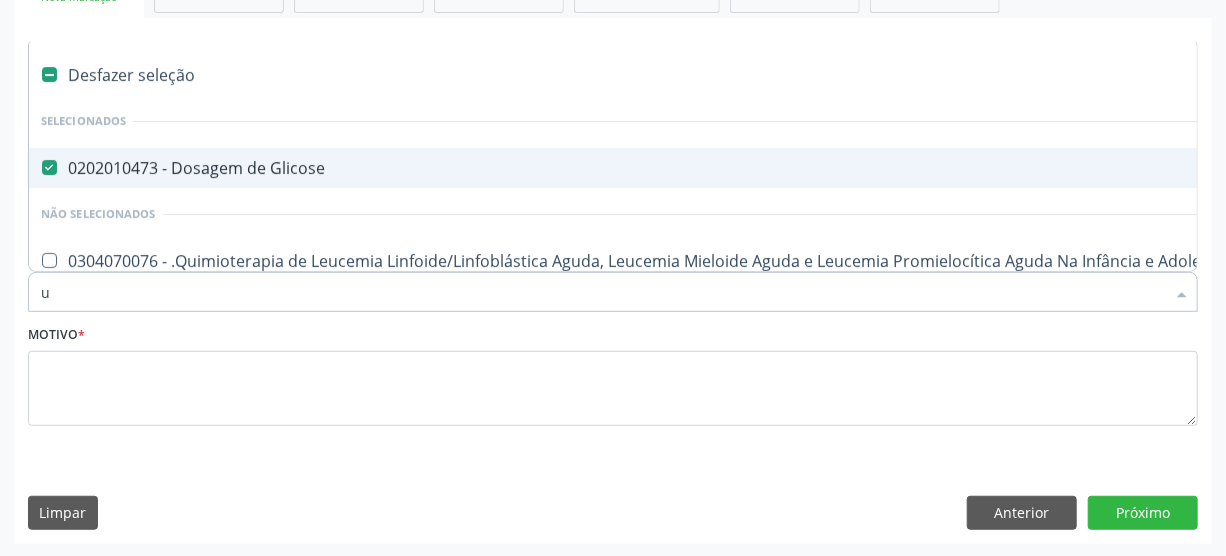 checkbox on "false" 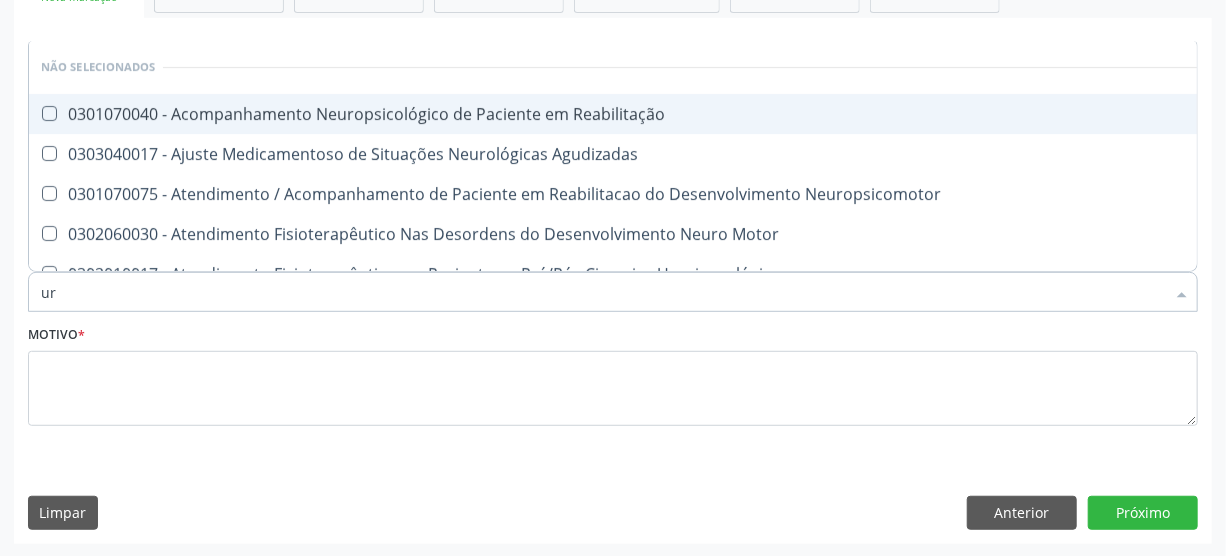type on "u" 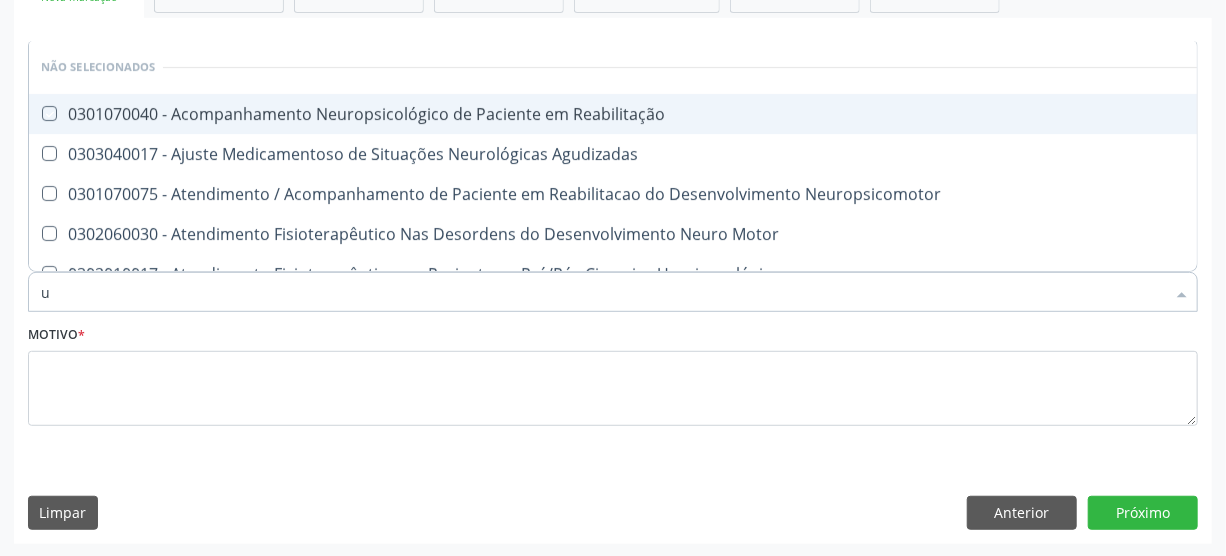 type 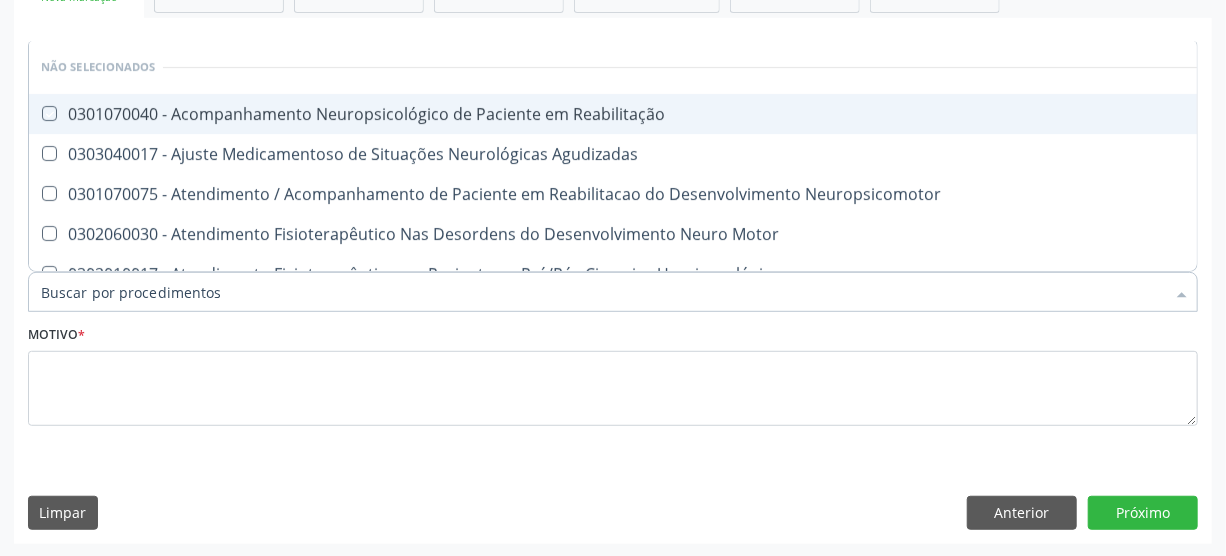 checkbox on "true" 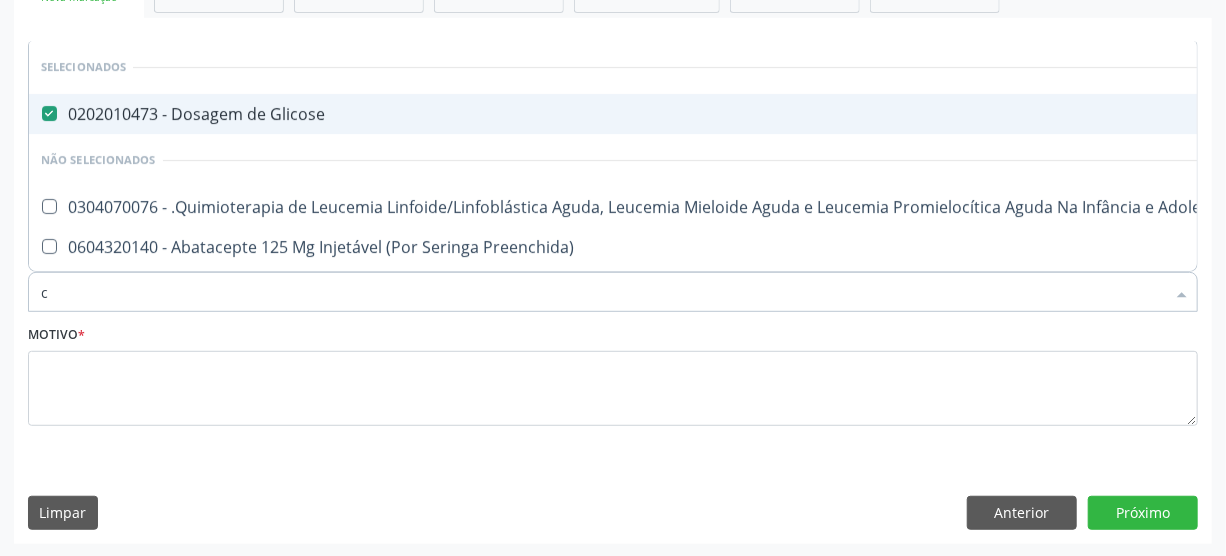 type on "cu" 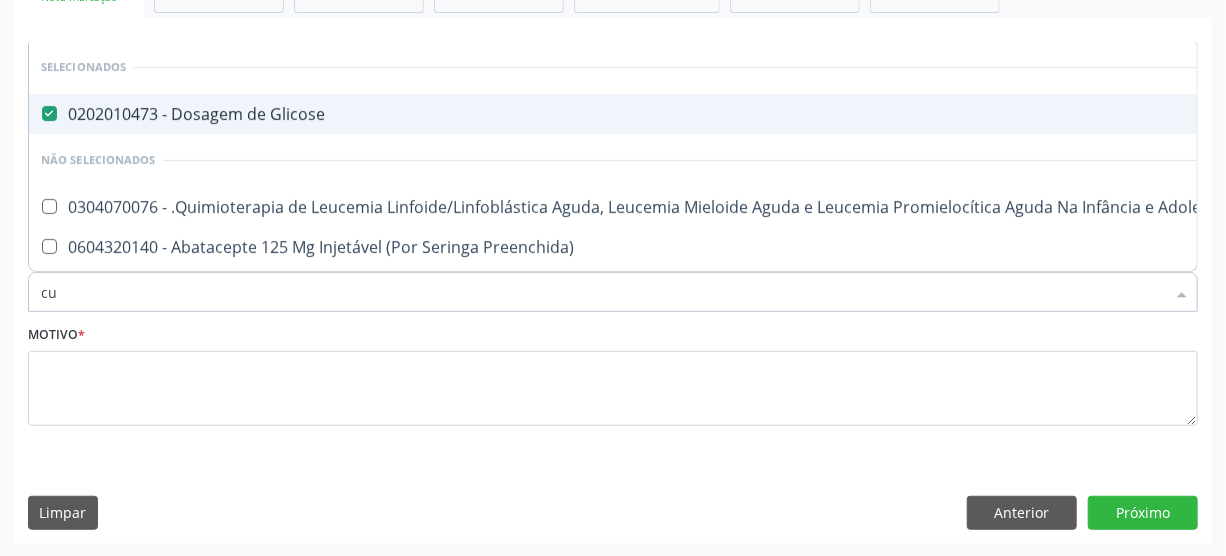 checkbox on "false" 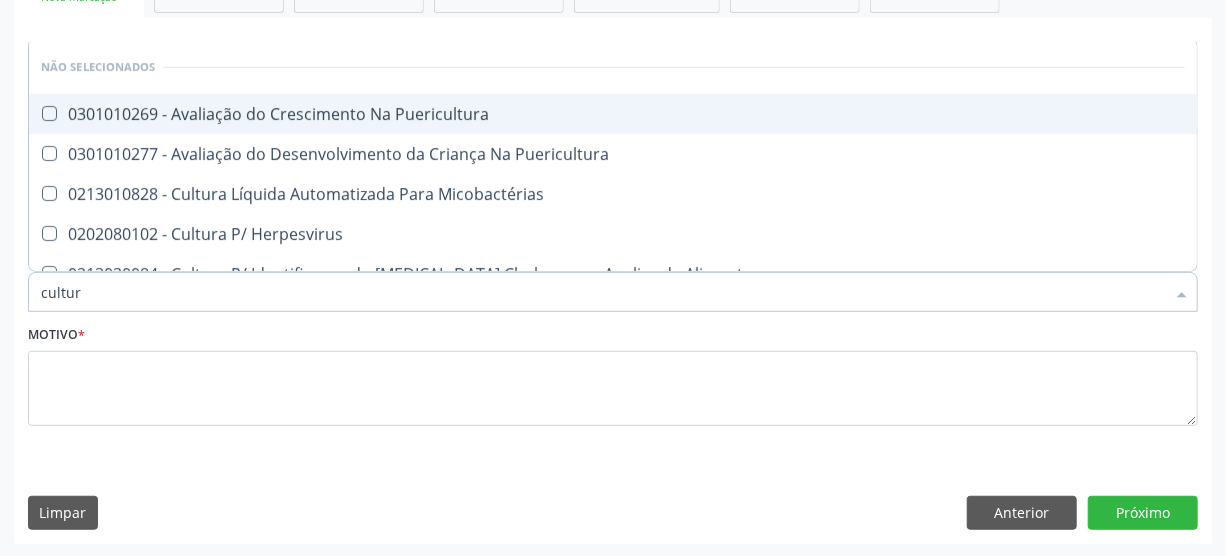 type on "cultura" 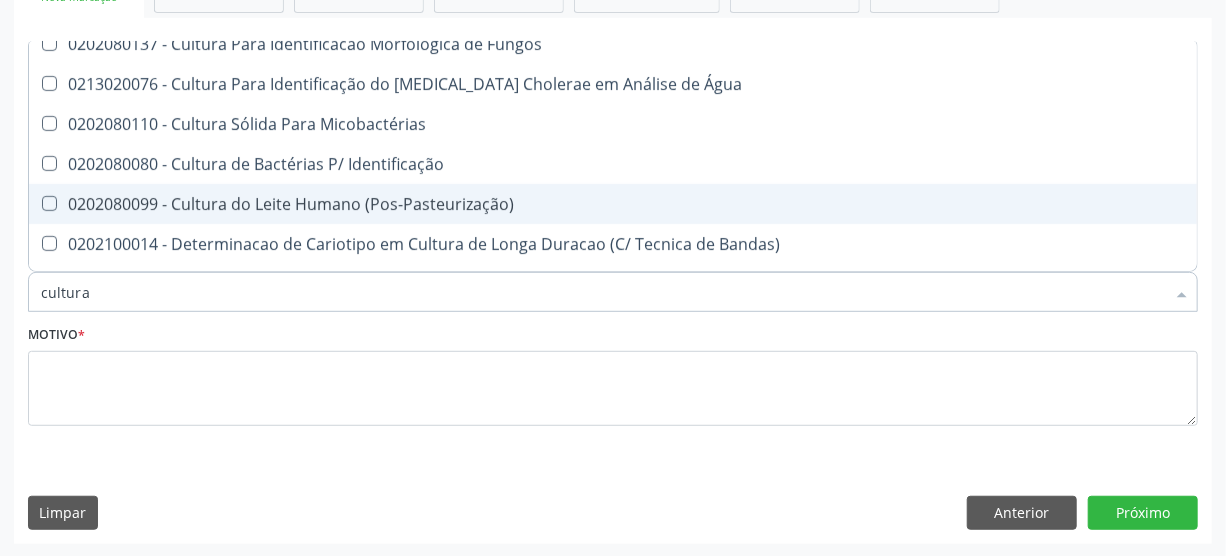 scroll, scrollTop: 251, scrollLeft: 0, axis: vertical 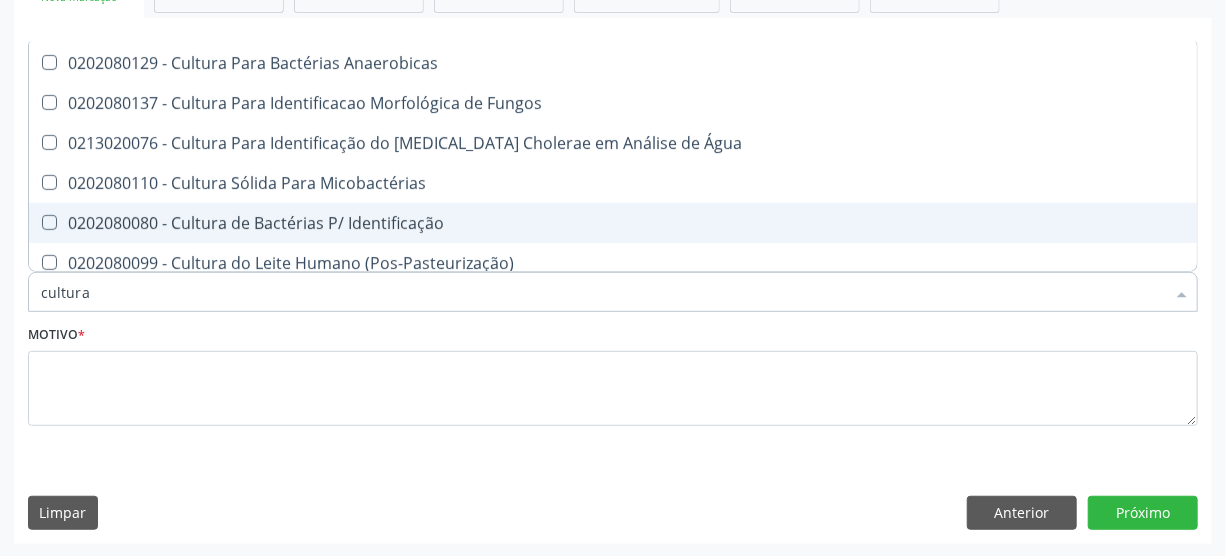 click on "0202080080 - Cultura de Bactérias P/ Identificação" at bounding box center (613, 223) 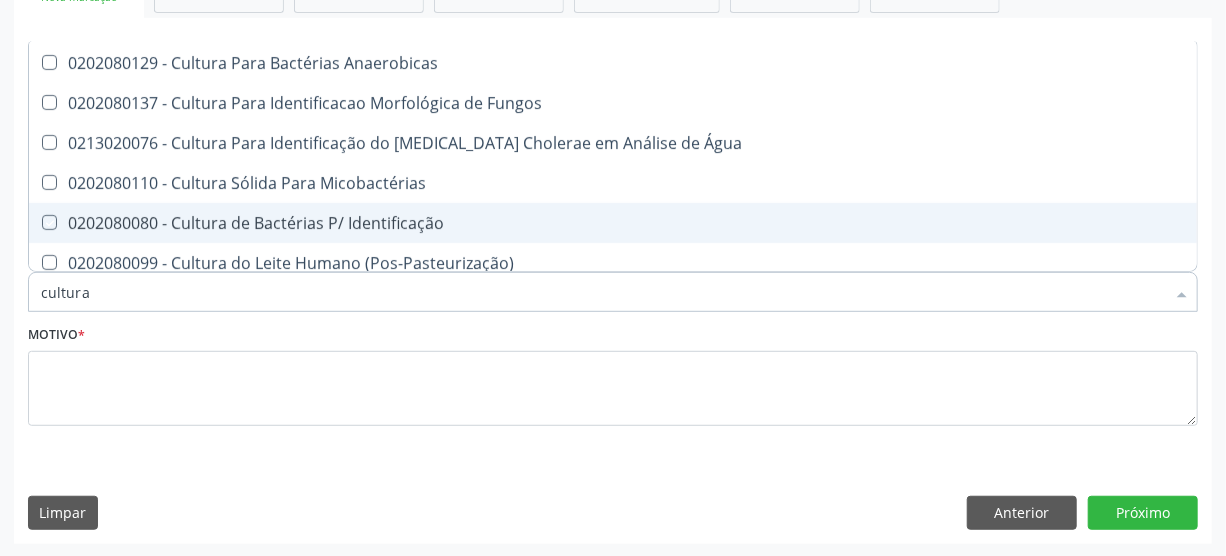 checkbox on "true" 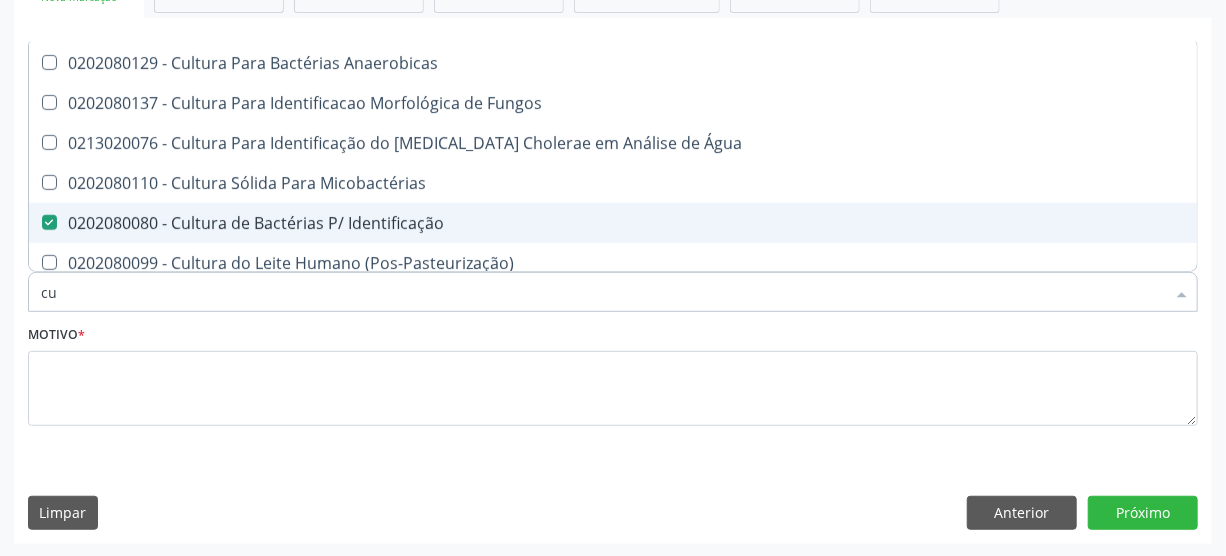 type on "c" 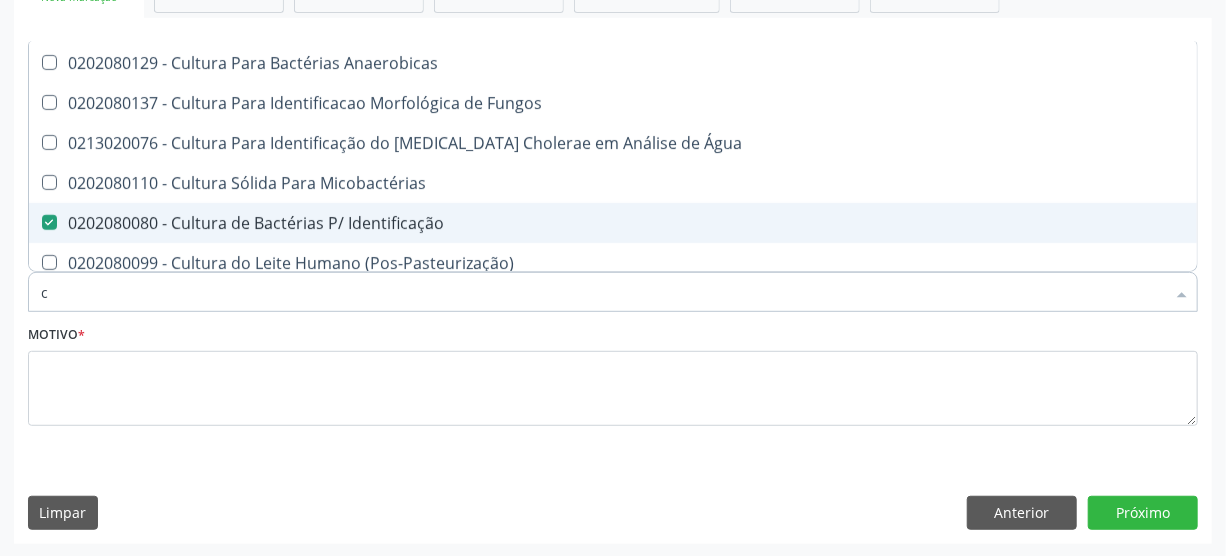 type 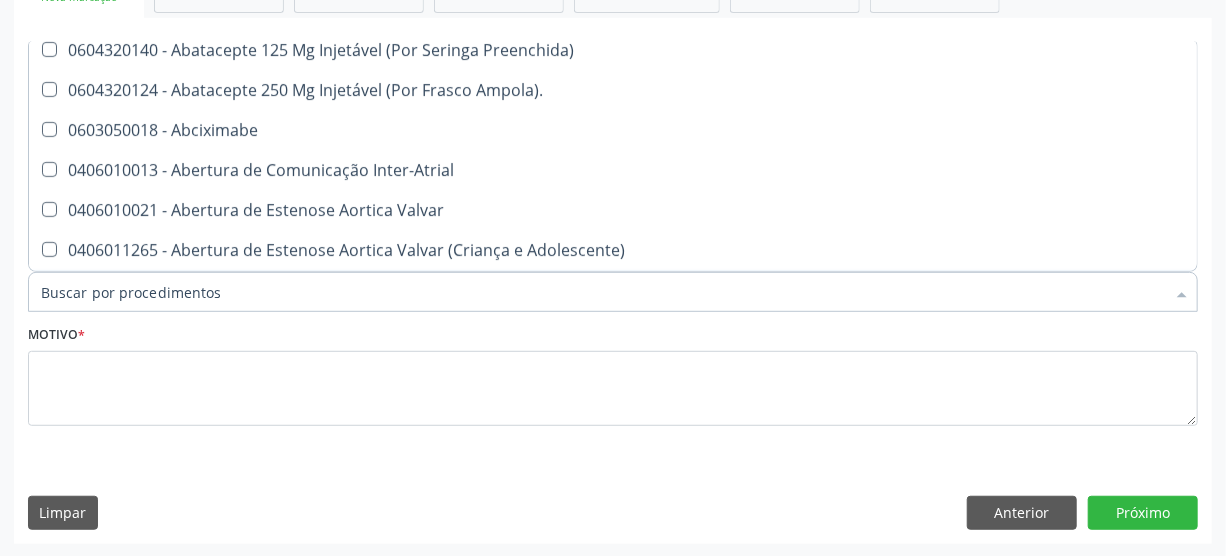 checkbox on "true" 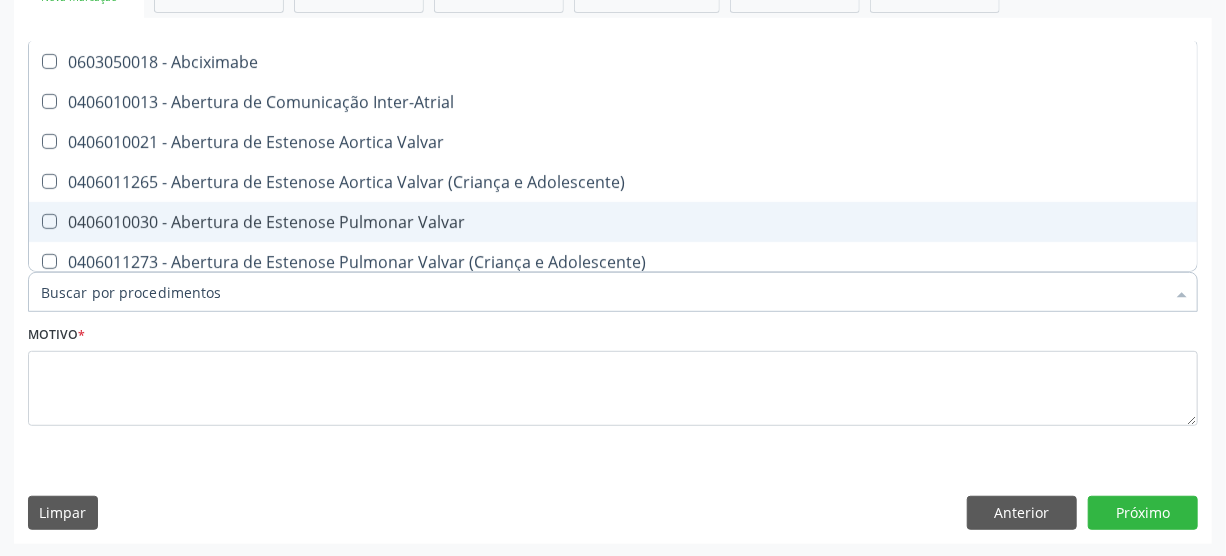 type on "u" 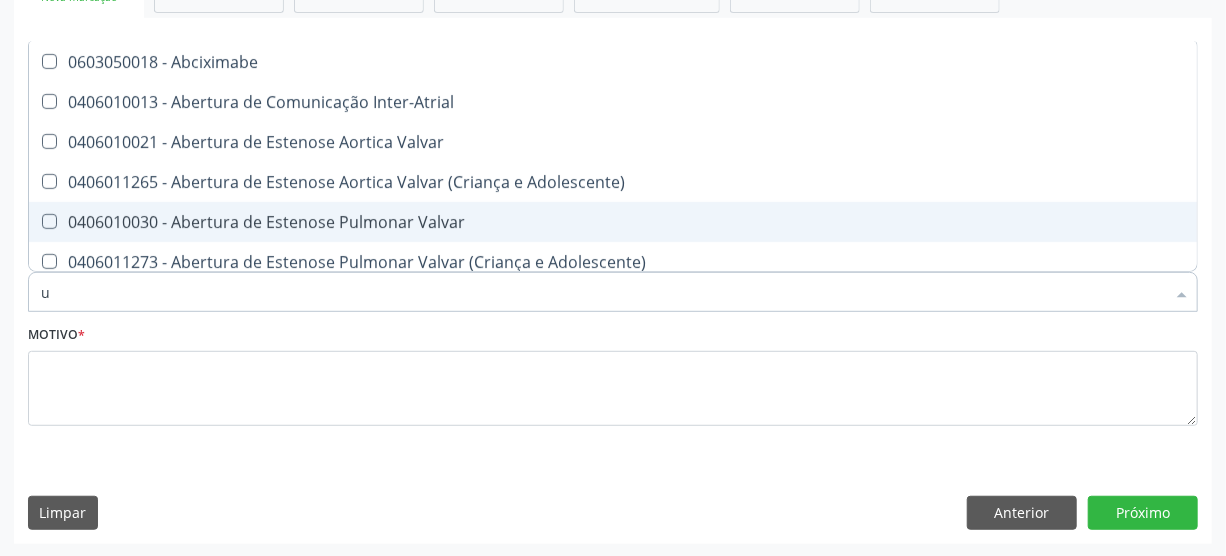 checkbox on "false" 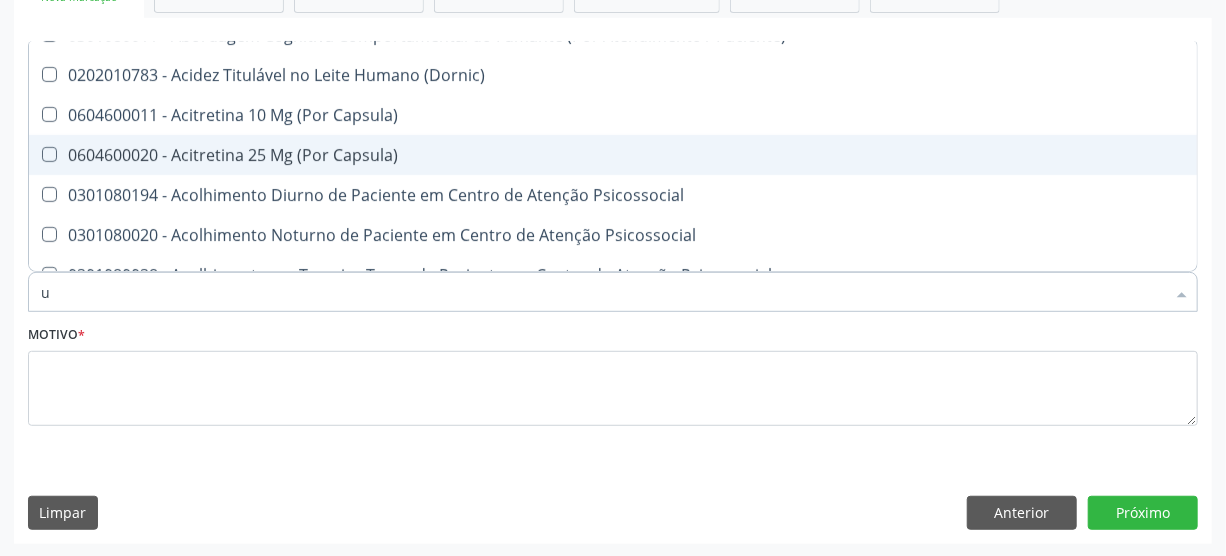 type on "ur" 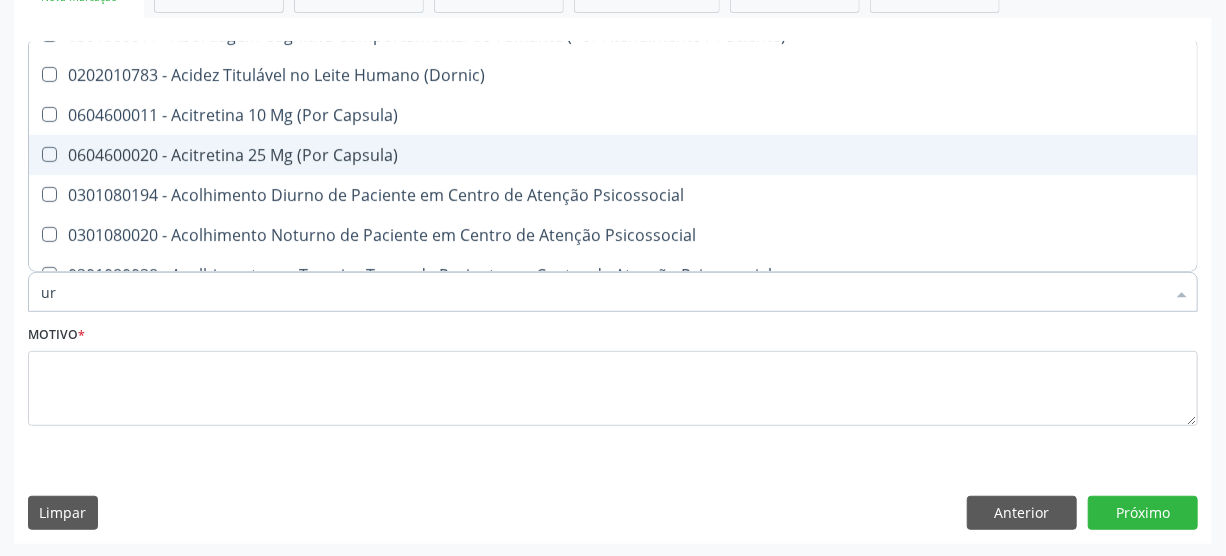 checkbox on "true" 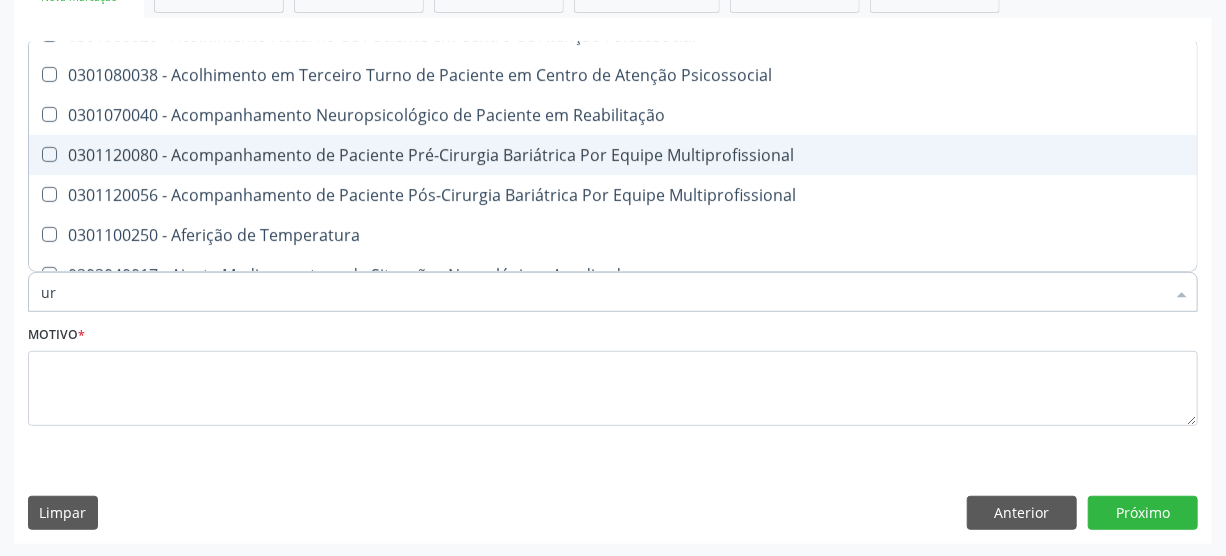 scroll, scrollTop: 251, scrollLeft: 0, axis: vertical 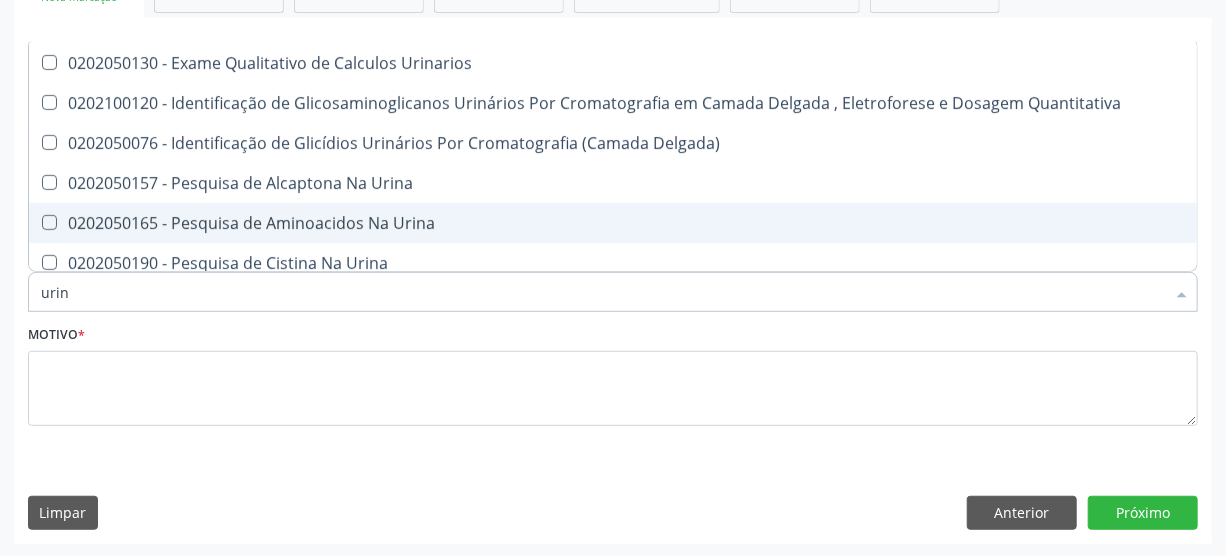 type on "urina" 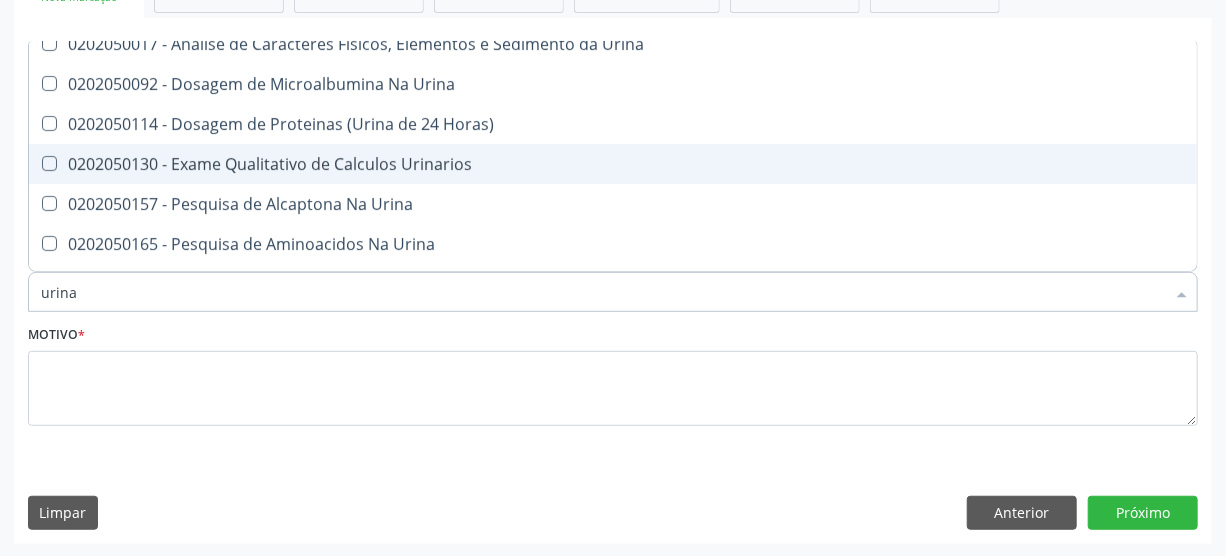 scroll, scrollTop: 0, scrollLeft: 0, axis: both 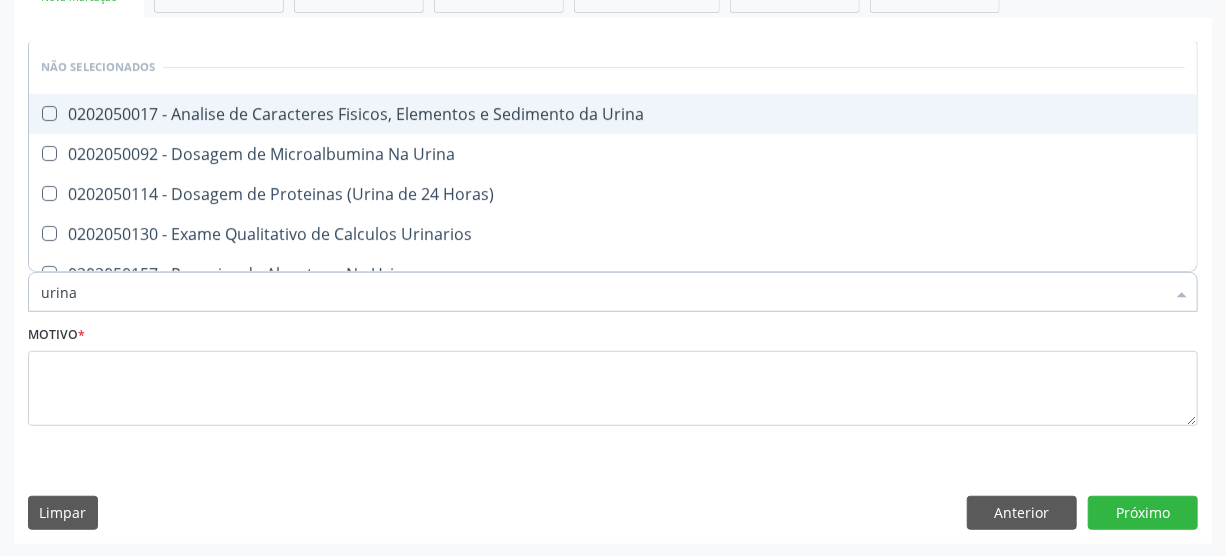drag, startPoint x: 180, startPoint y: 115, endPoint x: 140, endPoint y: 145, distance: 50 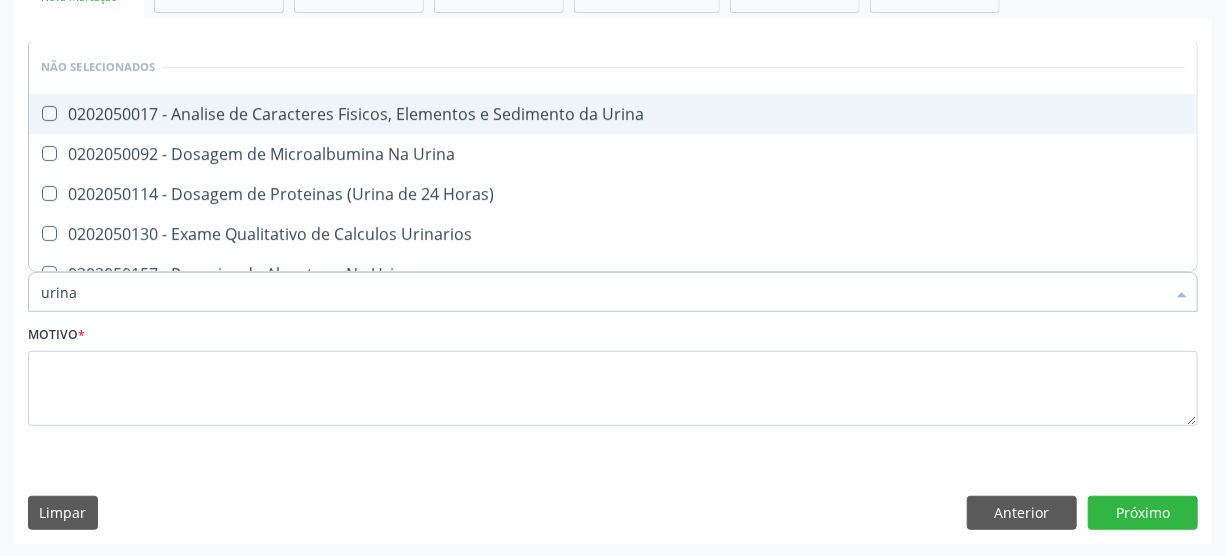 checkbox on "true" 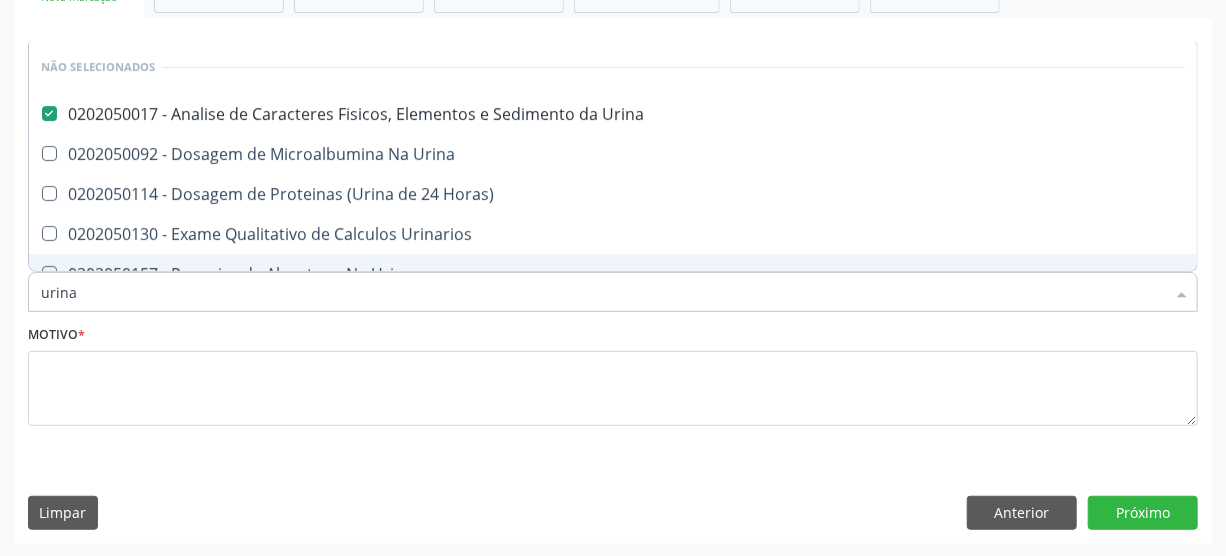 click on "urina" at bounding box center (603, 292) 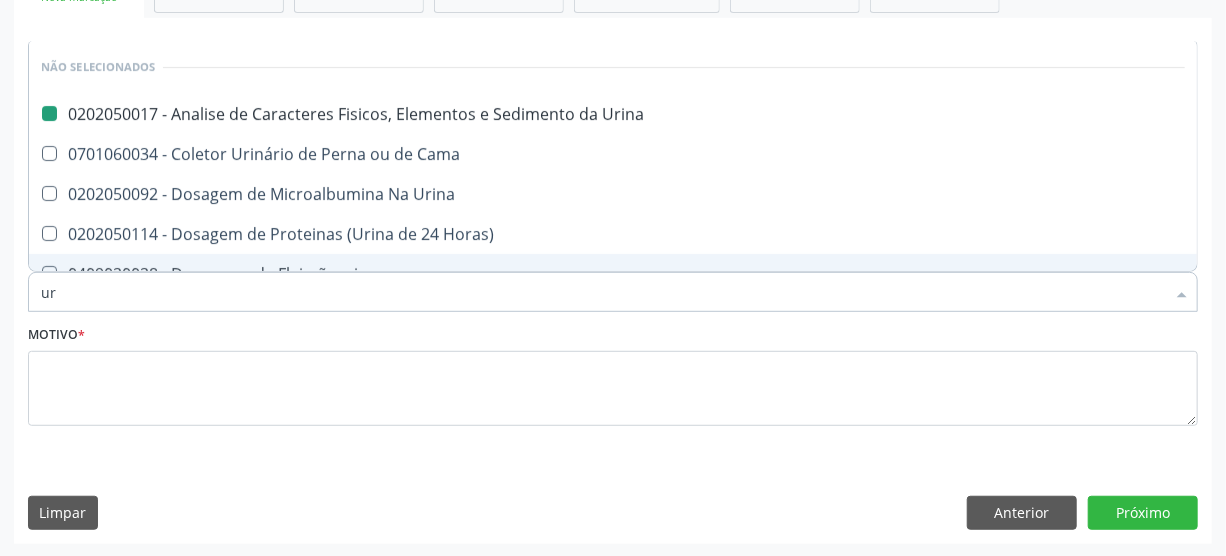 type on "u" 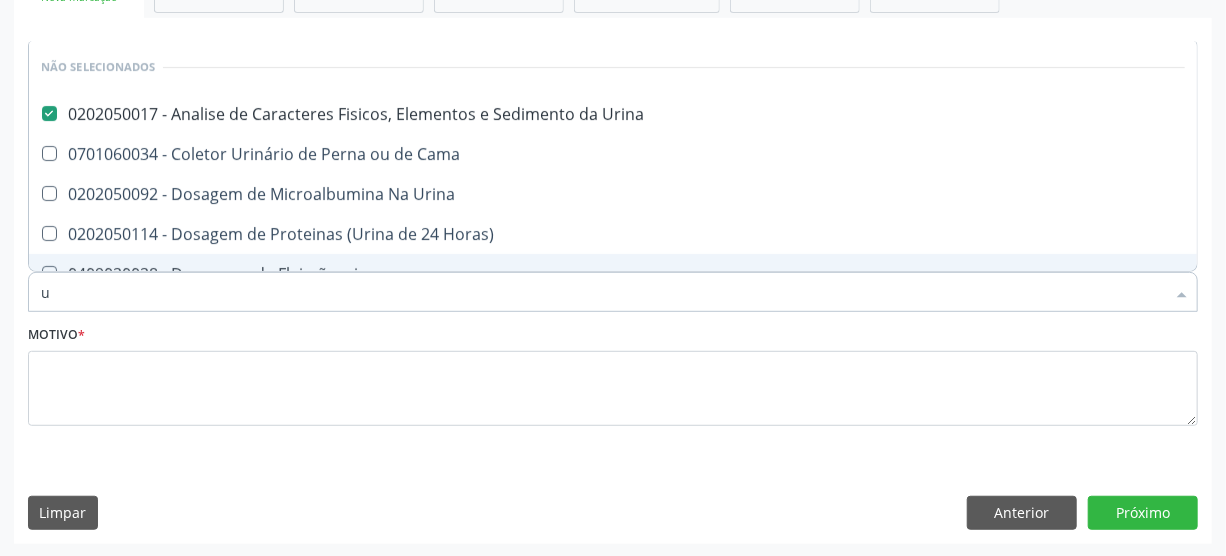 type 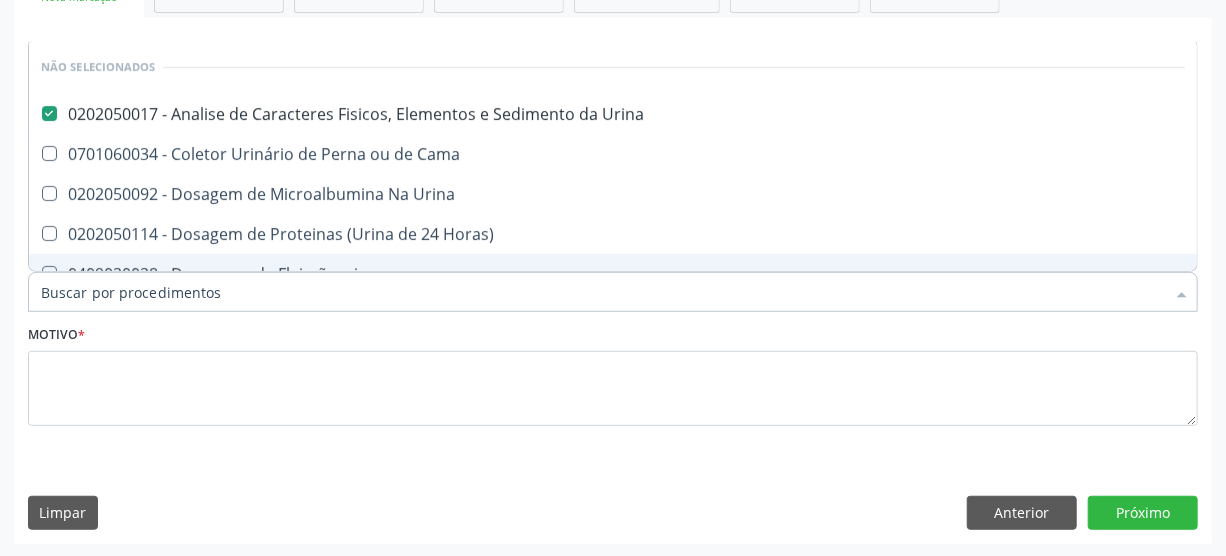 checkbox on "true" 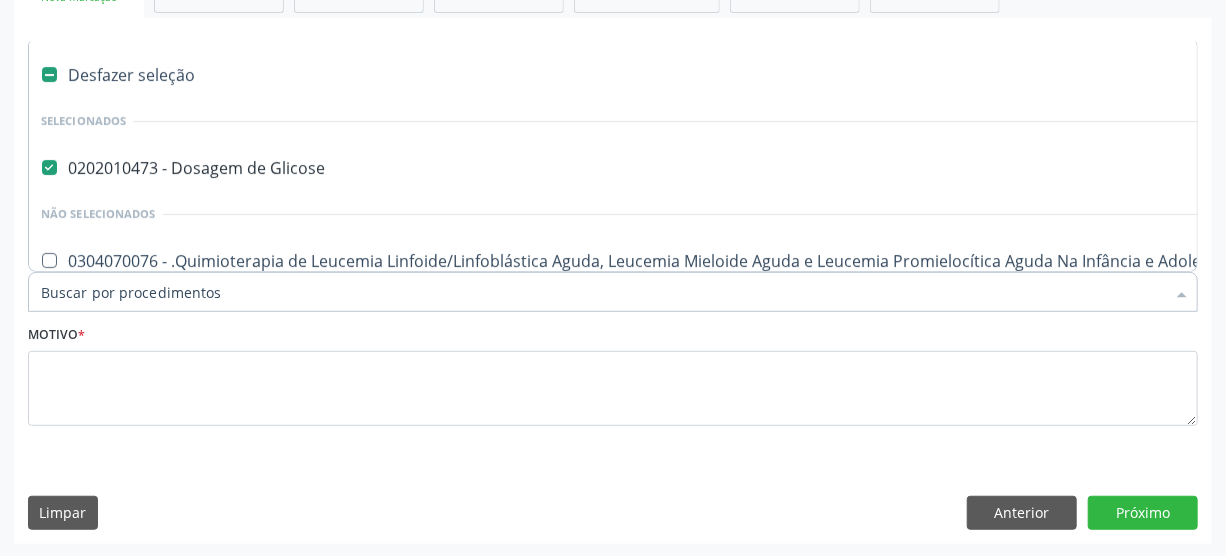type on "e" 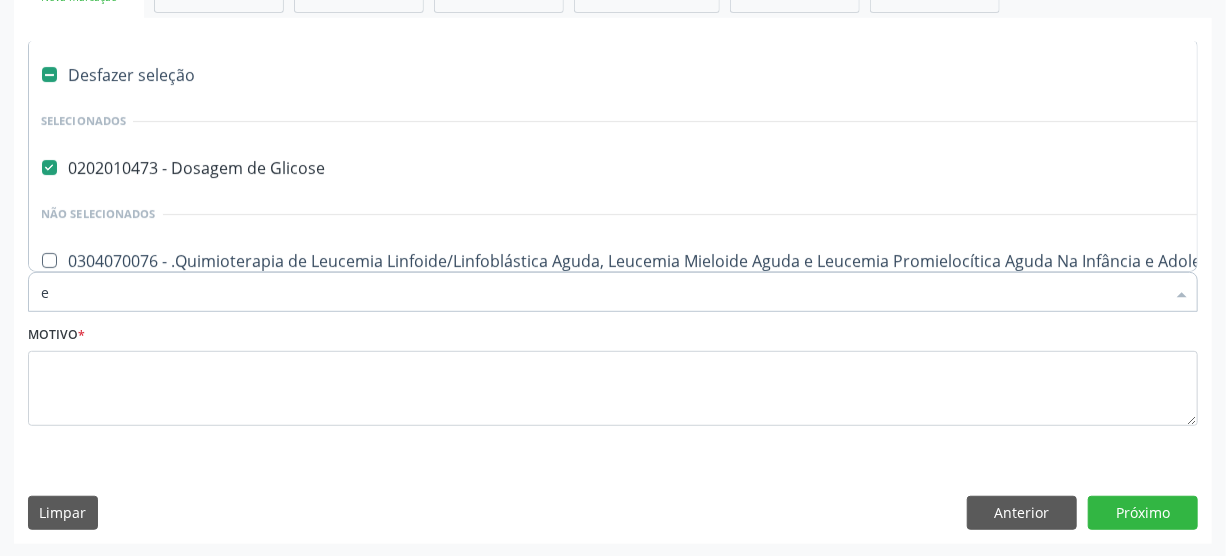 checkbox on "true" 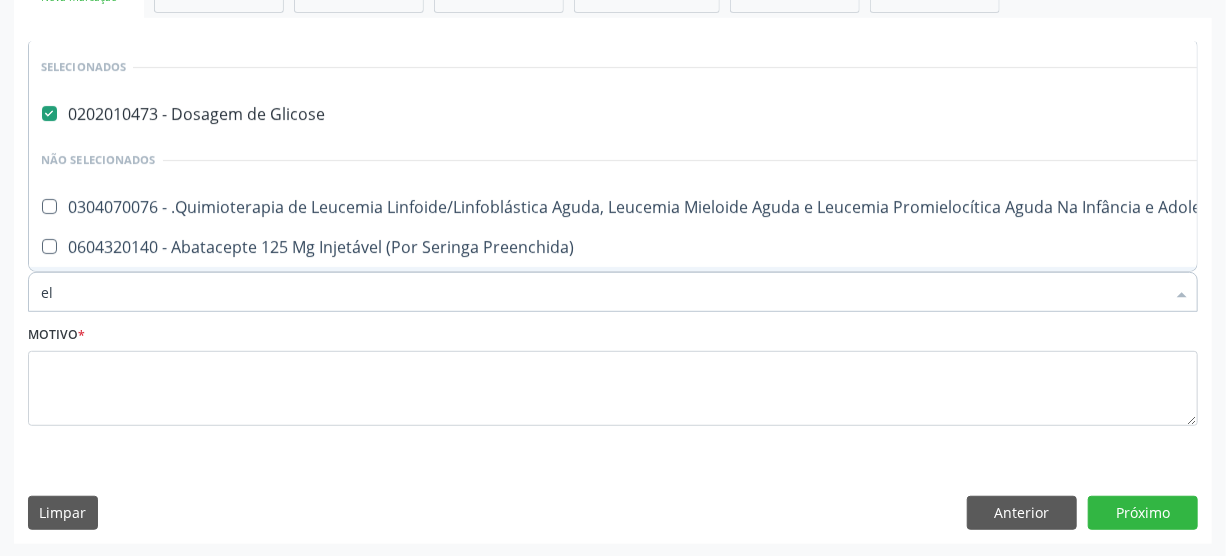 type on "ele" 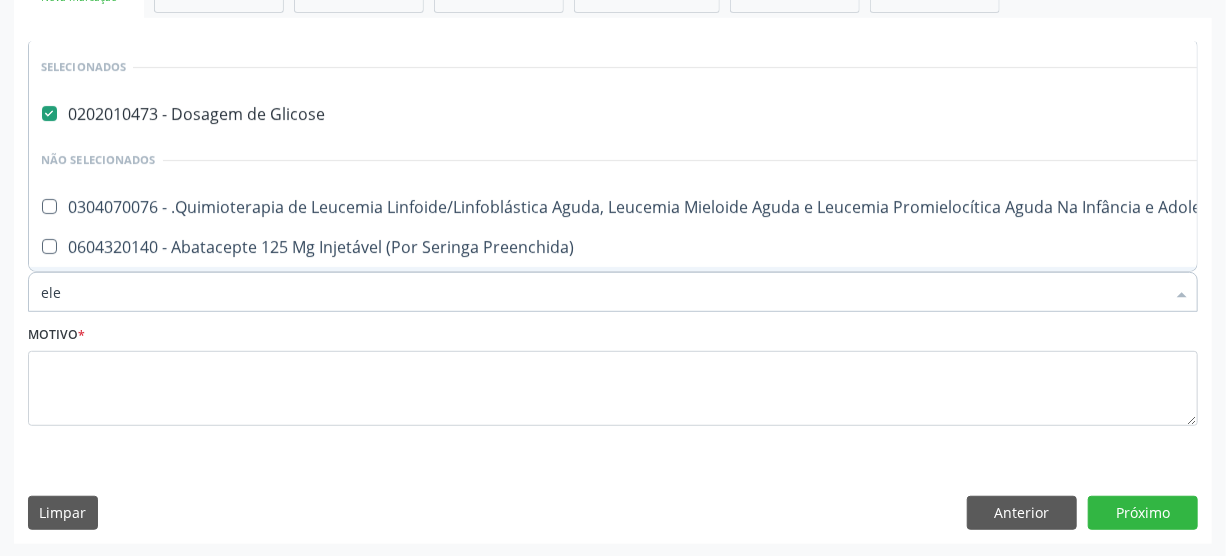 checkbox on "true" 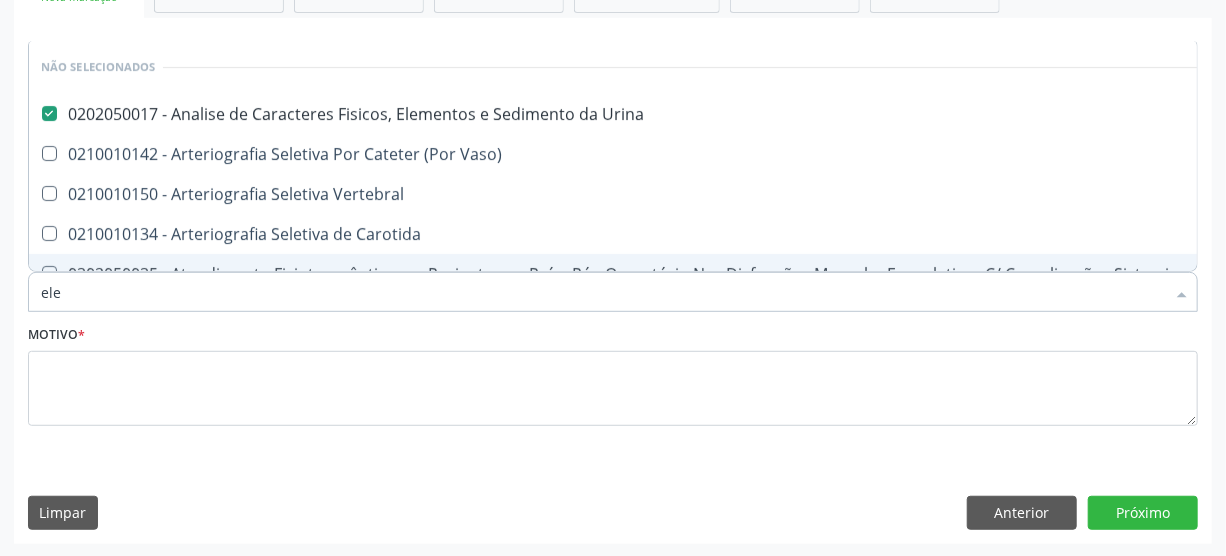type on "elet" 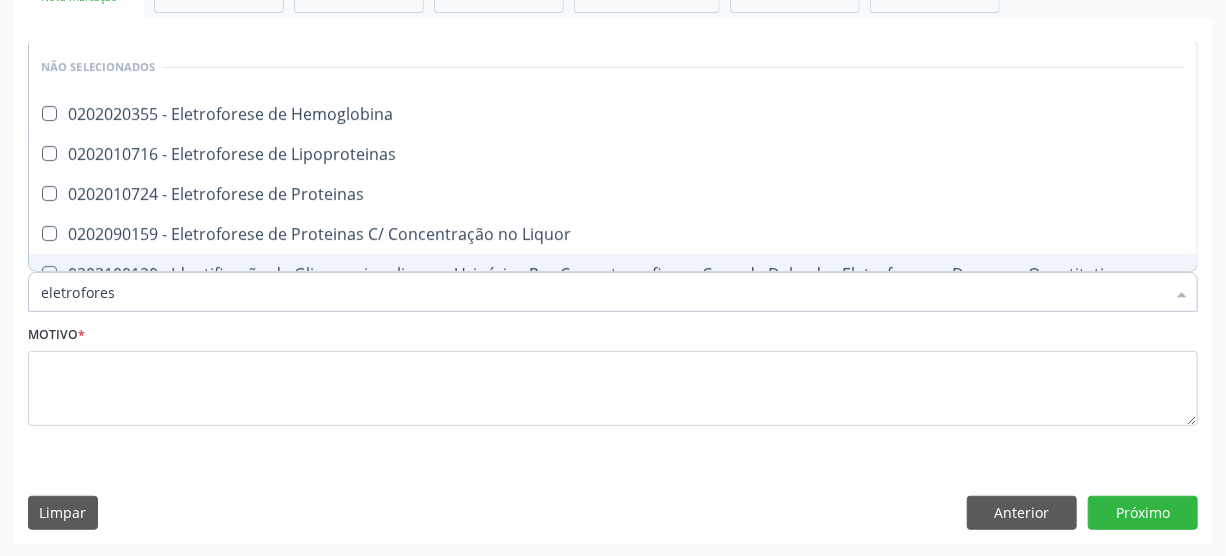type on "eletroforese" 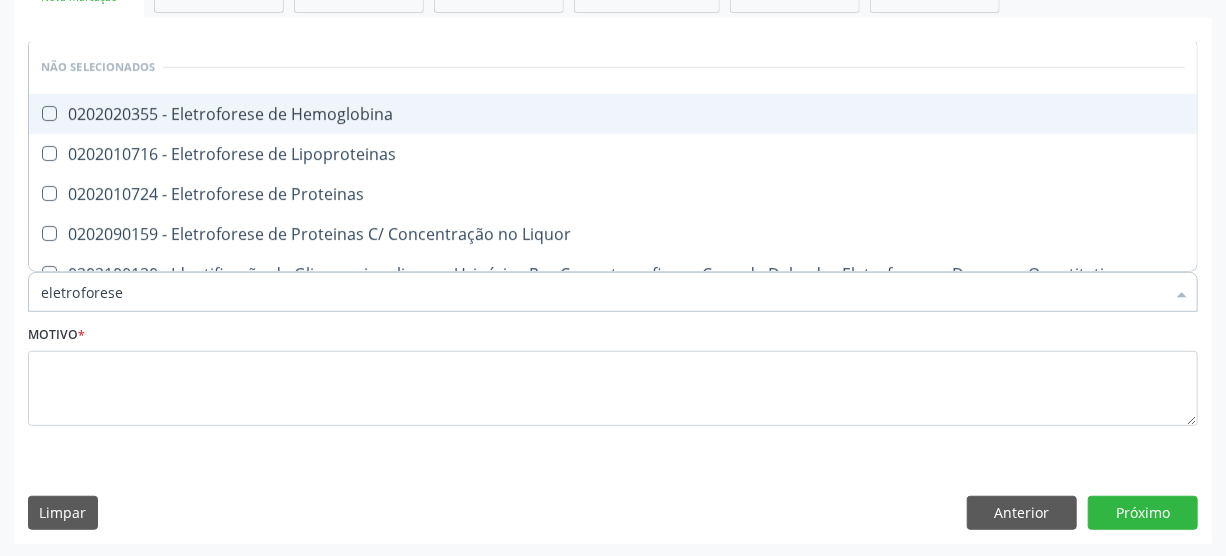 click on "0202020355 - Eletroforese de Hemoglobina" at bounding box center (613, 114) 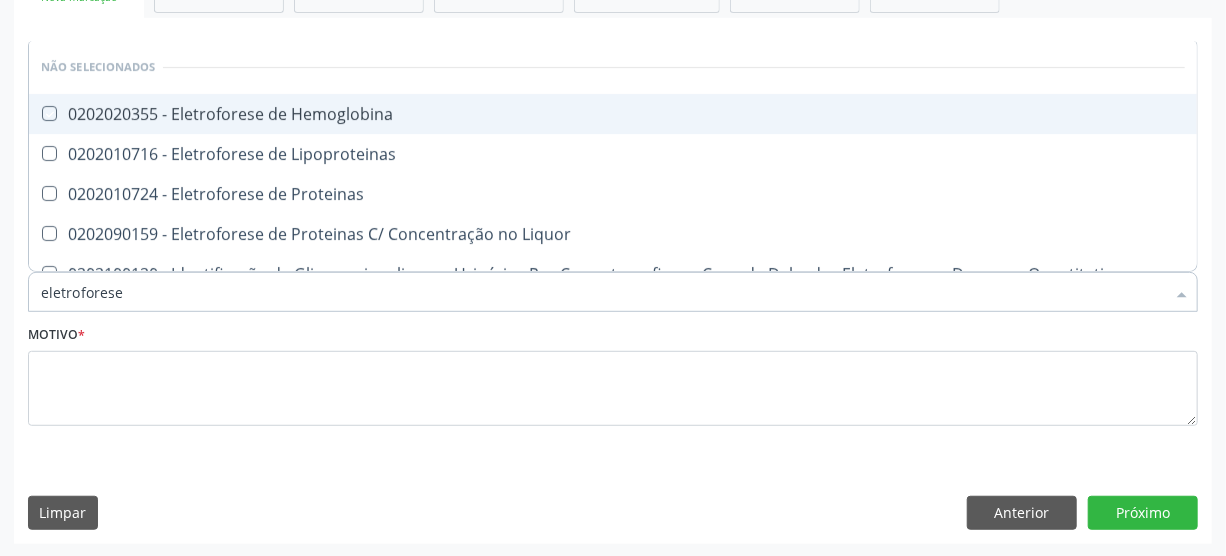 checkbox on "true" 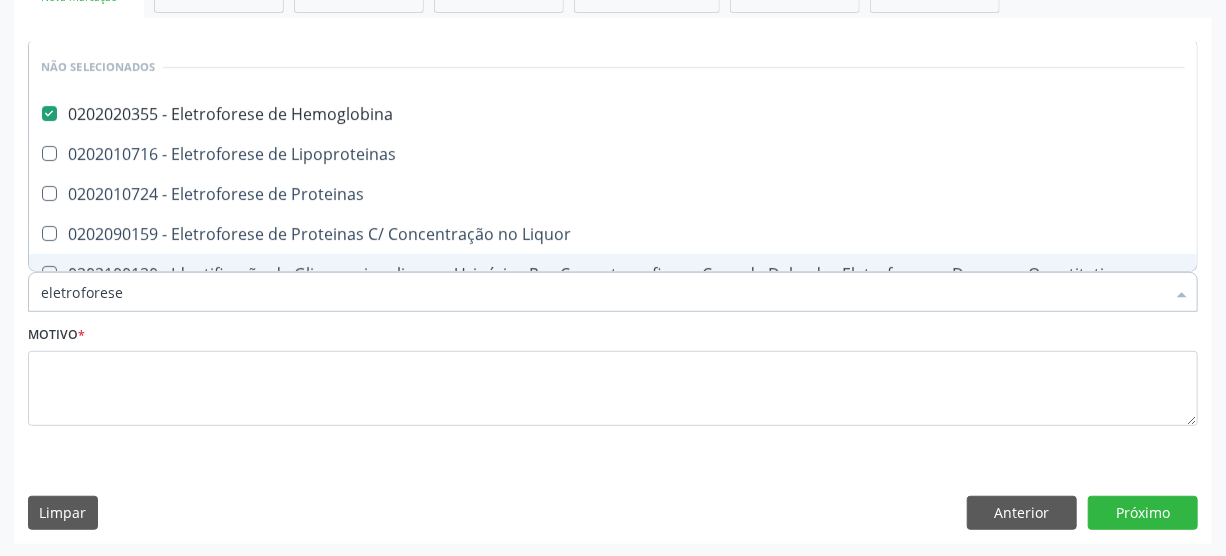 click on "eletroforese" at bounding box center [603, 292] 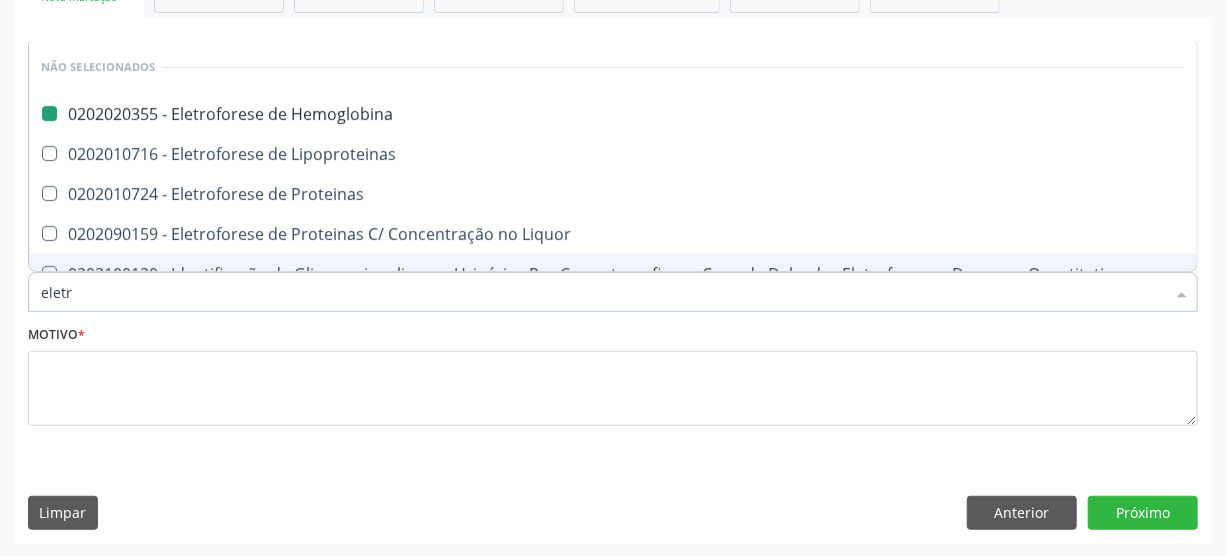 type on "elet" 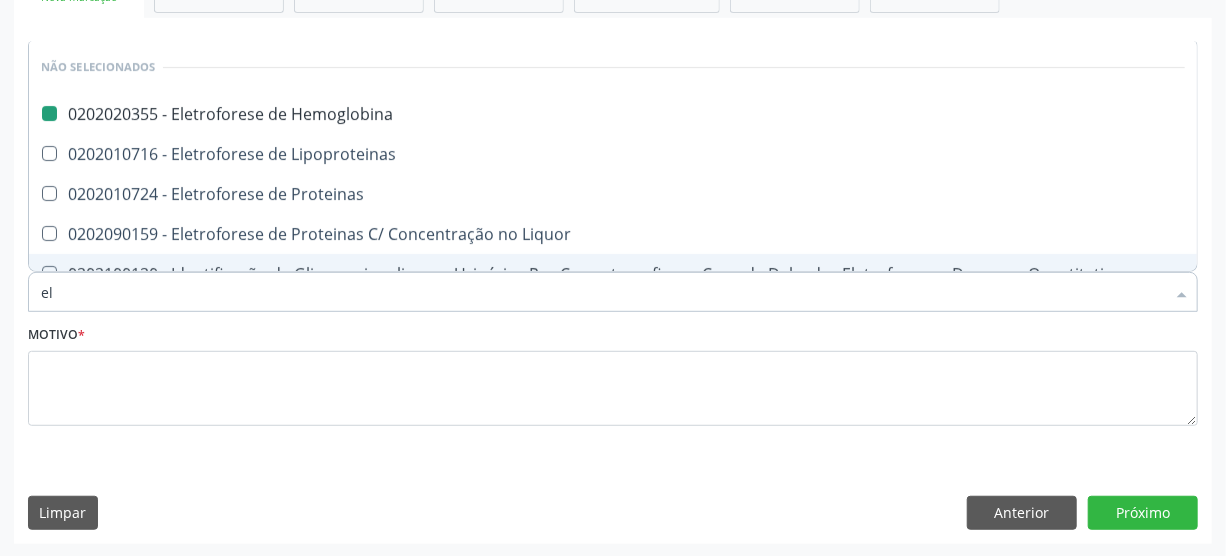 type on "e" 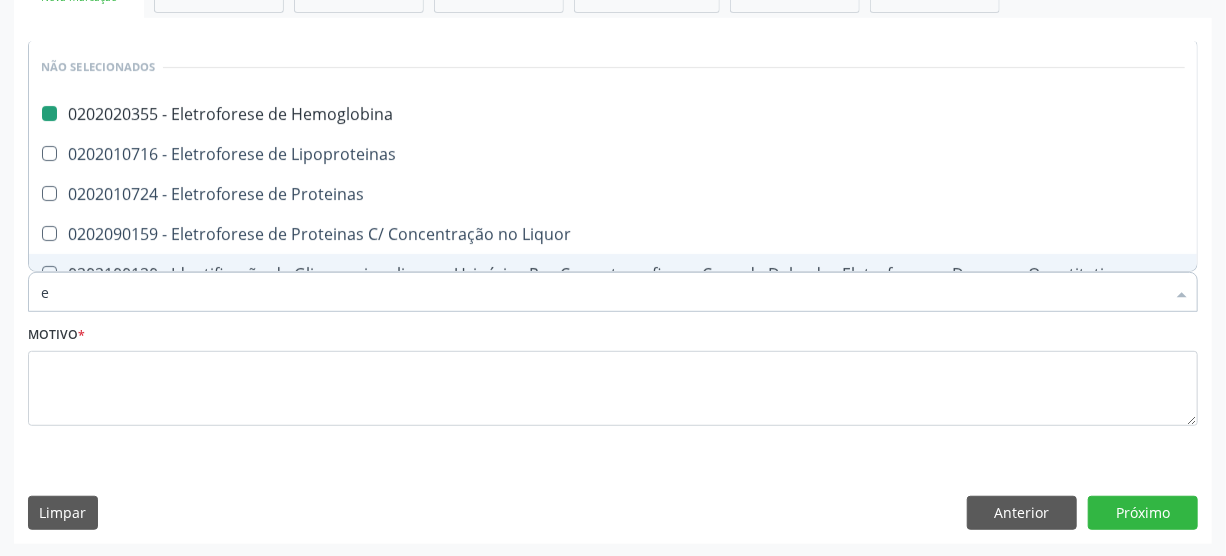 type 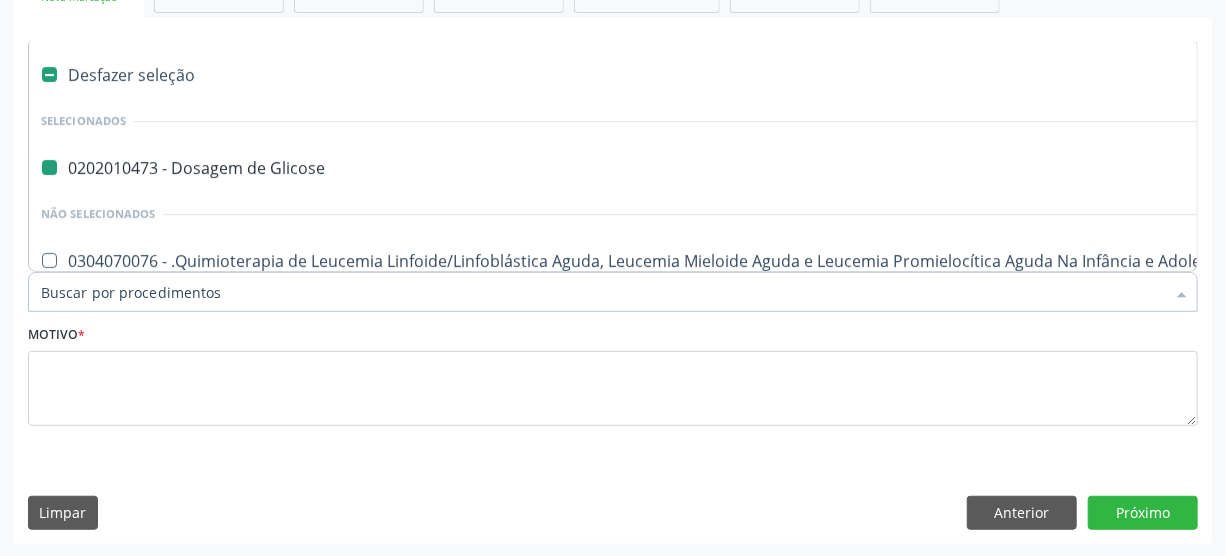 checkbox on "true" 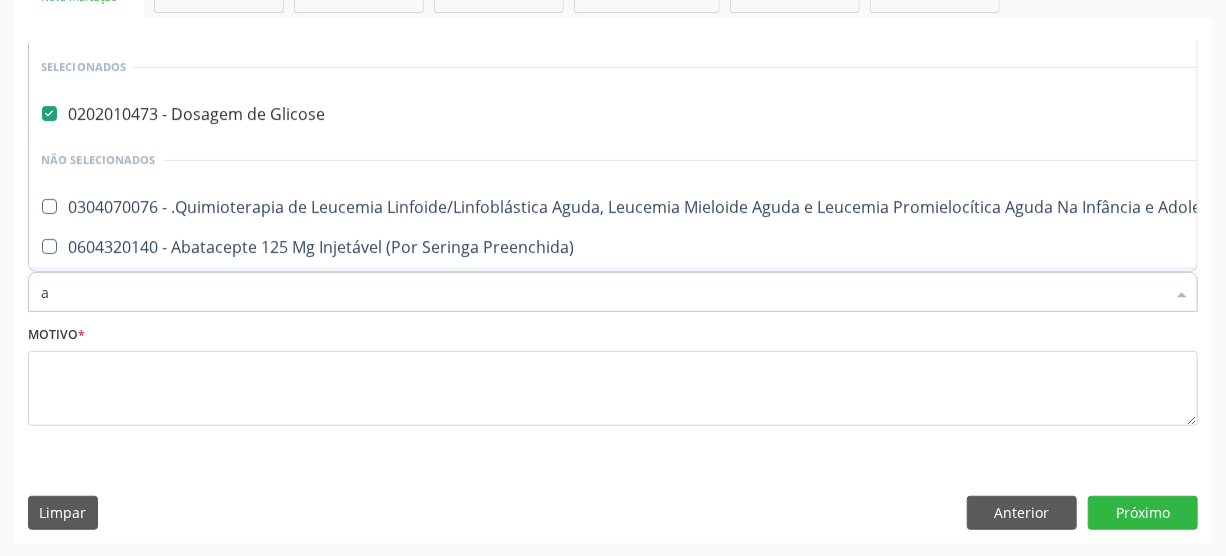 type on "ab" 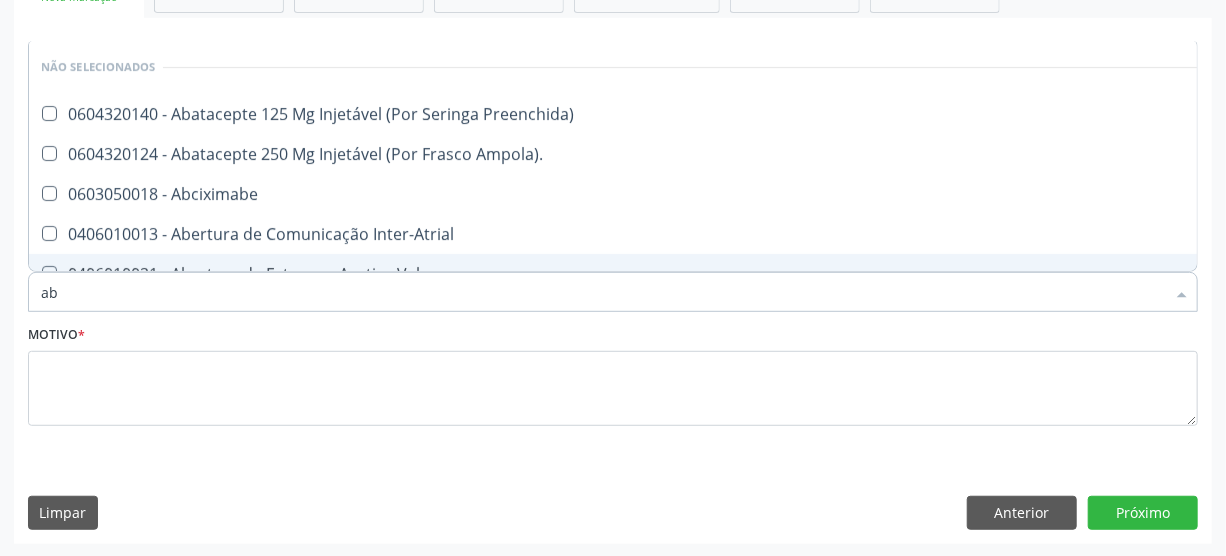 checkbox on "false" 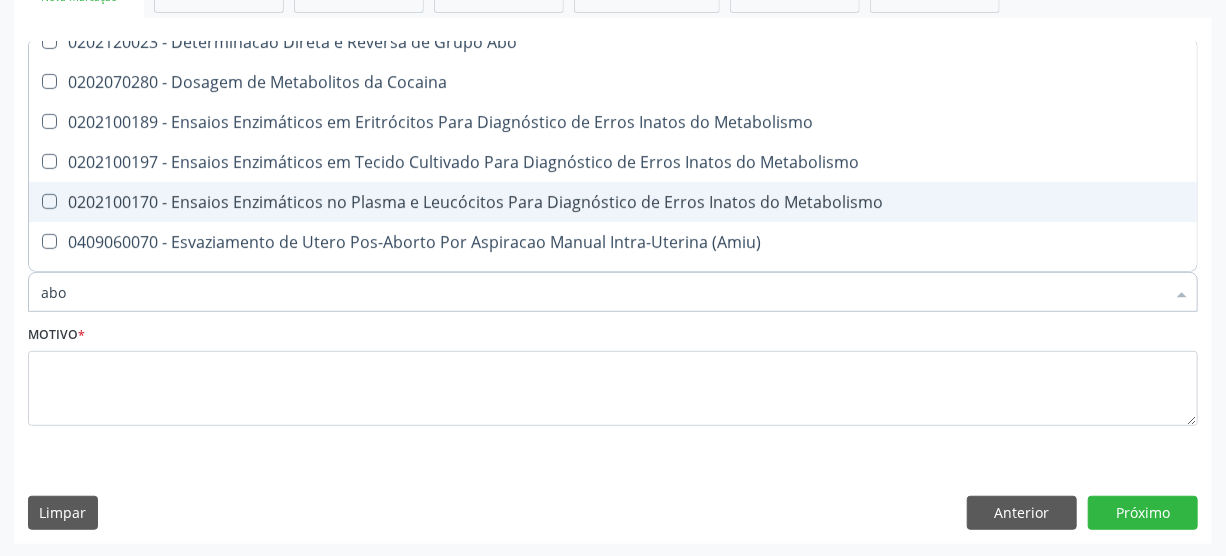 scroll, scrollTop: 181, scrollLeft: 0, axis: vertical 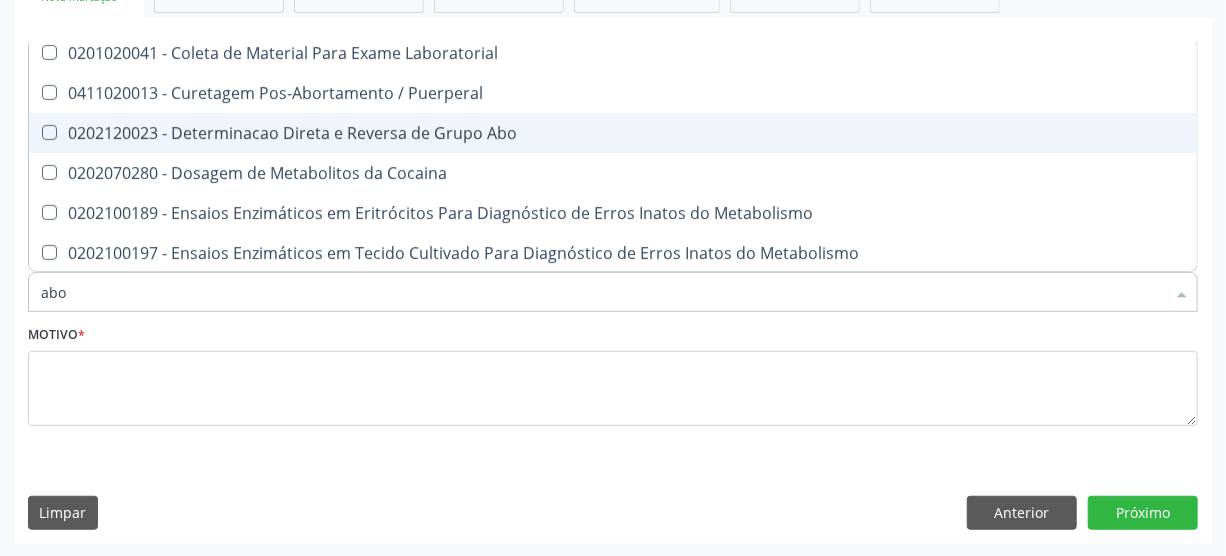 click on "0202120023 - Determinacao Direta e Reversa de Grupo Abo" at bounding box center (613, 133) 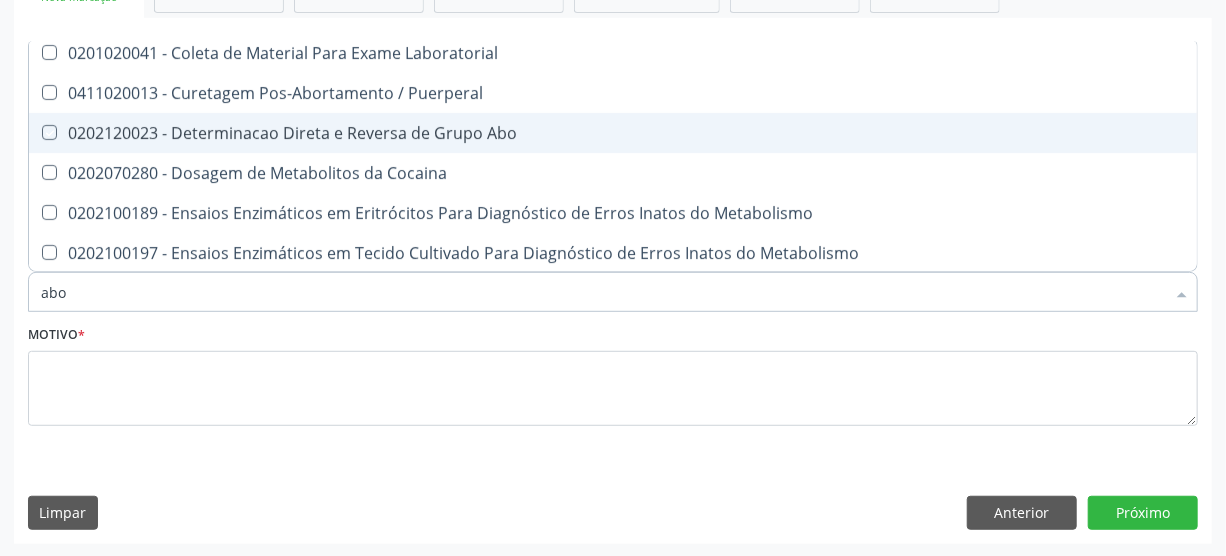 checkbox on "true" 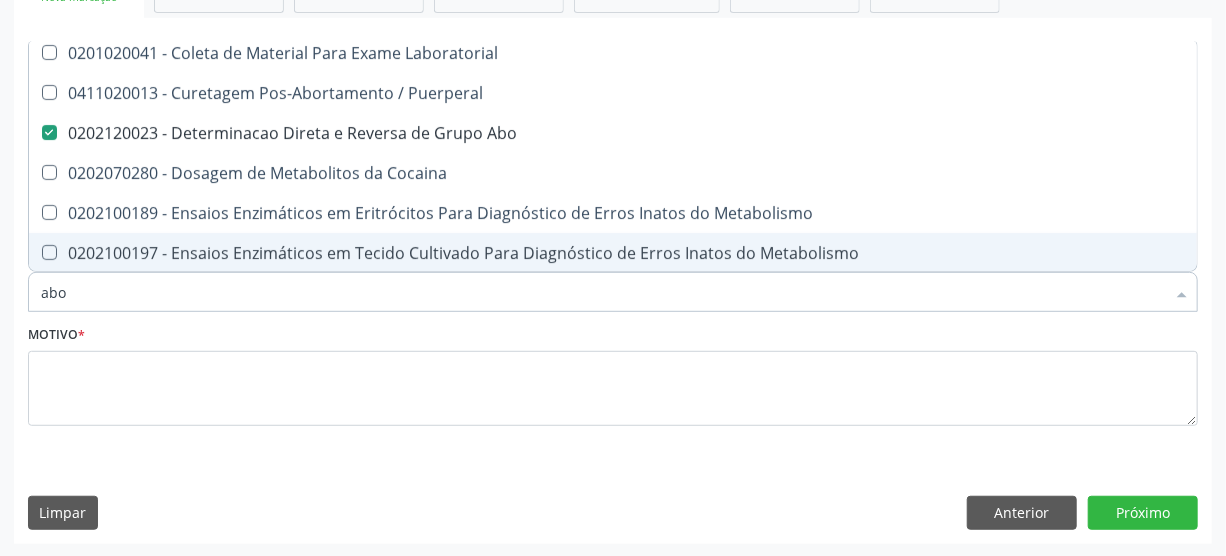 click on "abo" at bounding box center [603, 292] 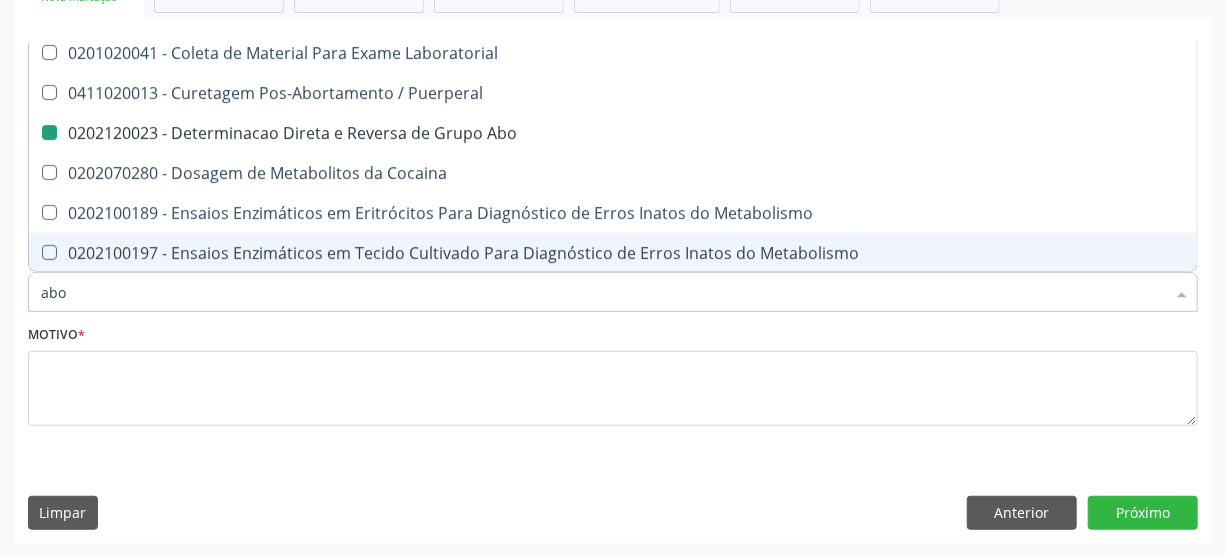 type on "ab" 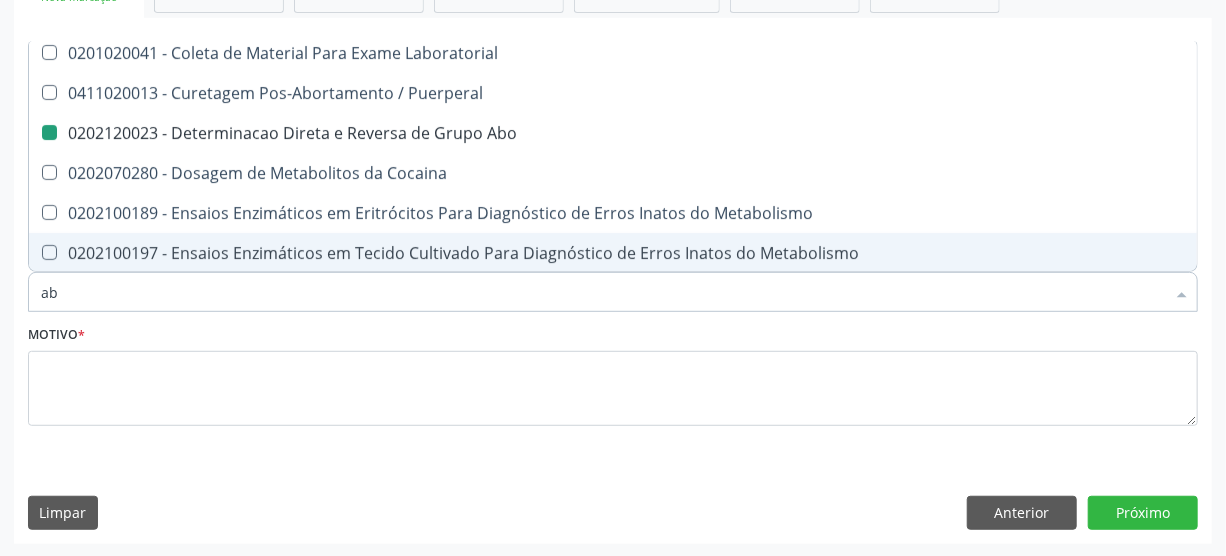 checkbox on "false" 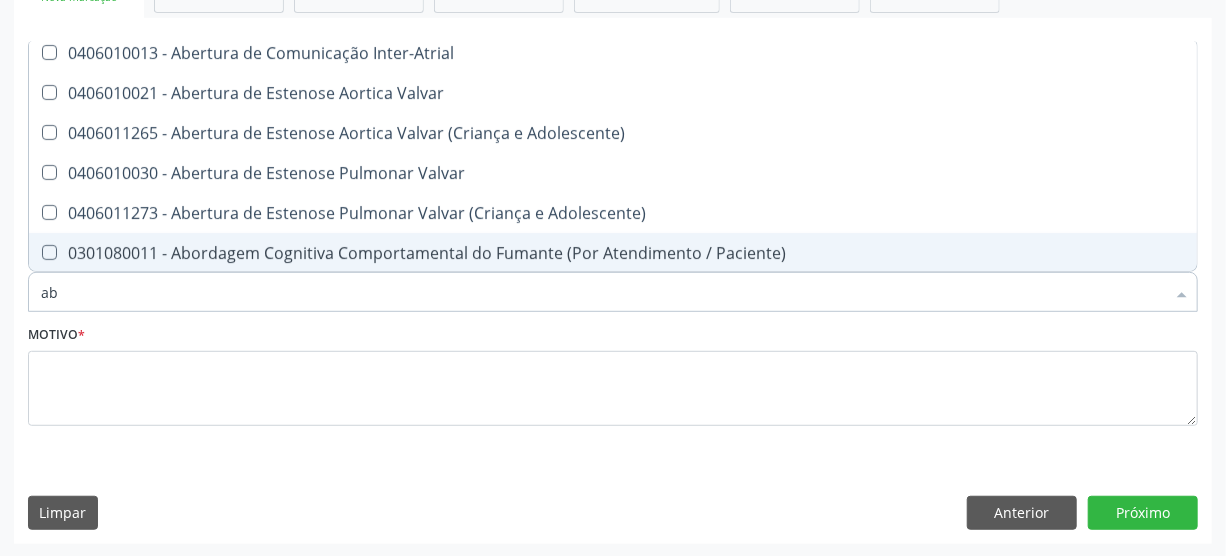 type on "a" 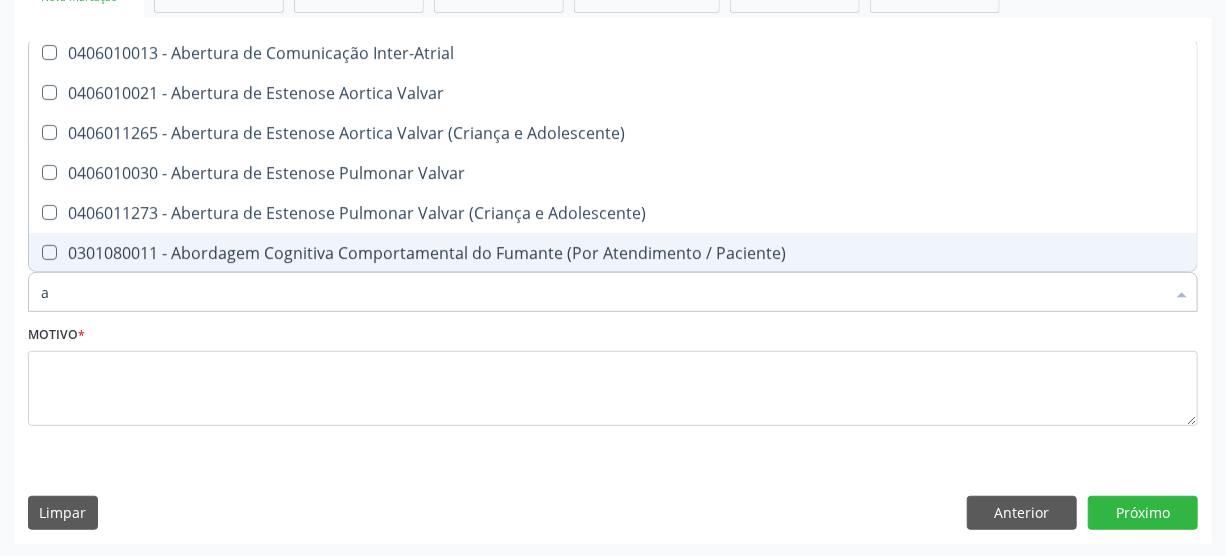 type 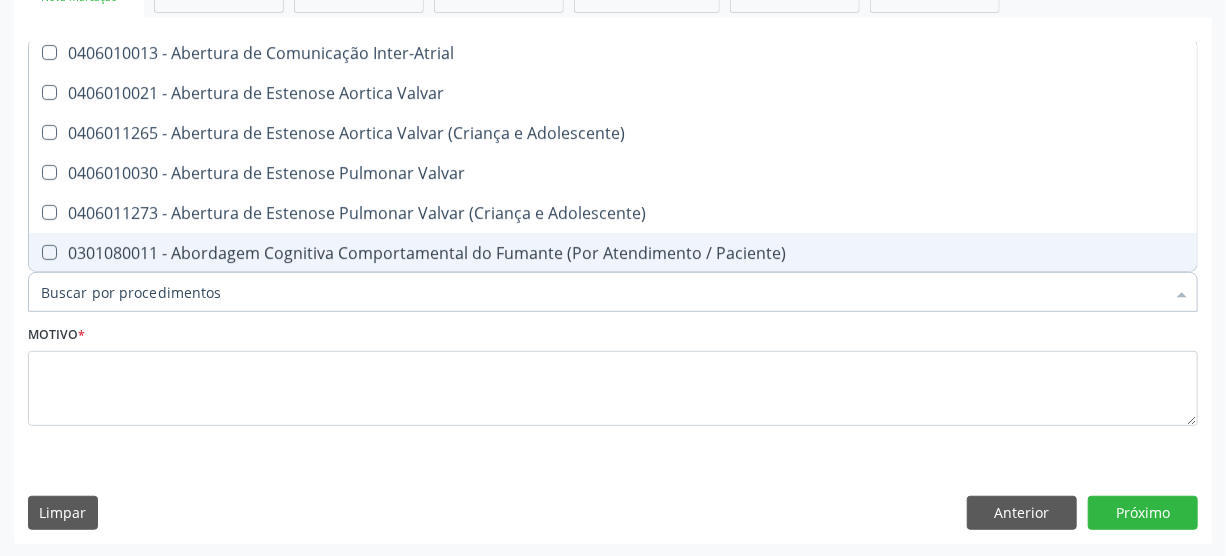 checkbox on "true" 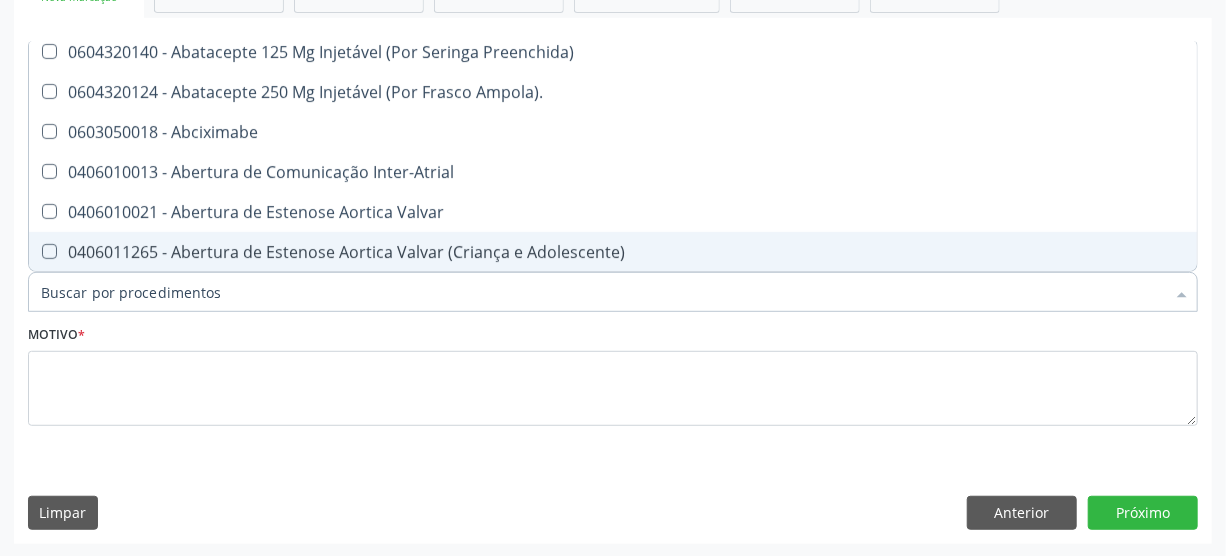 type on "r" 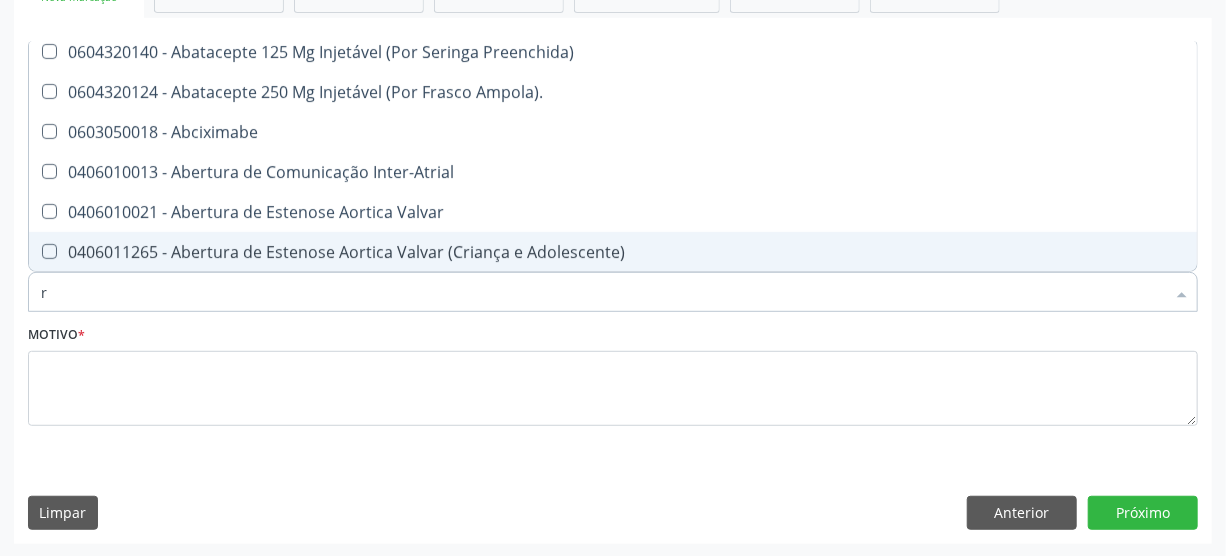 checkbox on "false" 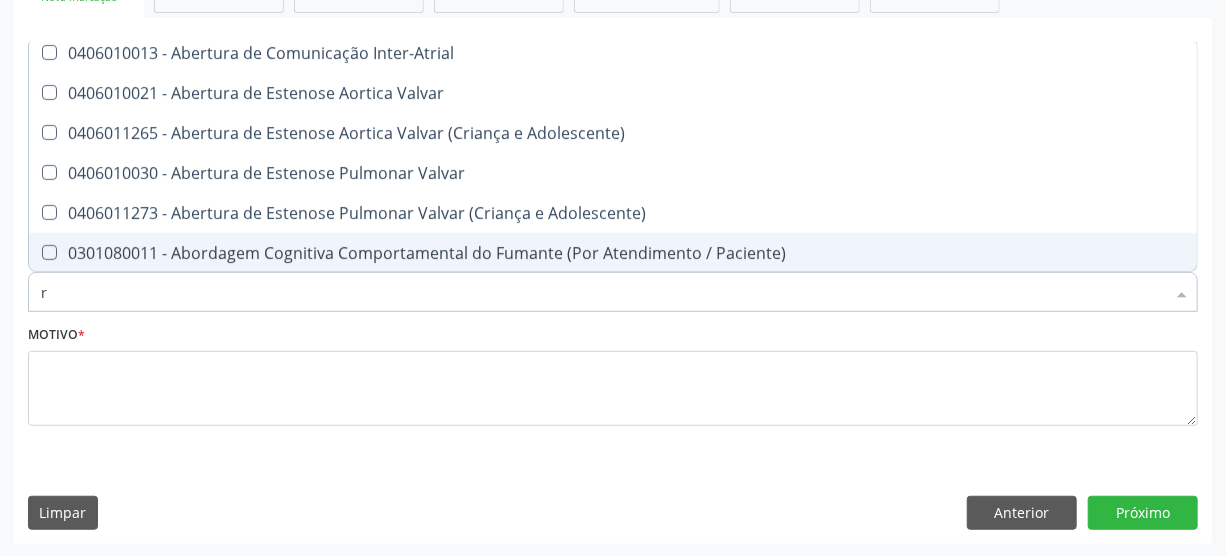 type on "rh" 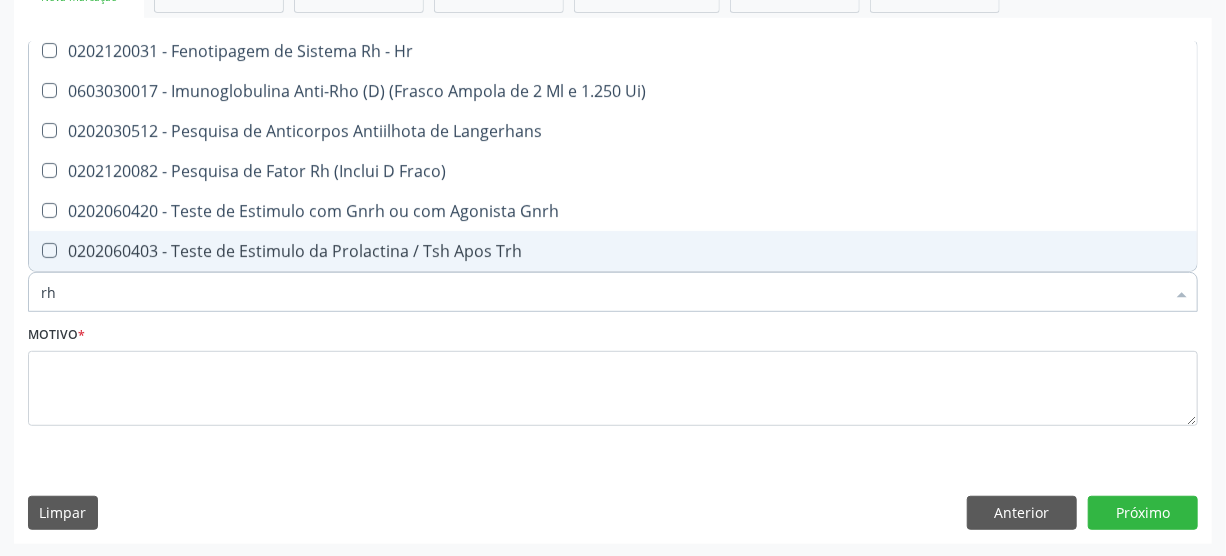 scroll, scrollTop: 62, scrollLeft: 0, axis: vertical 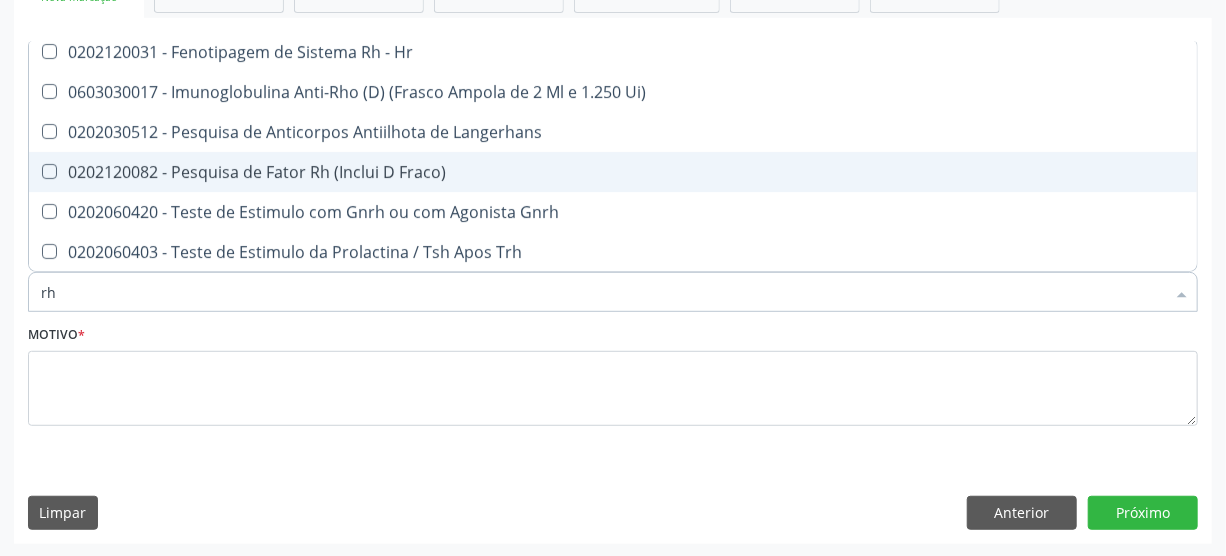 click on "0202120082 - Pesquisa de Fator Rh (Inclui D Fraco)" at bounding box center [613, 172] 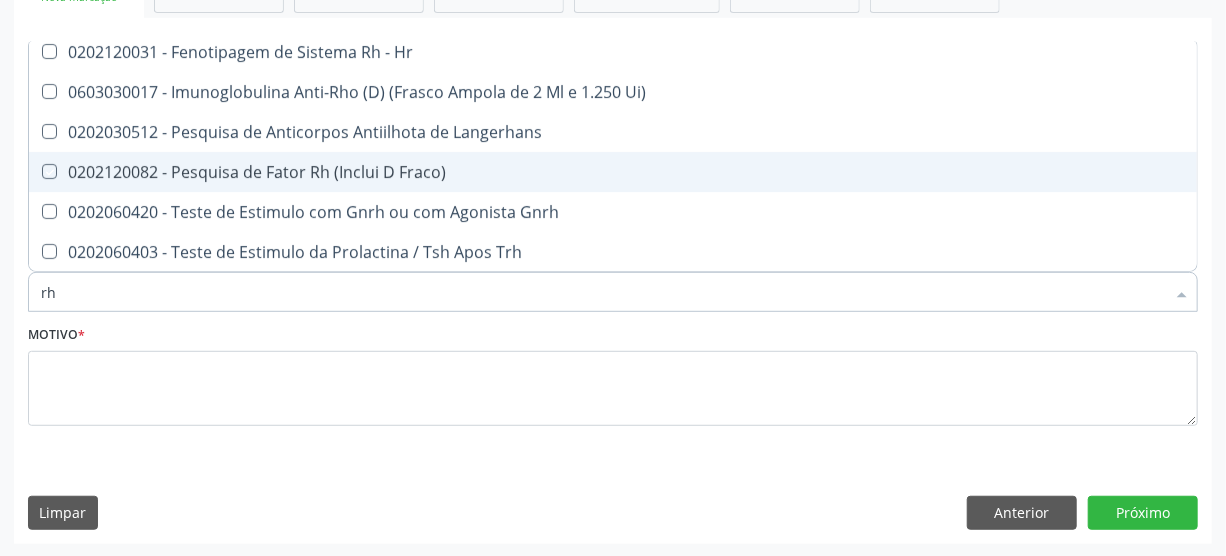 checkbox on "true" 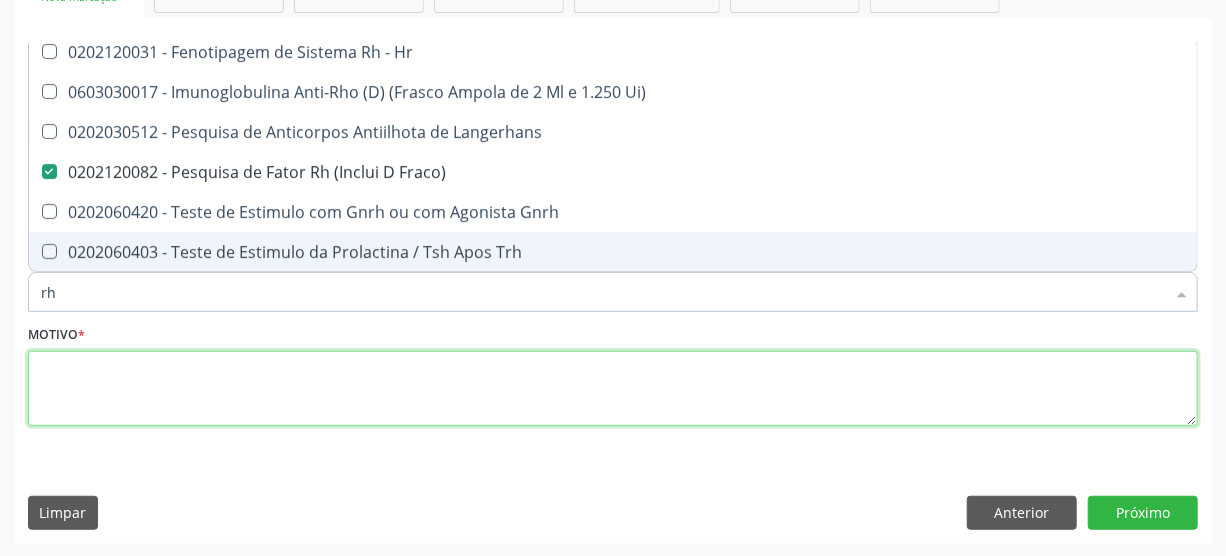 click at bounding box center [613, 389] 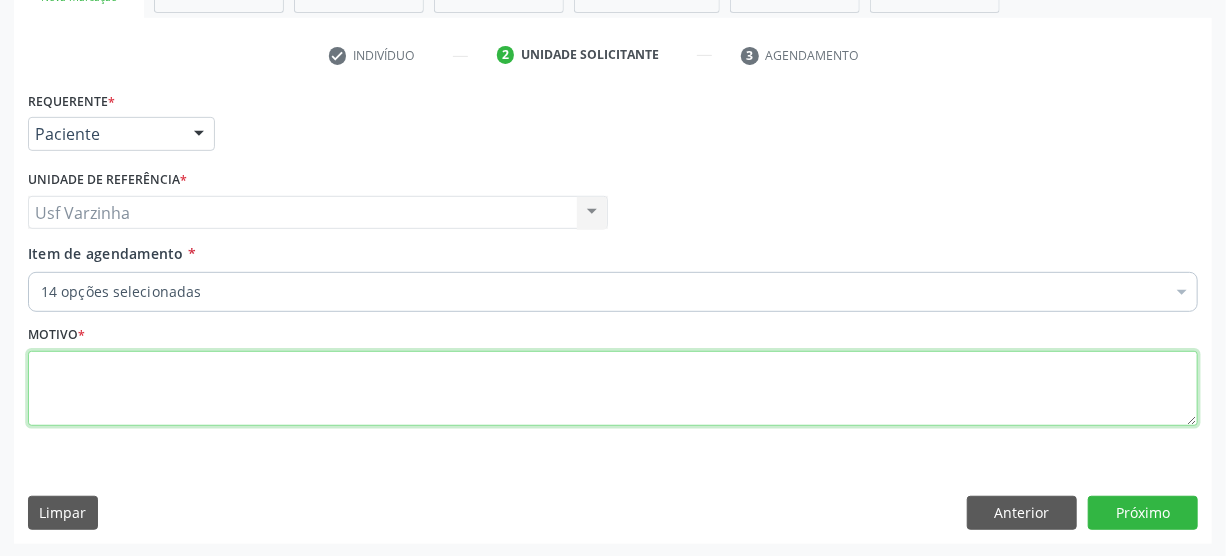 scroll, scrollTop: 0, scrollLeft: 0, axis: both 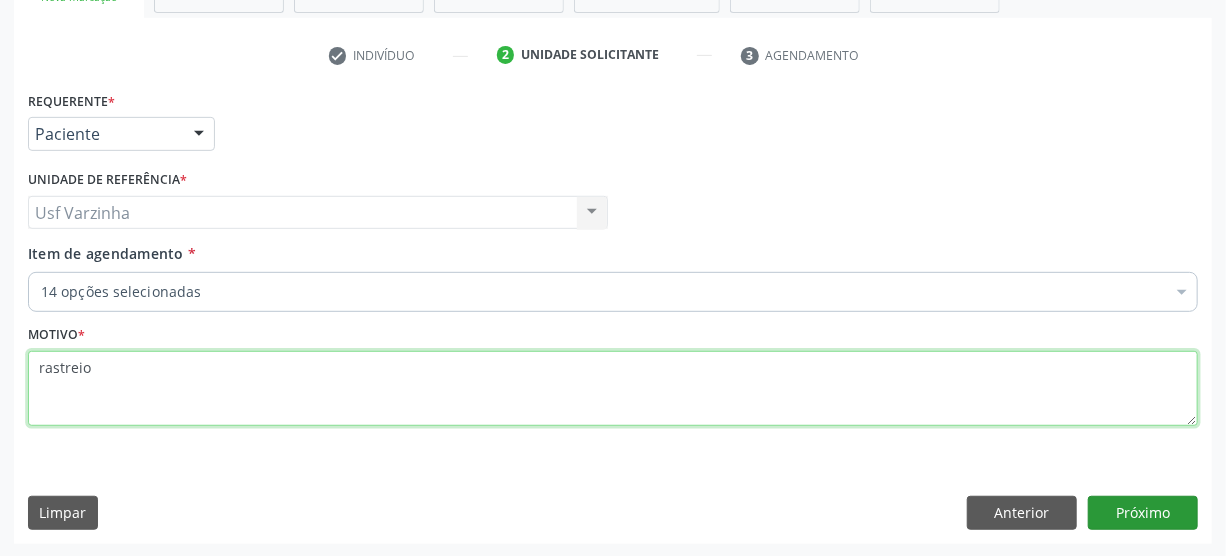 type on "rastreio" 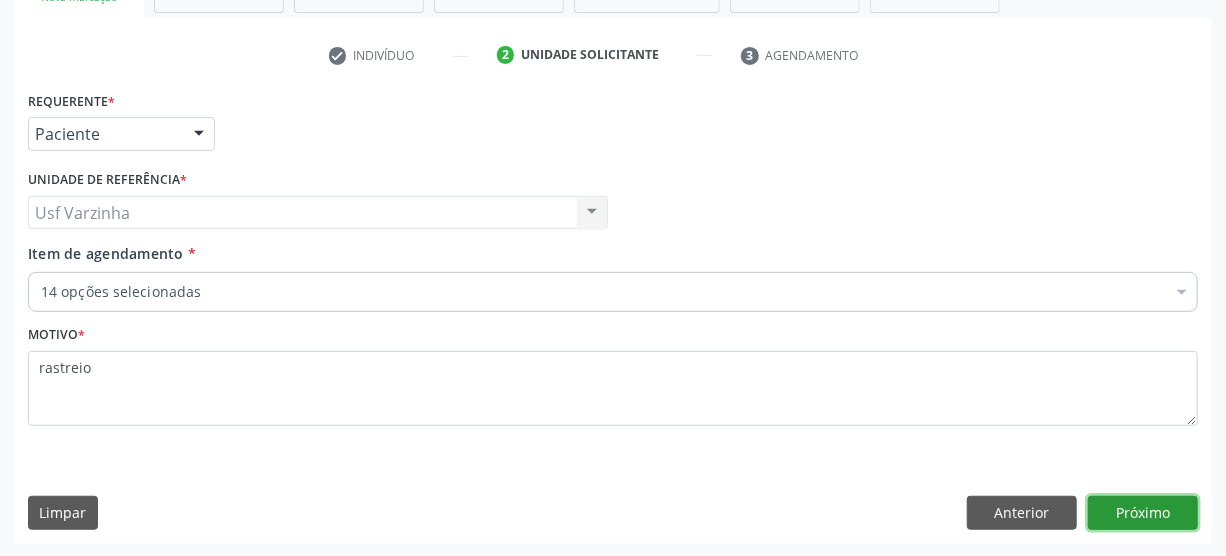 click on "Próximo" at bounding box center (1143, 513) 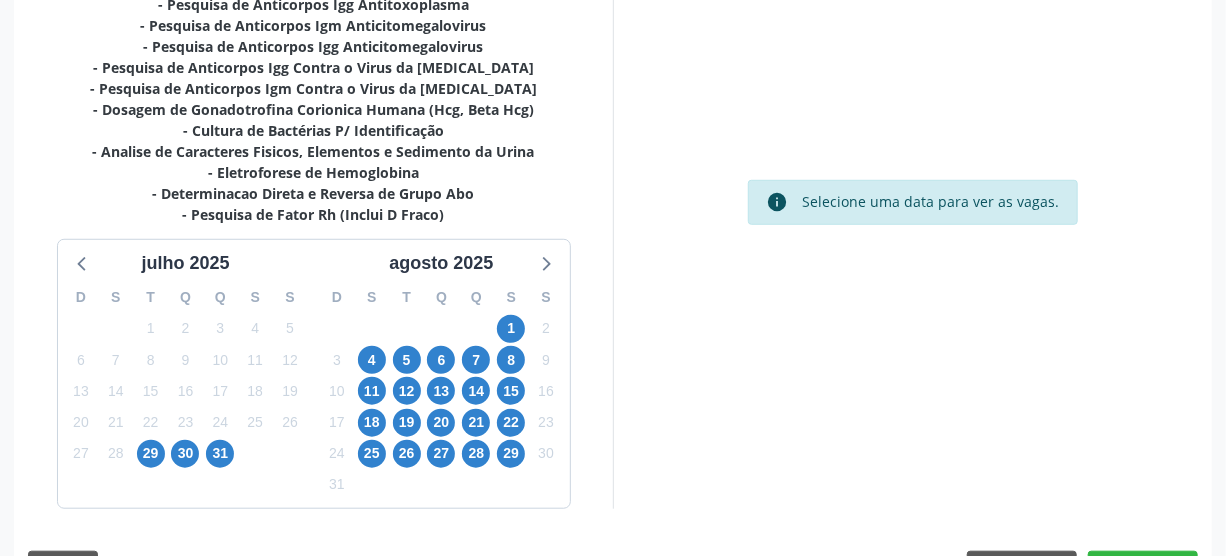 scroll, scrollTop: 545, scrollLeft: 0, axis: vertical 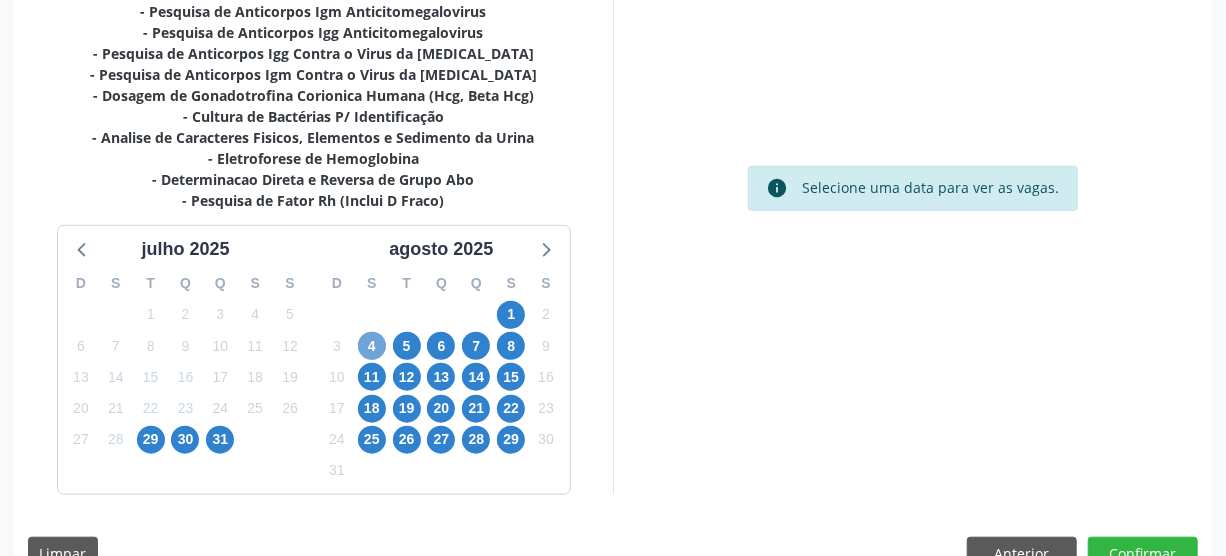 click on "4" at bounding box center (372, 346) 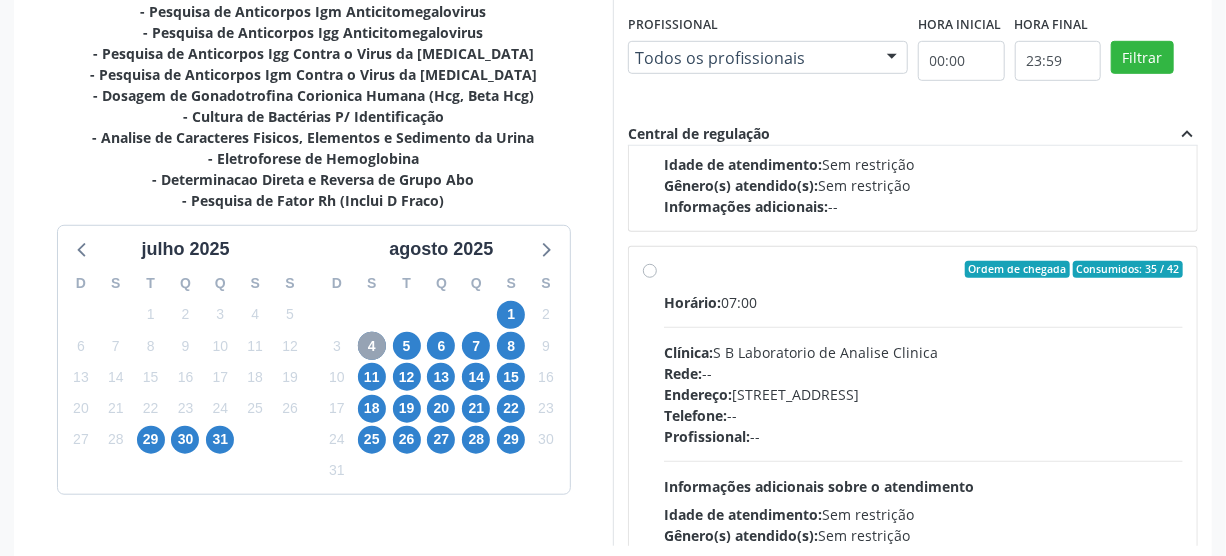 scroll, scrollTop: 272, scrollLeft: 0, axis: vertical 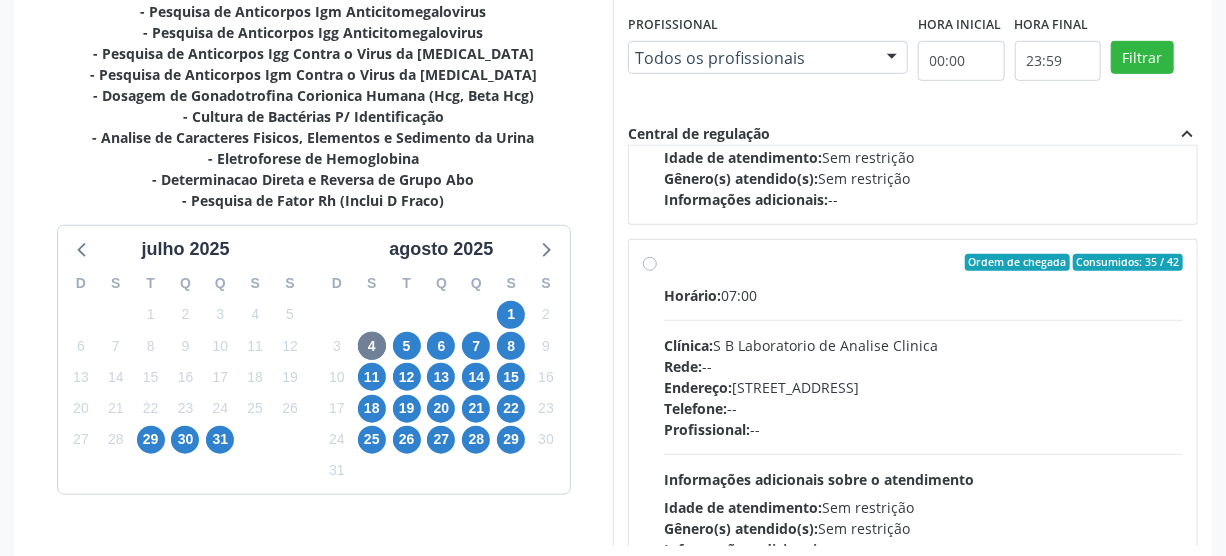 click on "Ordem de chegada
Consumidos: 35 / 42
Horário:   07:00
Clínica:  S B Laboratorio de Analise Clinica
Rede:
--
Endereço:   Casa, nº 679, Centro, Serra Talhada - PE
Telefone:   --
Profissional:
--
Informações adicionais sobre o atendimento
Idade de atendimento:
Sem restrição
Gênero(s) atendido(s):
Sem restrição
Informações adicionais:
--" at bounding box center [923, 407] 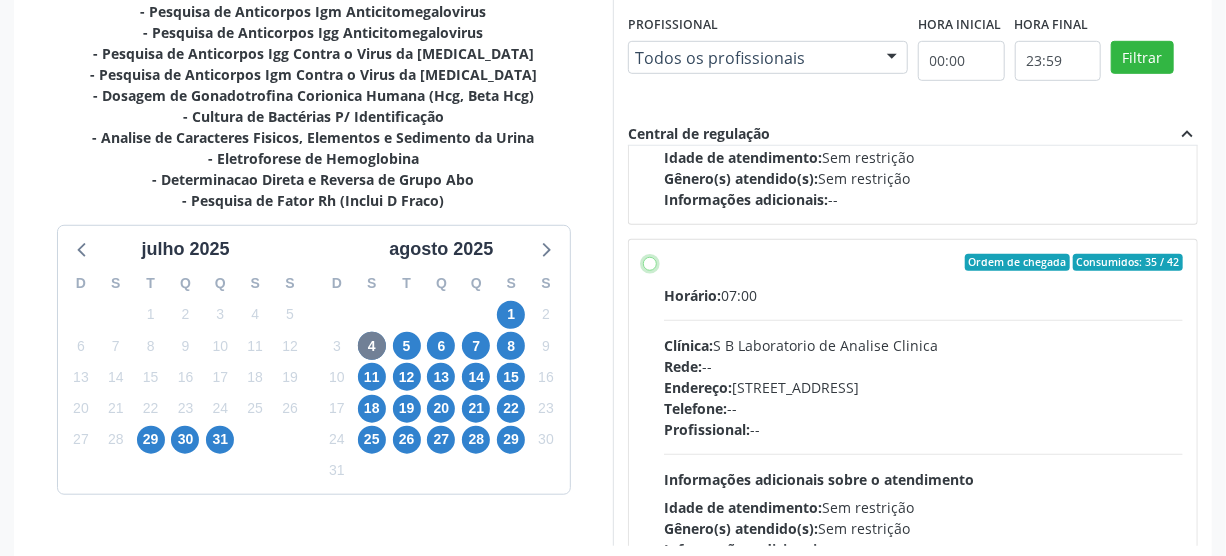 radio on "true" 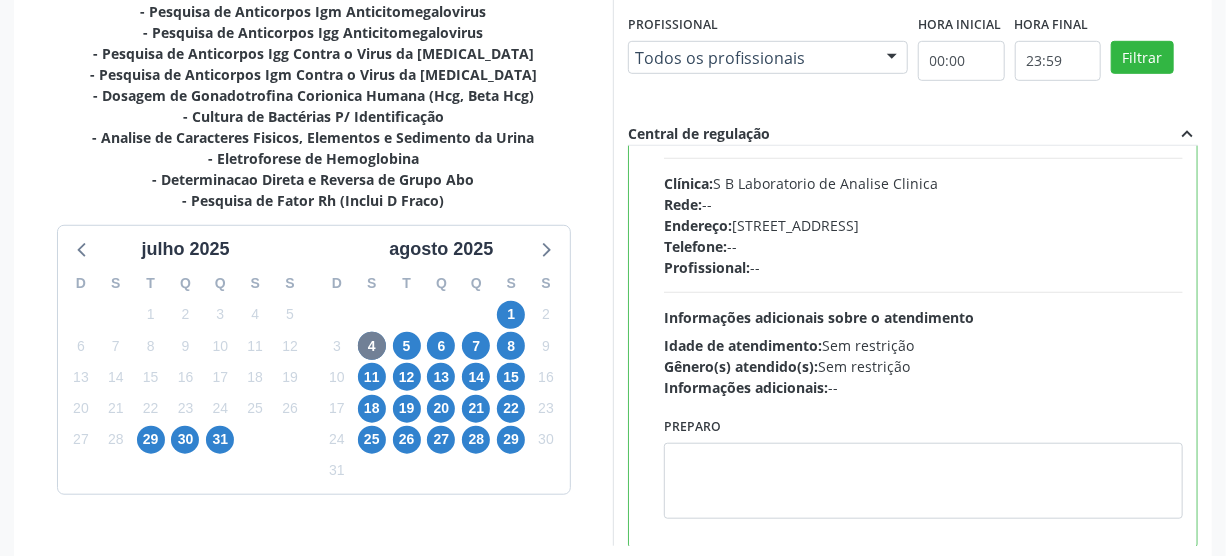 scroll, scrollTop: 449, scrollLeft: 0, axis: vertical 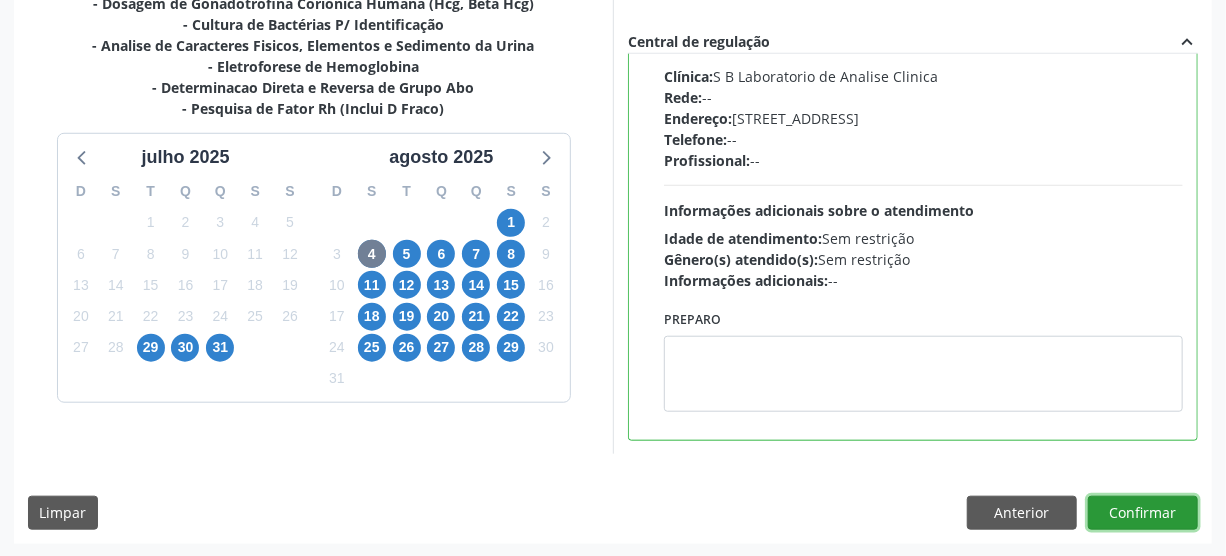 click on "Confirmar" at bounding box center (1143, 513) 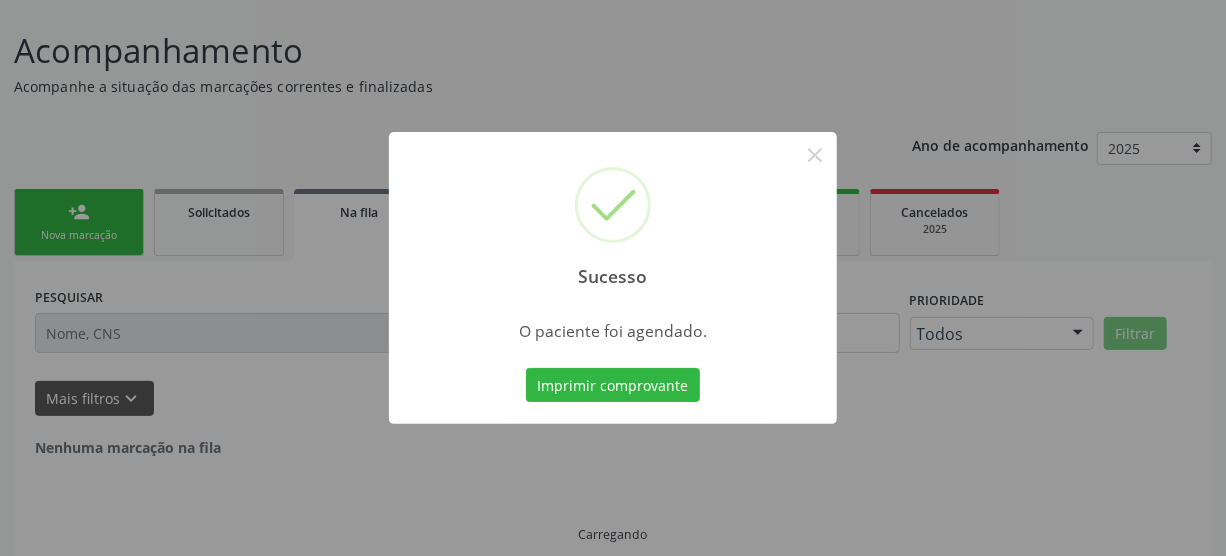 scroll, scrollTop: 45, scrollLeft: 0, axis: vertical 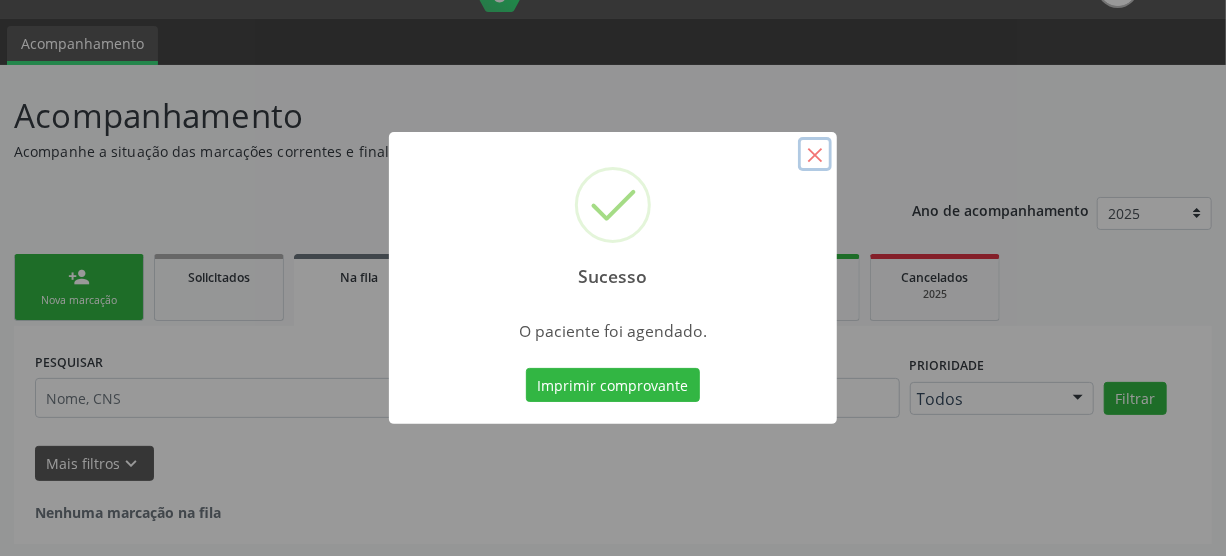 click on "×" at bounding box center (815, 154) 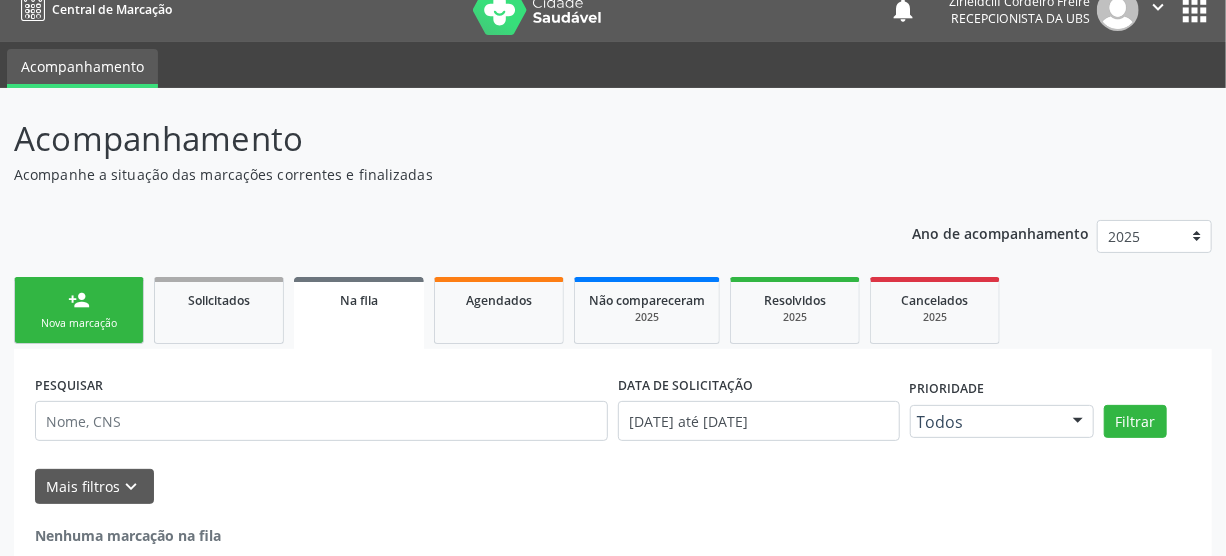 scroll, scrollTop: 0, scrollLeft: 0, axis: both 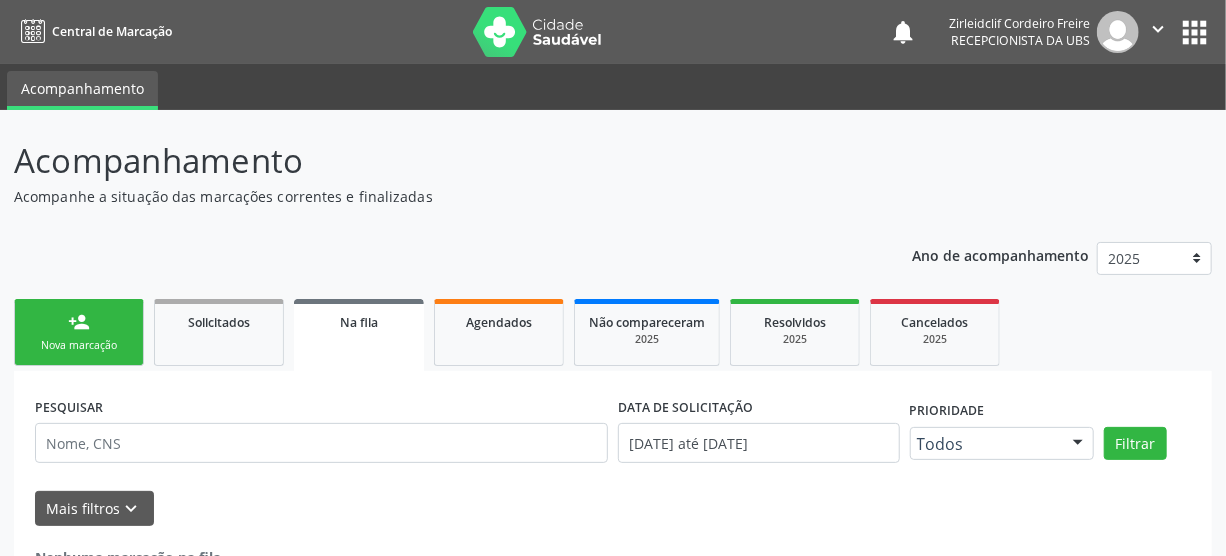 click on "person_add
Nova marcação" at bounding box center [79, 332] 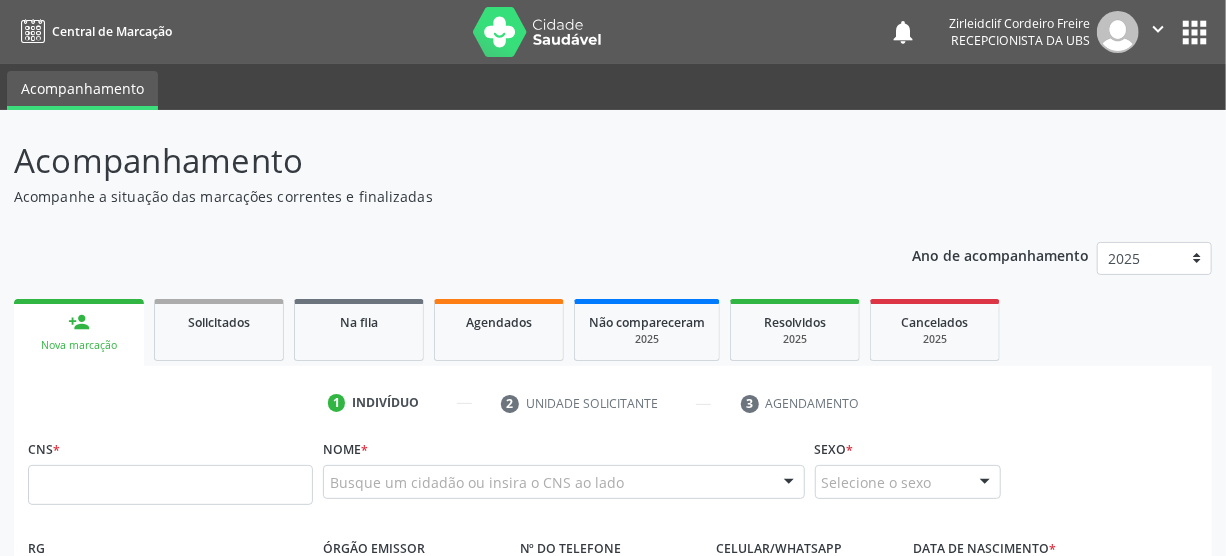 scroll, scrollTop: 45, scrollLeft: 0, axis: vertical 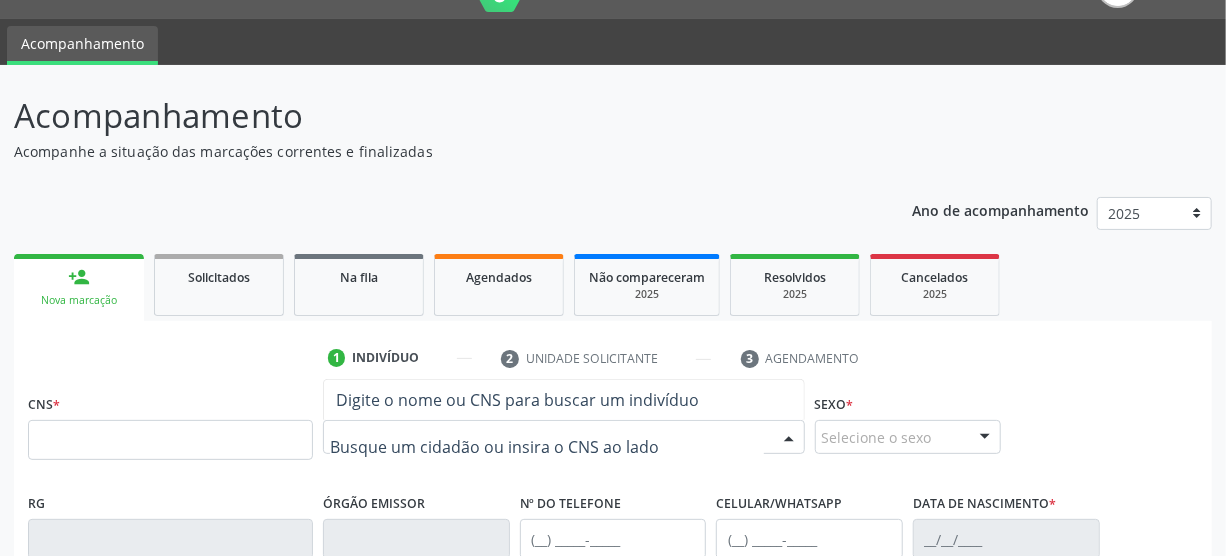 drag, startPoint x: 378, startPoint y: 434, endPoint x: 366, endPoint y: 457, distance: 25.942244 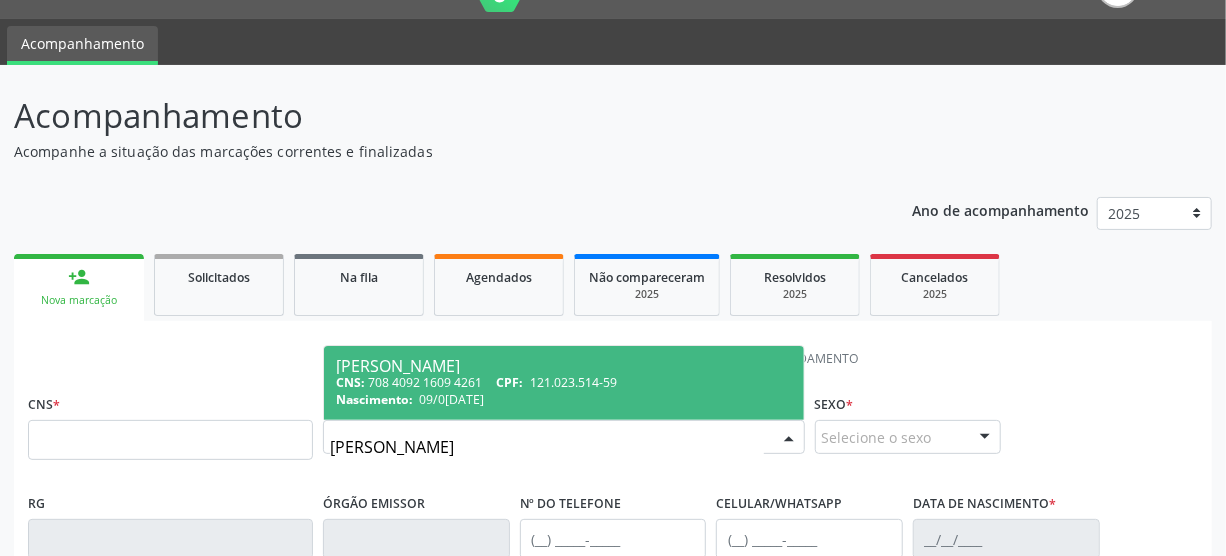 type on "helen aparecida de lima souza" 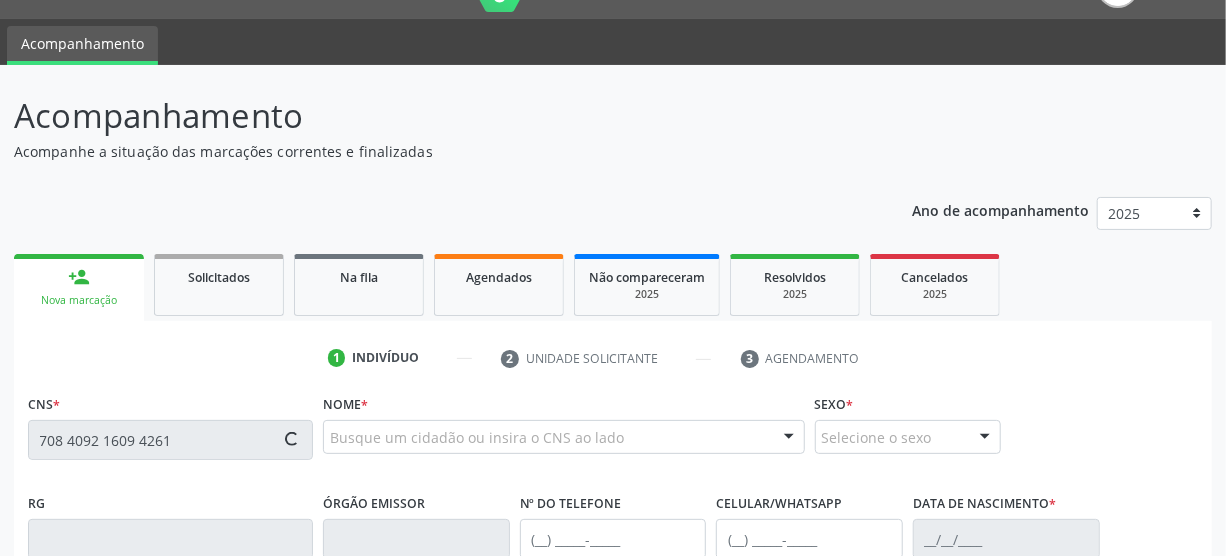 type on "708 4092 1609 4261" 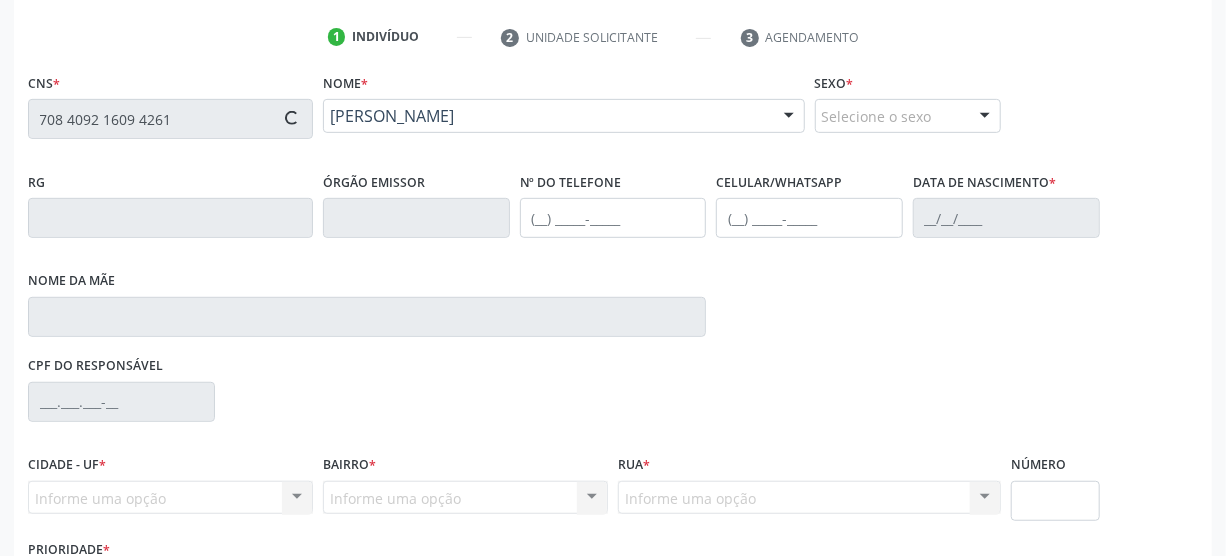 type on "[PHONE_NUMBER]" 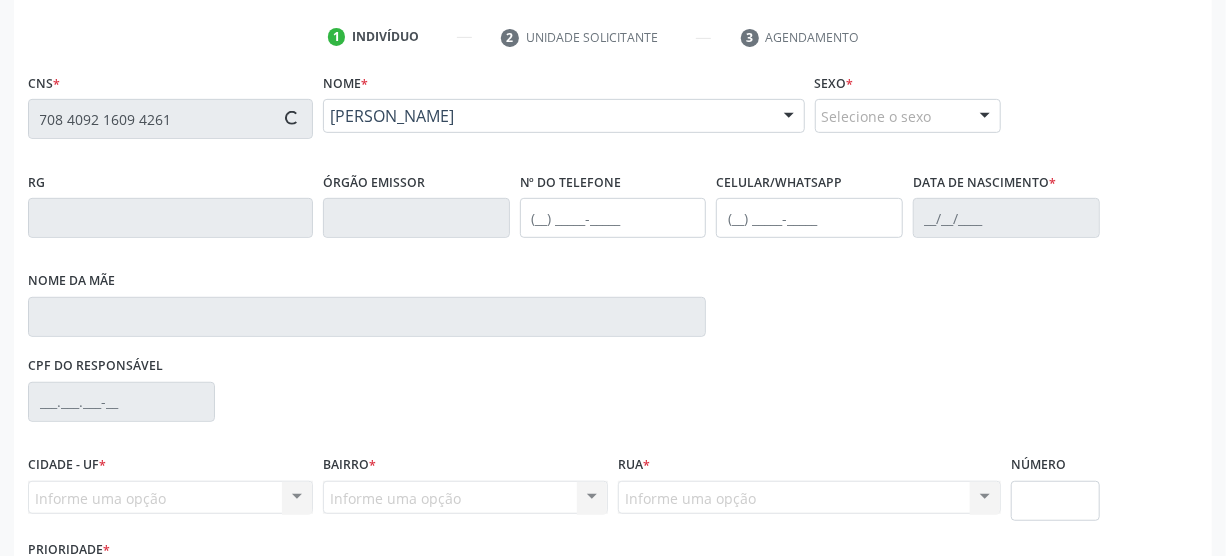 type on "Eliudeaparecida de [PERSON_NAME]" 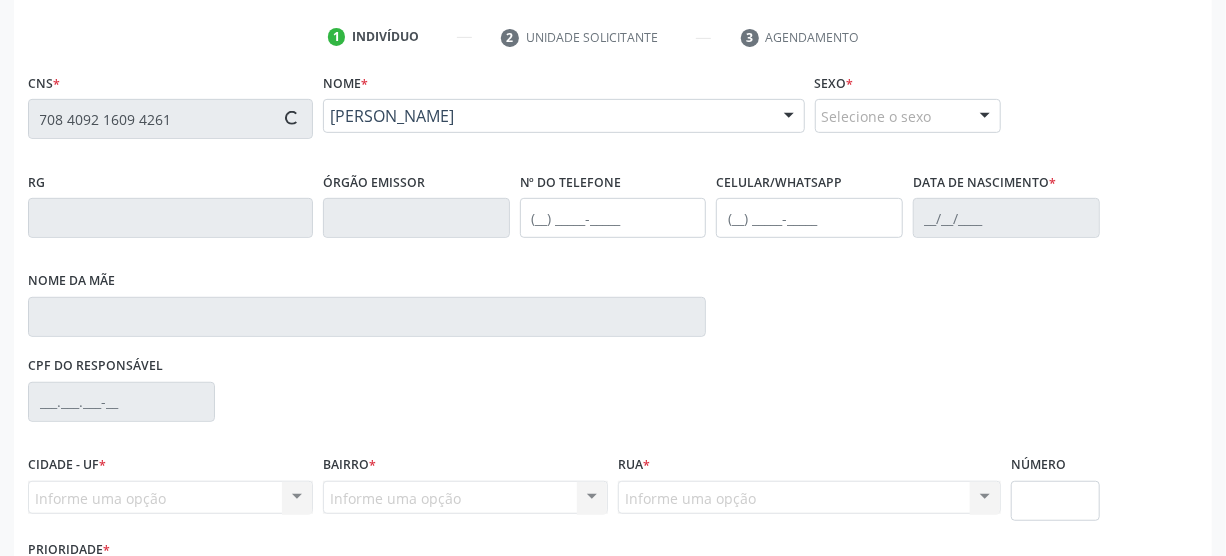 type on "2710" 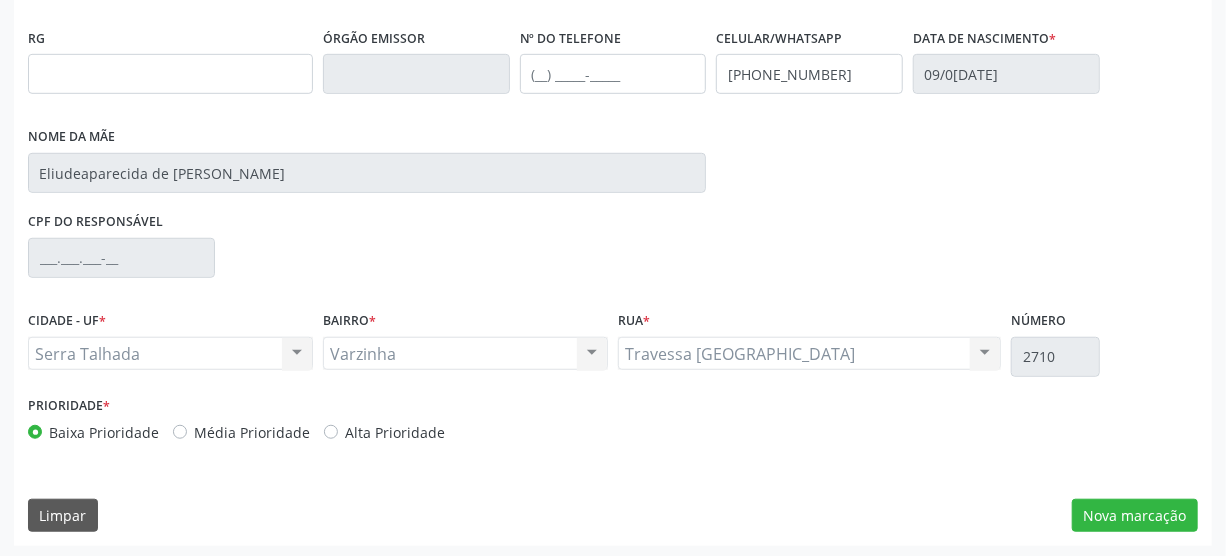 scroll, scrollTop: 512, scrollLeft: 0, axis: vertical 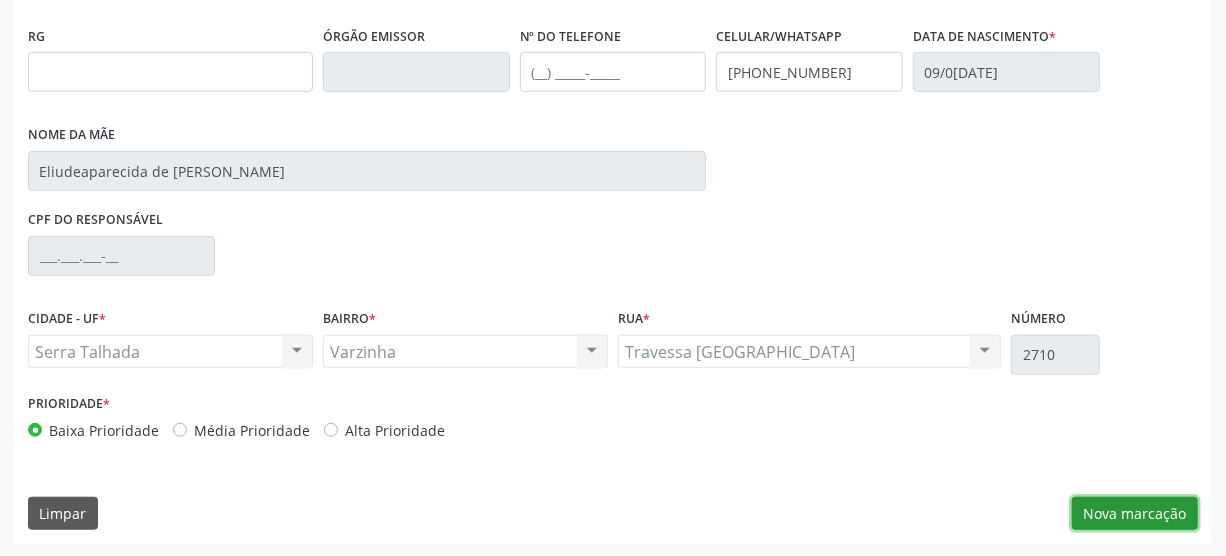 click on "Nova marcação" at bounding box center (1135, 514) 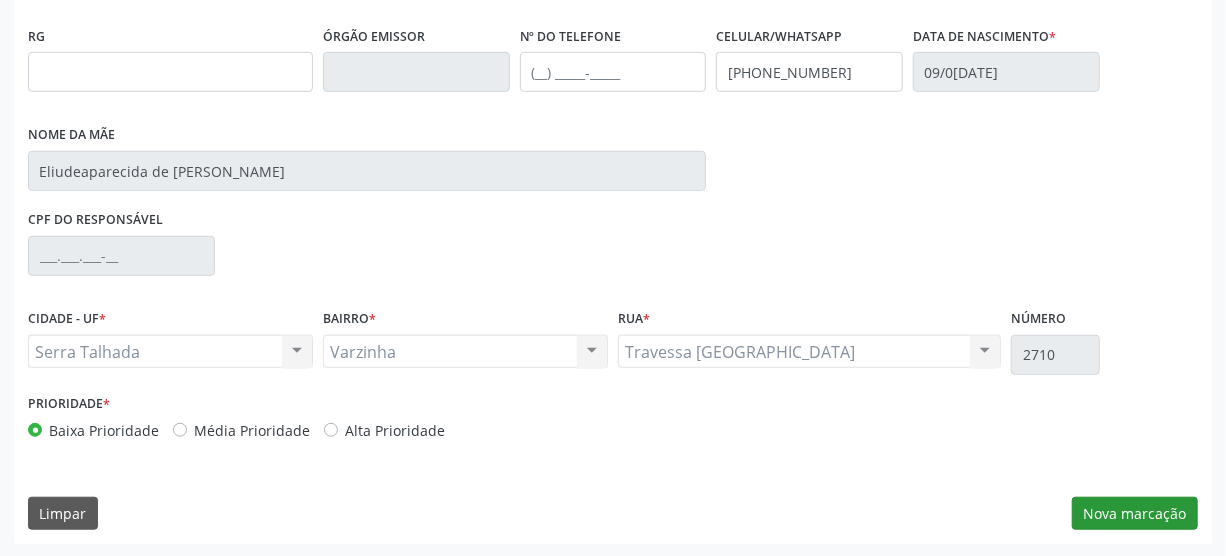 scroll, scrollTop: 348, scrollLeft: 0, axis: vertical 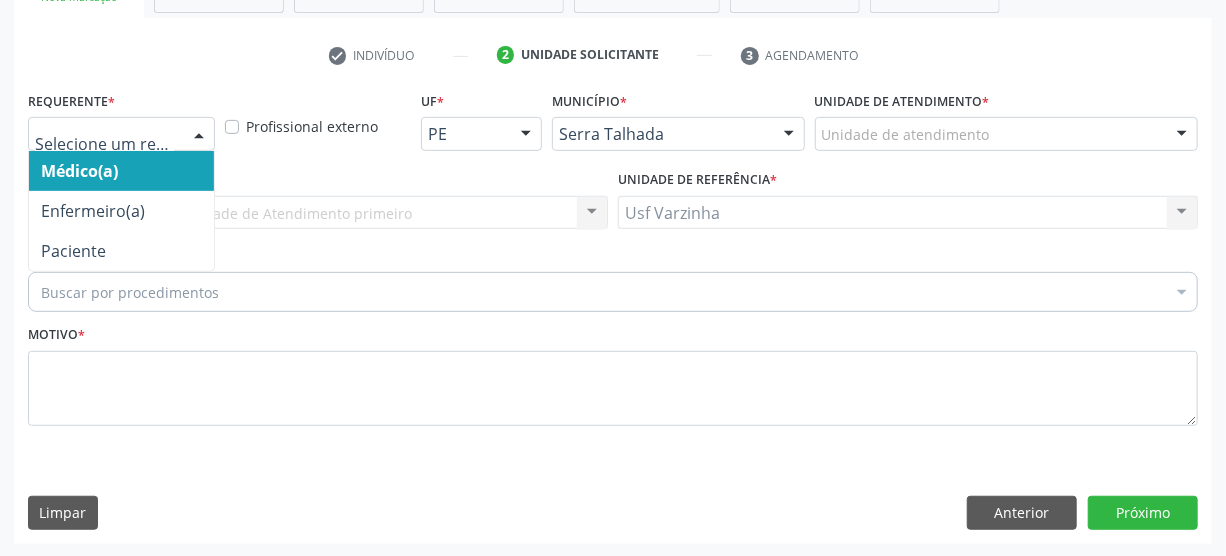 click at bounding box center [199, 135] 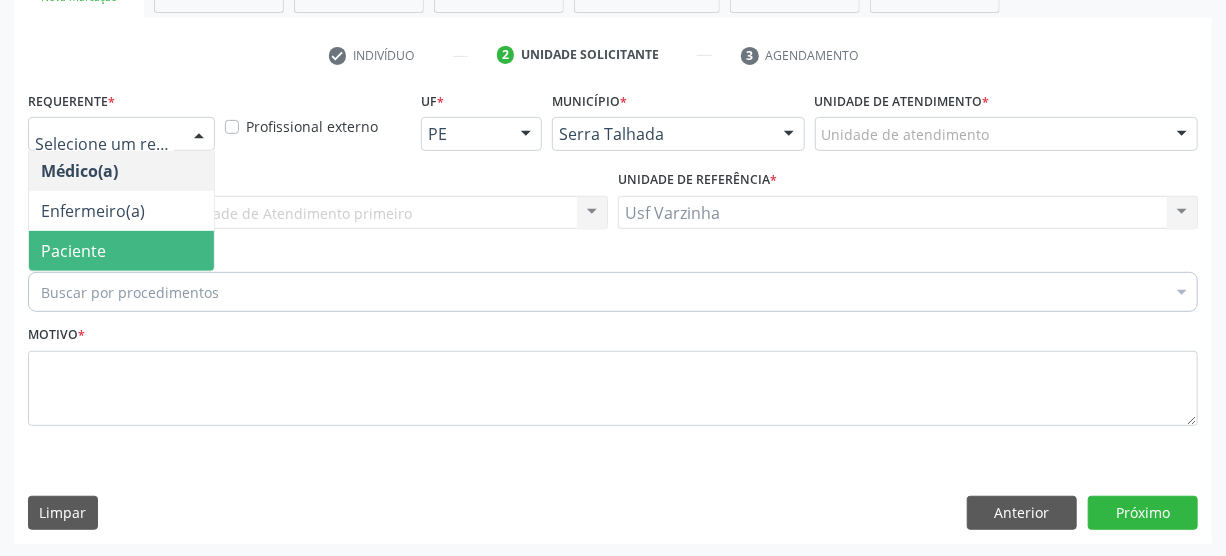 click on "Paciente" at bounding box center (121, 251) 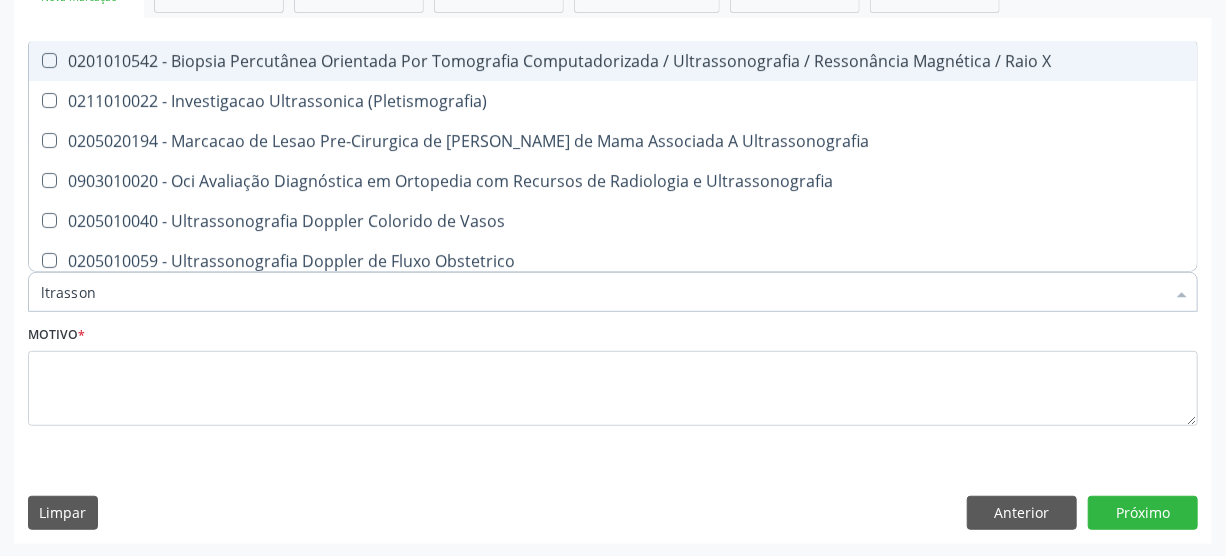 type on "ltrassono" 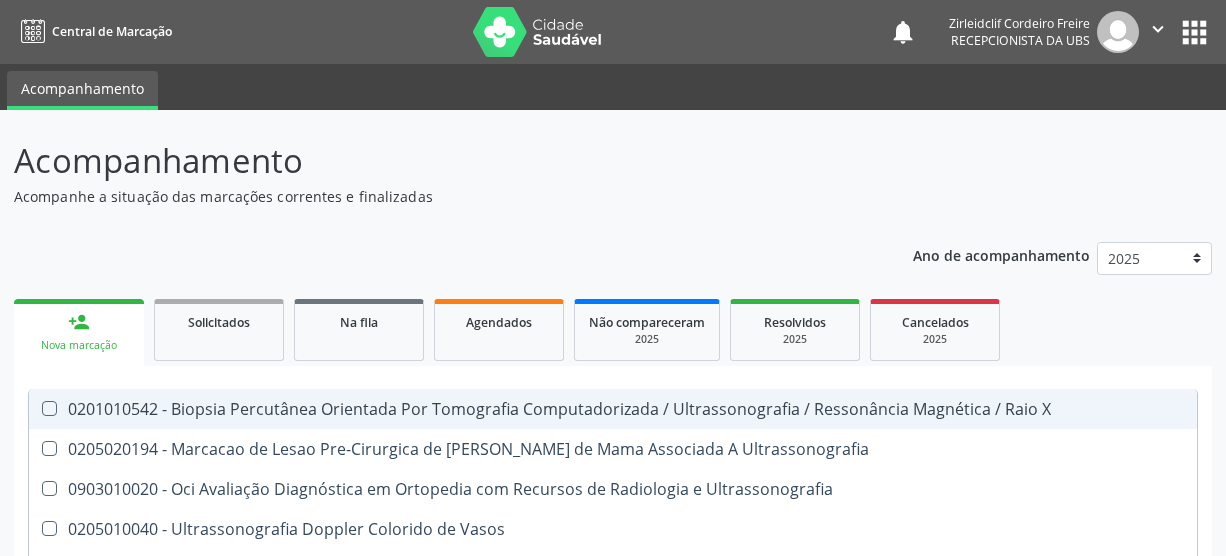 scroll, scrollTop: 348, scrollLeft: 0, axis: vertical 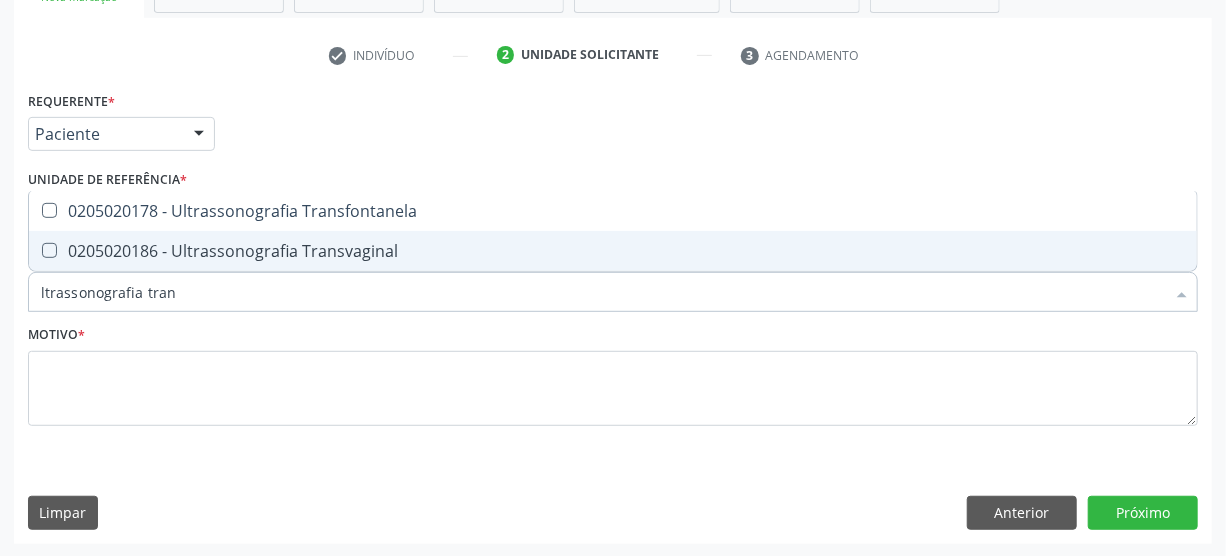 click on "ltrassonografia tran" at bounding box center [603, 292] 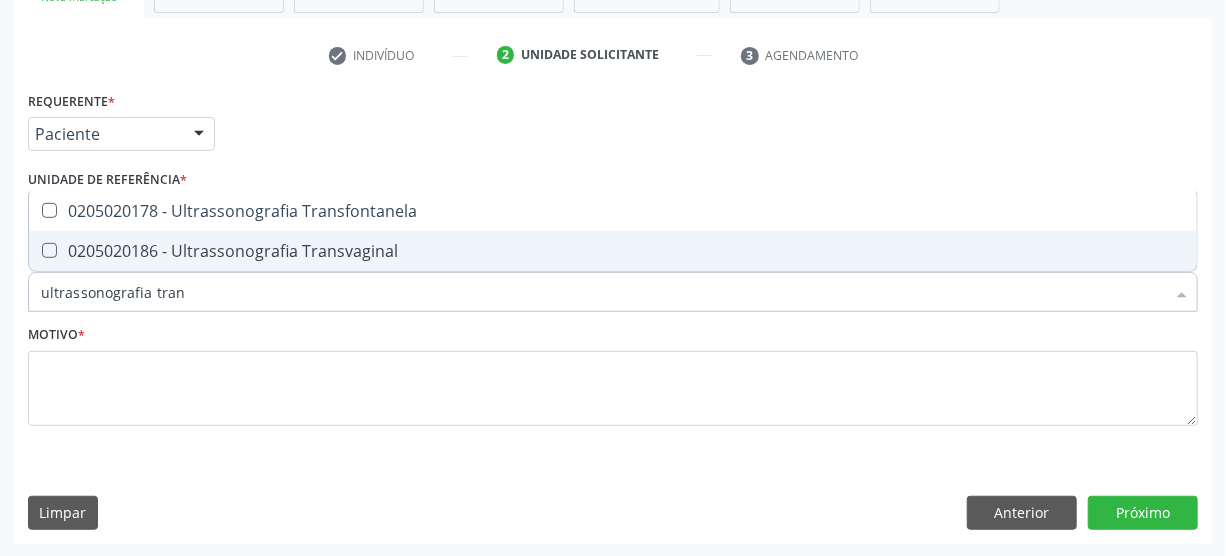 click at bounding box center [49, 250] 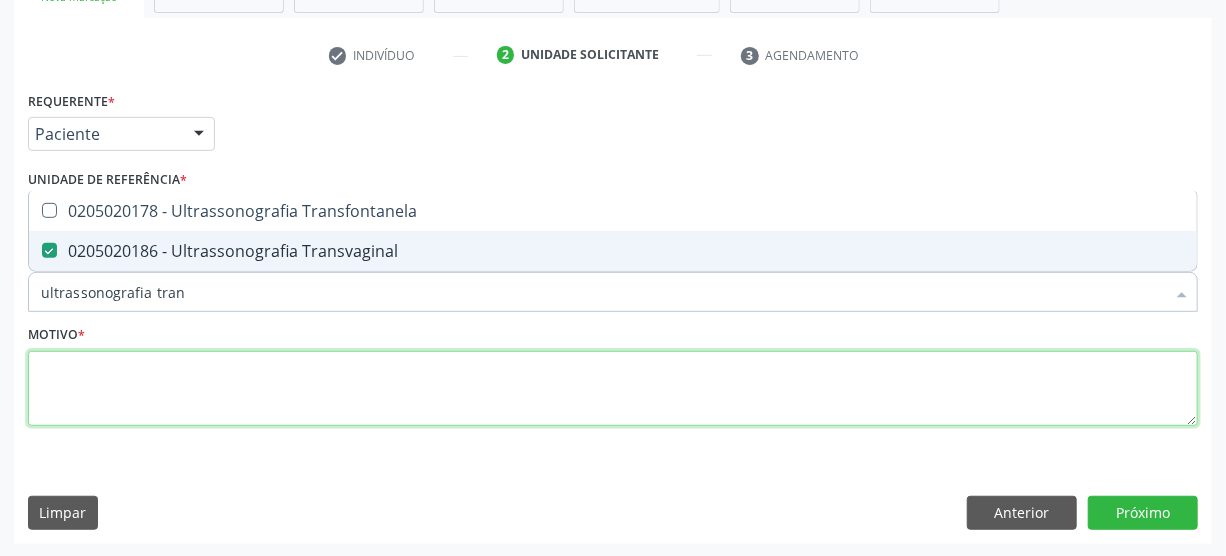 click at bounding box center (613, 389) 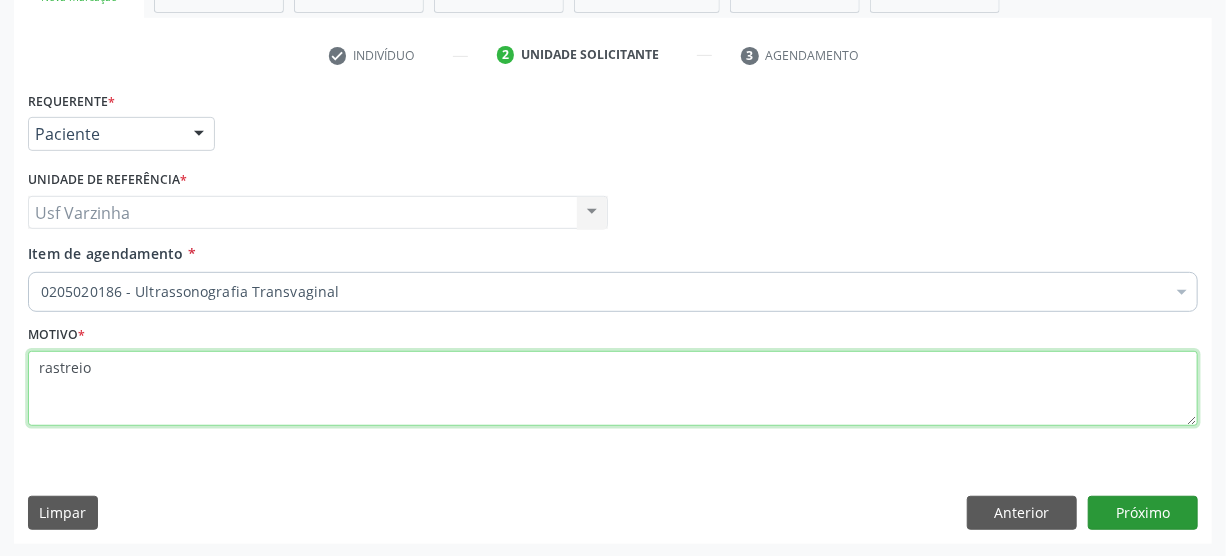 type on "rastreio" 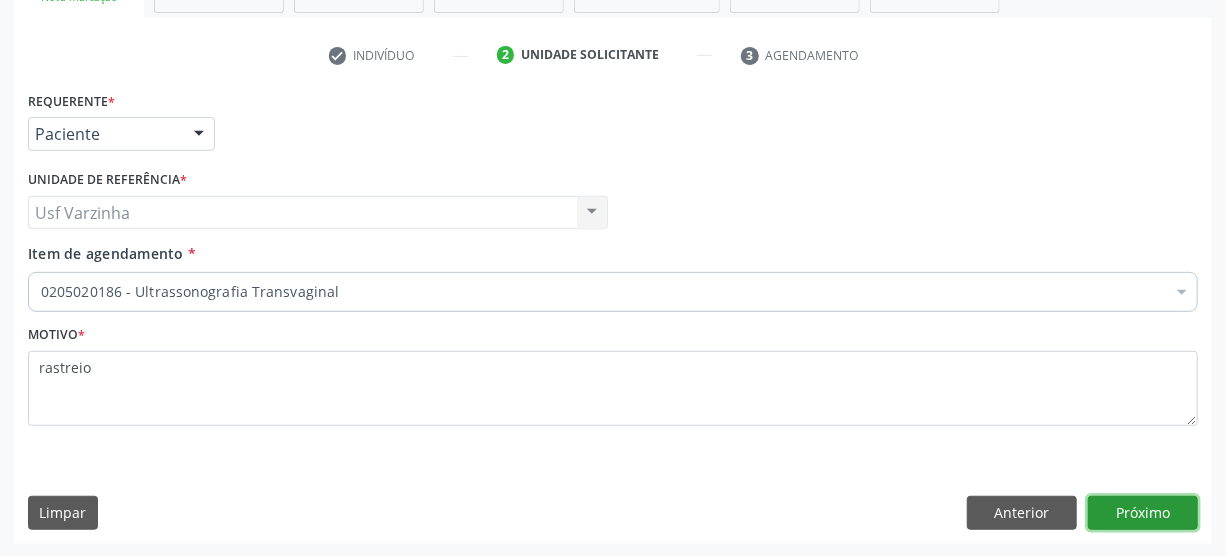 click on "Próximo" at bounding box center (1143, 513) 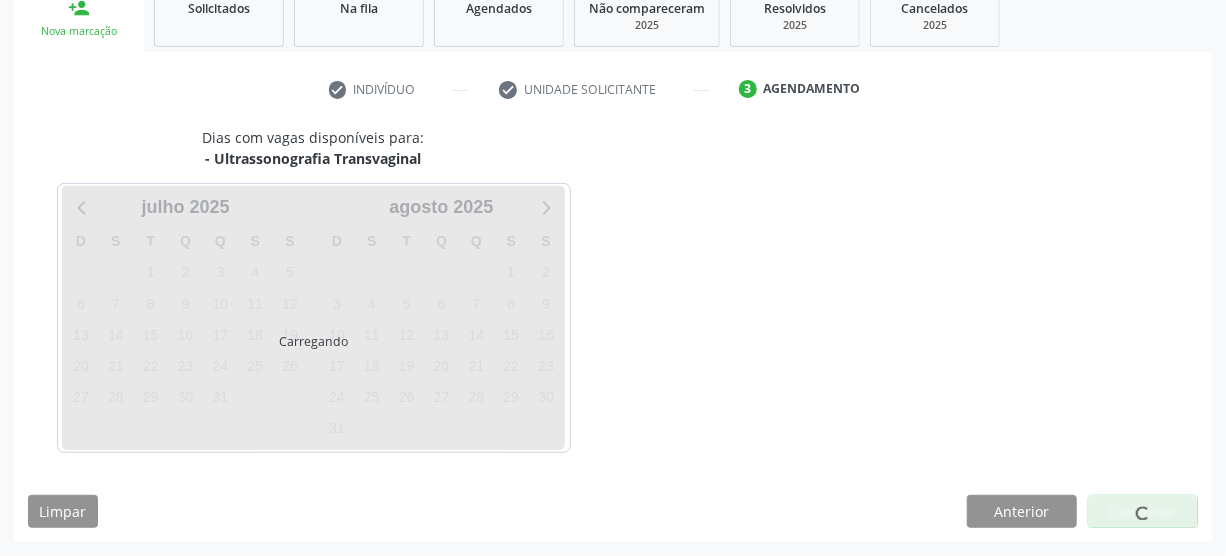 scroll, scrollTop: 312, scrollLeft: 0, axis: vertical 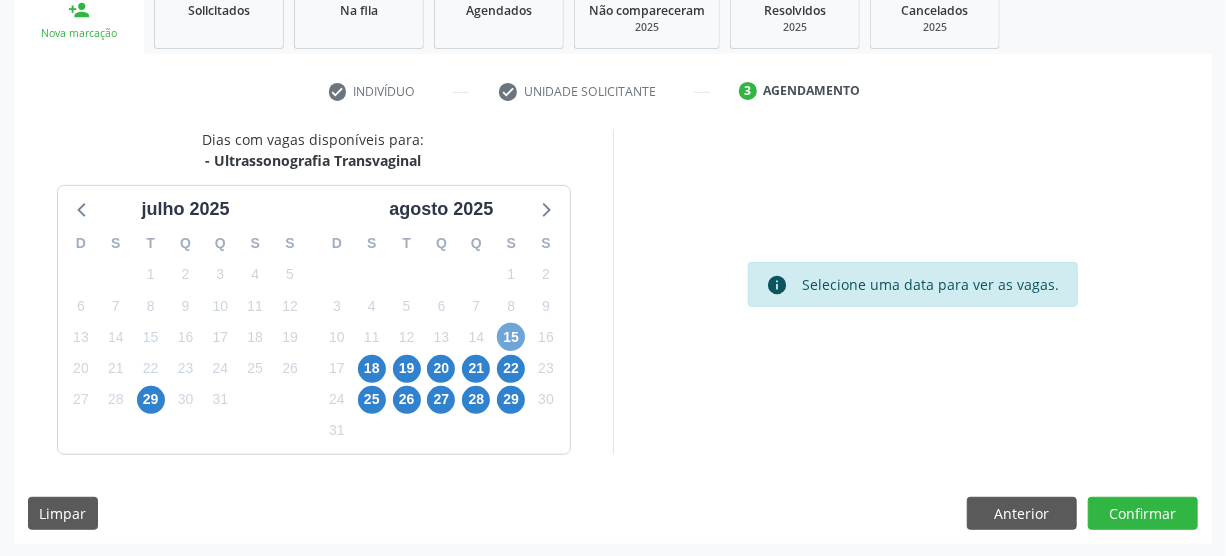 click on "15" at bounding box center [511, 337] 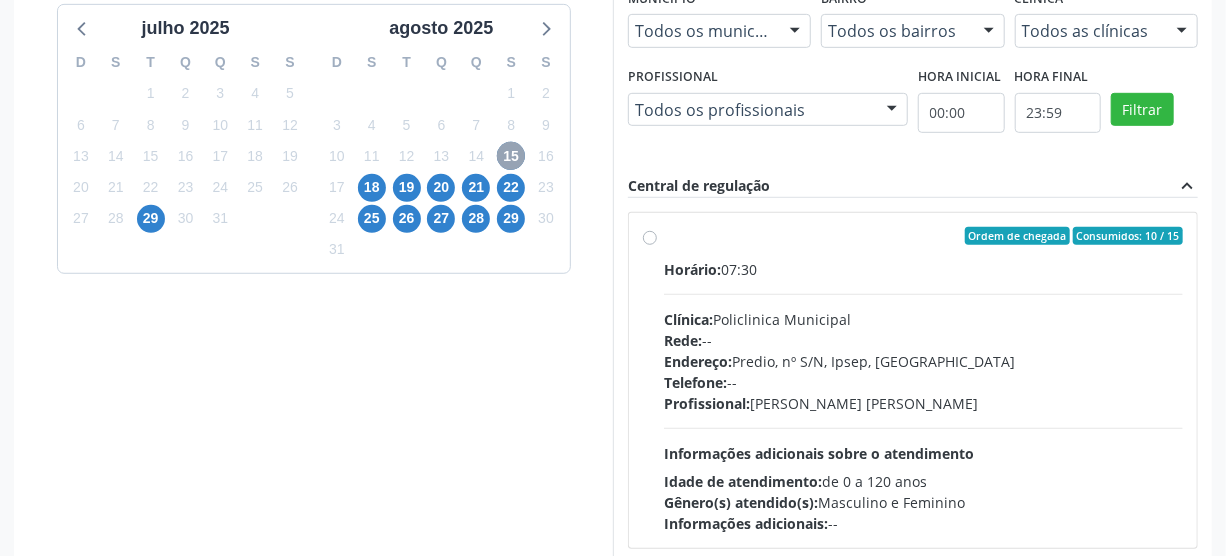 scroll, scrollTop: 494, scrollLeft: 0, axis: vertical 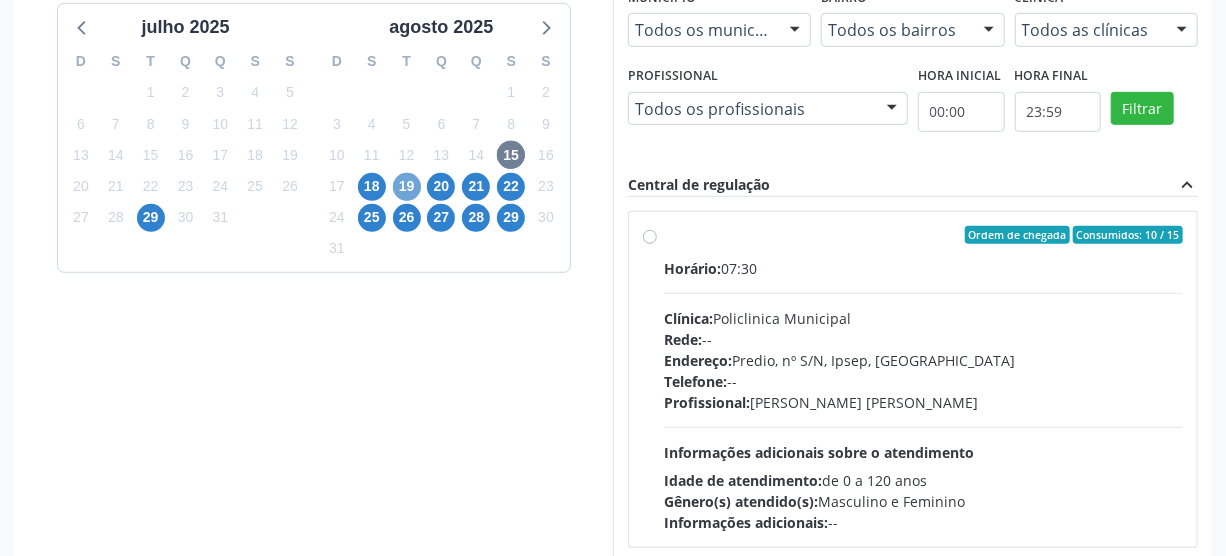 click on "19" at bounding box center (407, 187) 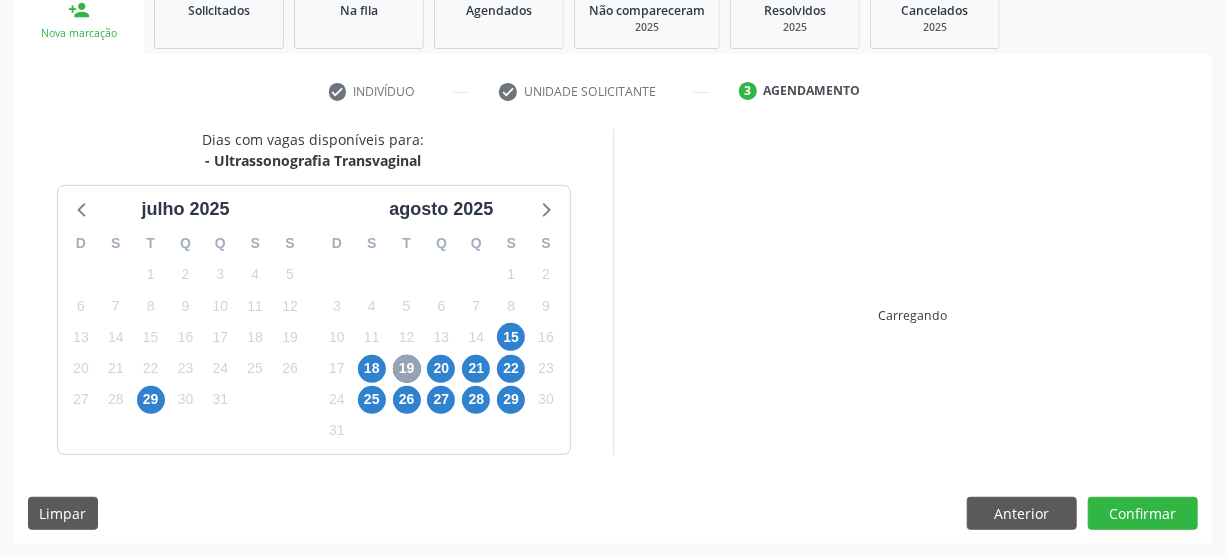 scroll, scrollTop: 494, scrollLeft: 0, axis: vertical 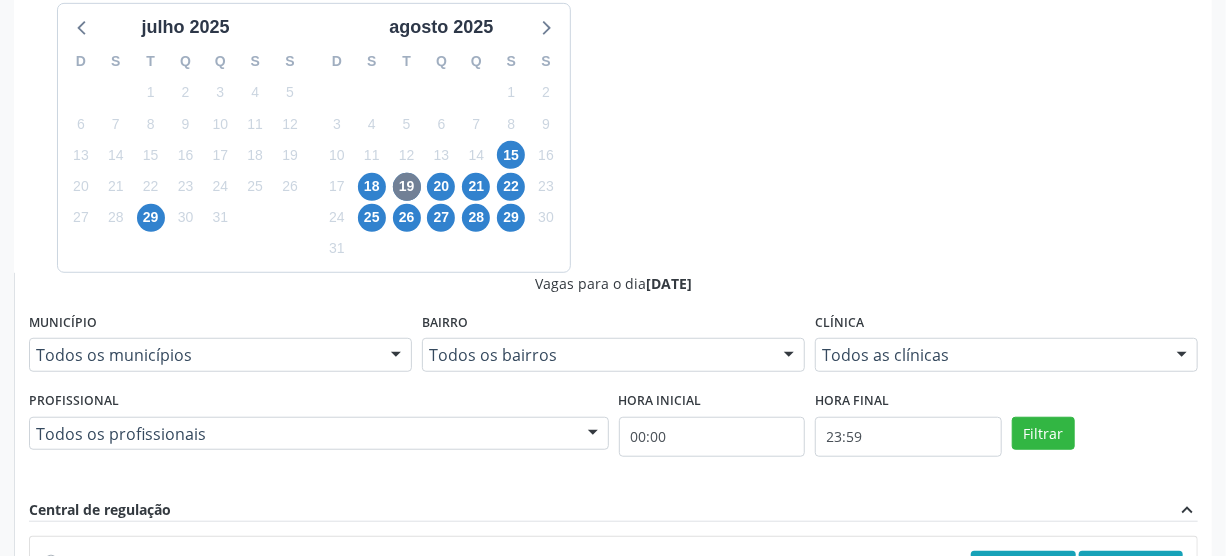 click on "Ordem de chegada
Consumidos: 9 / 26
Horário:   07:00
Clínica:  Hospital [GEOGRAPHIC_DATA]
Rede:
--
Endereço:   [STREET_ADDRESS]
Telefone:   [PHONE_NUMBER]
Profissional:
[PERSON_NAME]
Informações adicionais sobre o atendimento
Idade de atendimento:
de 0 a 120 anos
Gênero(s) atendido(s):
Masculino e Feminino
Informações adicionais:
--" at bounding box center (624, 704) 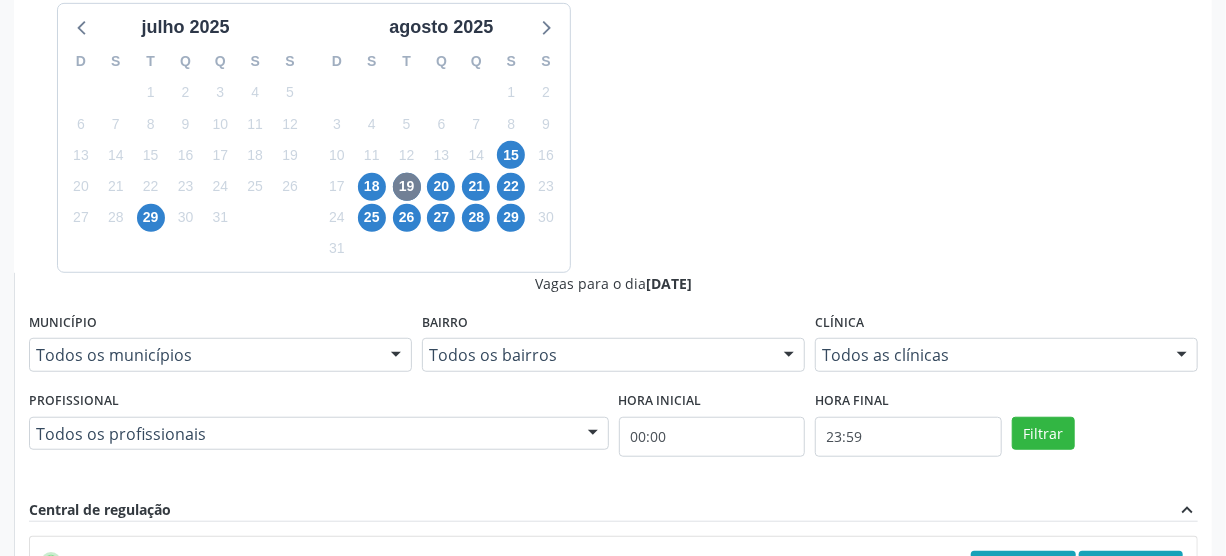 radio on "true" 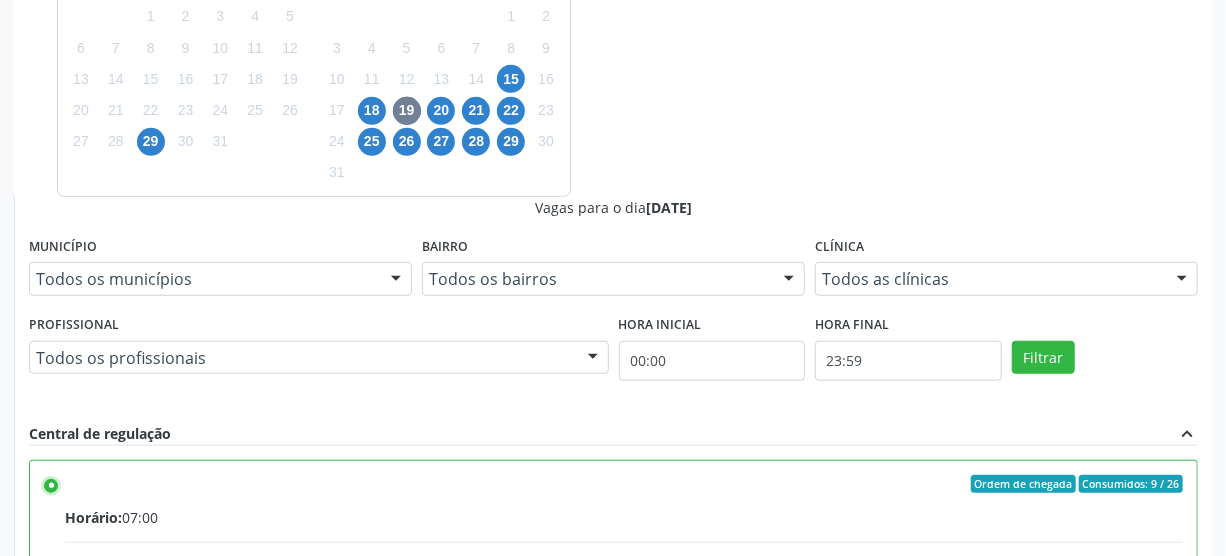 scroll, scrollTop: 637, scrollLeft: 0, axis: vertical 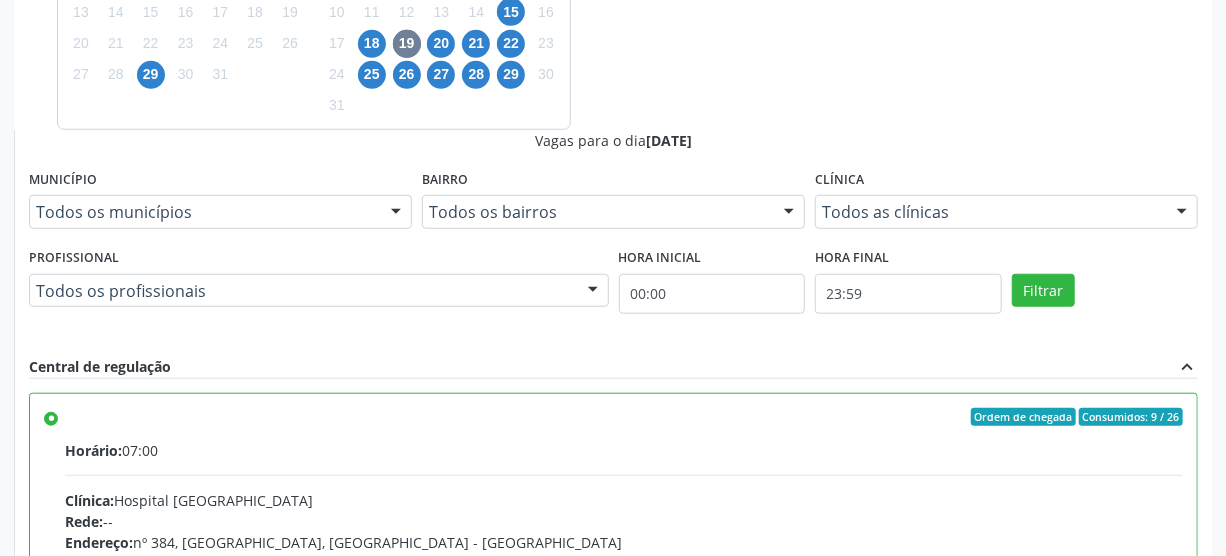 click on "Confirmar" at bounding box center [1143, 838] 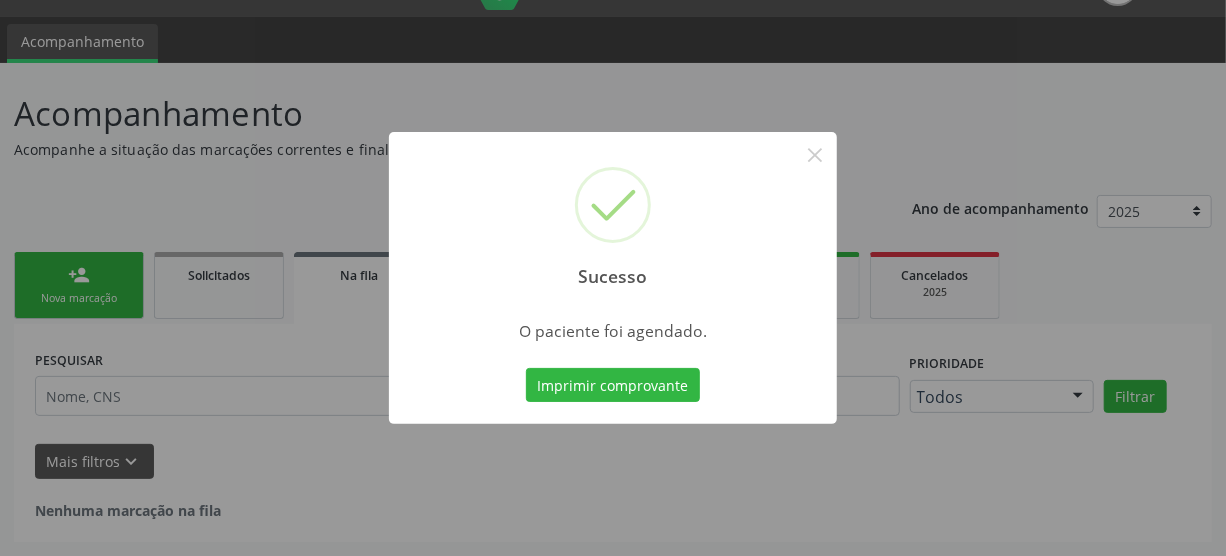 scroll, scrollTop: 45, scrollLeft: 0, axis: vertical 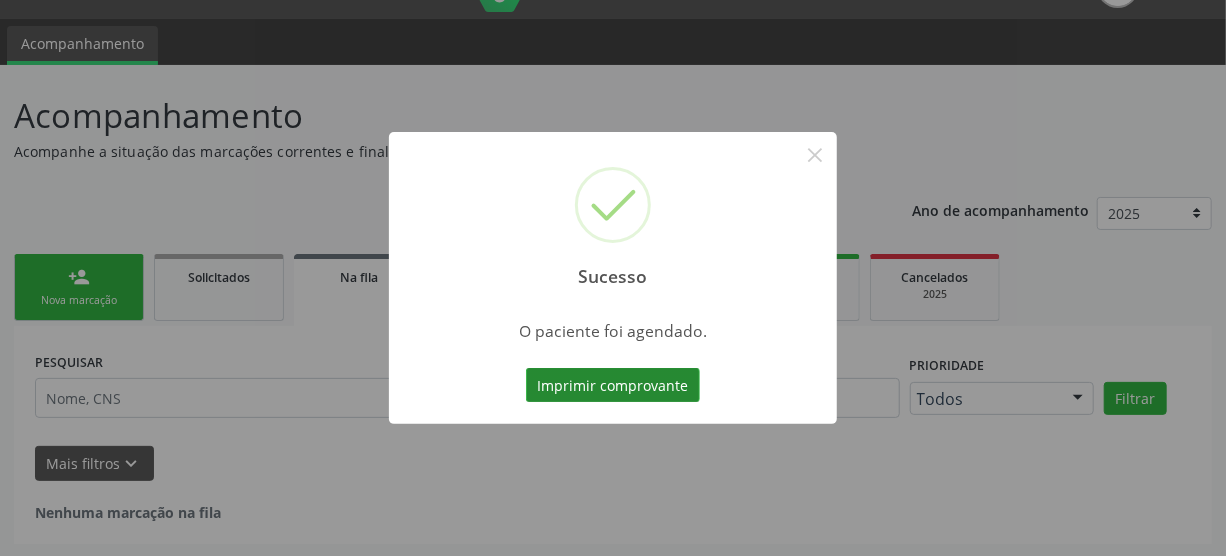 click on "Imprimir comprovante" at bounding box center (613, 385) 